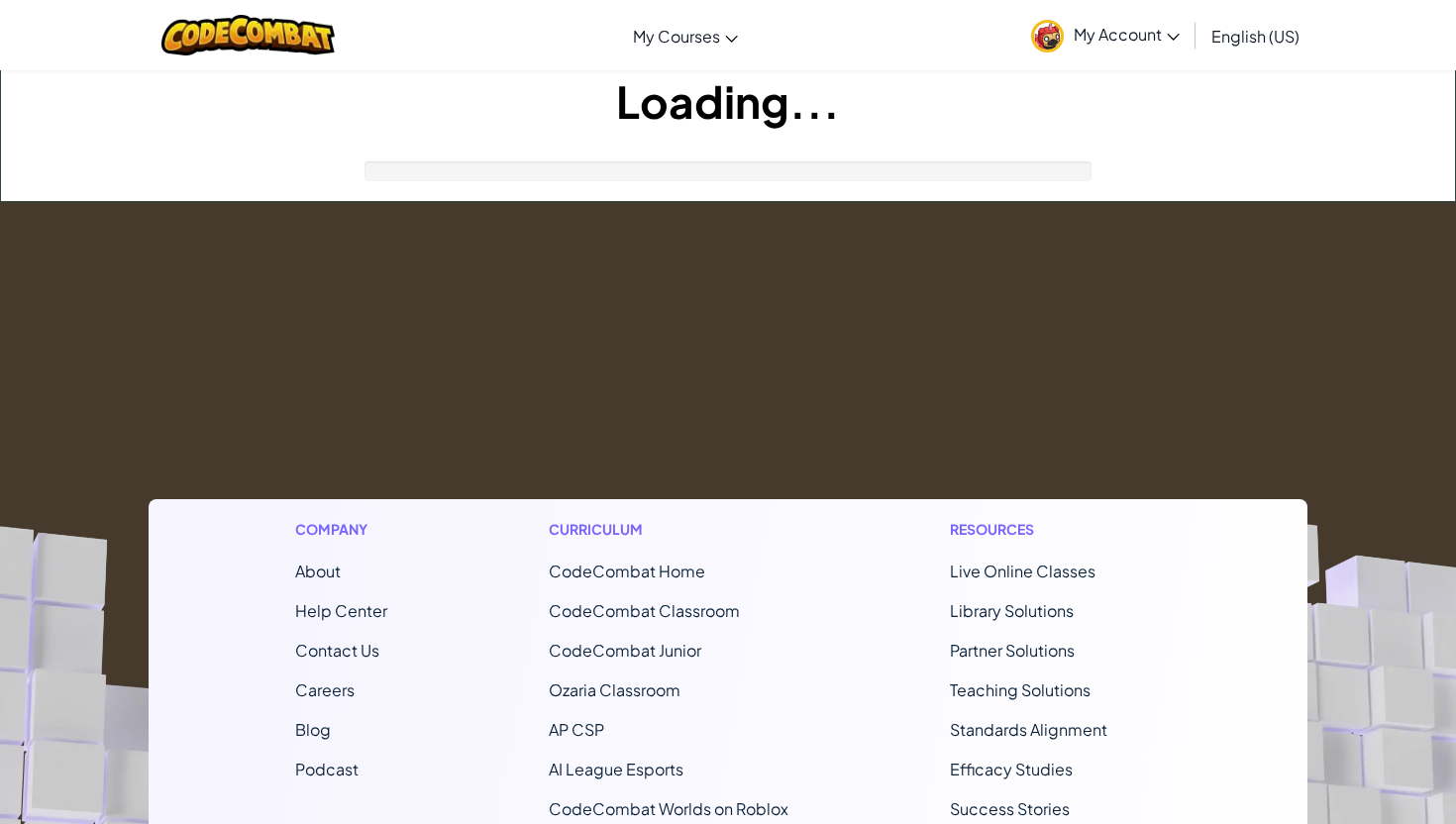 scroll, scrollTop: 0, scrollLeft: 0, axis: both 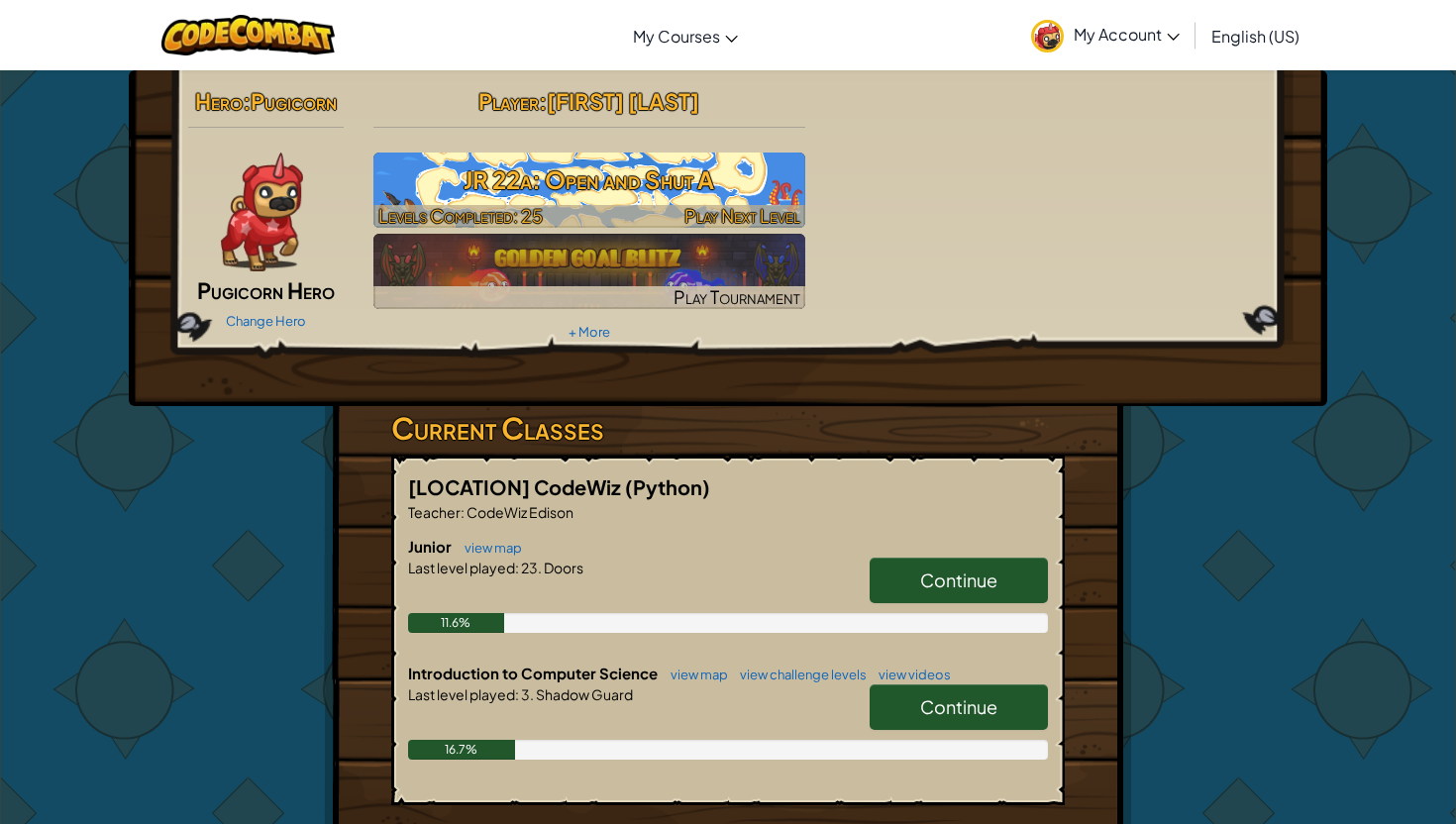 click on "Play Next Level" at bounding box center [742, 215] 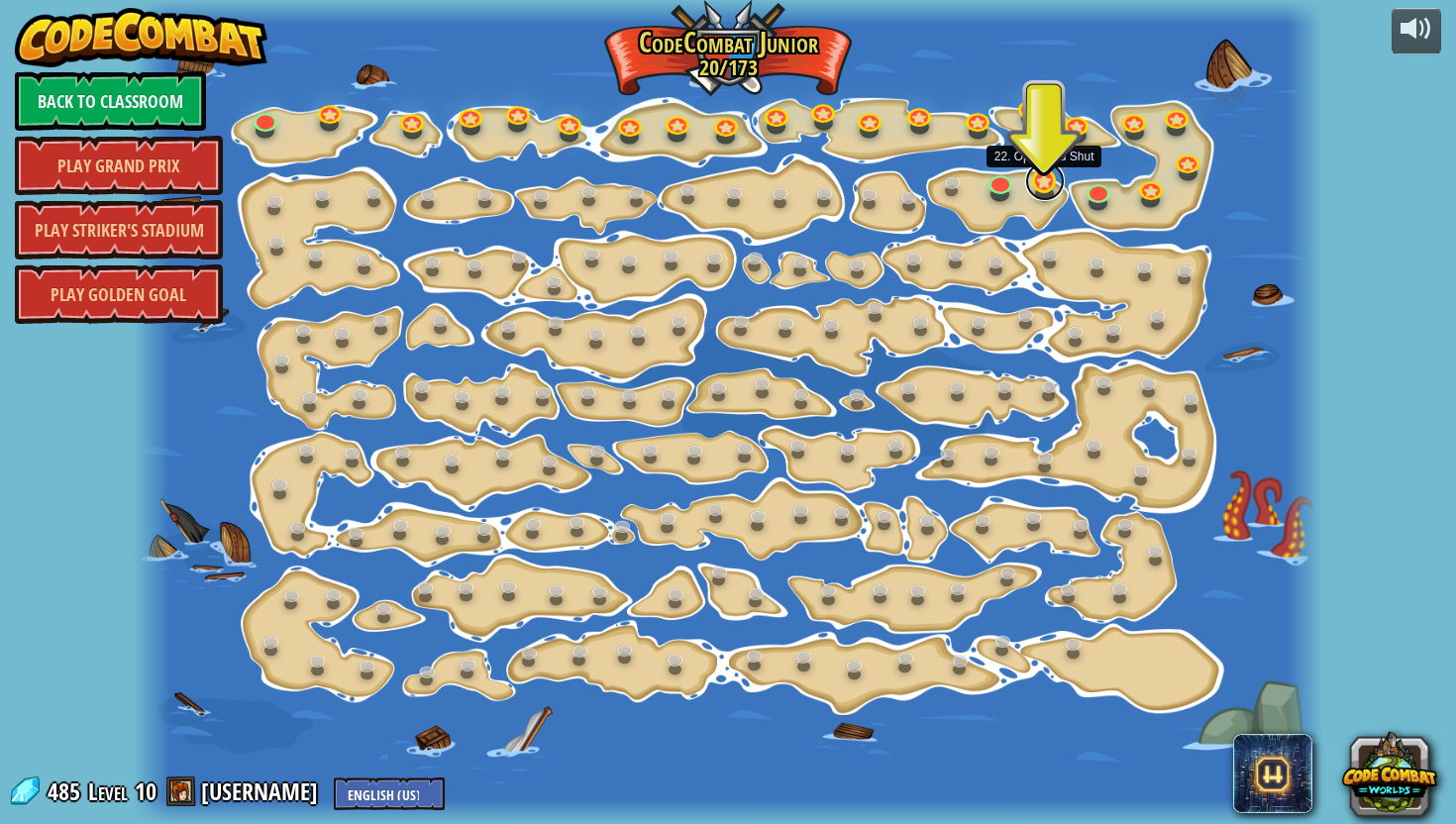 click at bounding box center (1045, 181) 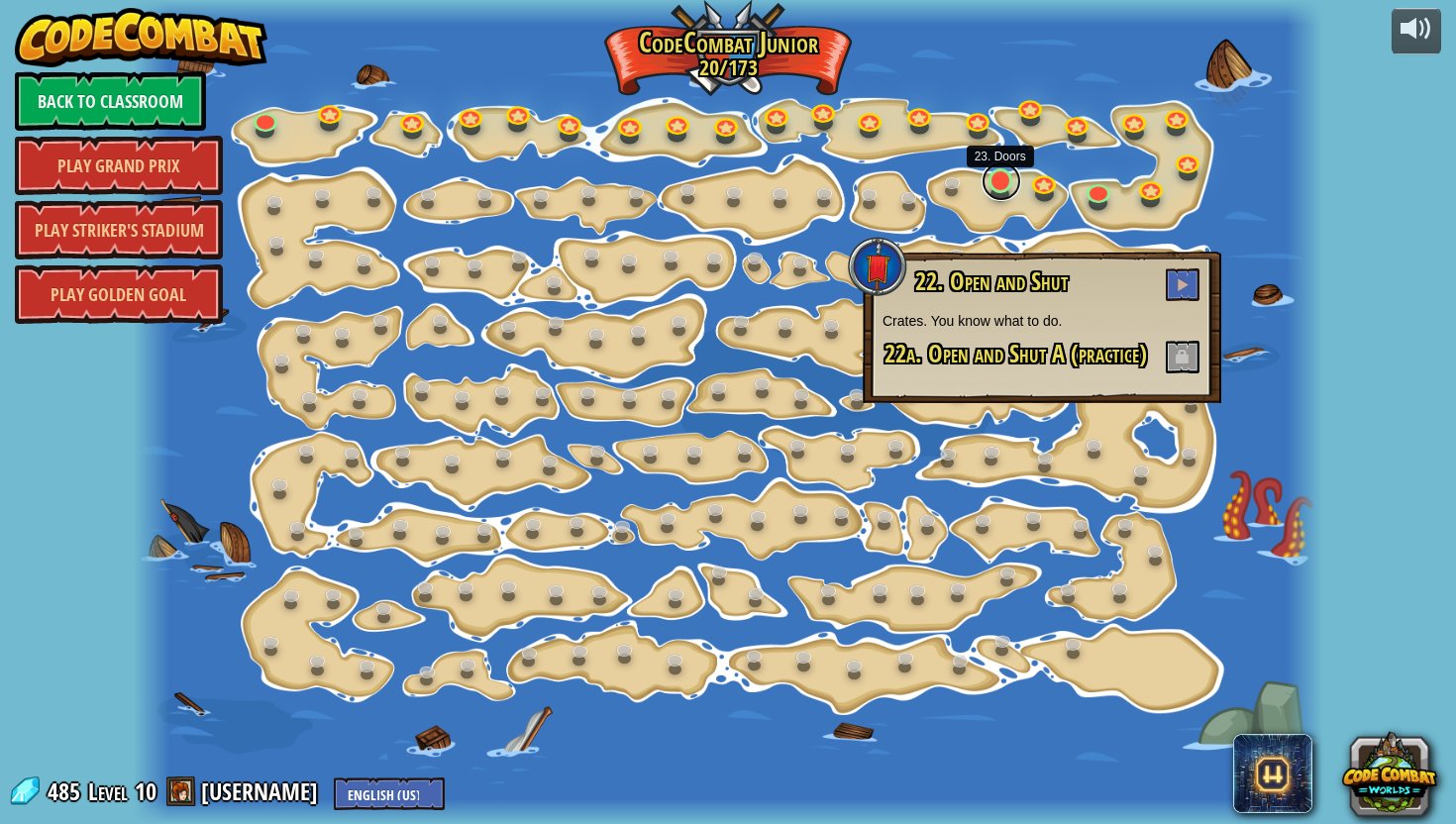 click at bounding box center (1001, 181) 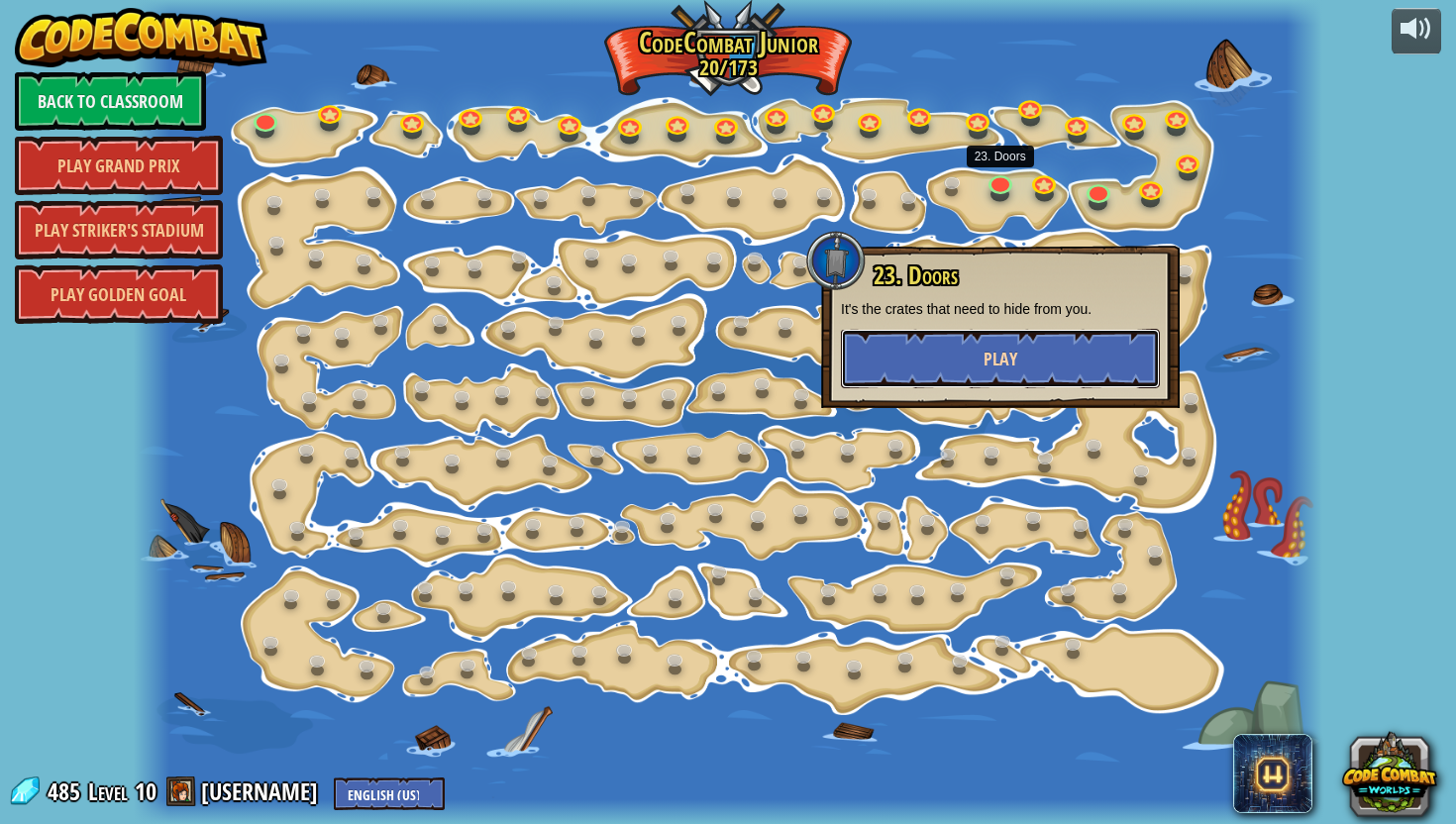 click on "Play" at bounding box center [1000, 359] 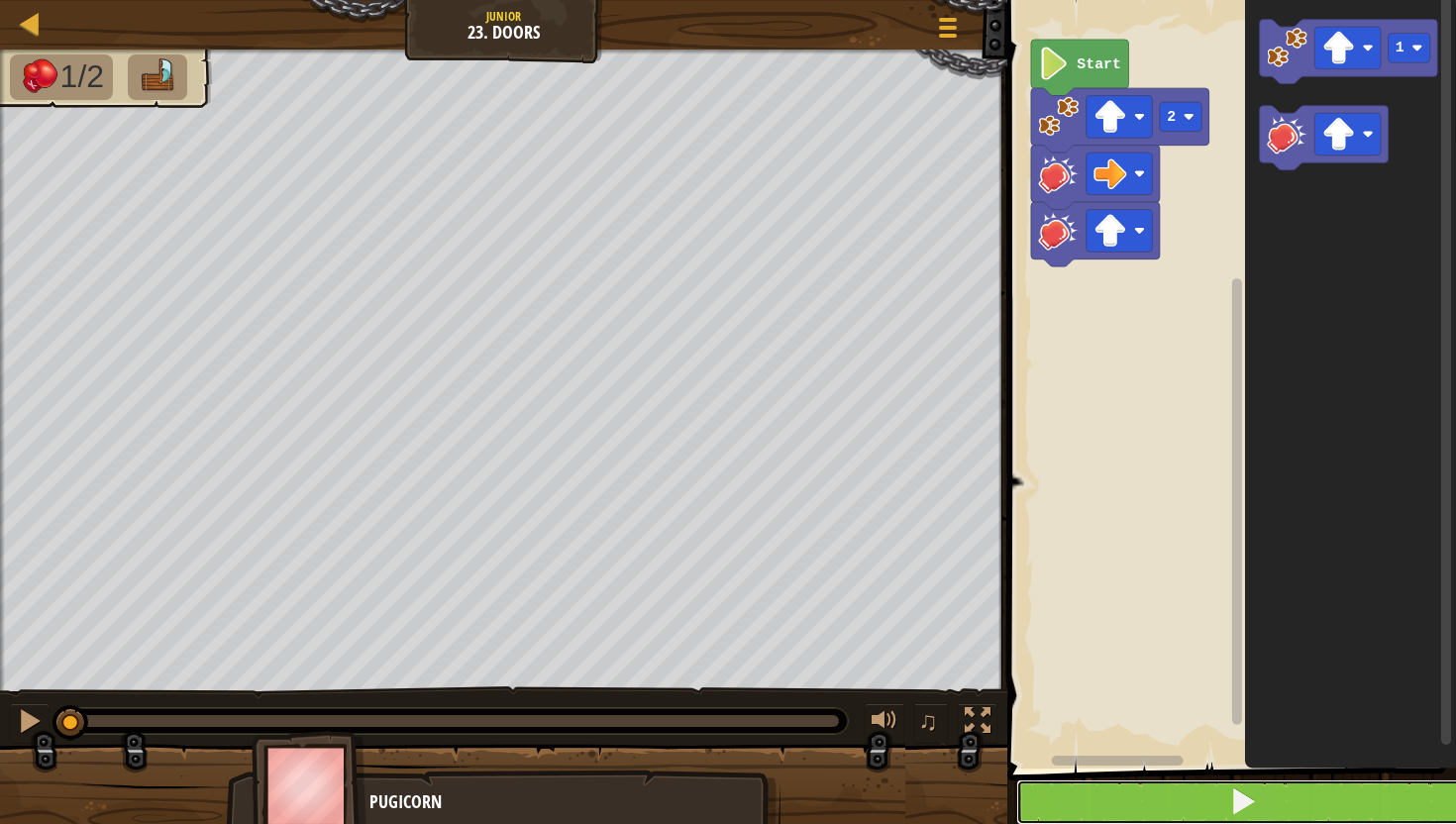 click at bounding box center [1243, 802] 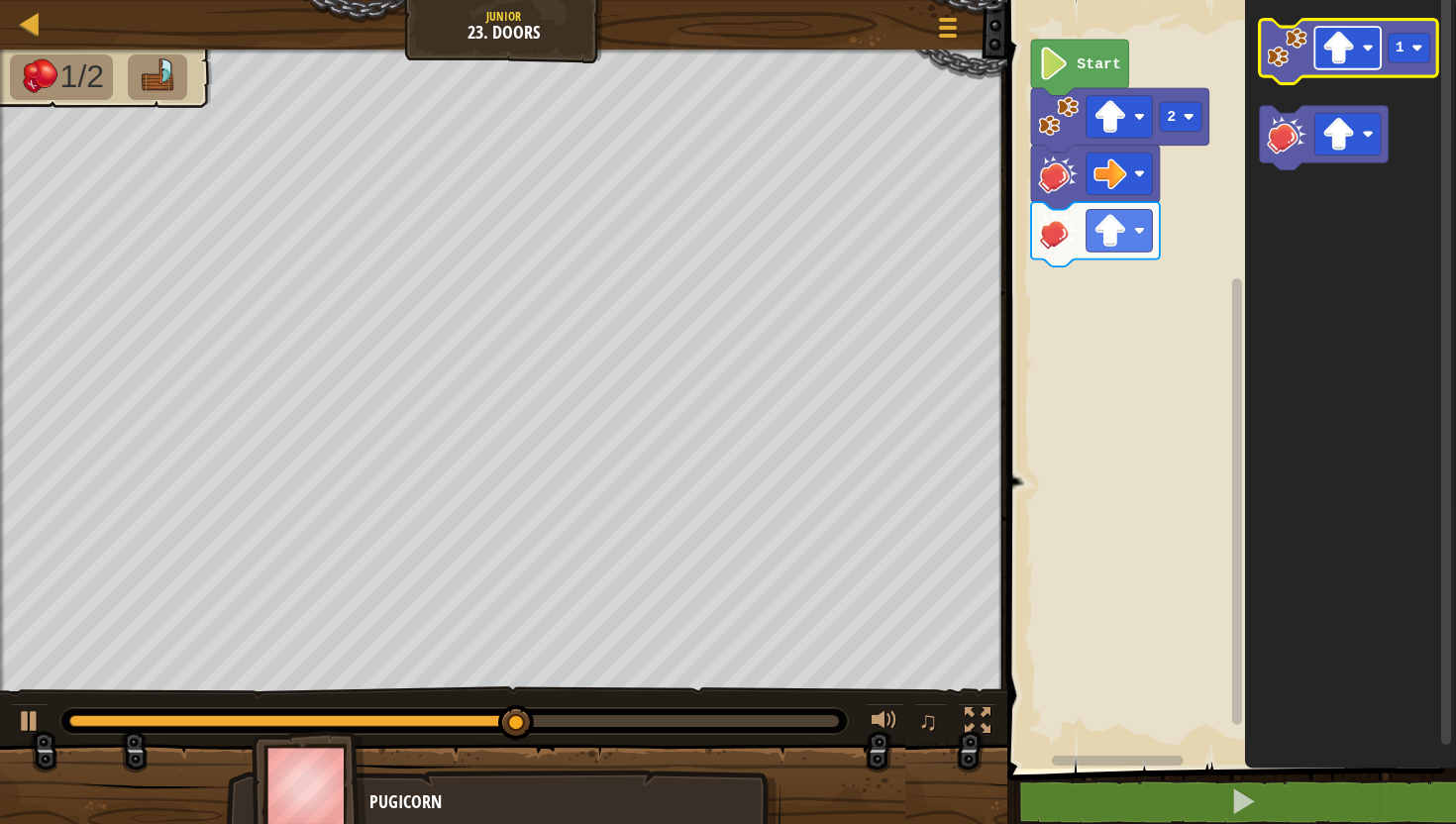 click 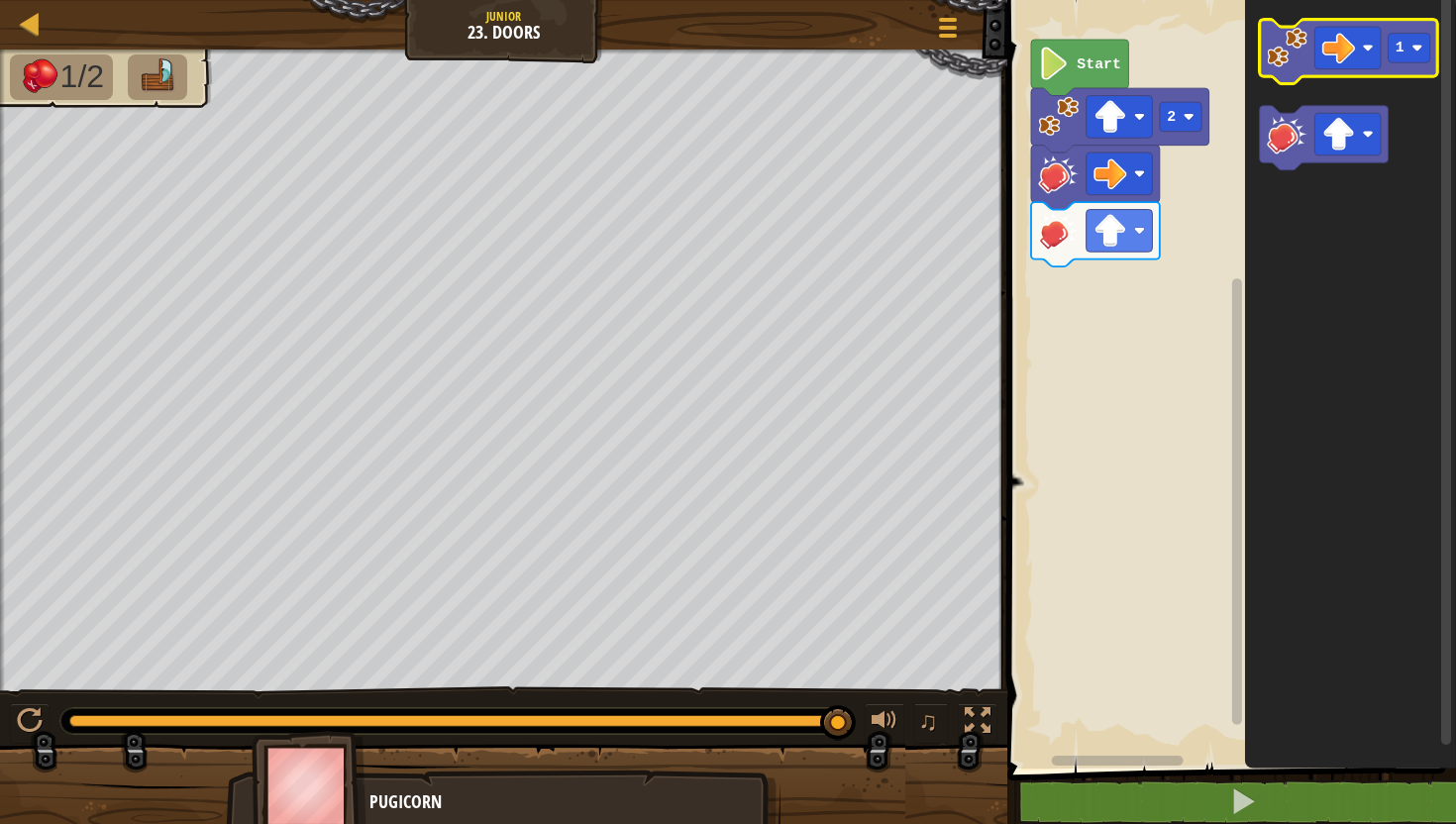 click 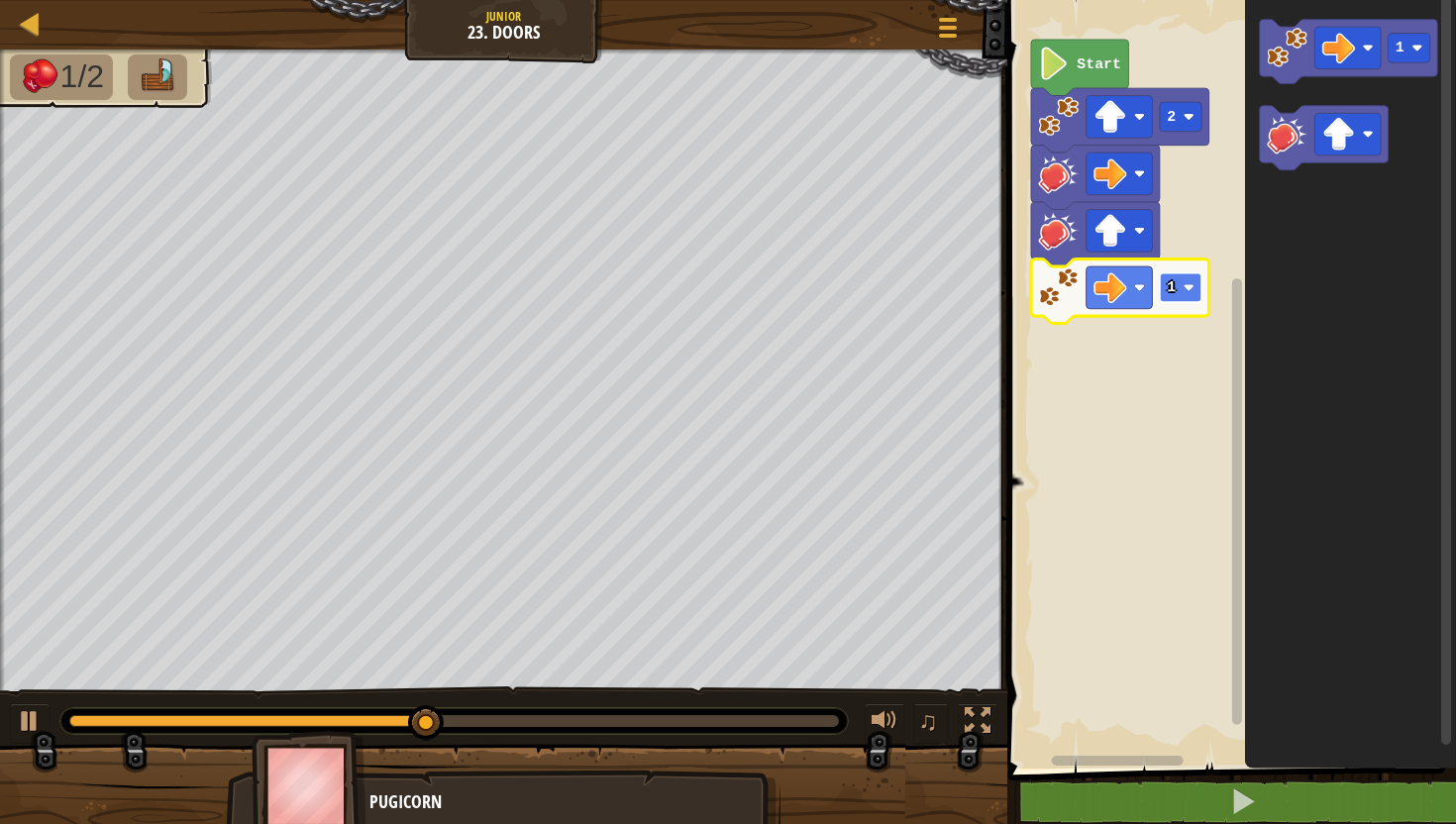 click 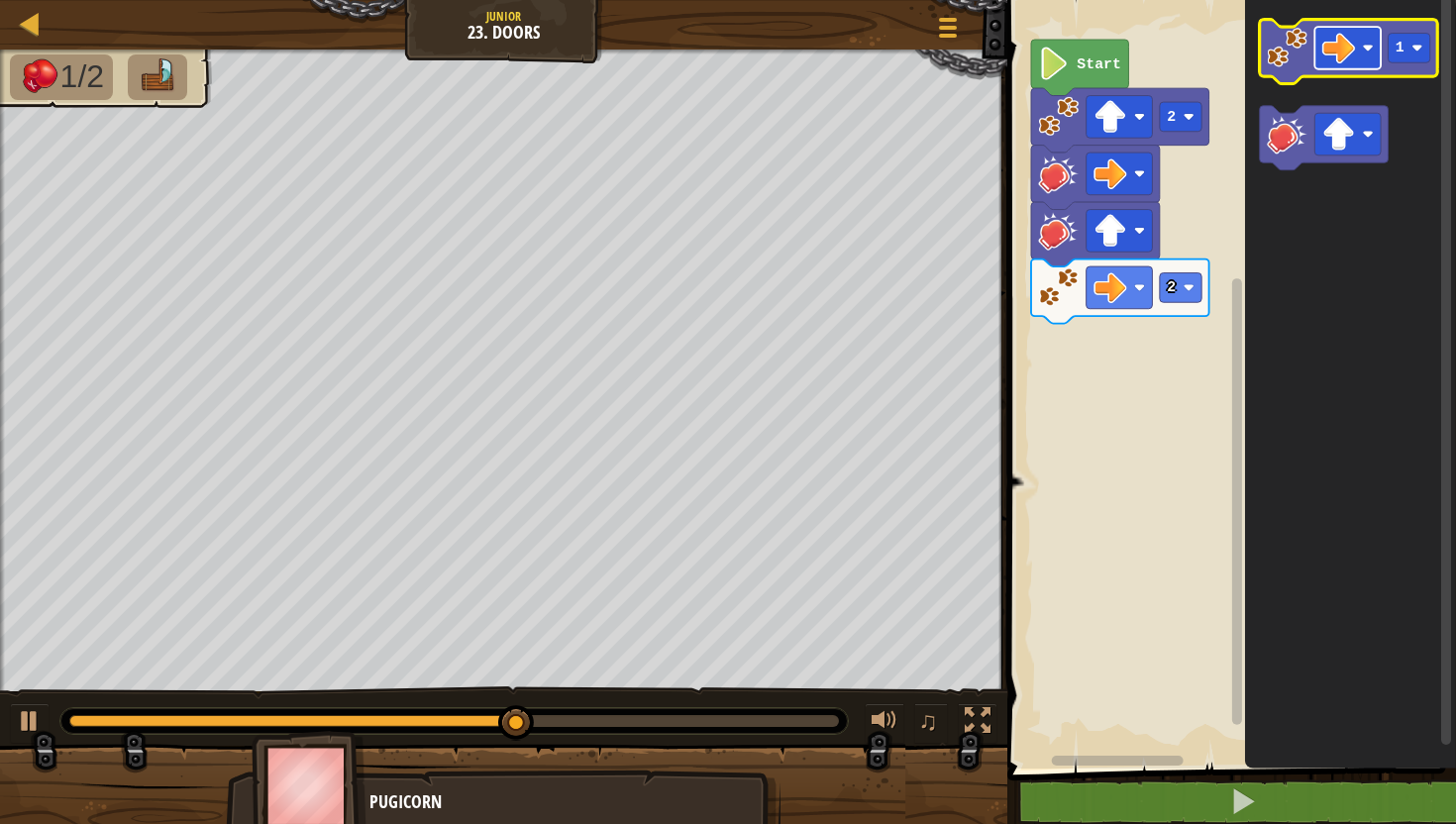 click 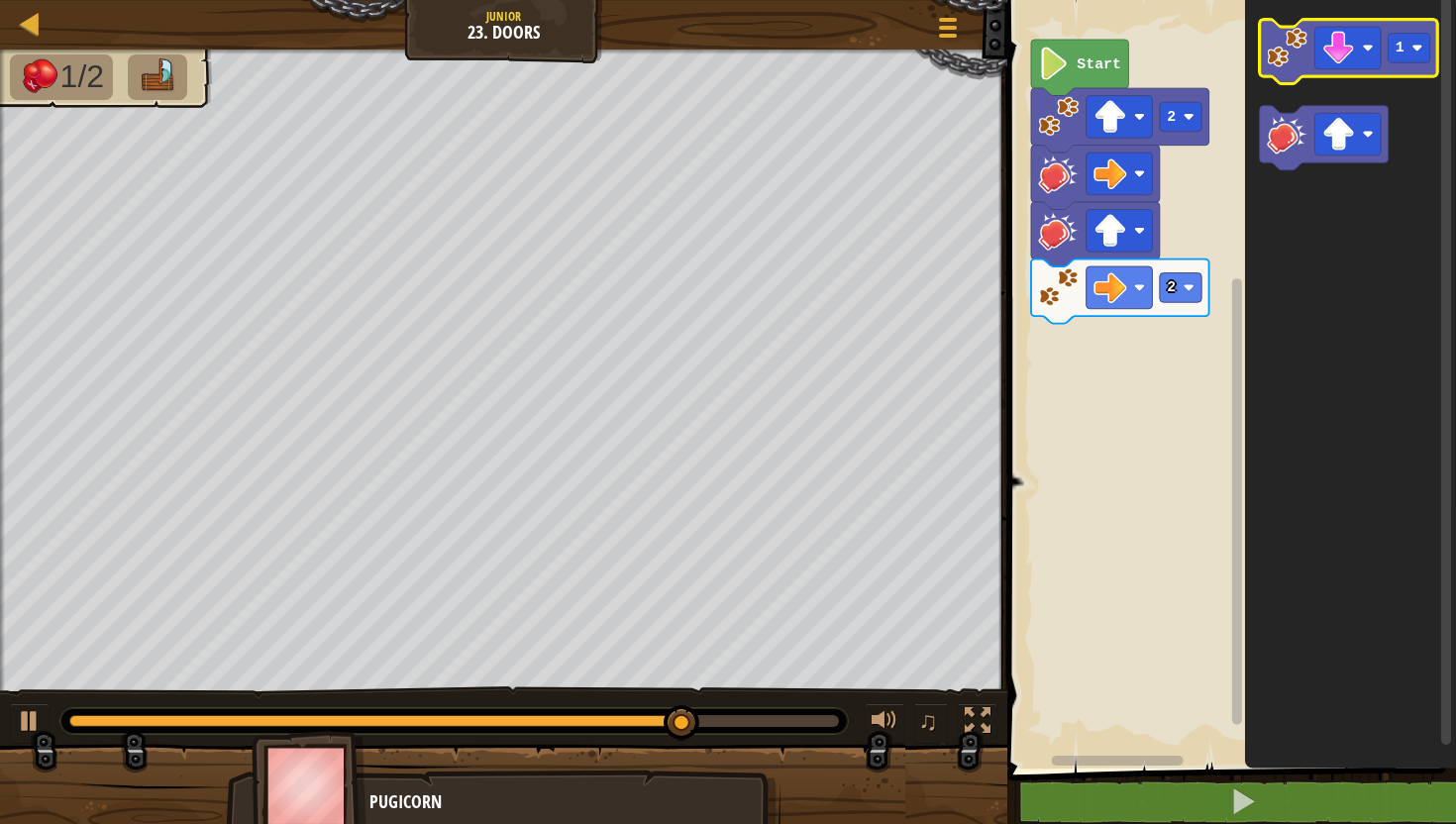 click 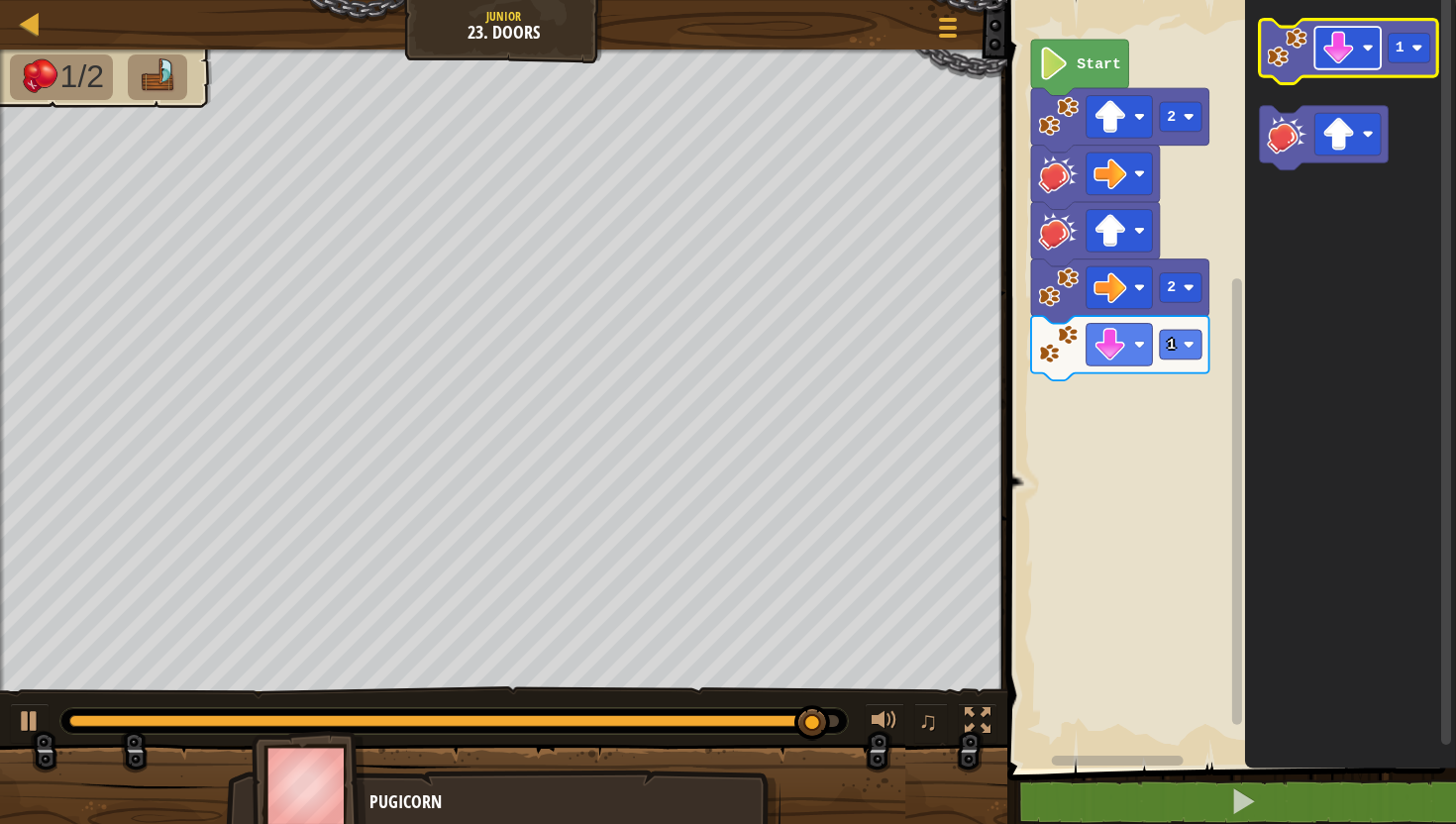 click 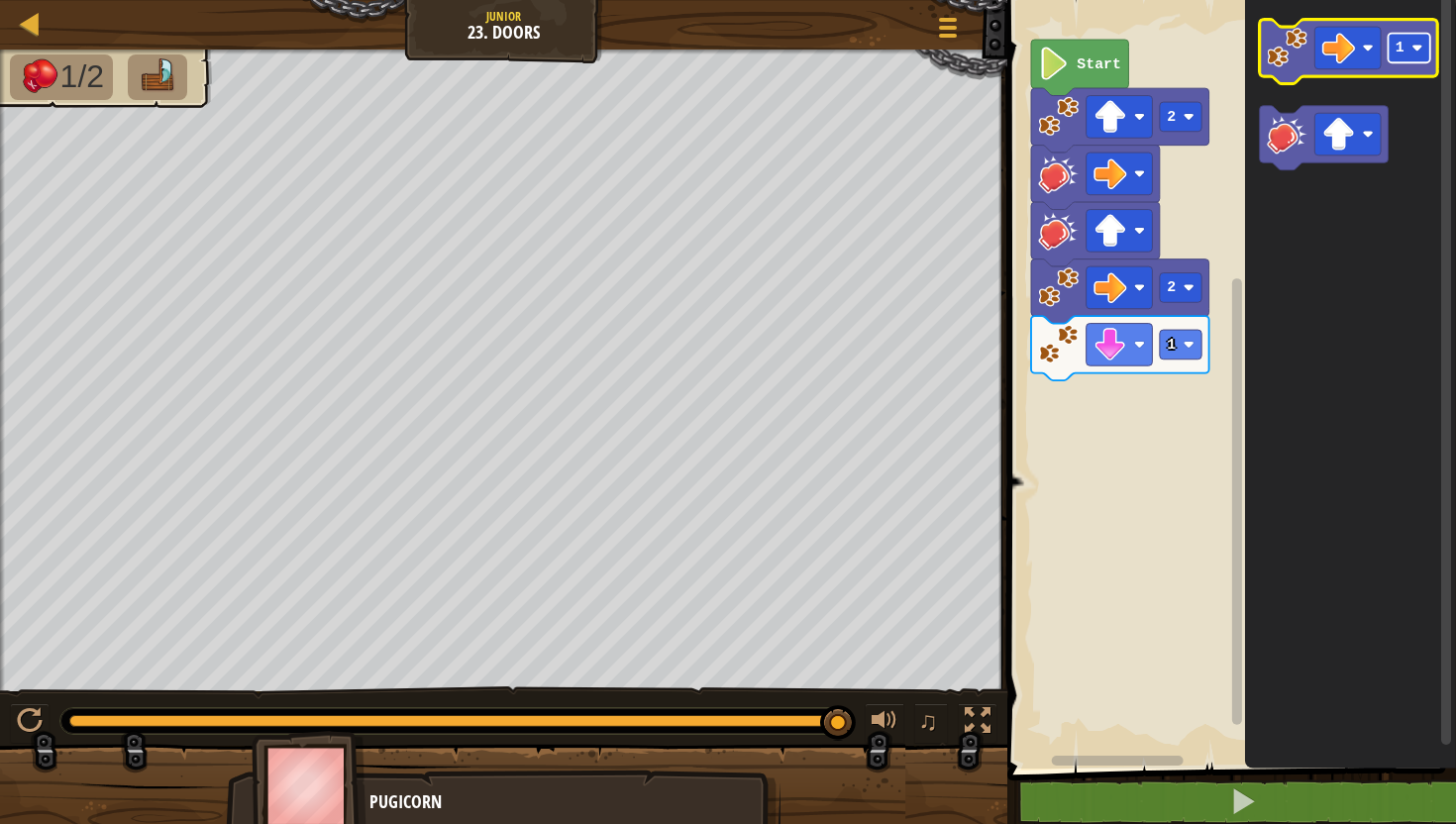 click 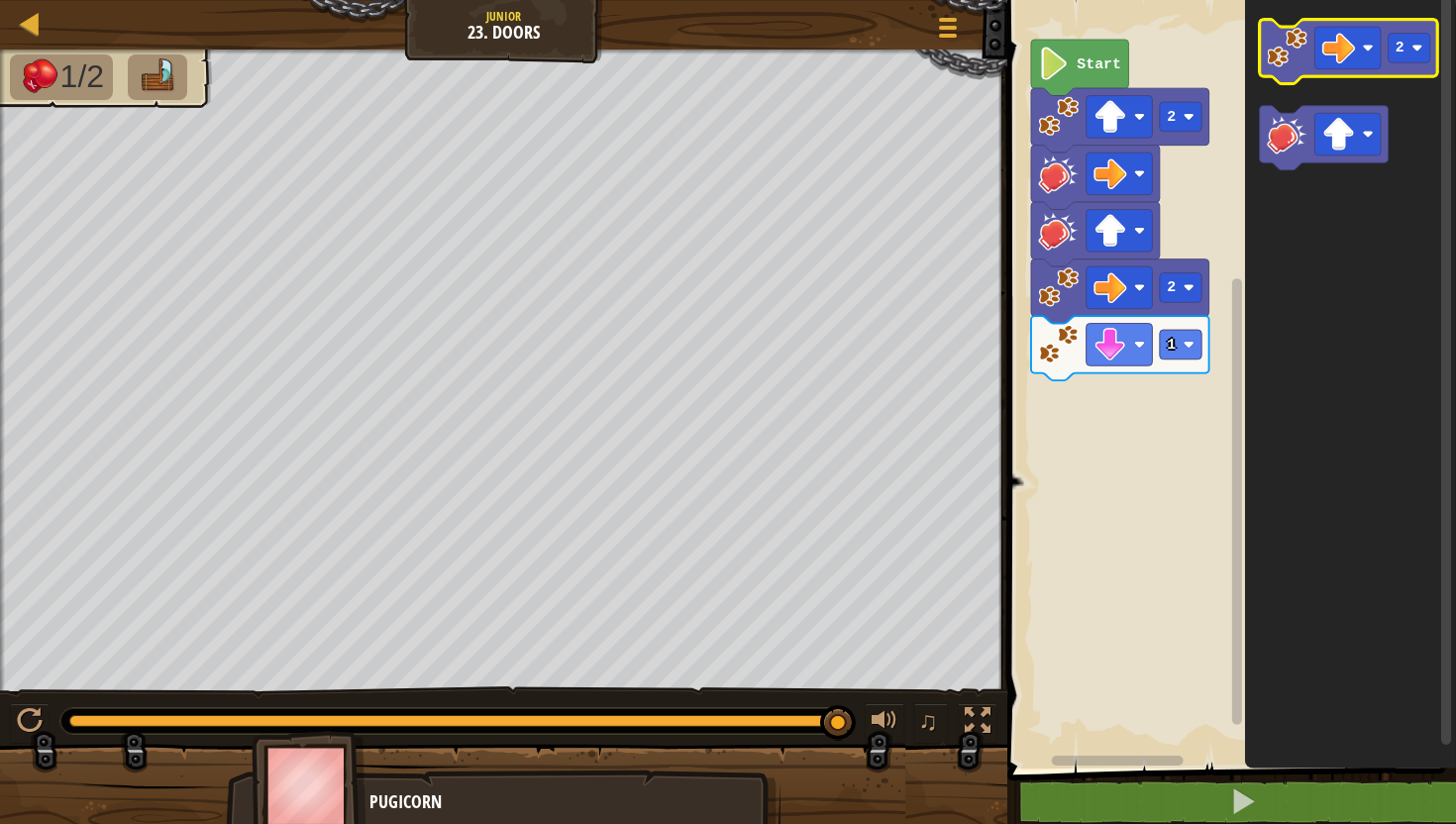 click 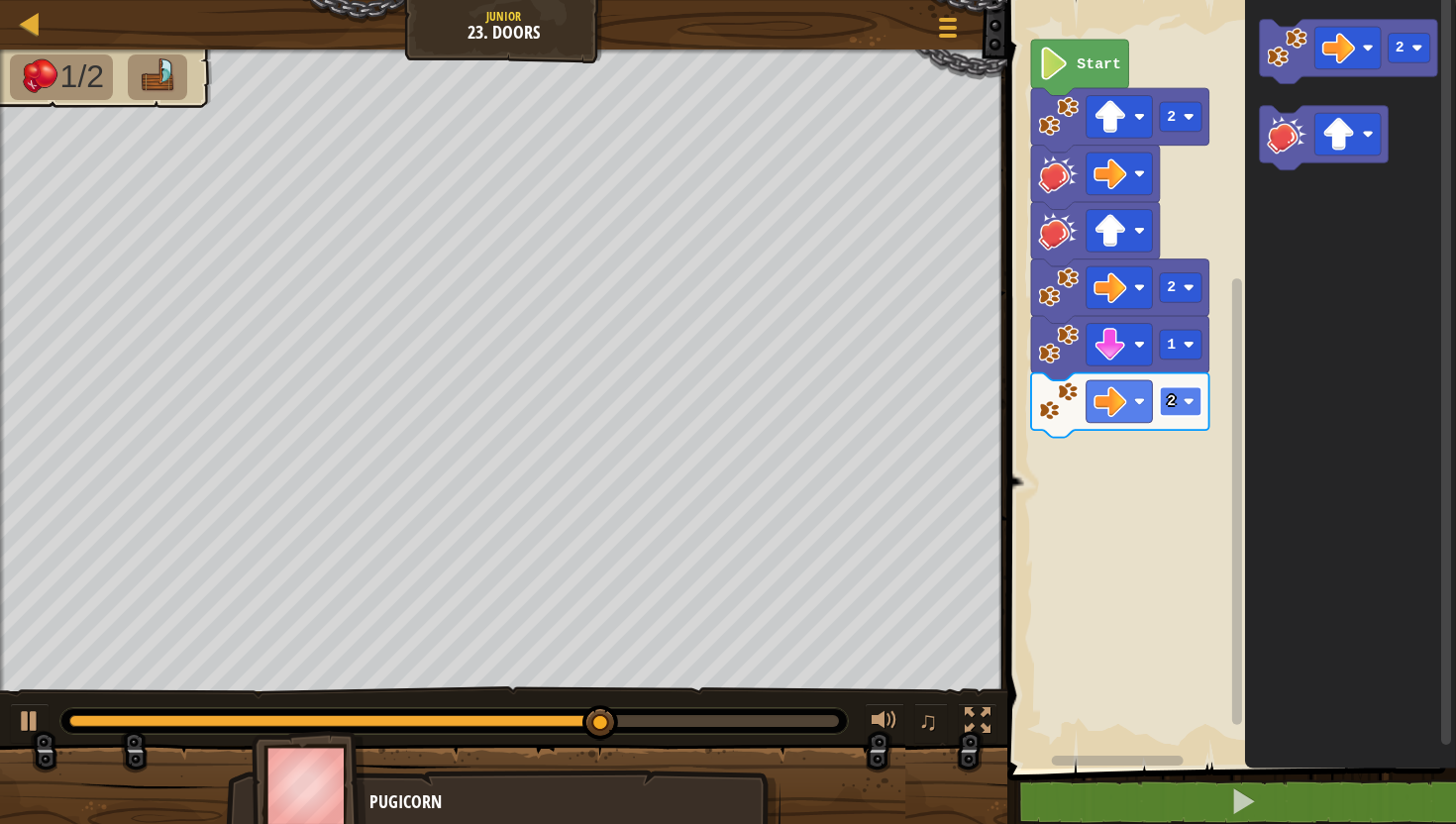 click 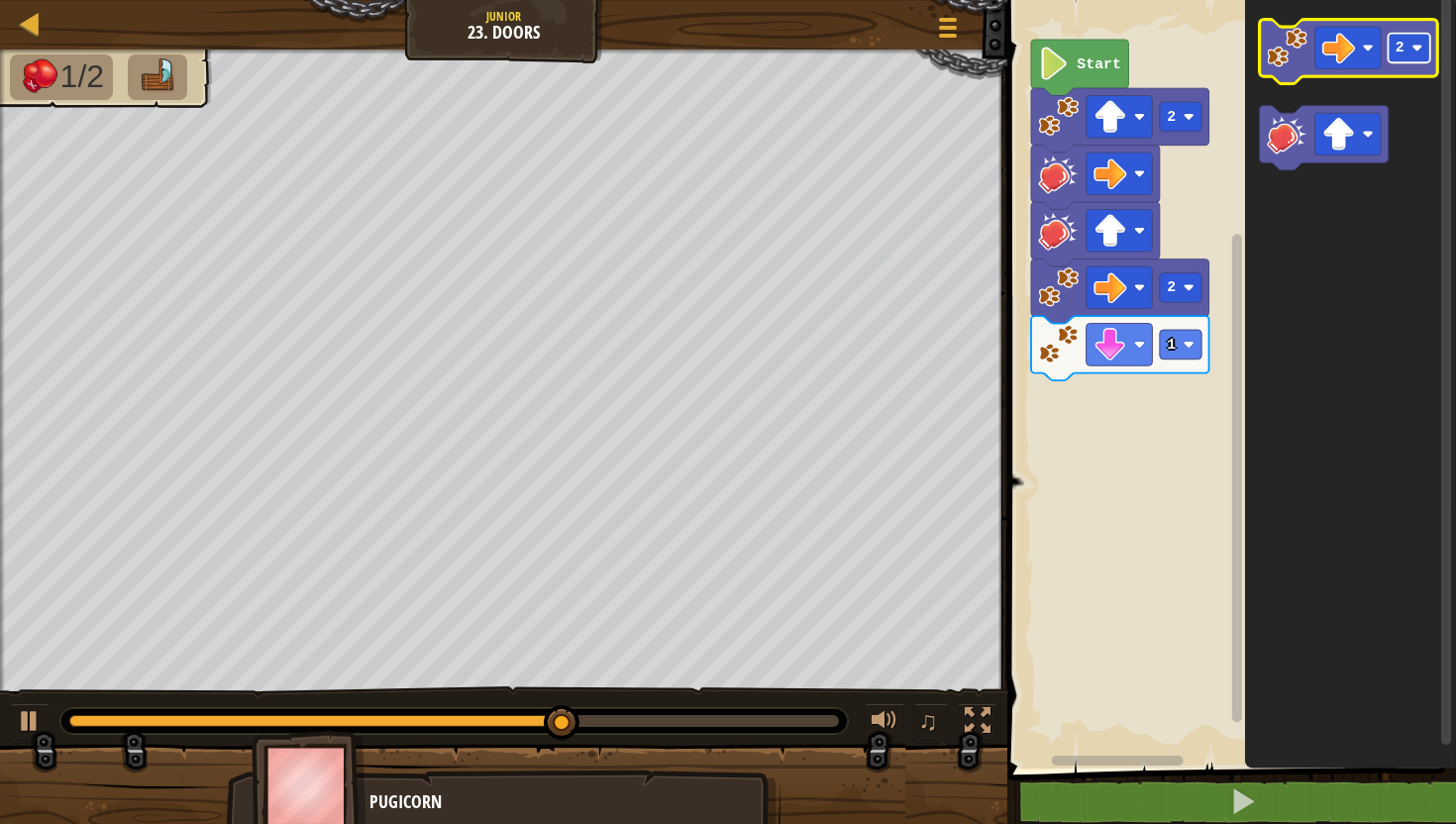 click 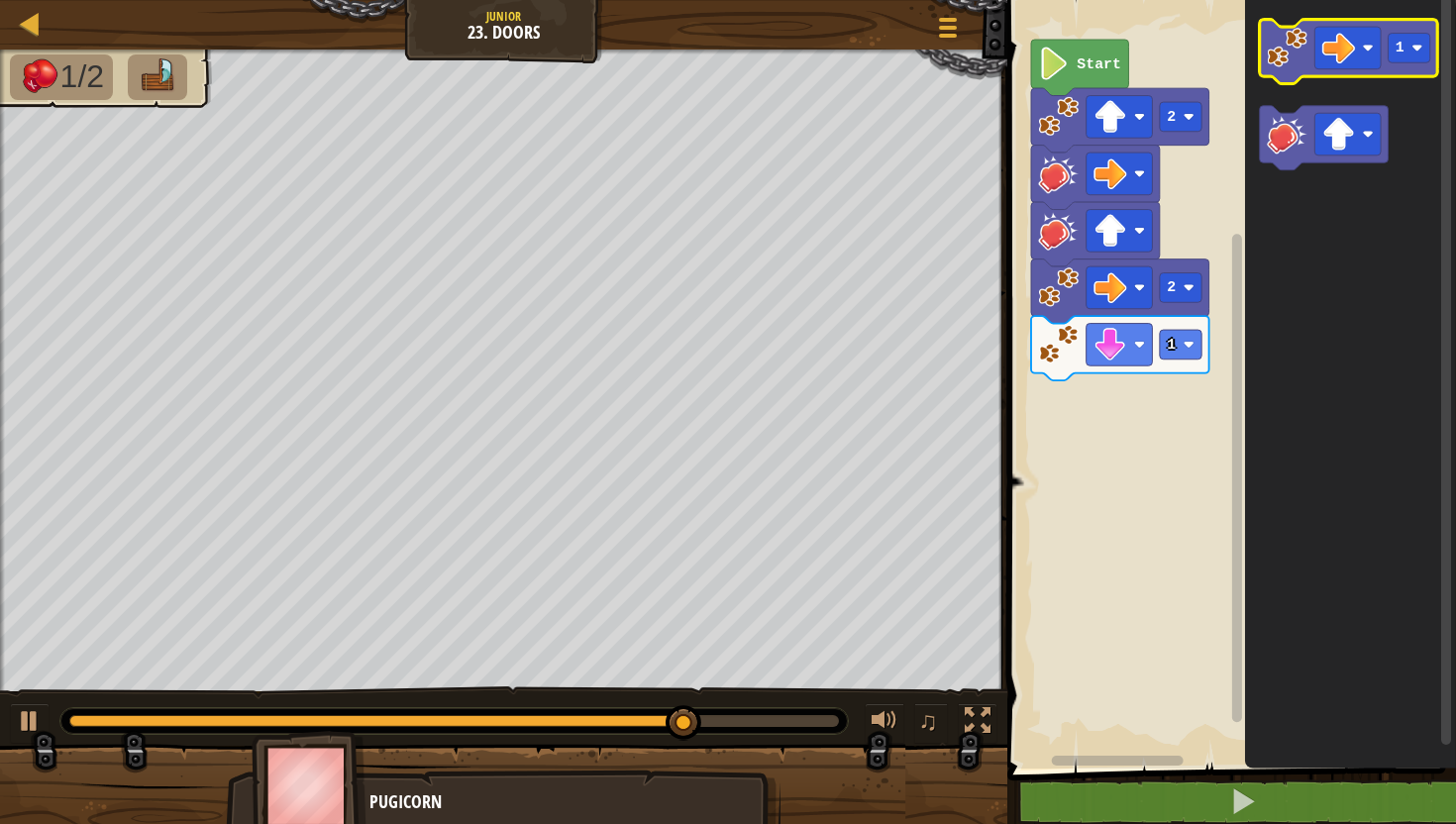 click 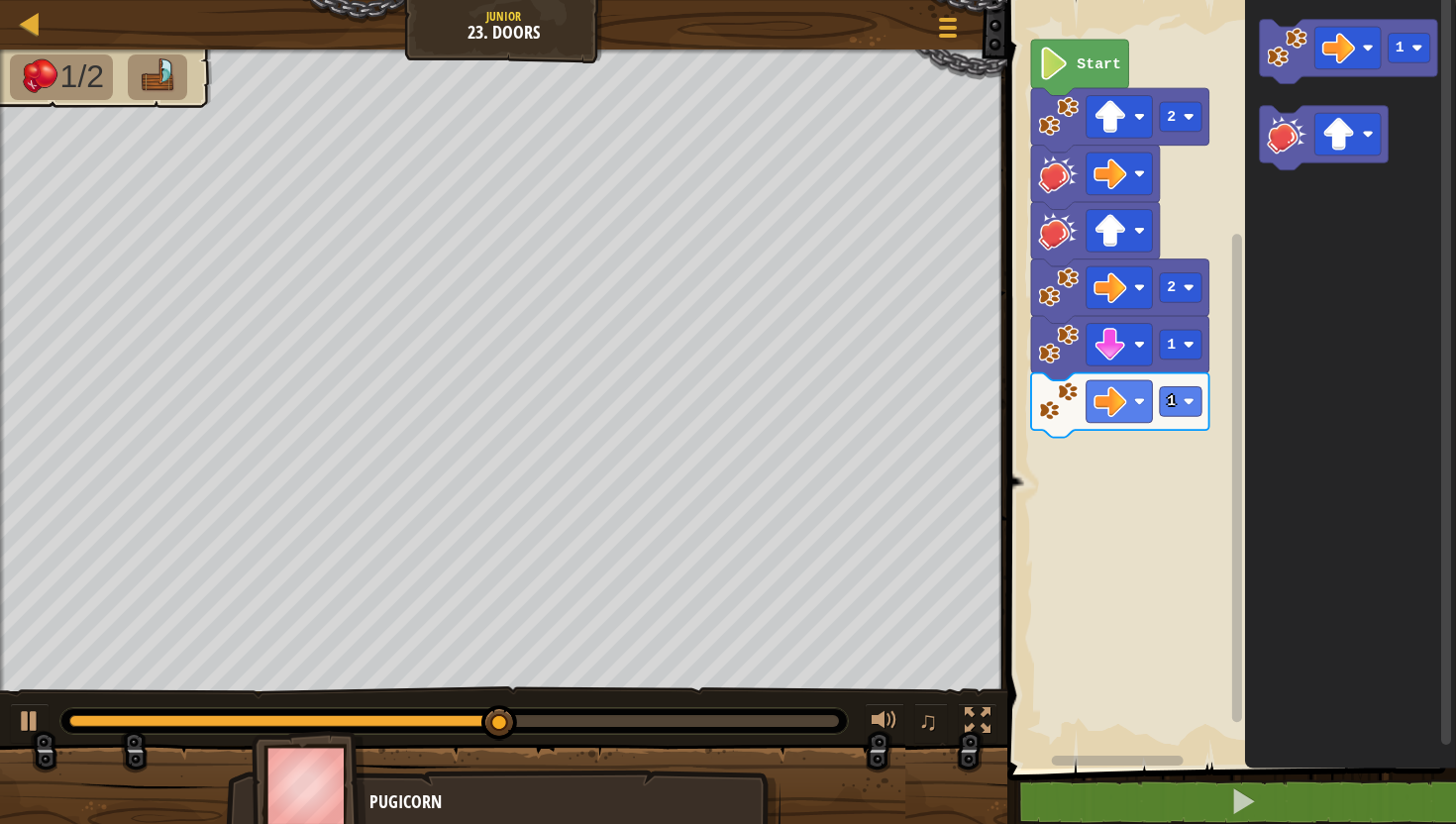 click 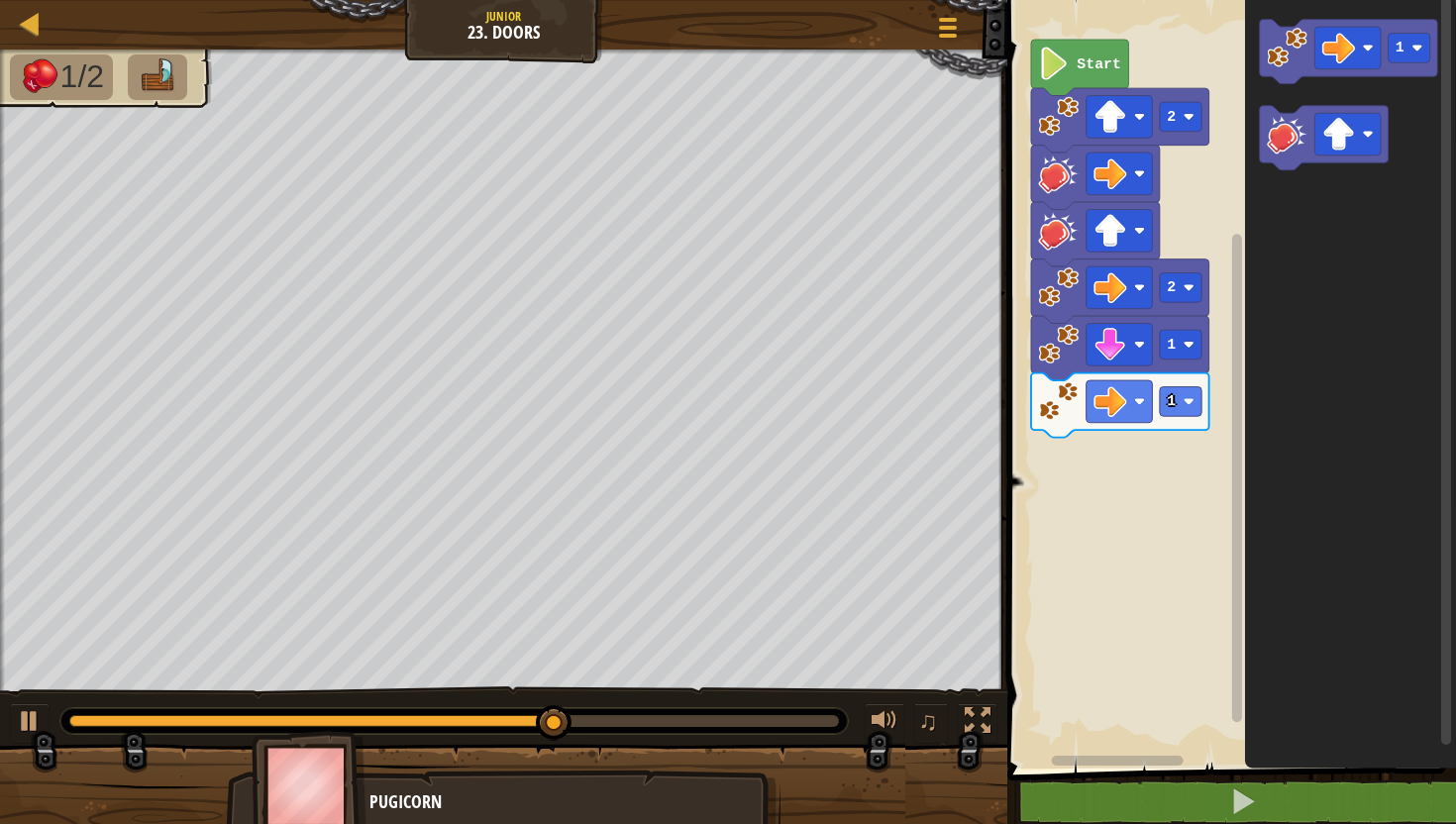 click 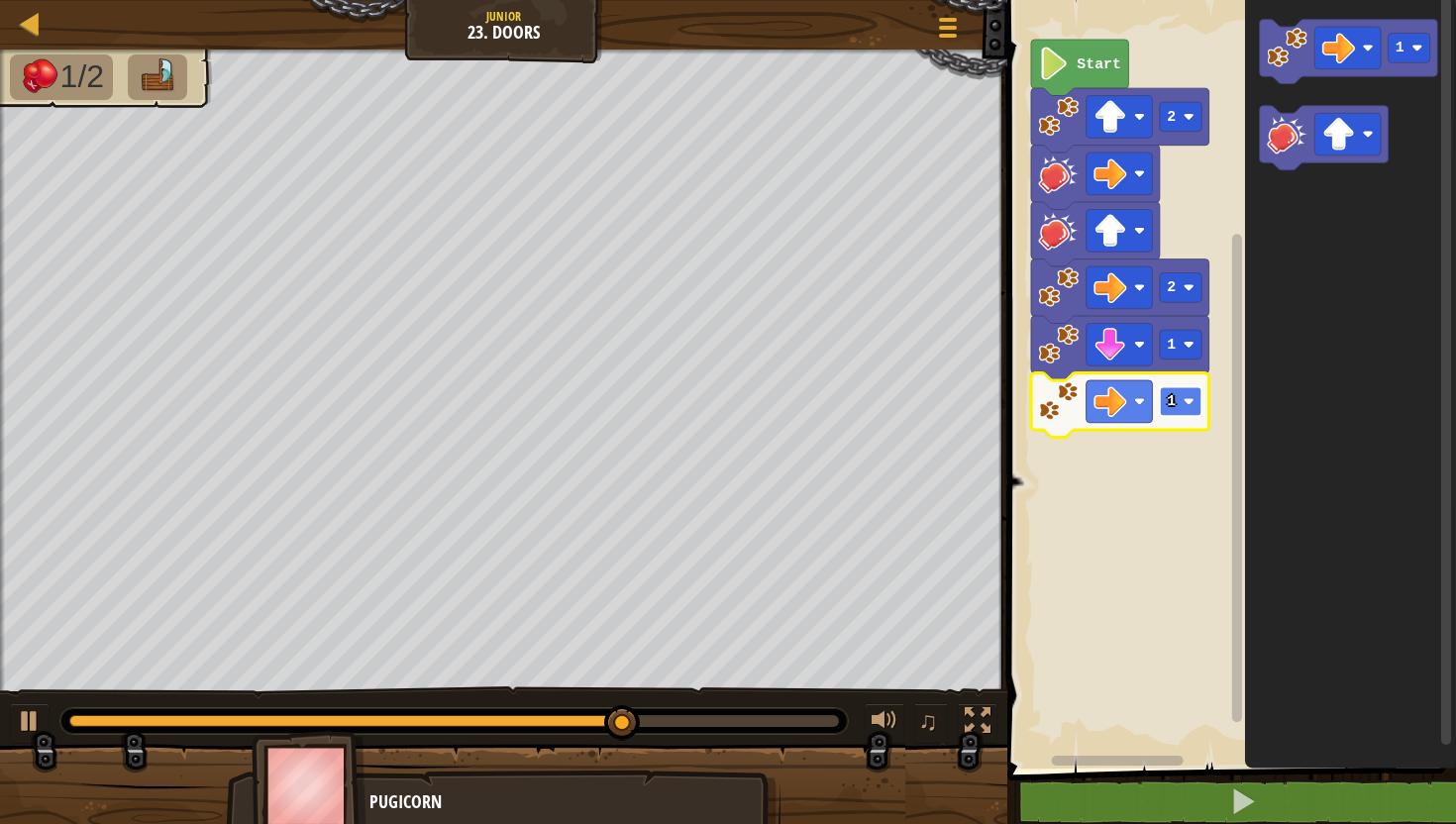 click 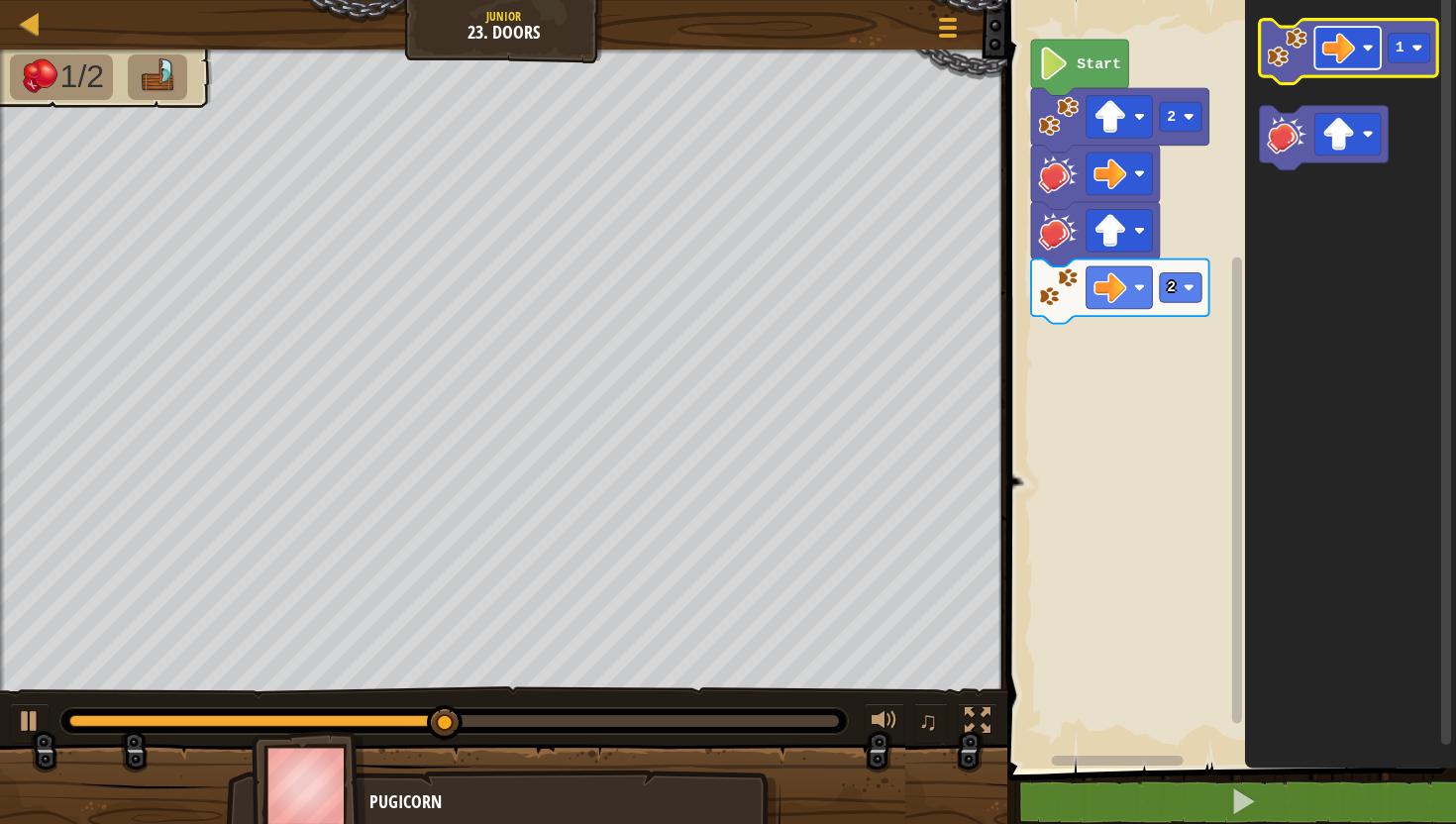 click 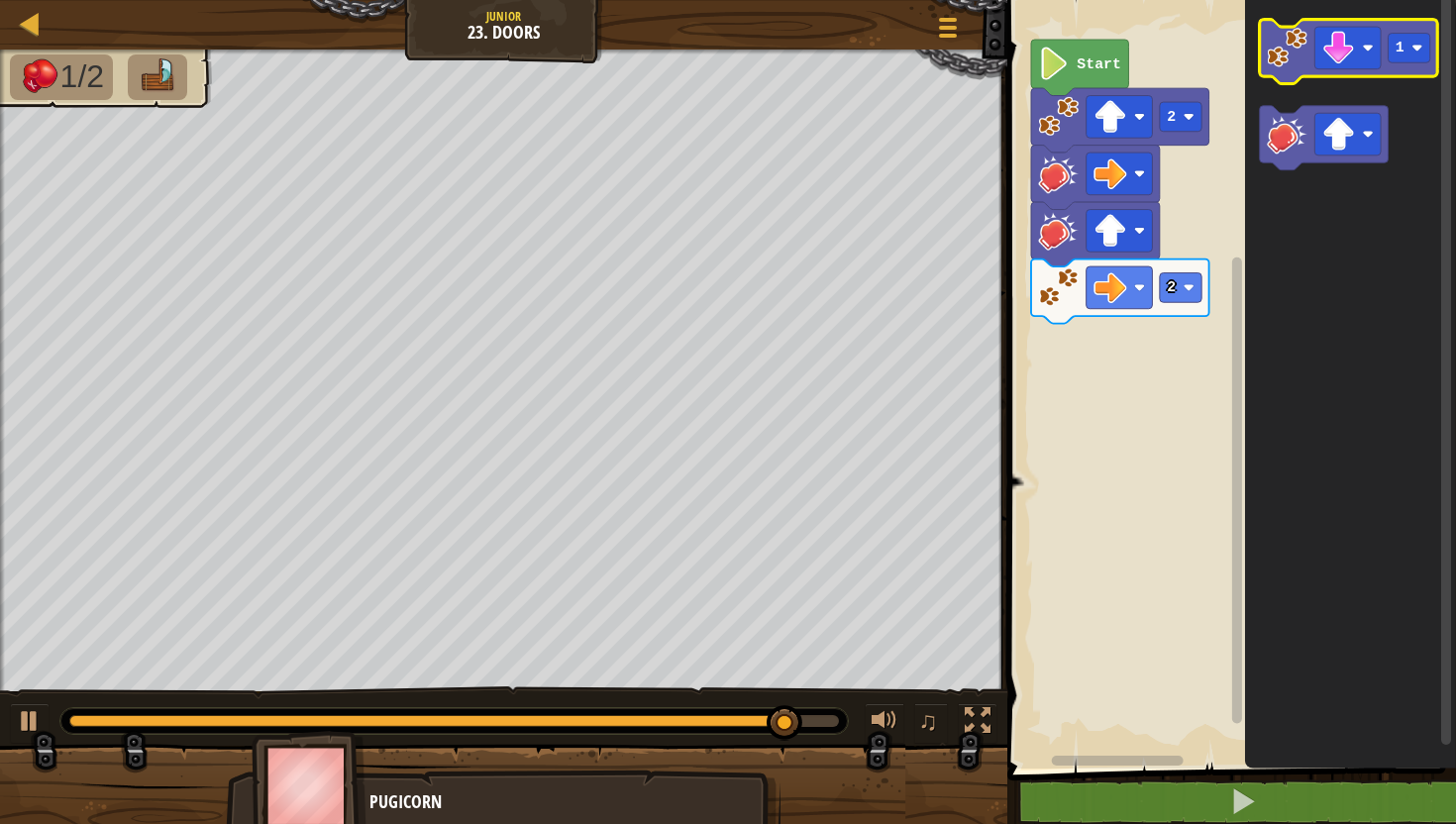 click 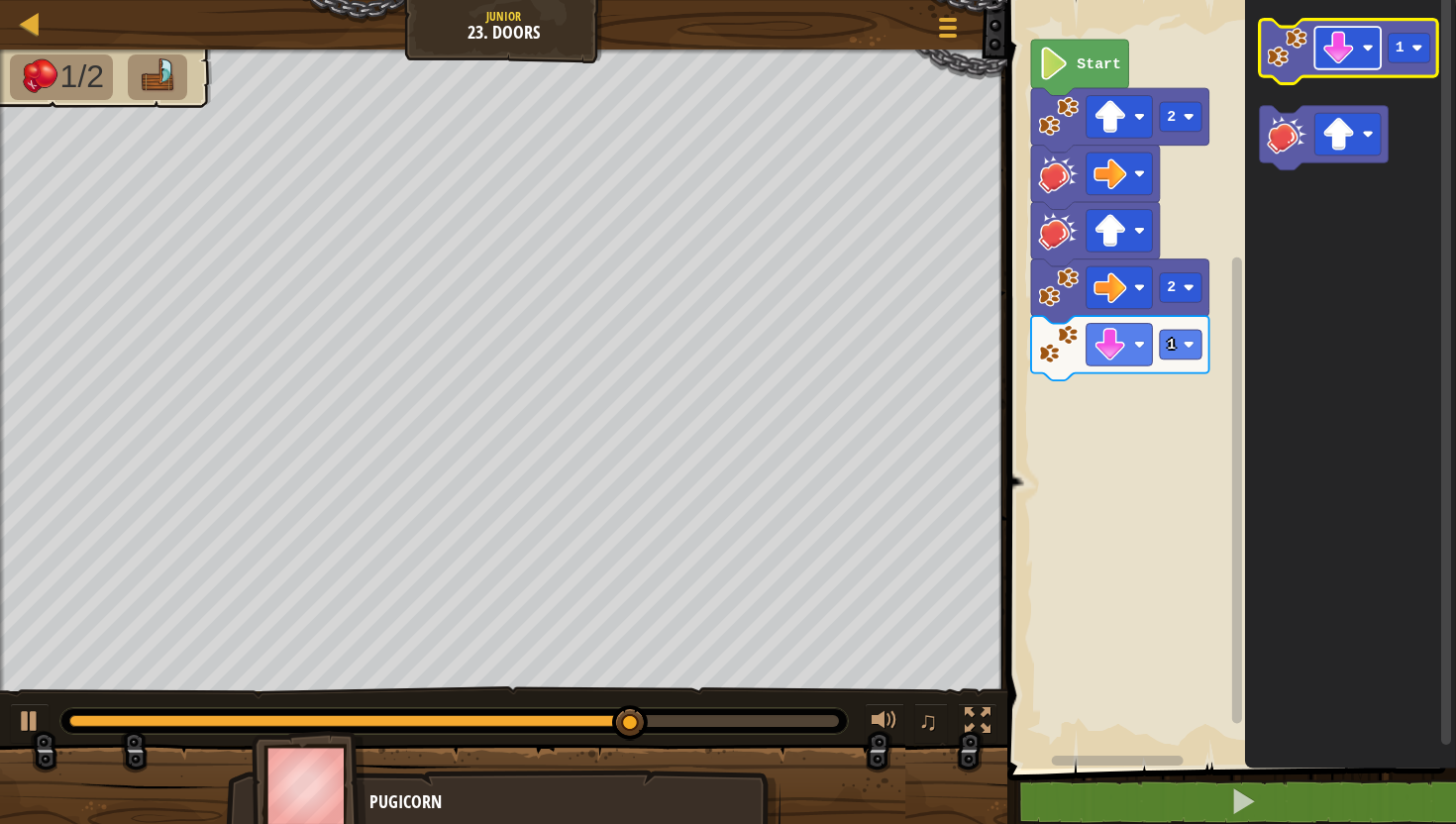 click 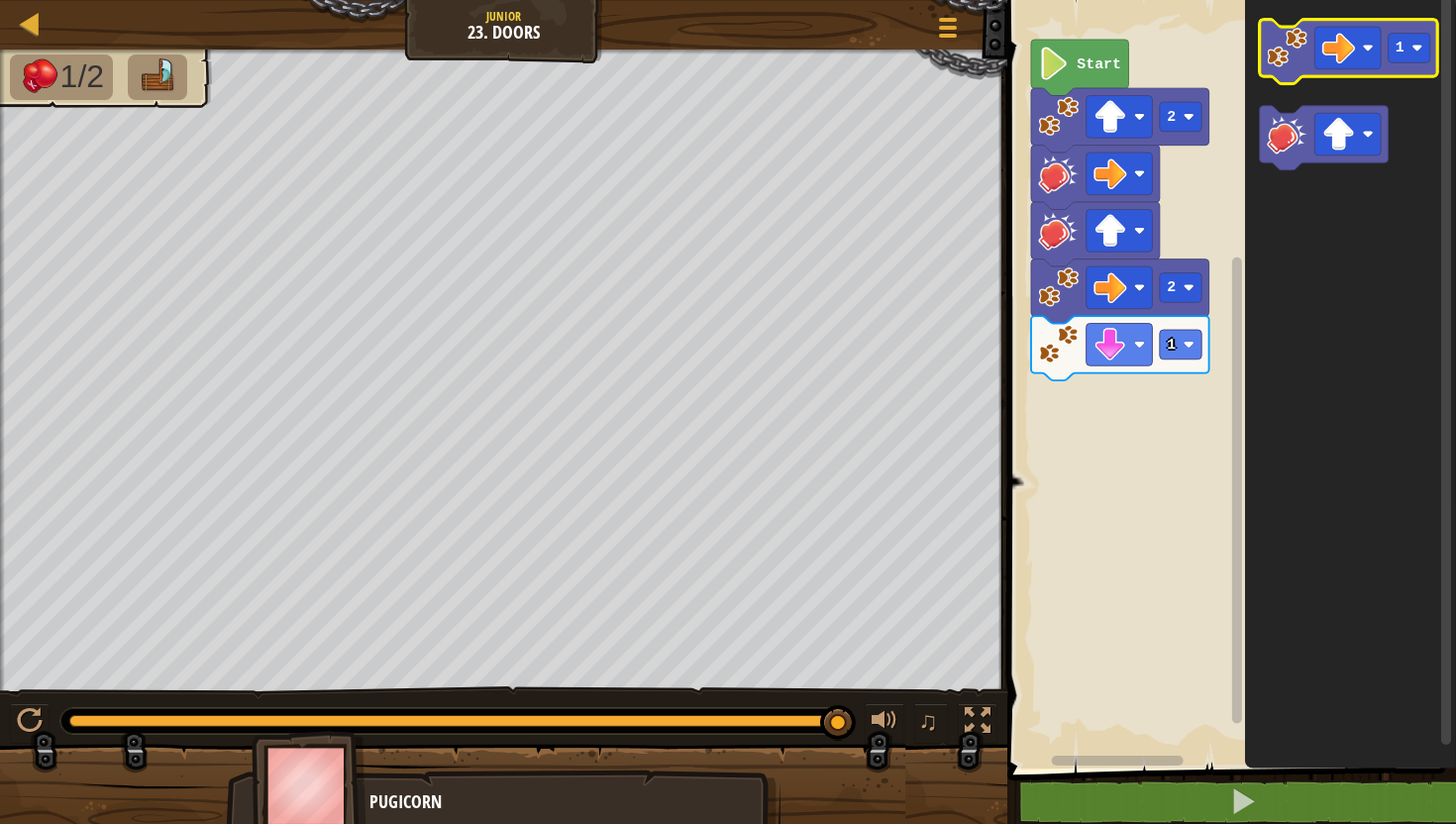 click 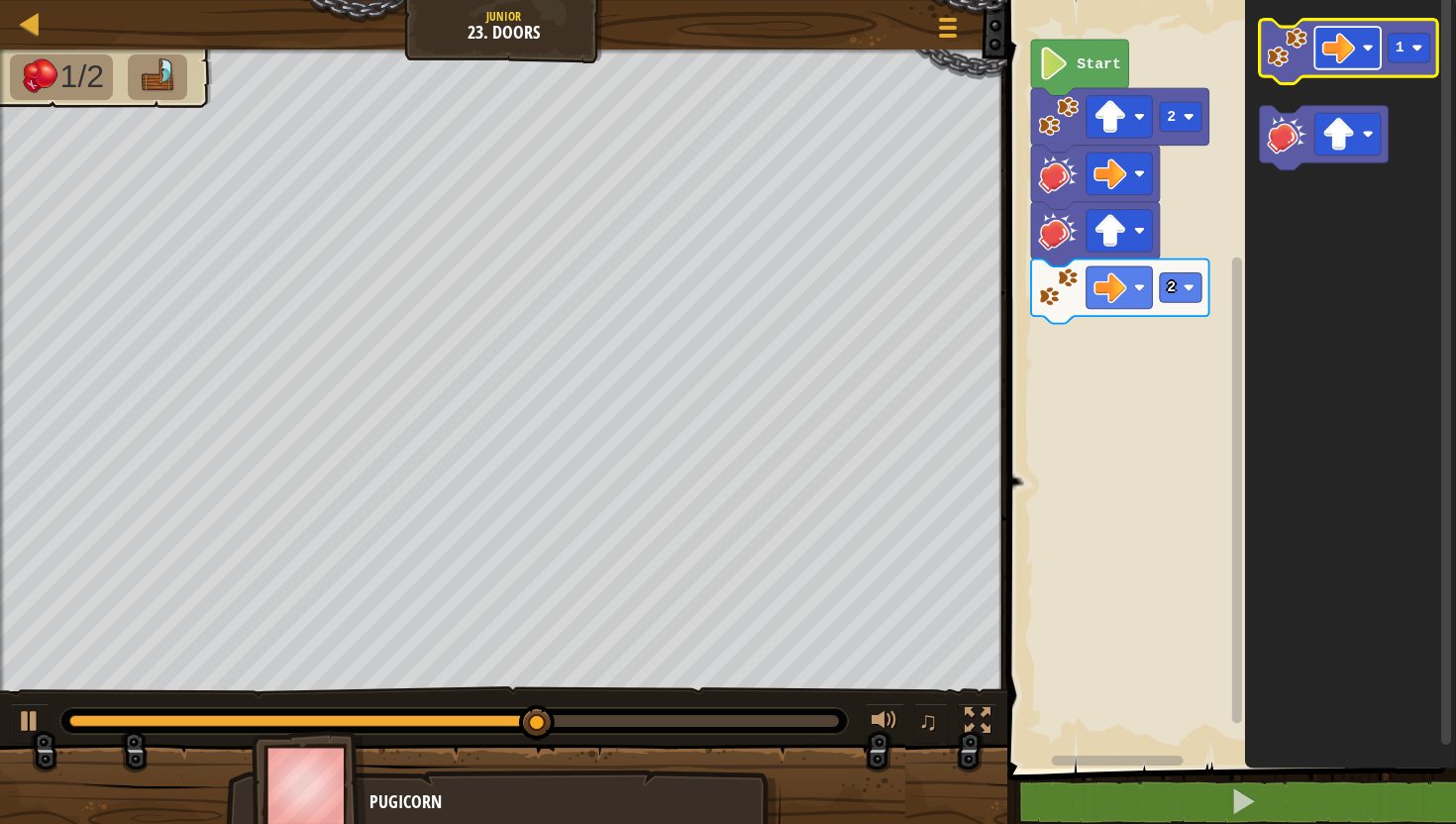 click 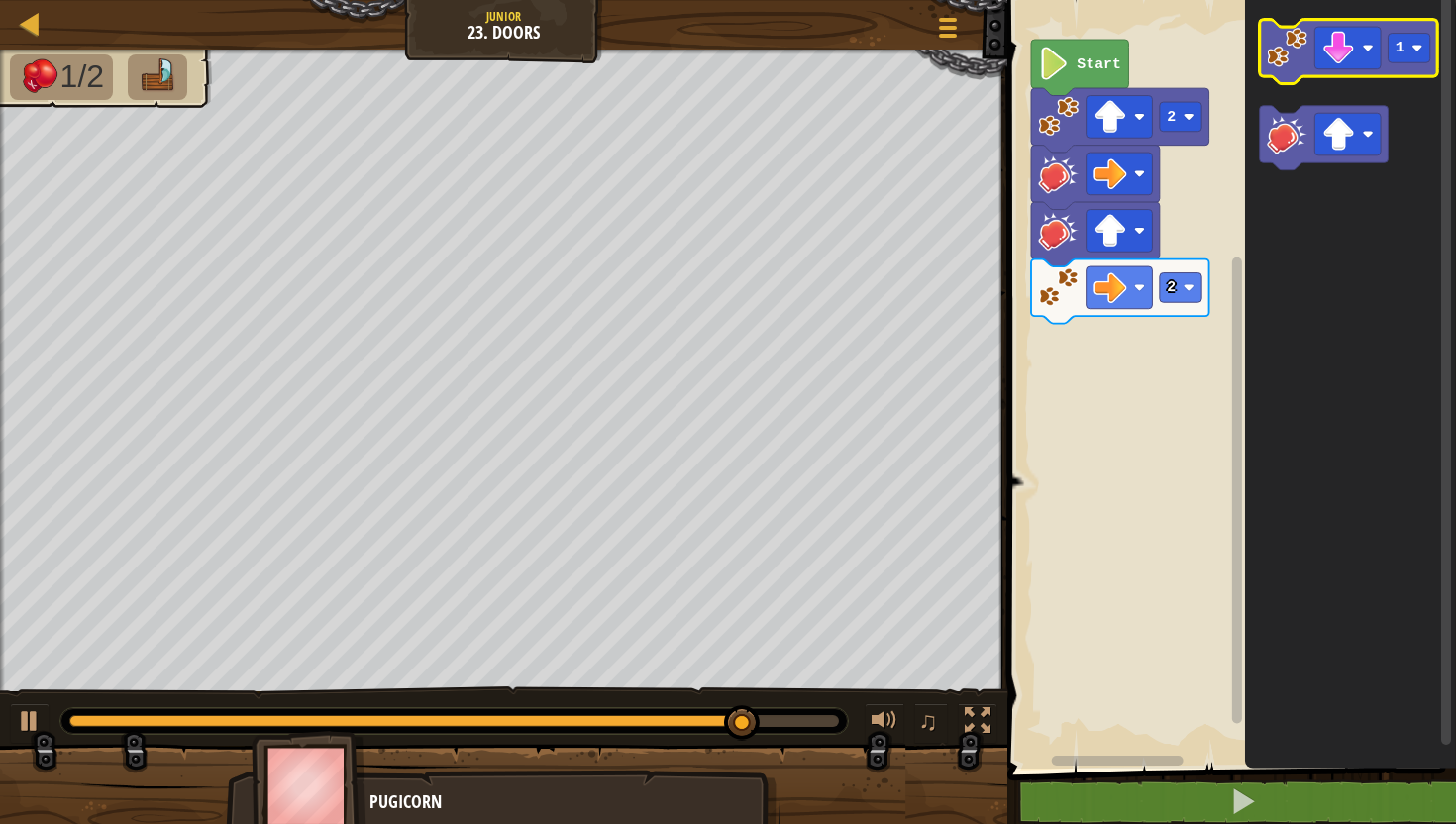 click 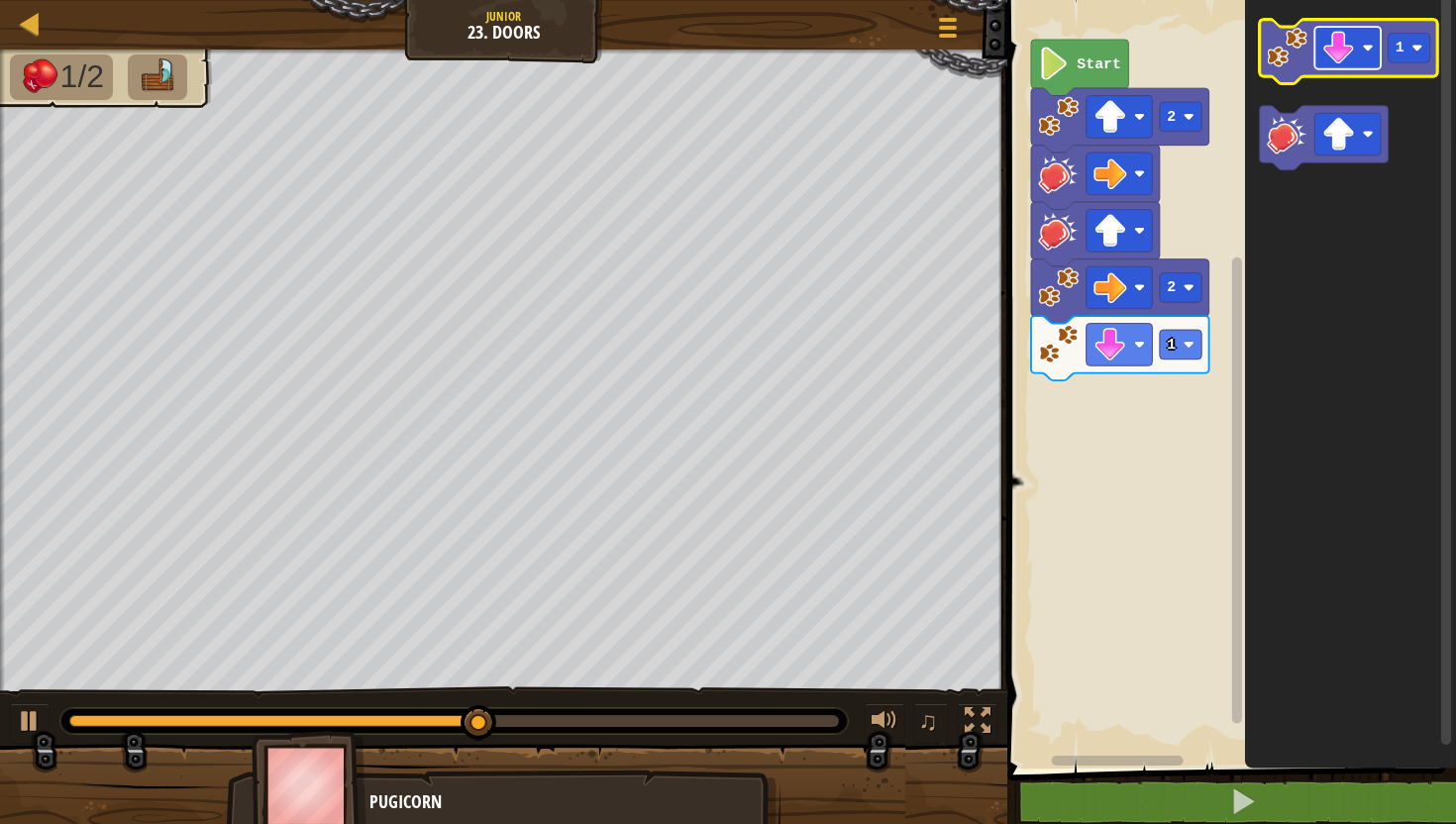 click 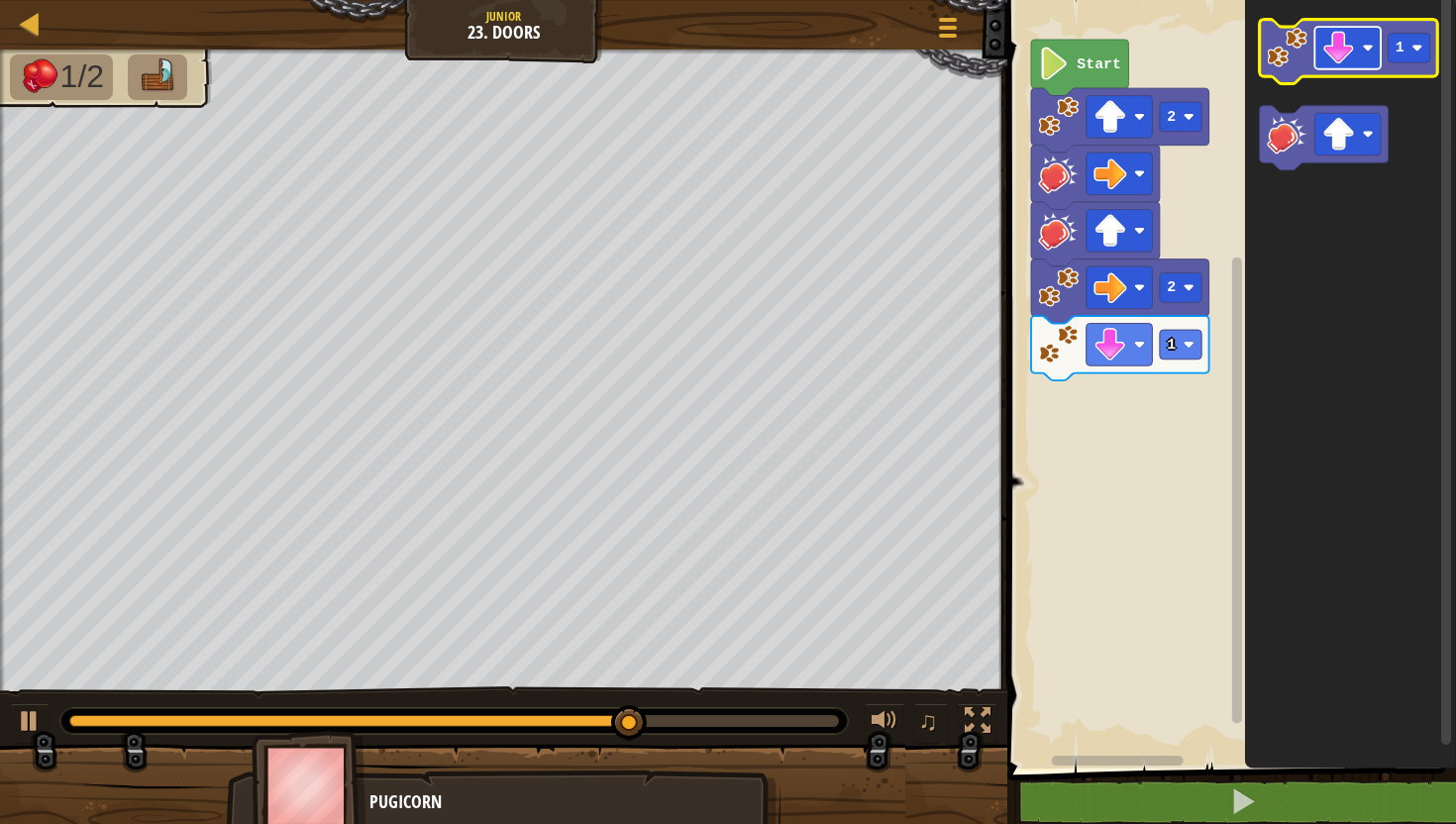 click 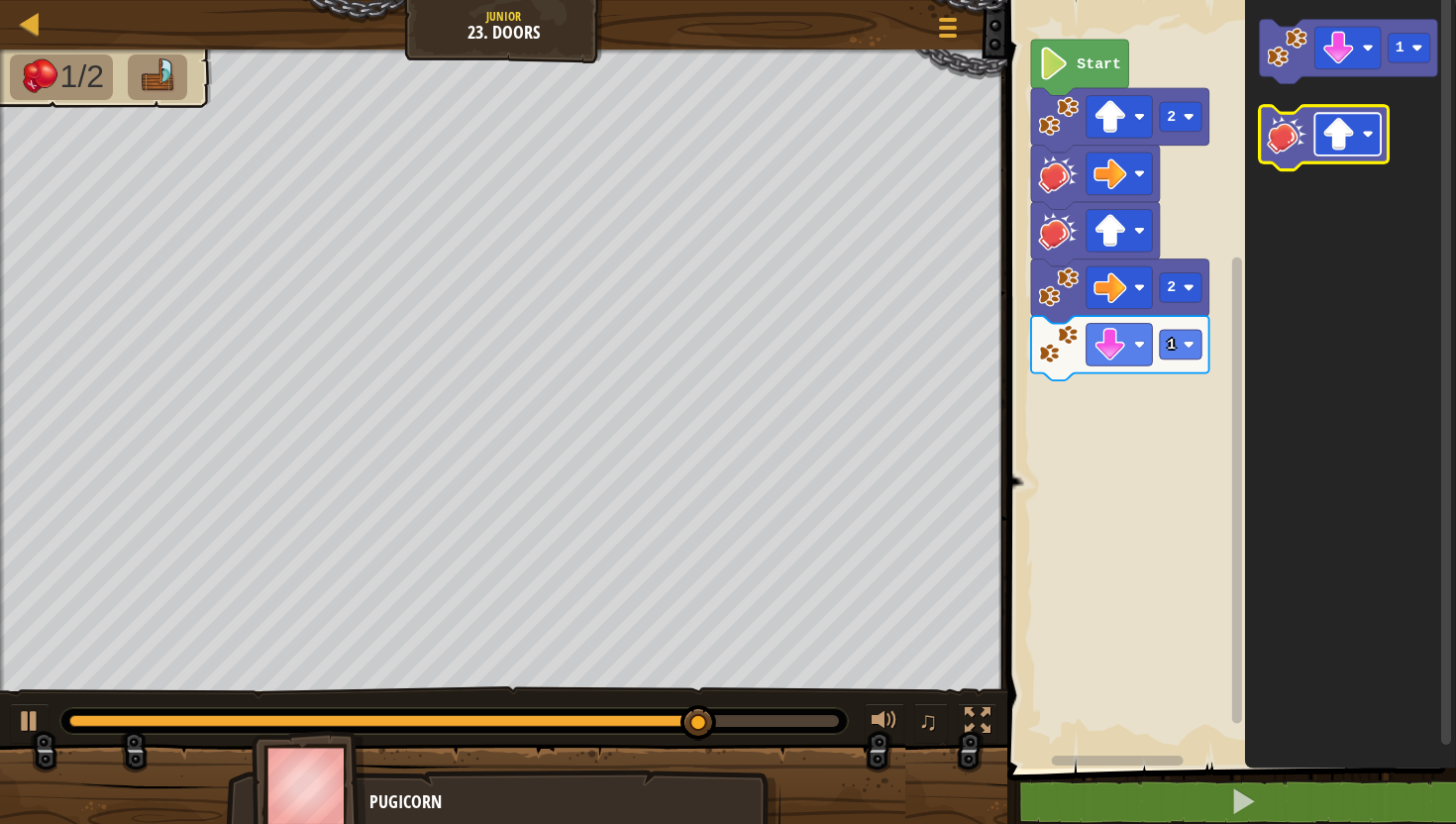click 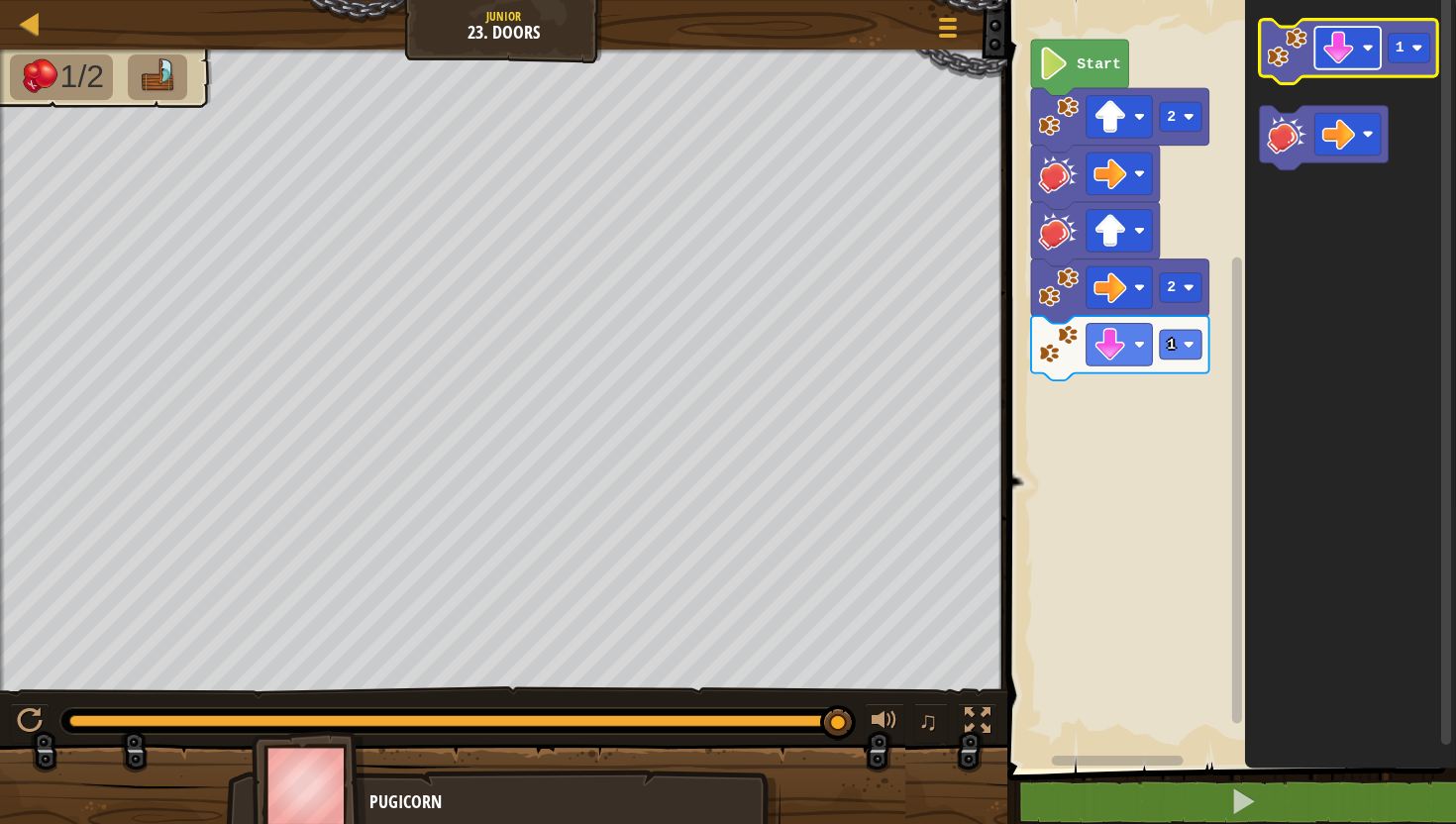 click 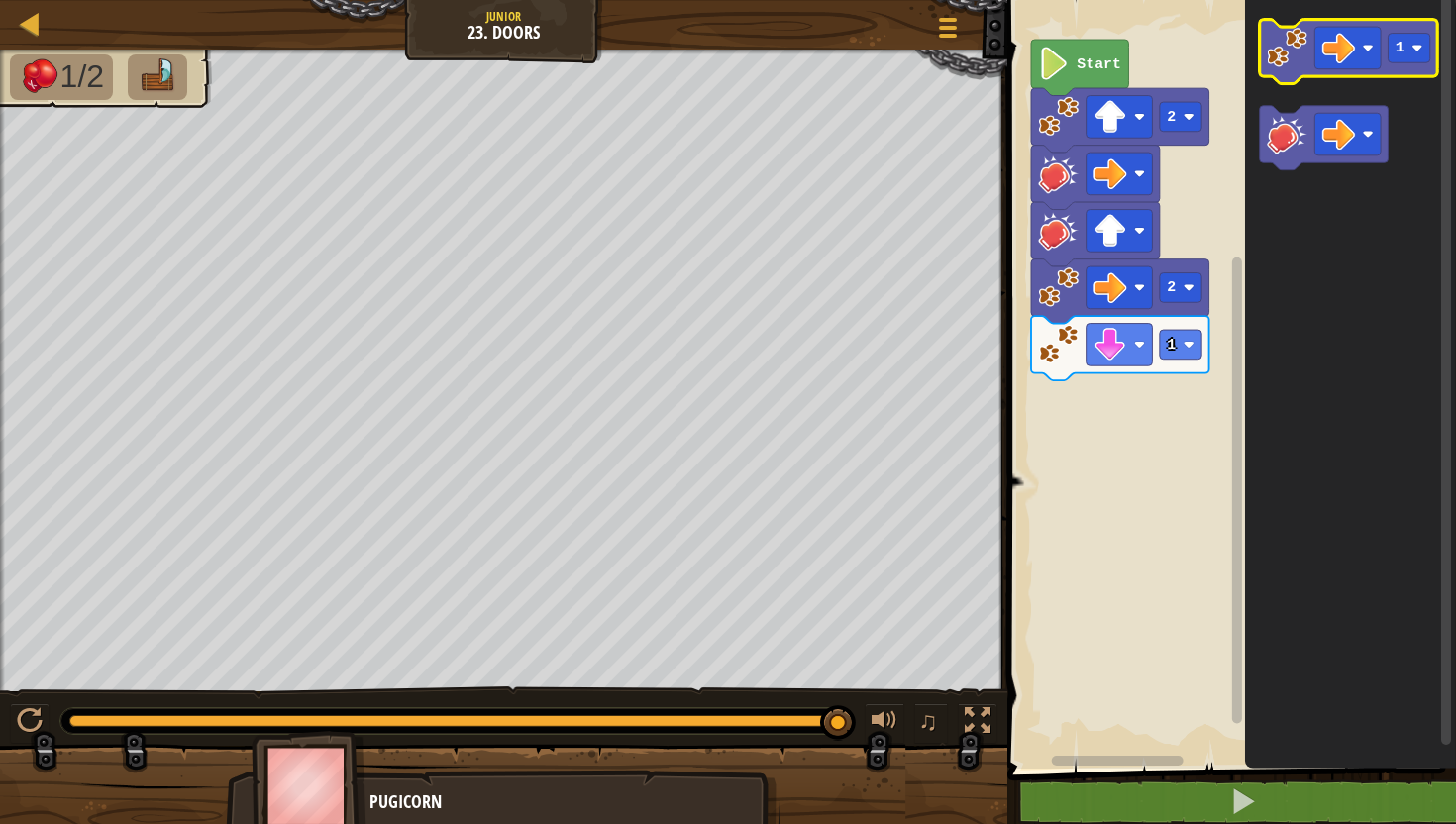 click 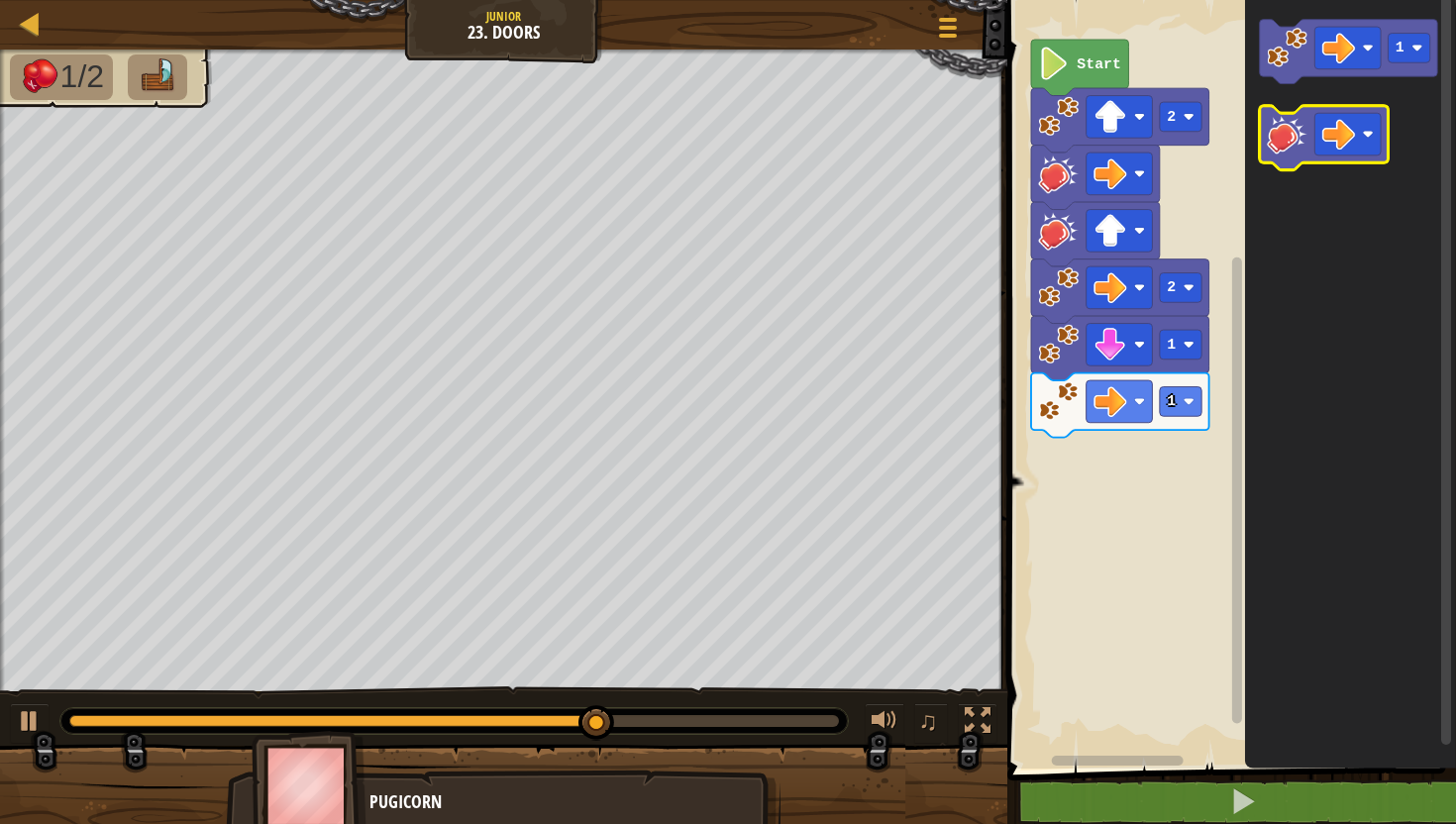 click 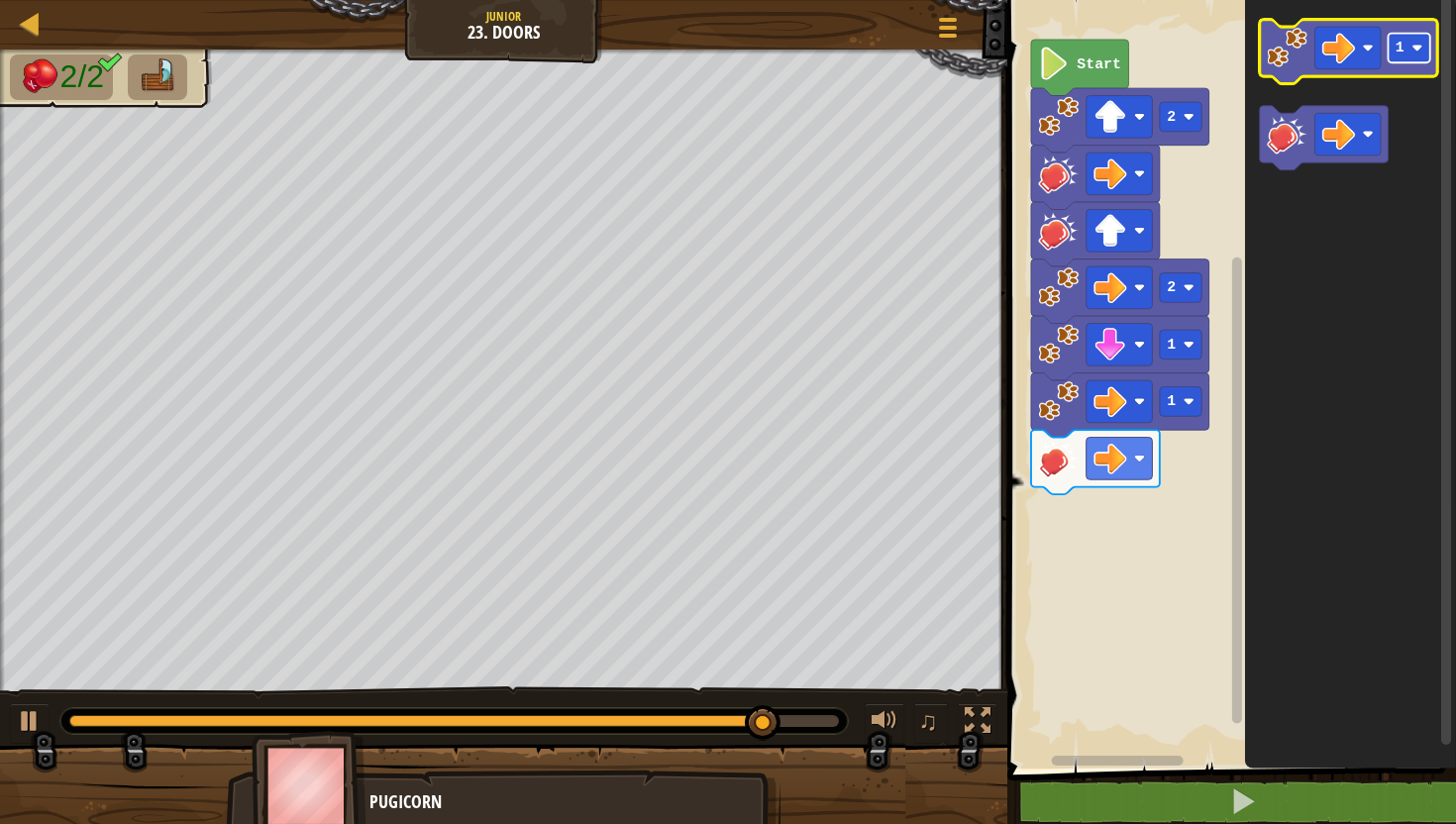 click 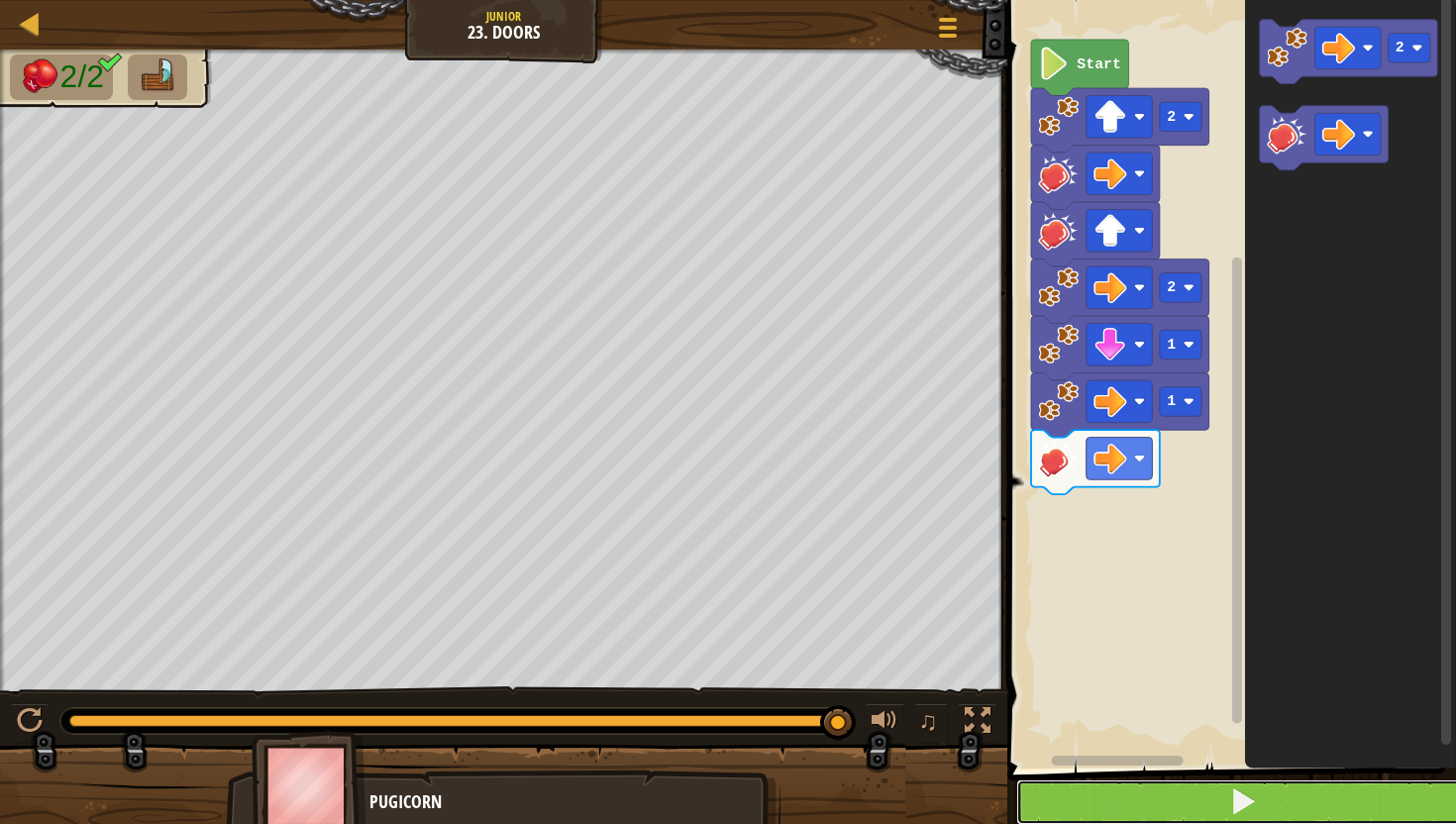 click at bounding box center [1243, 802] 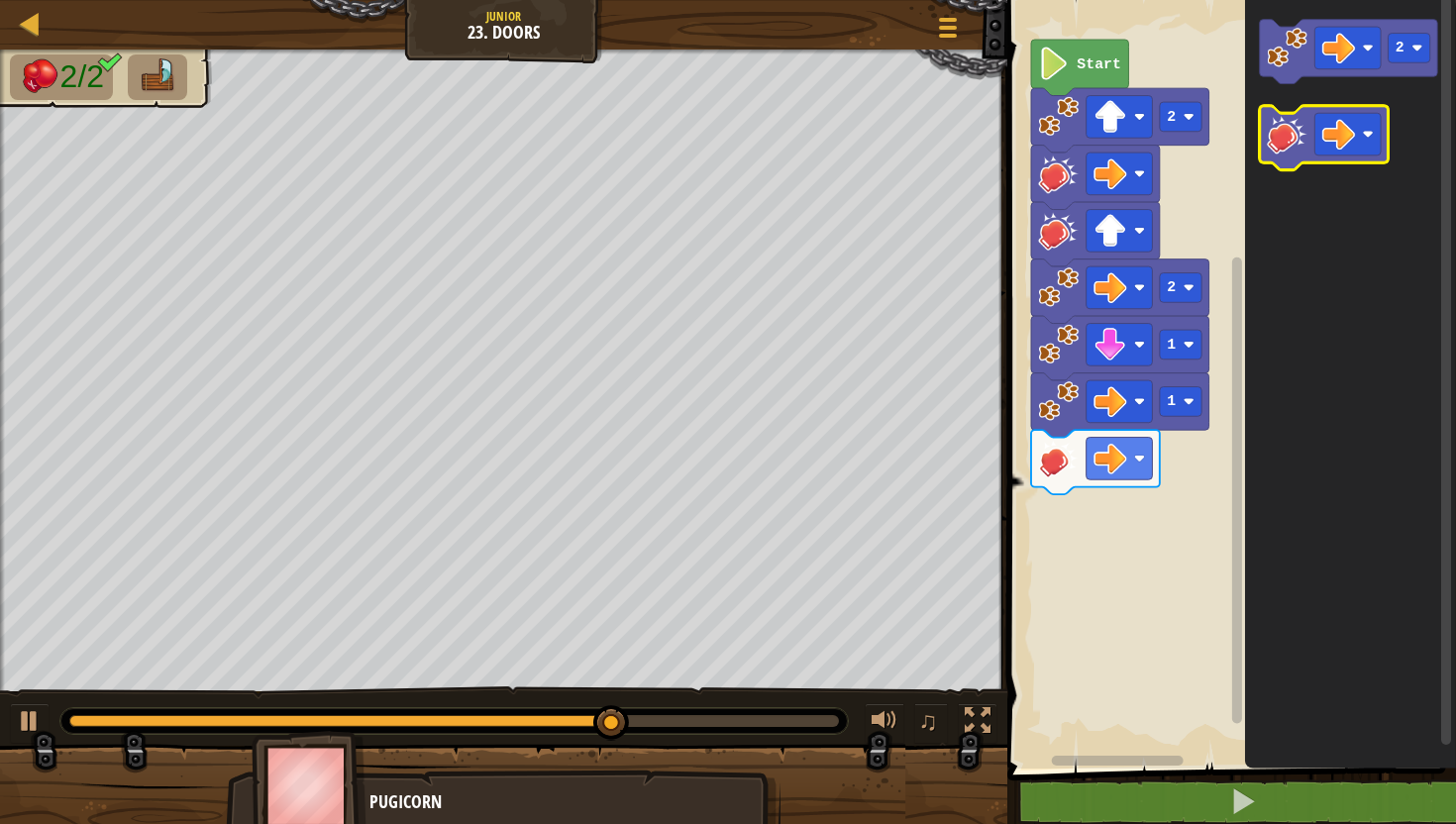 click 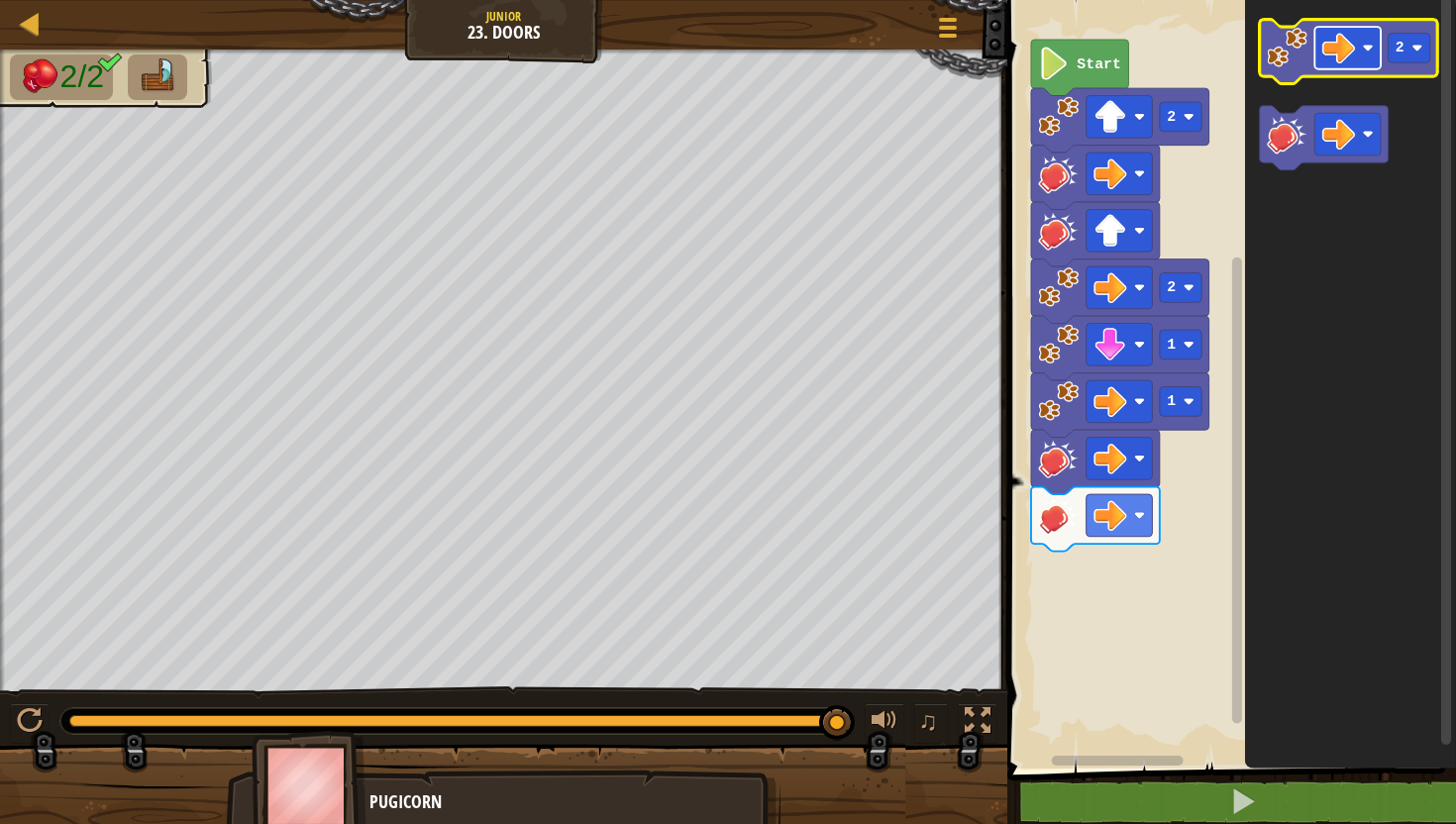click 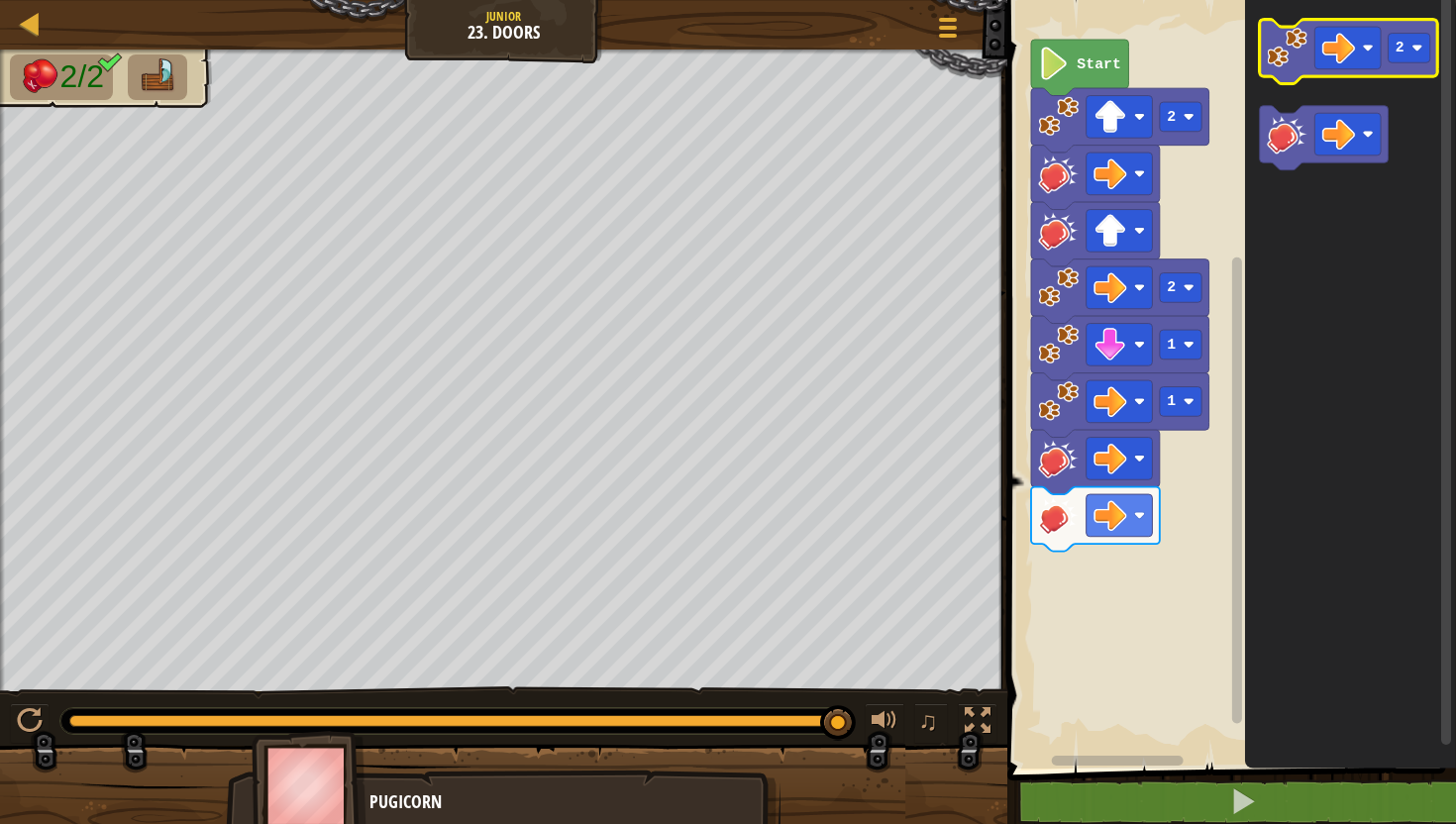 click 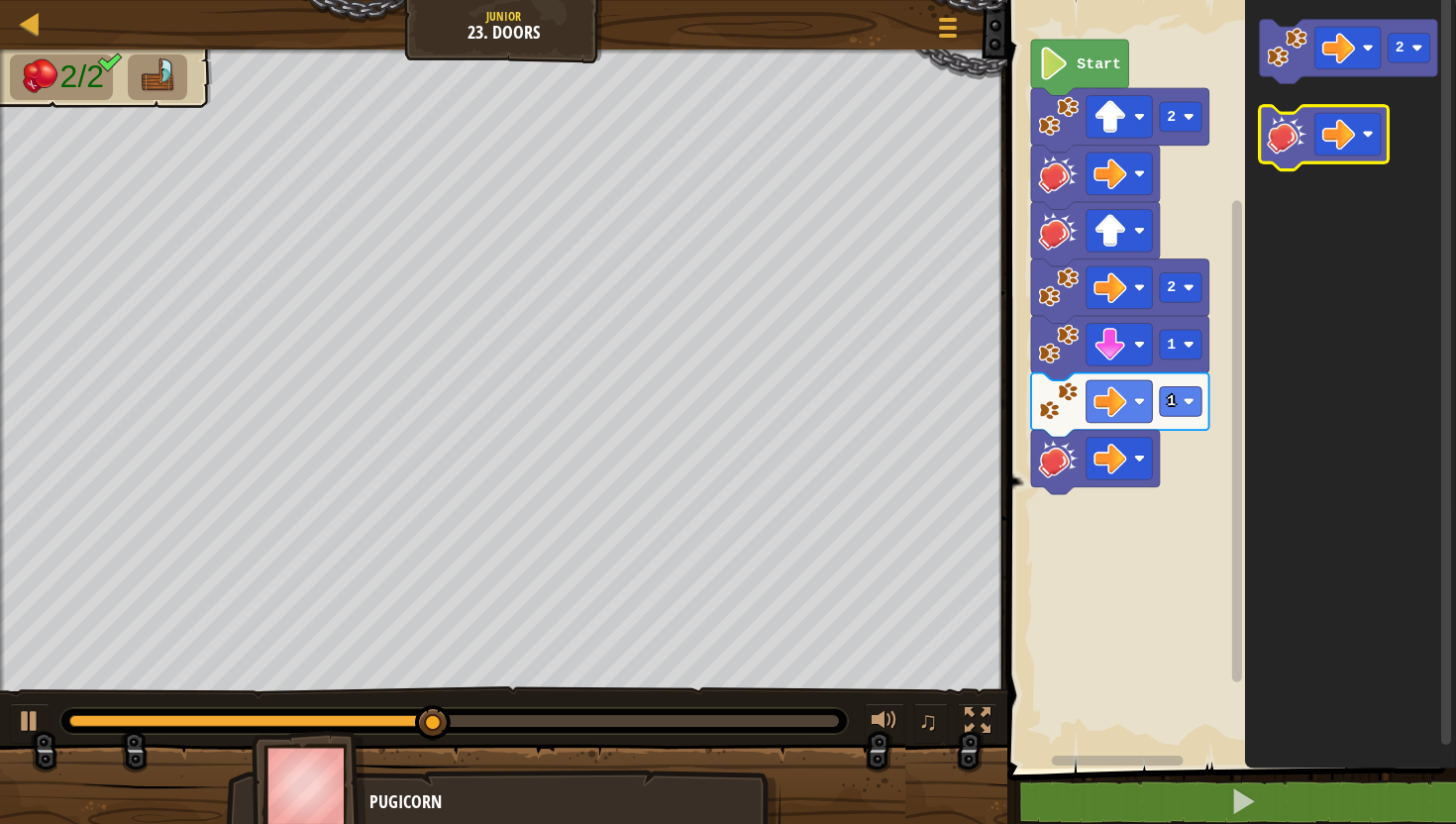 click 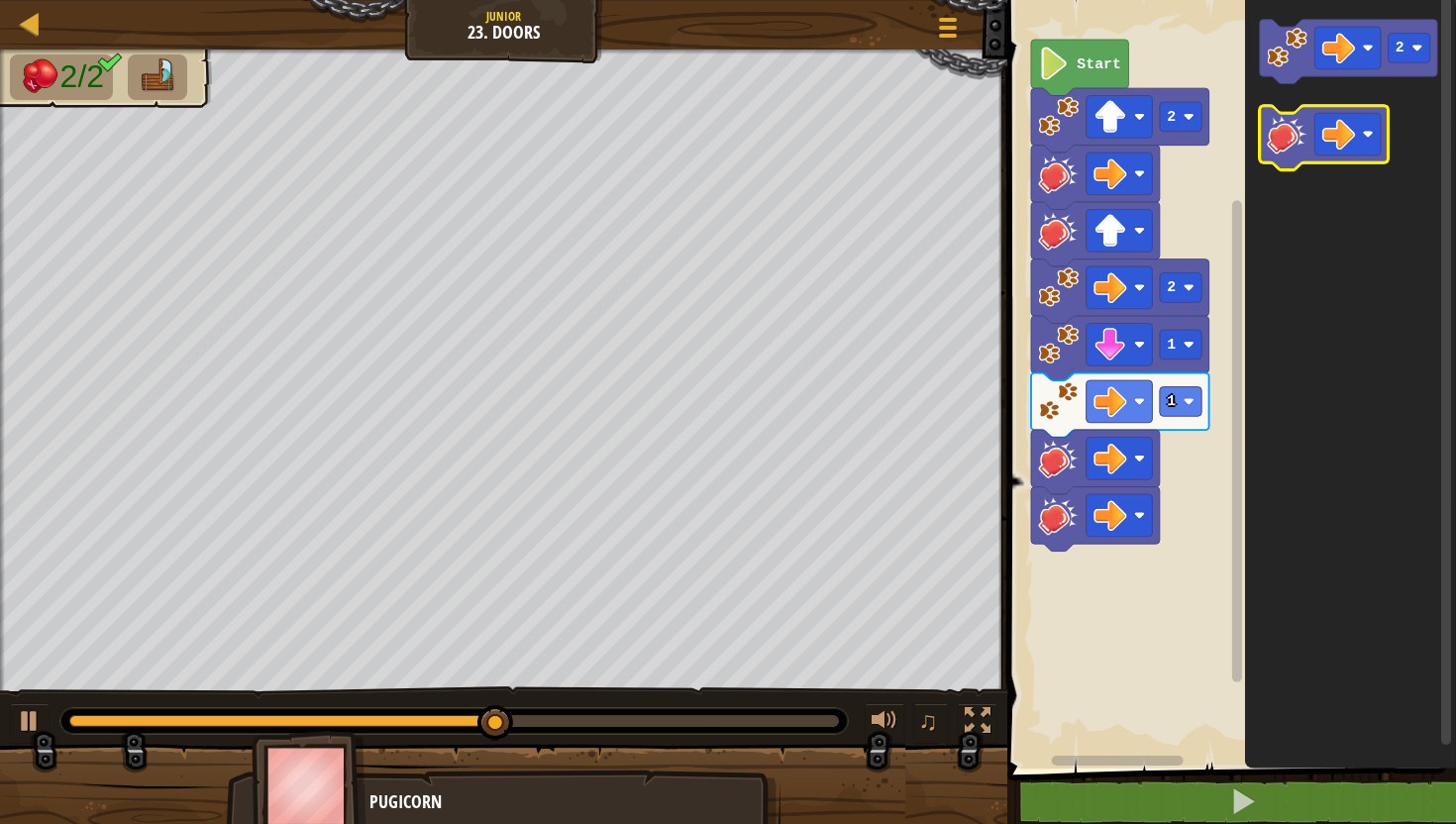 click 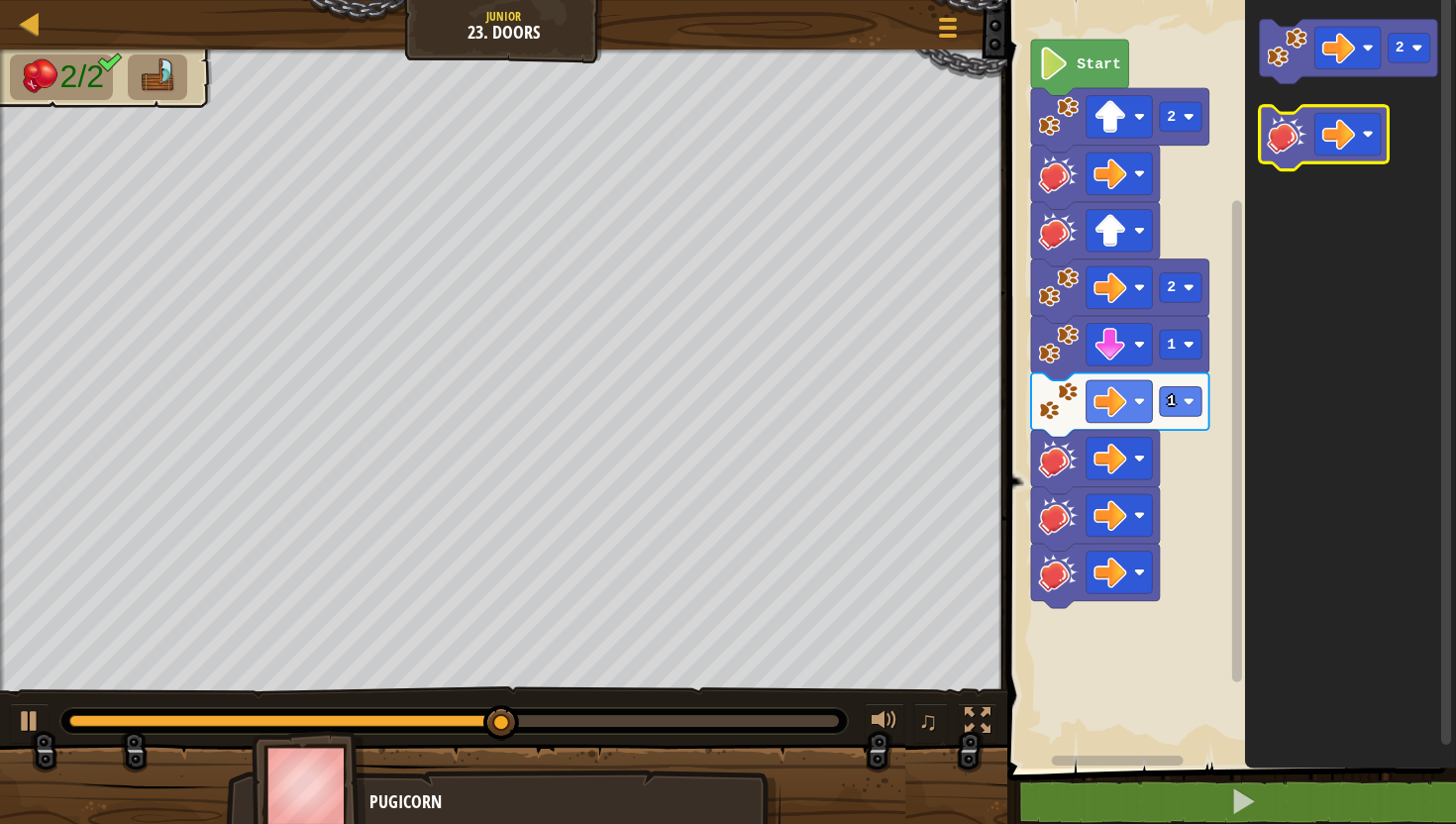 click 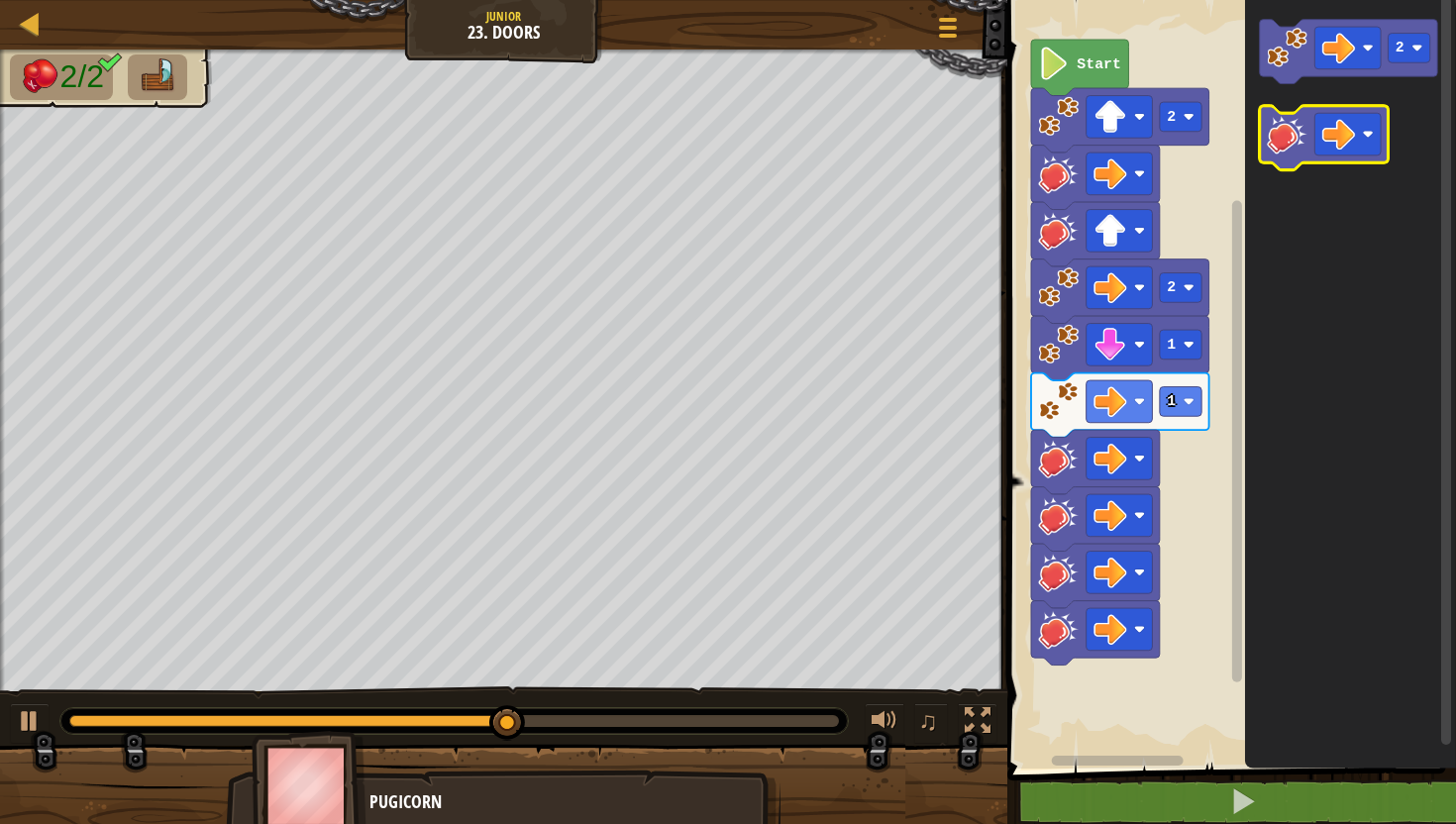 click 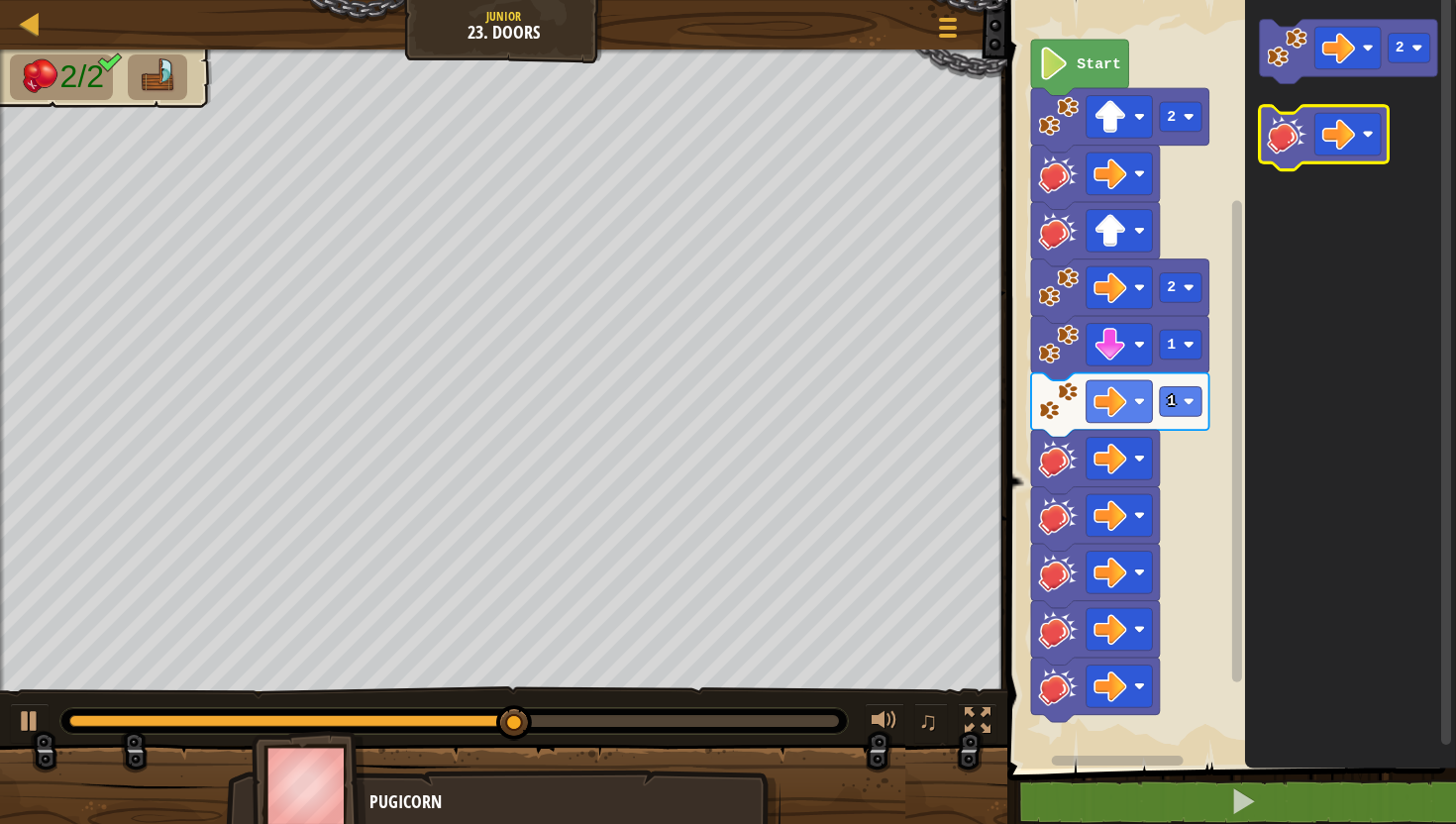 click 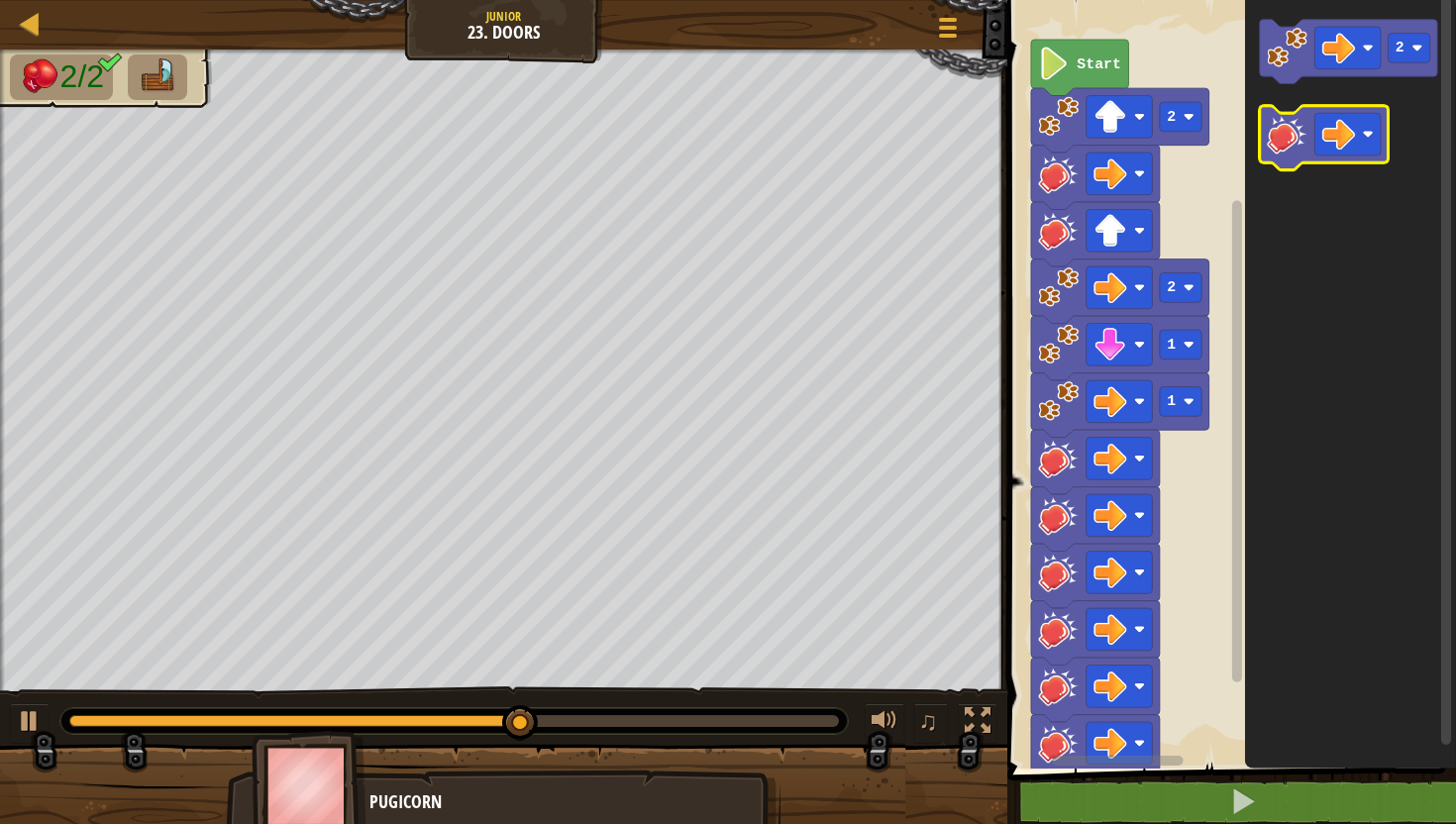 click 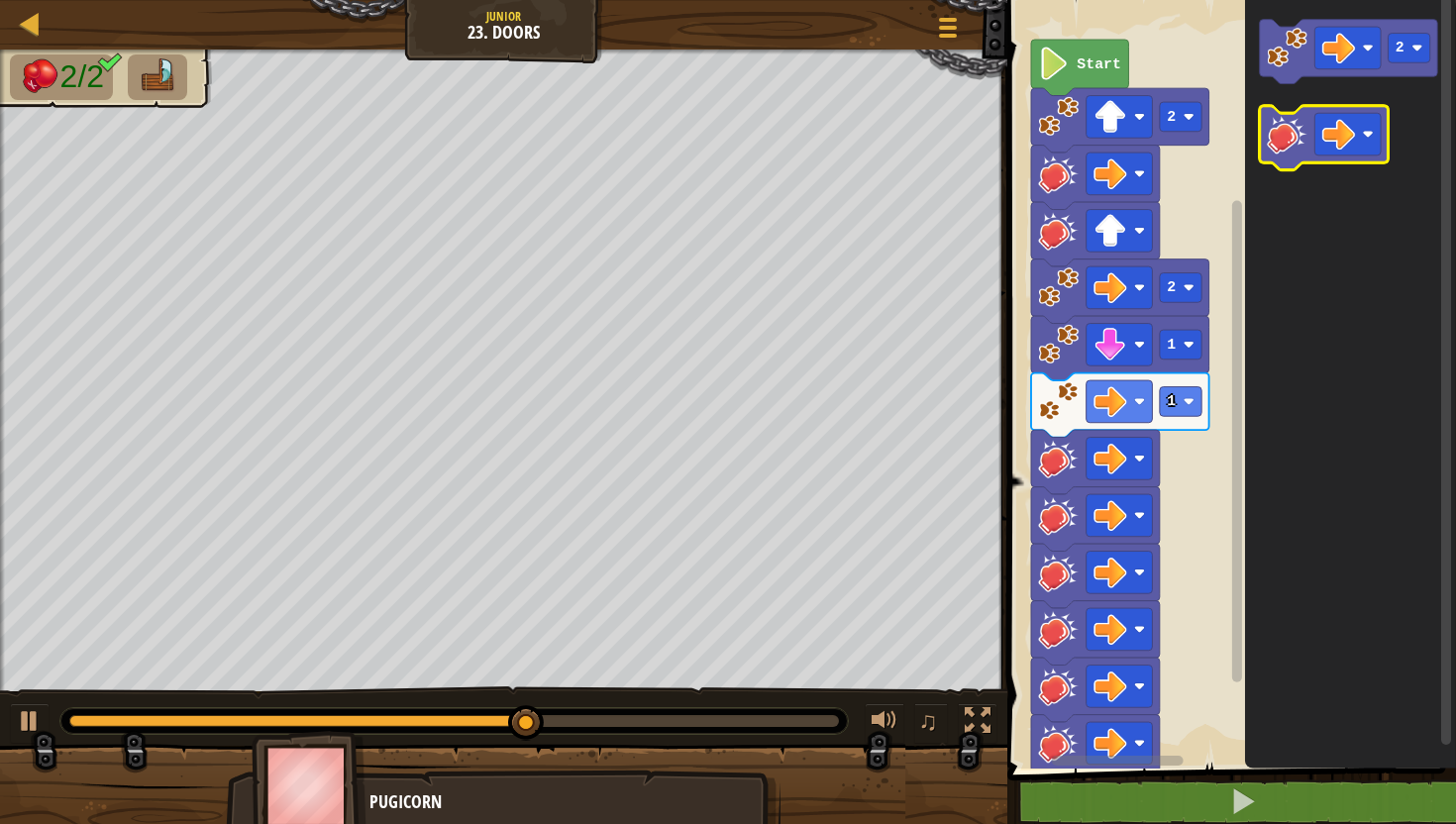 click 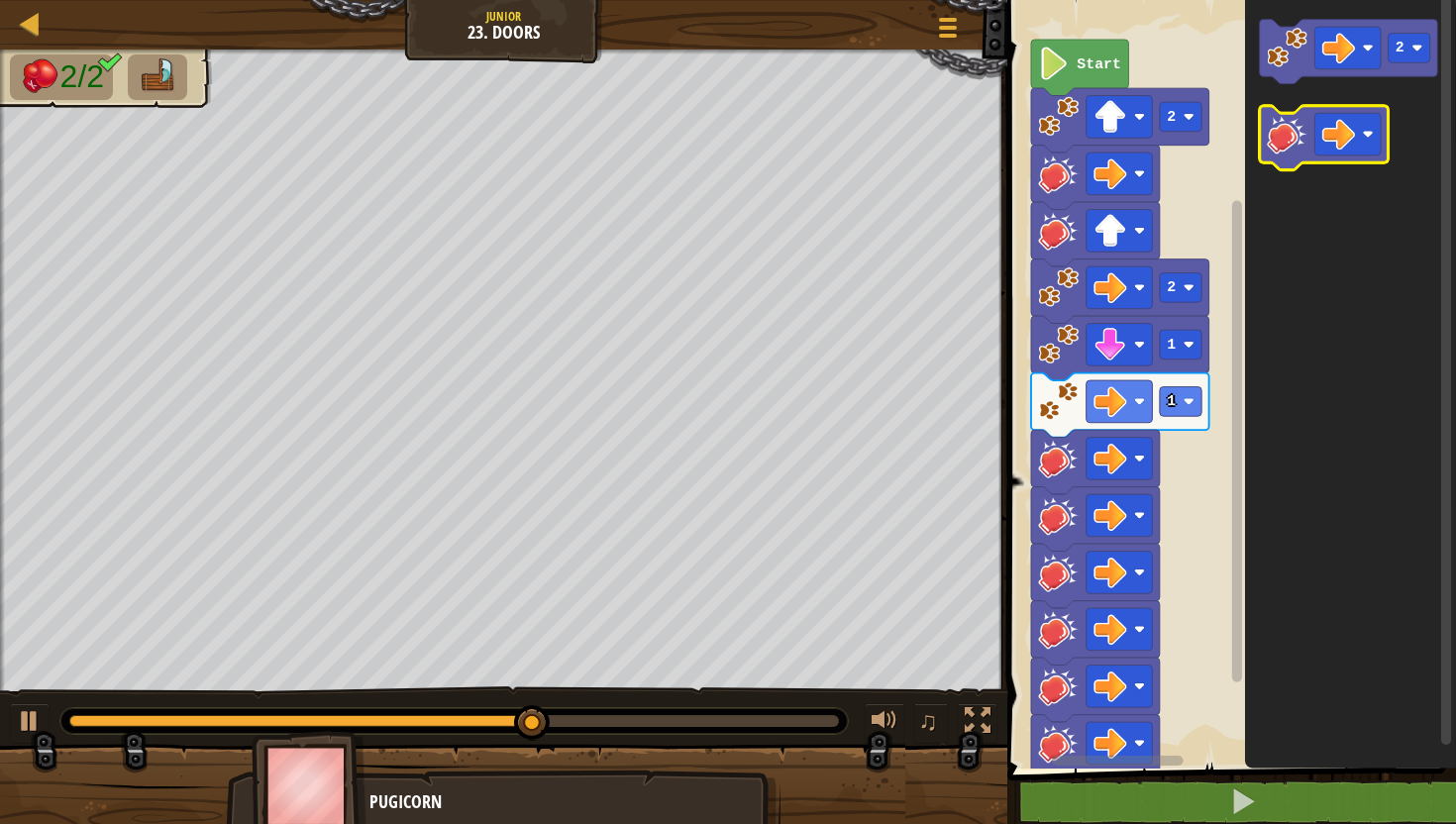 click 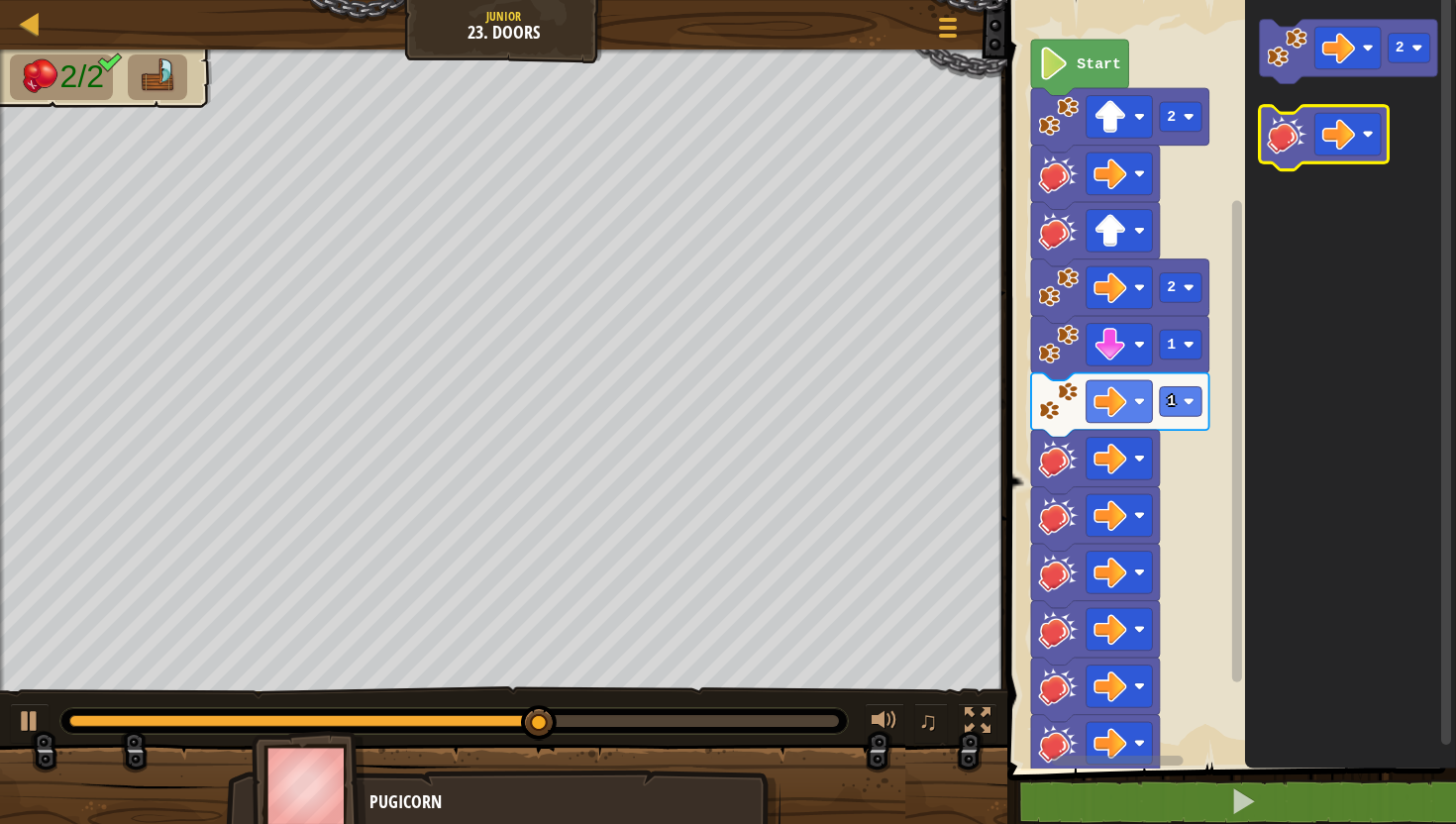 click 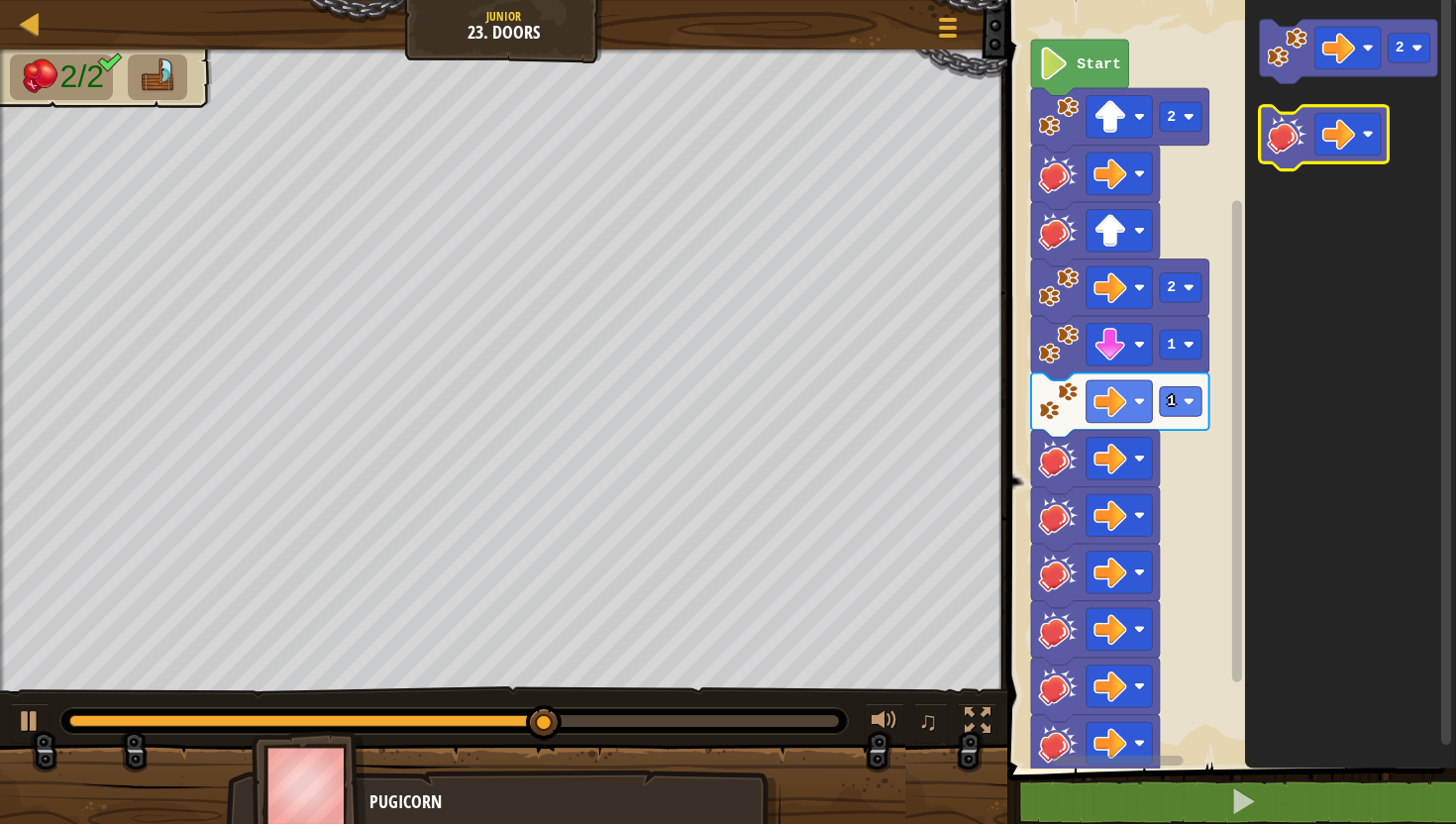 click 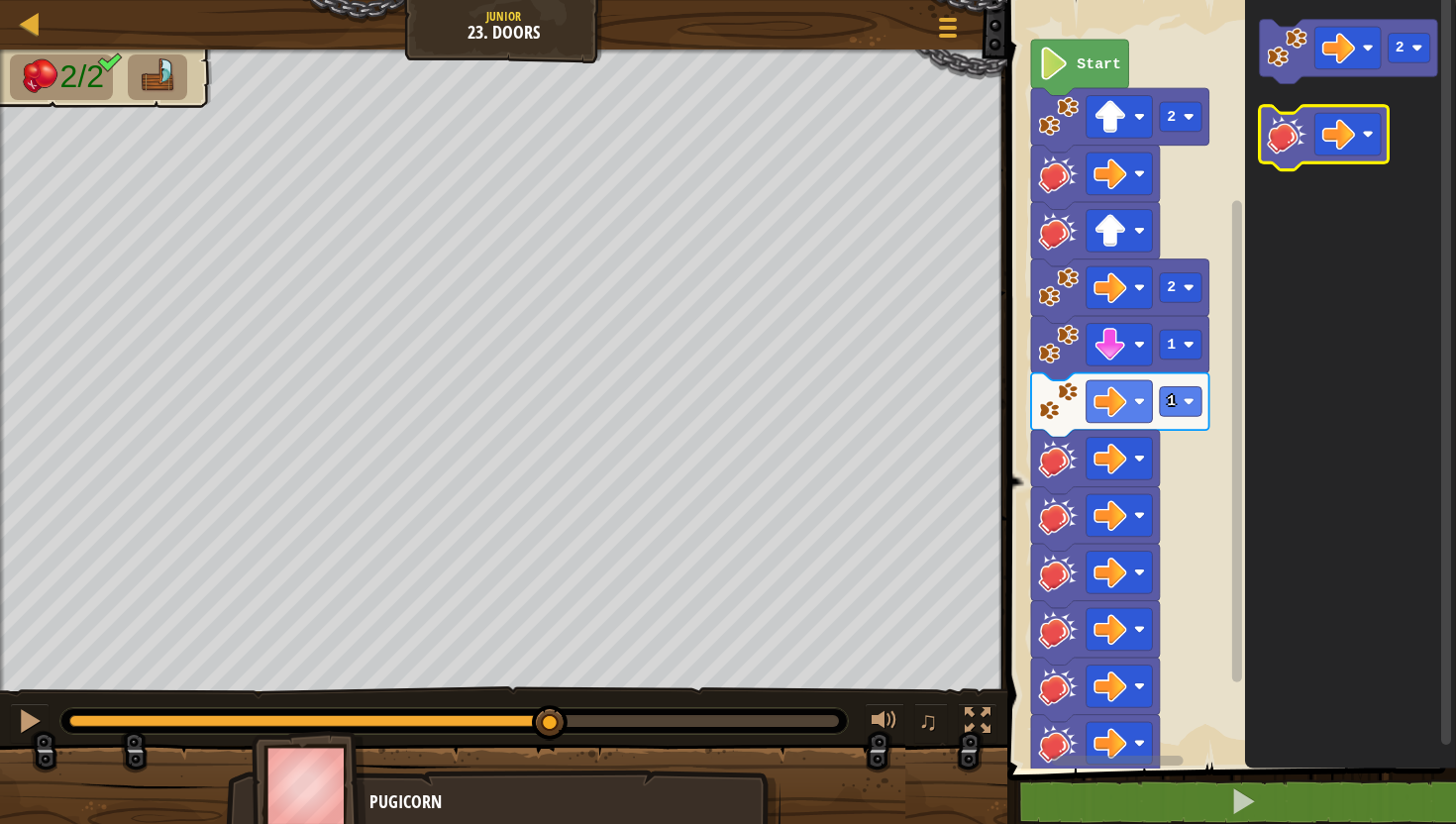 click 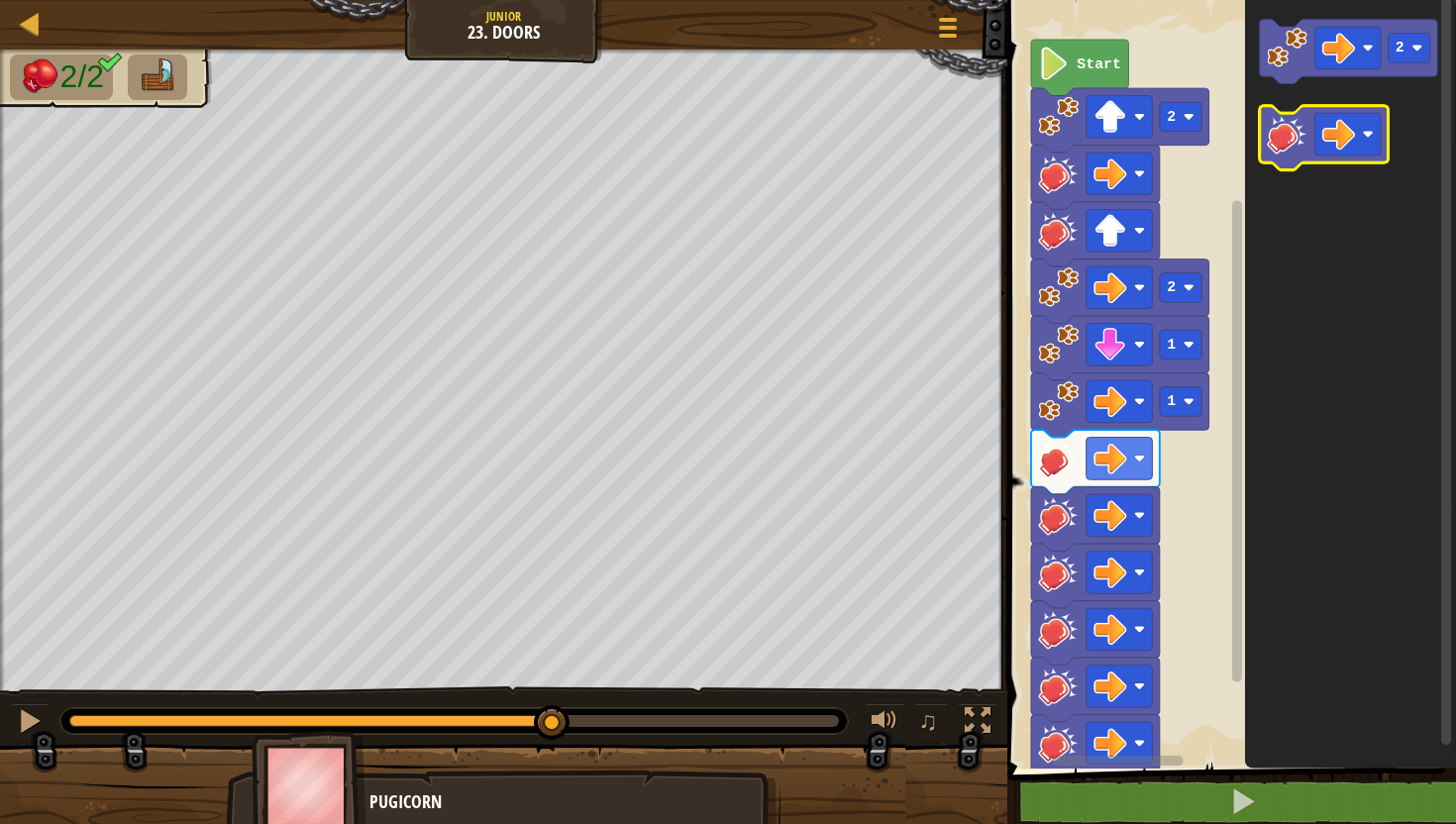 click 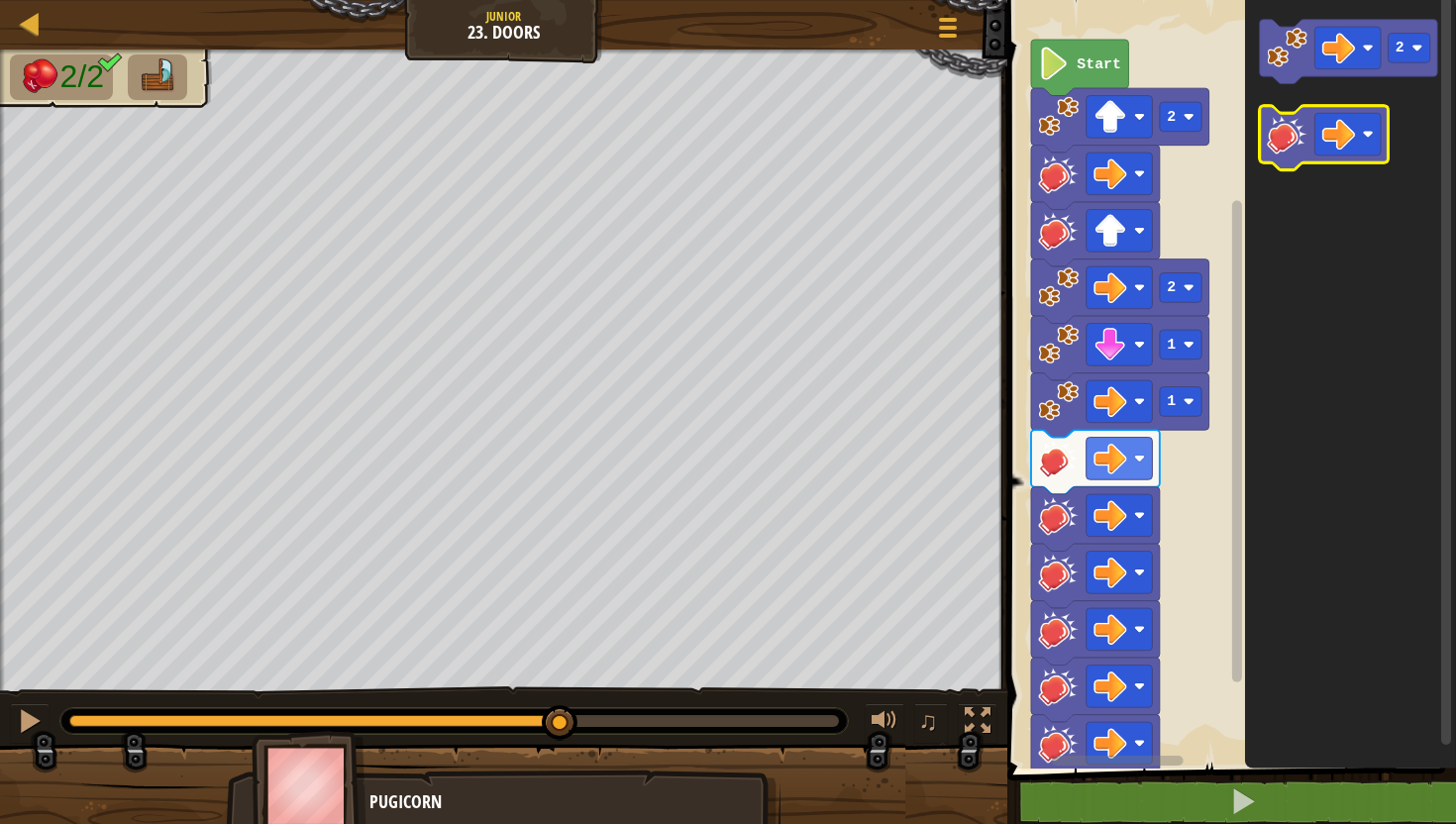 click 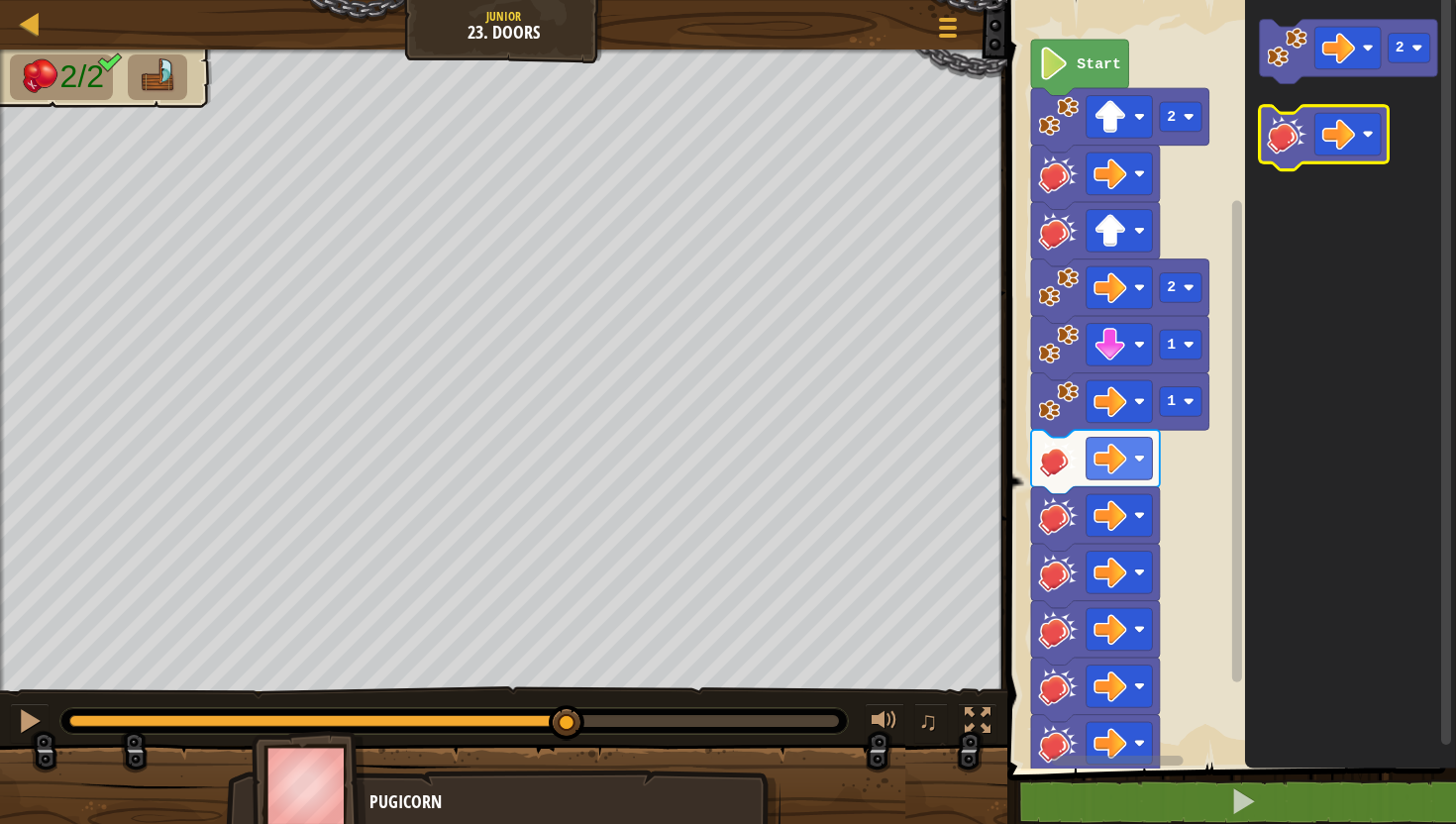 click 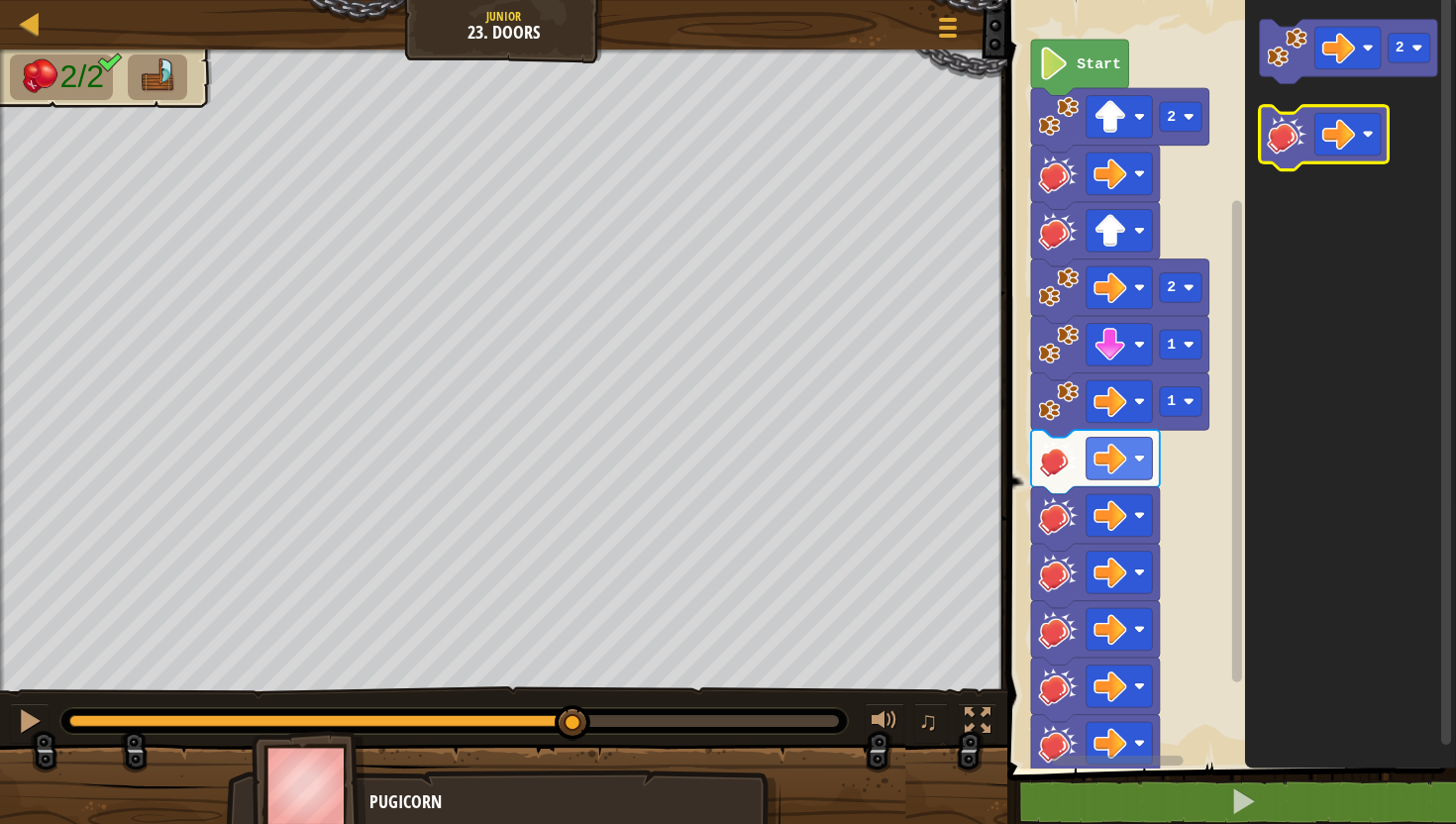 click 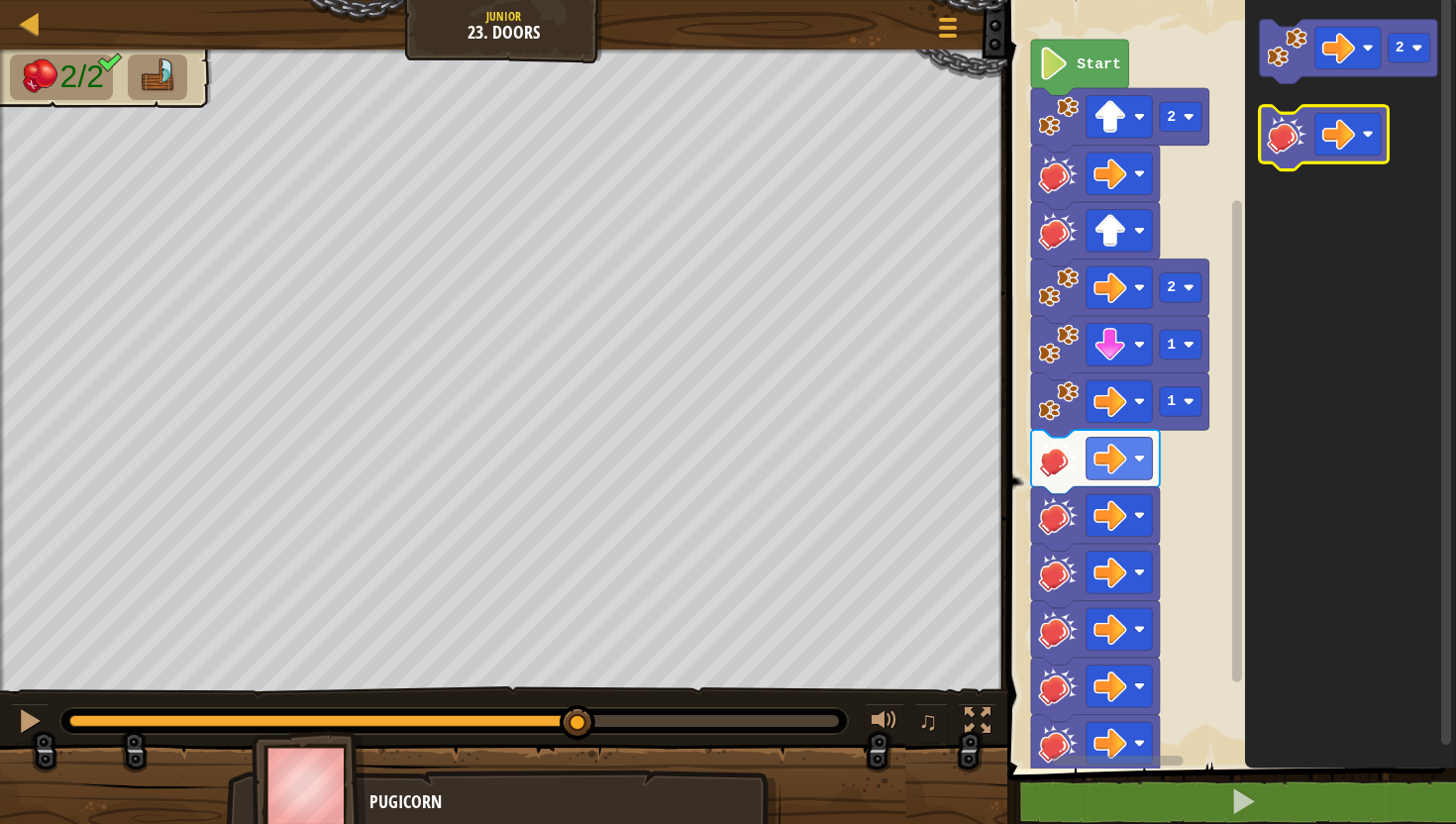 click 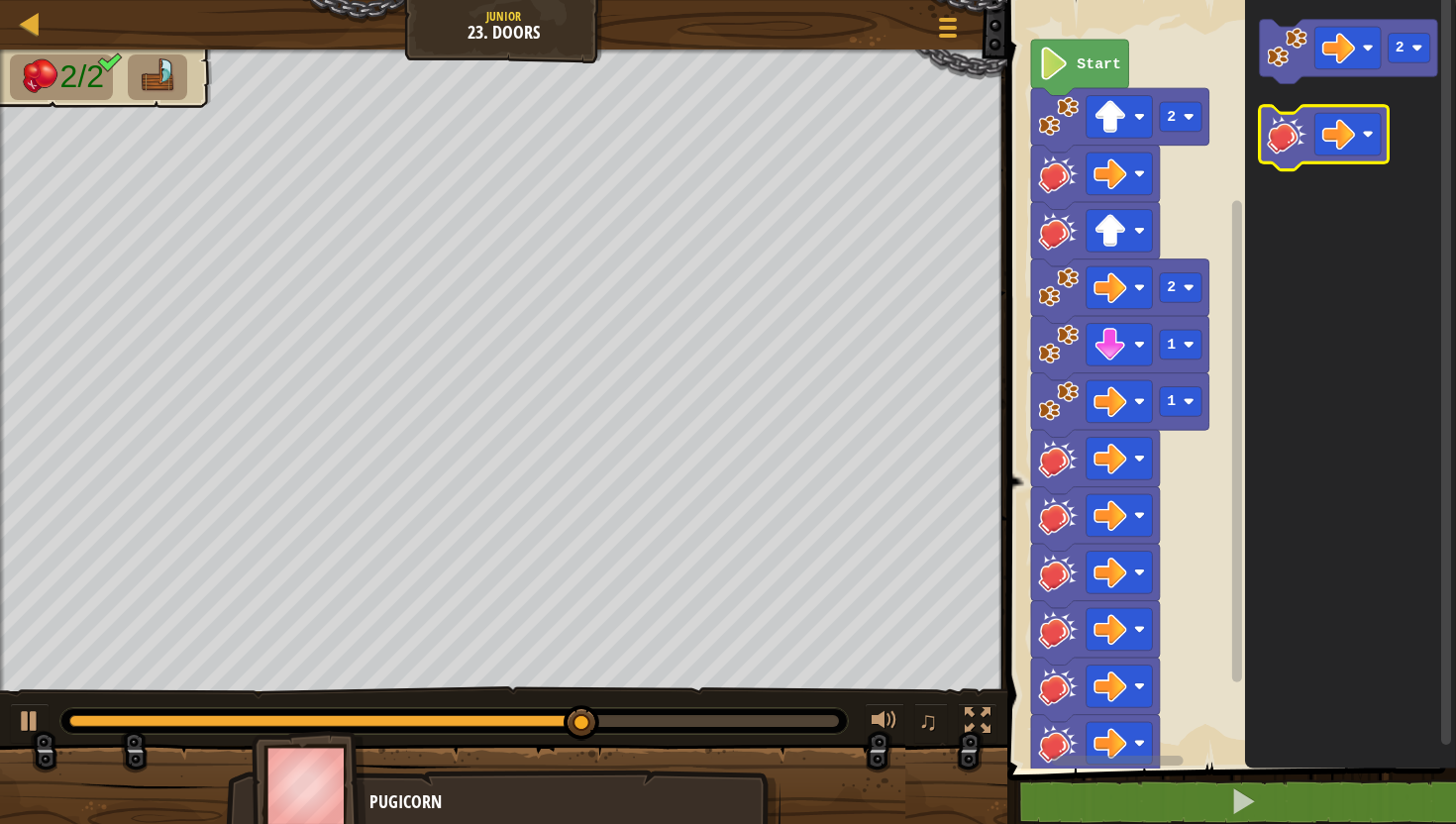 click 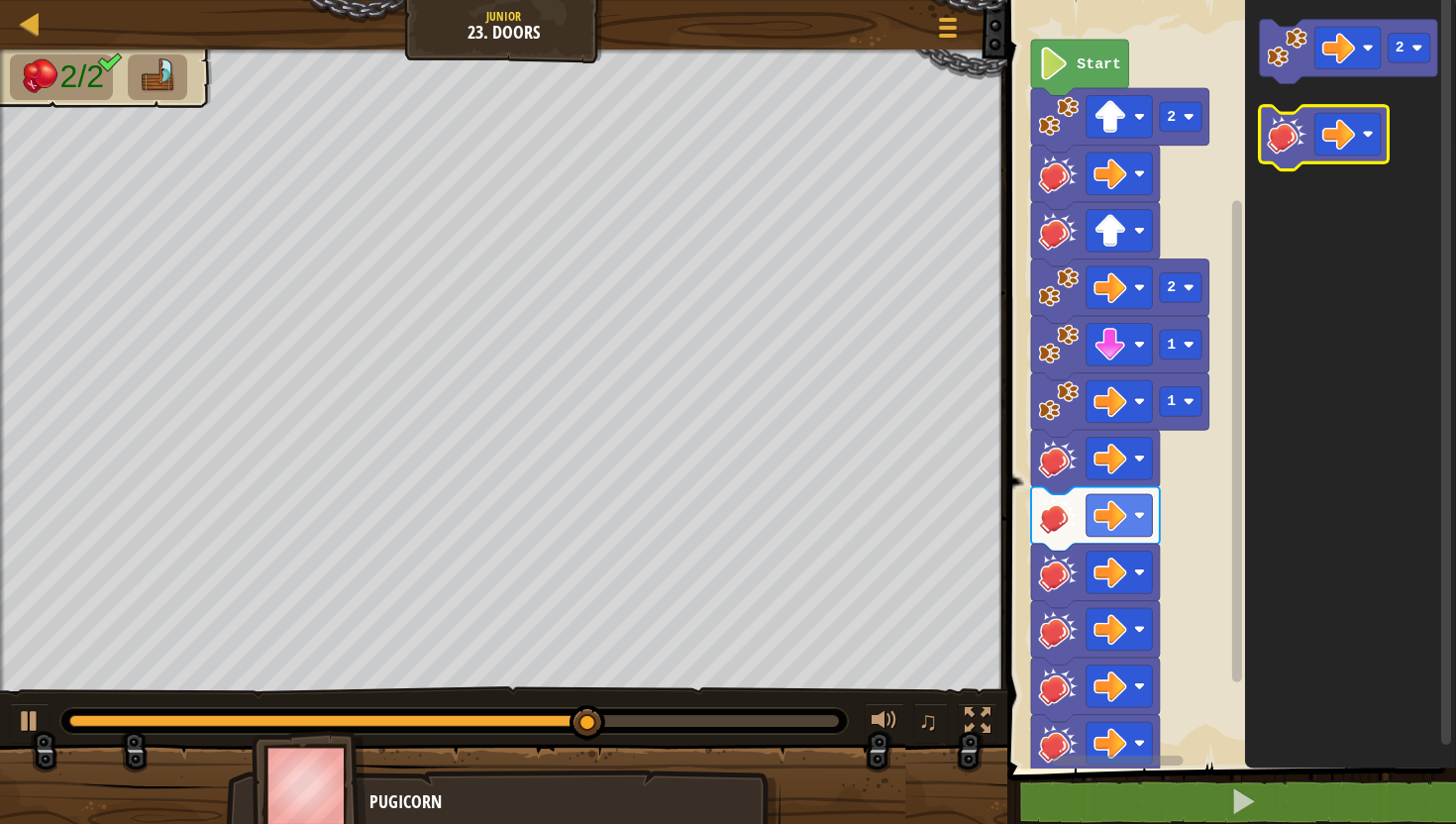 click 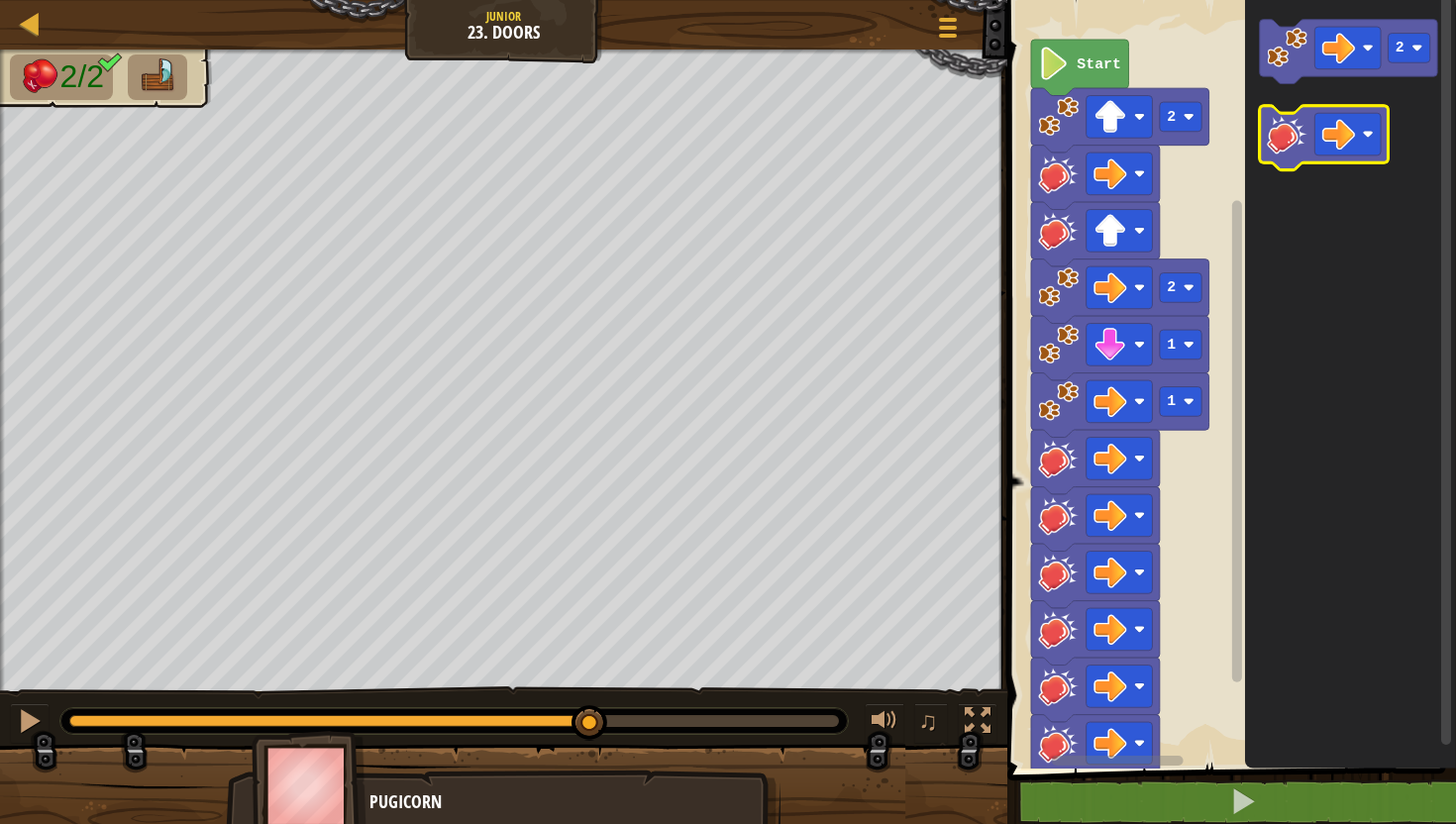 click 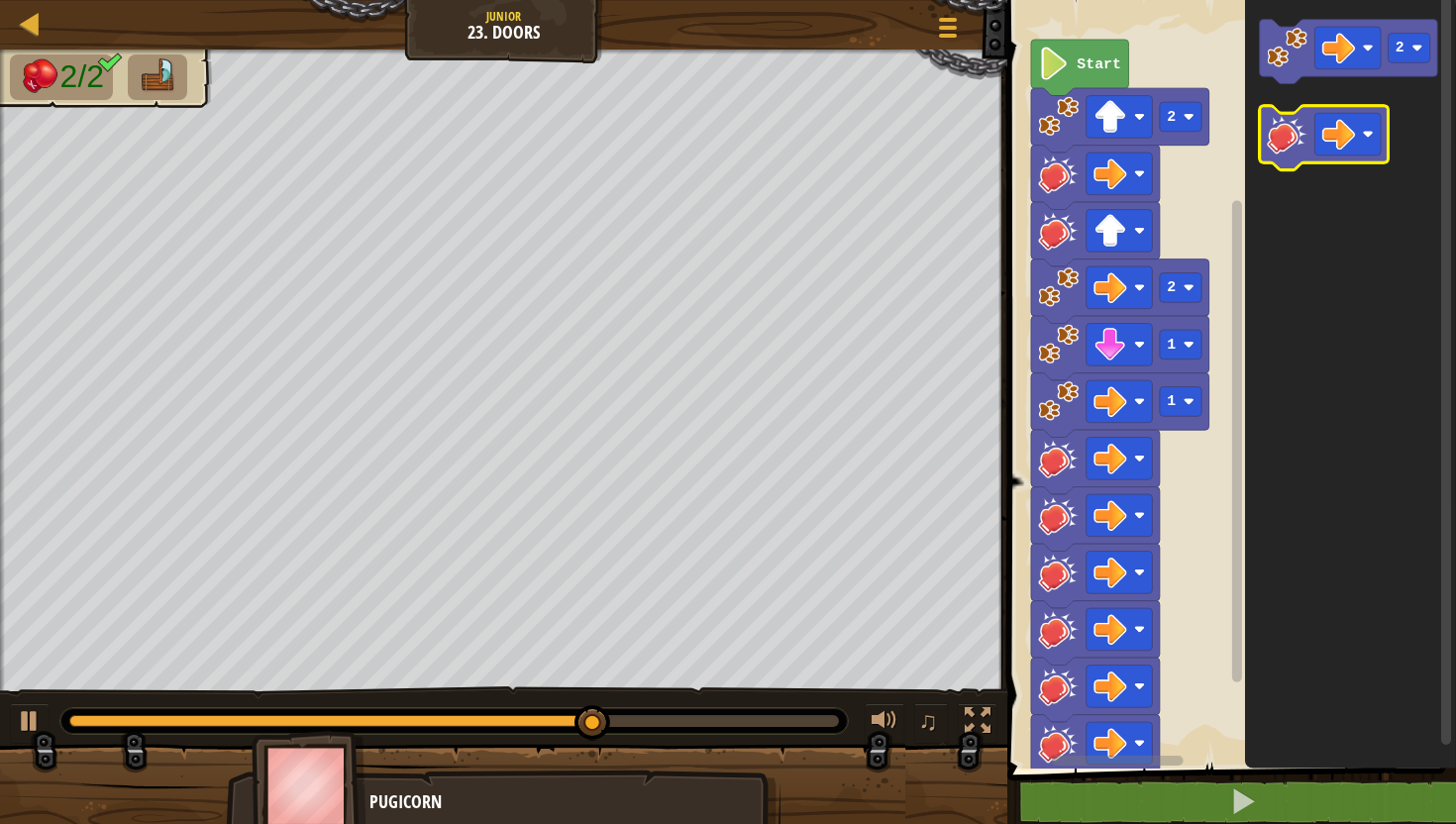 click 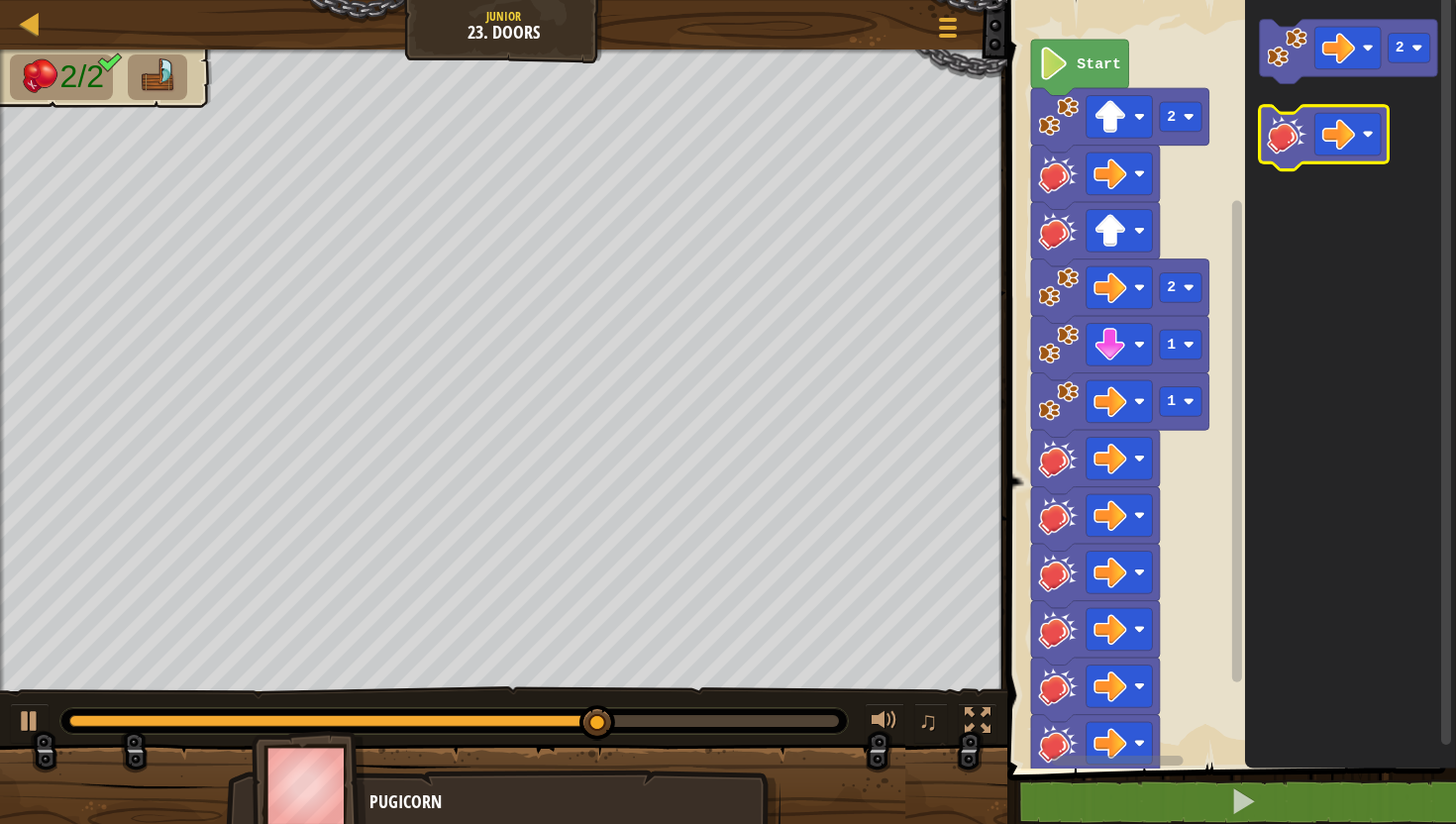 click 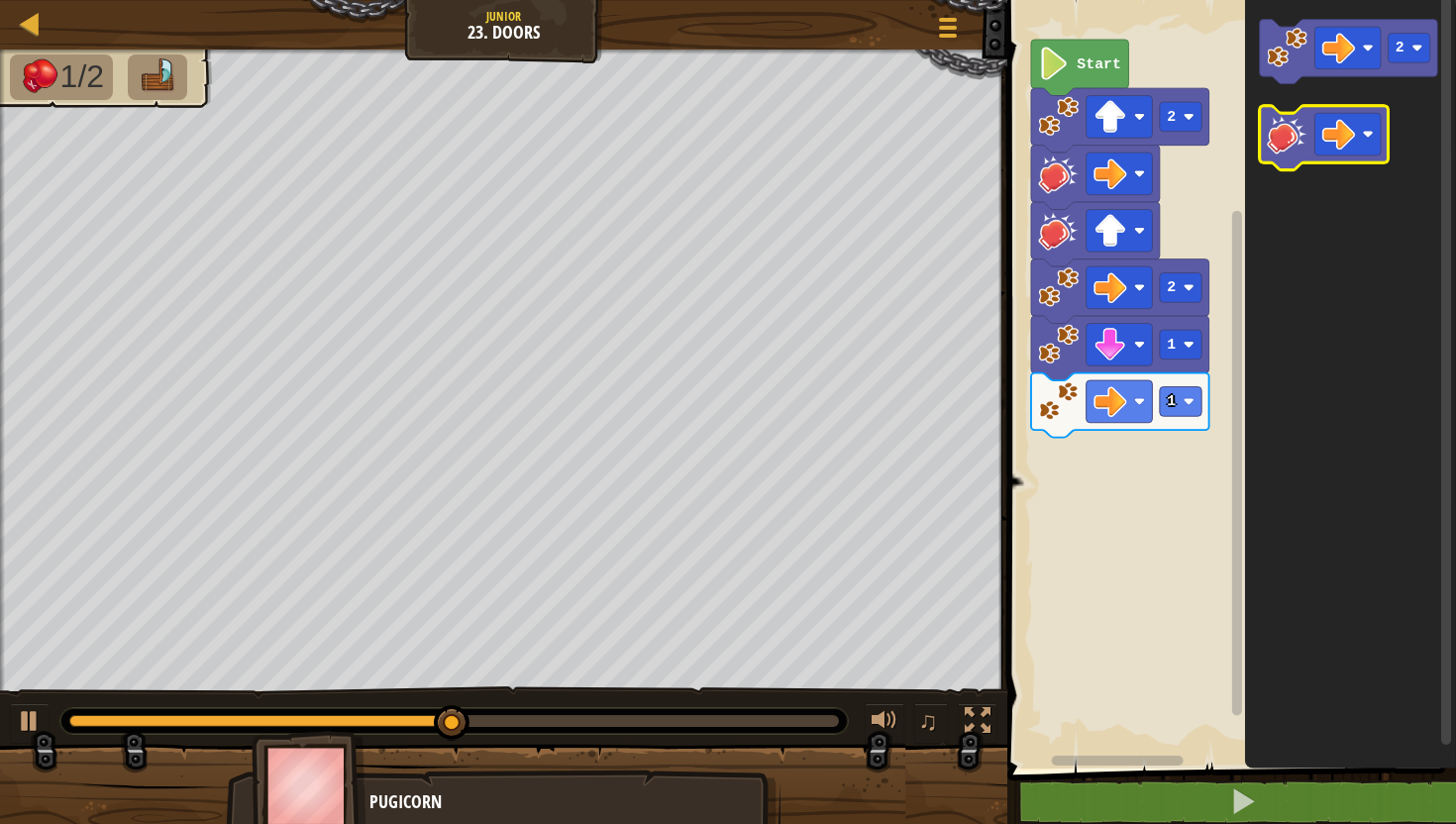 click 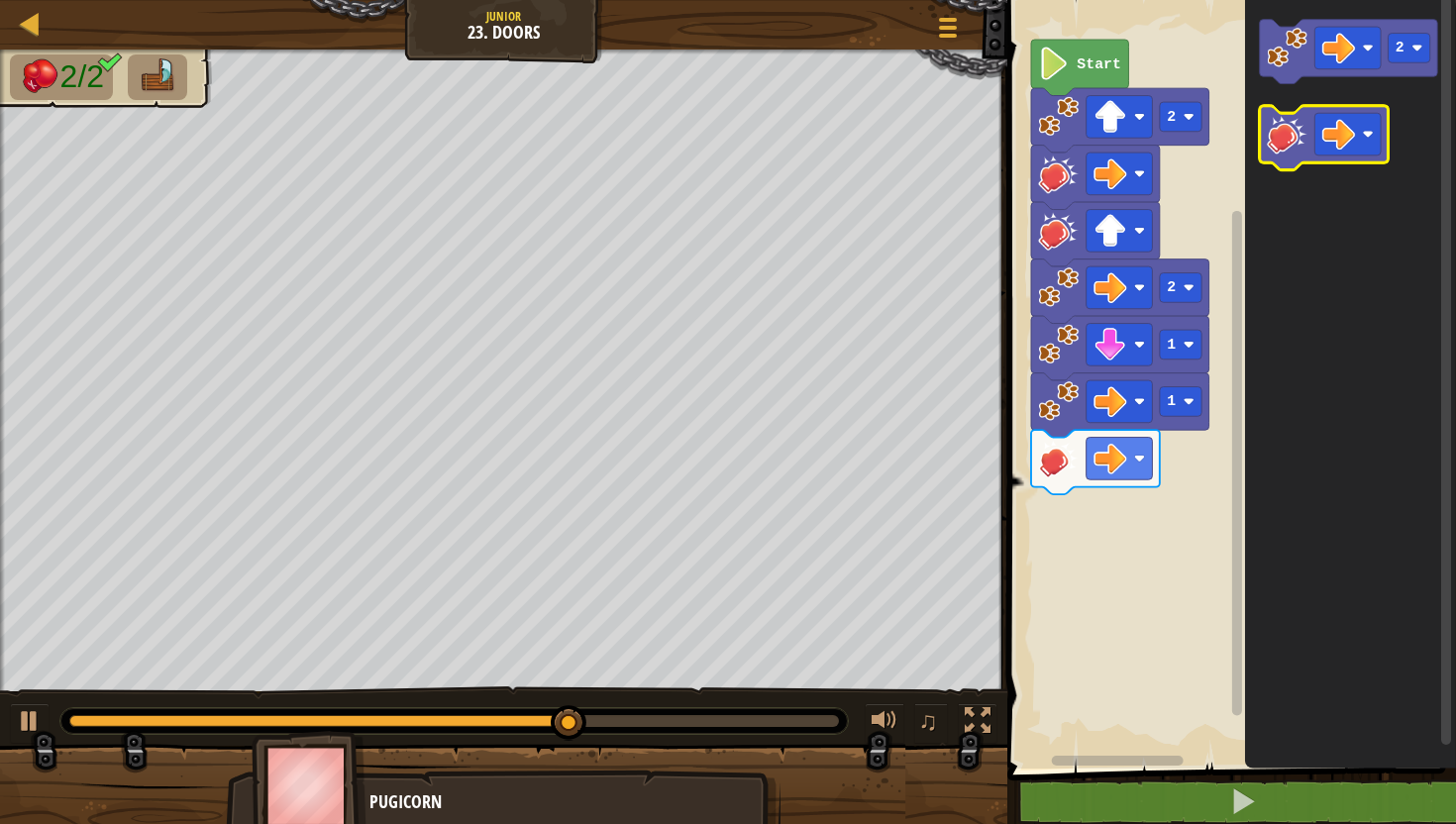 click 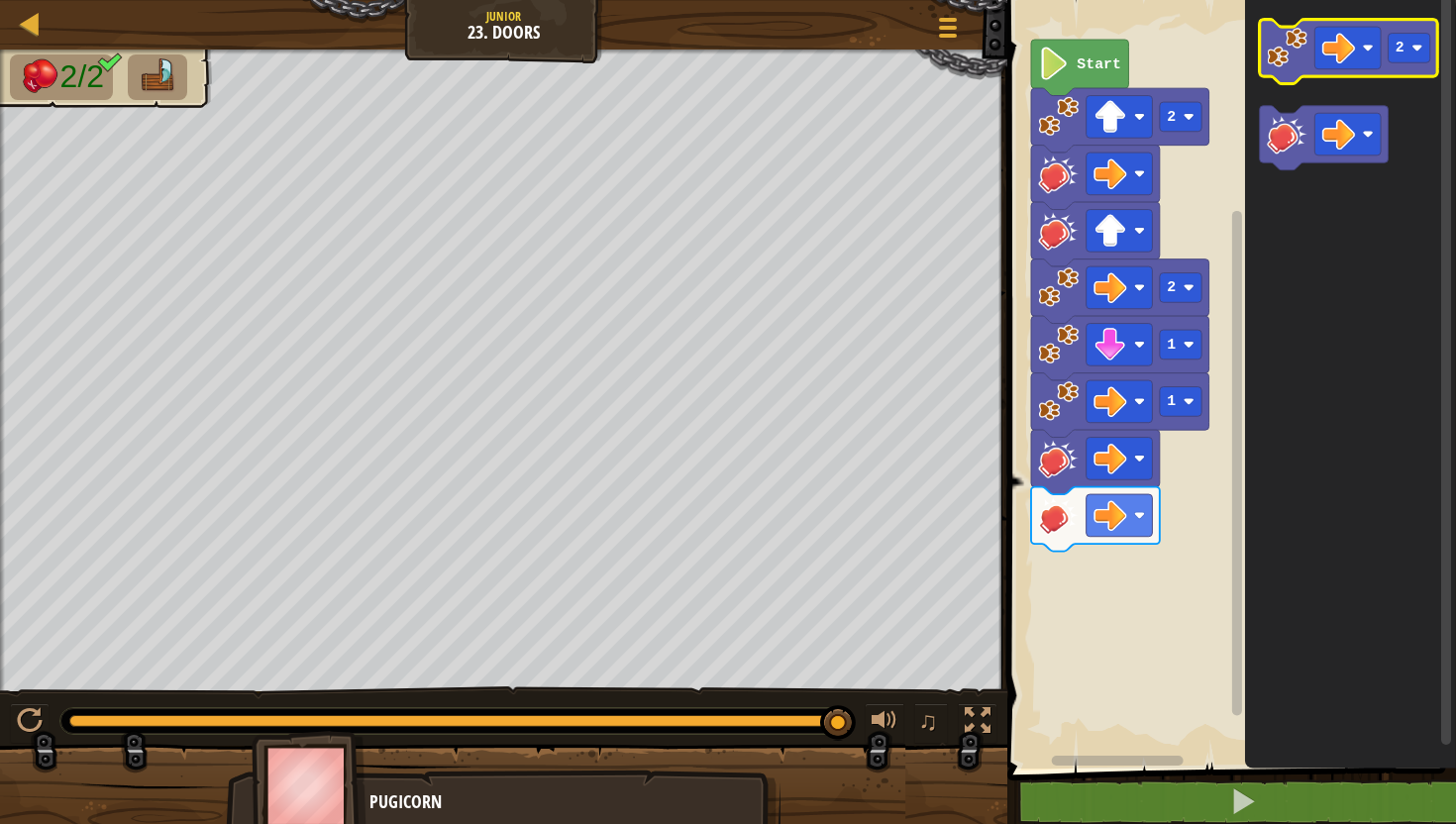 click 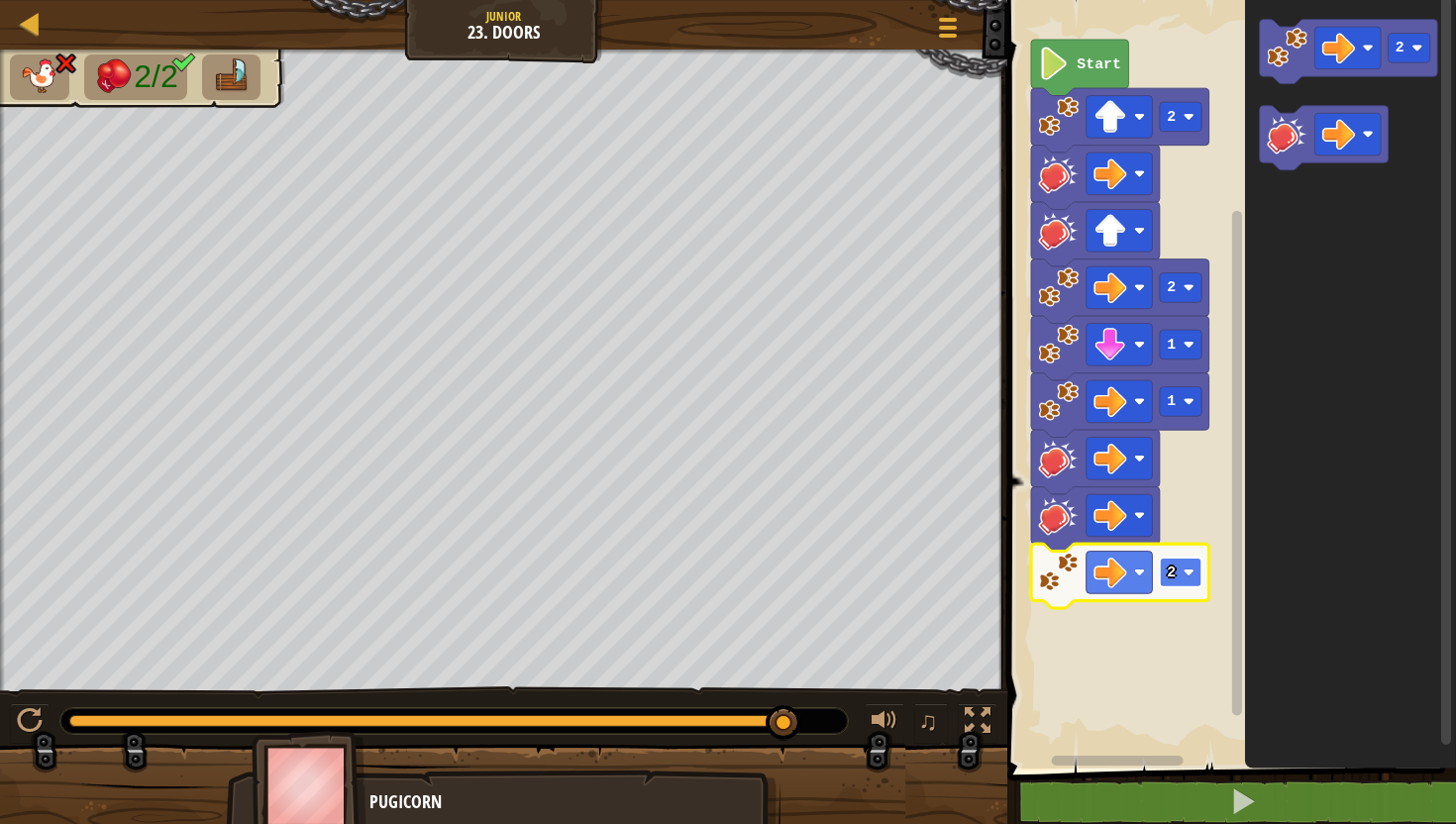 click 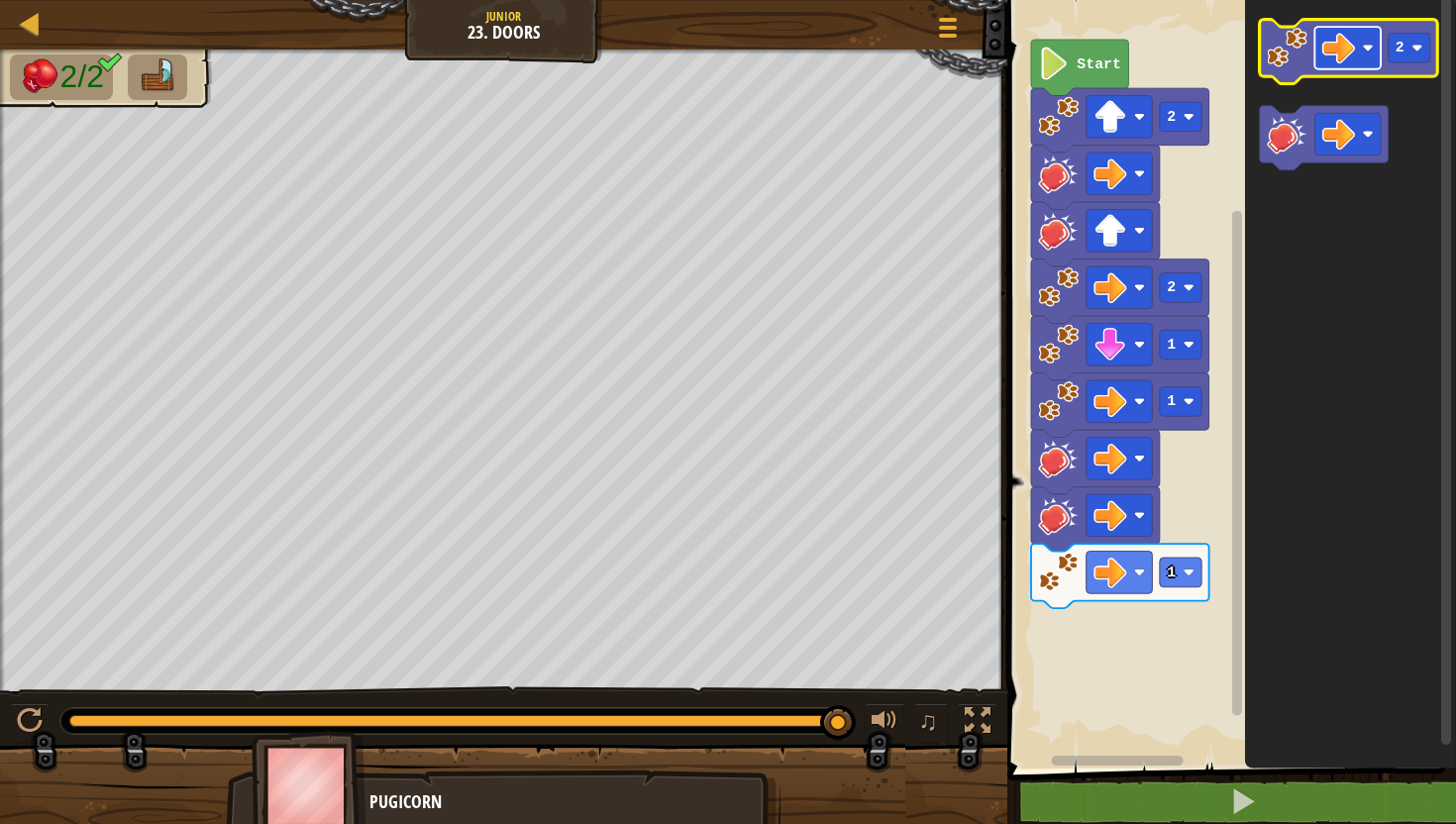 click 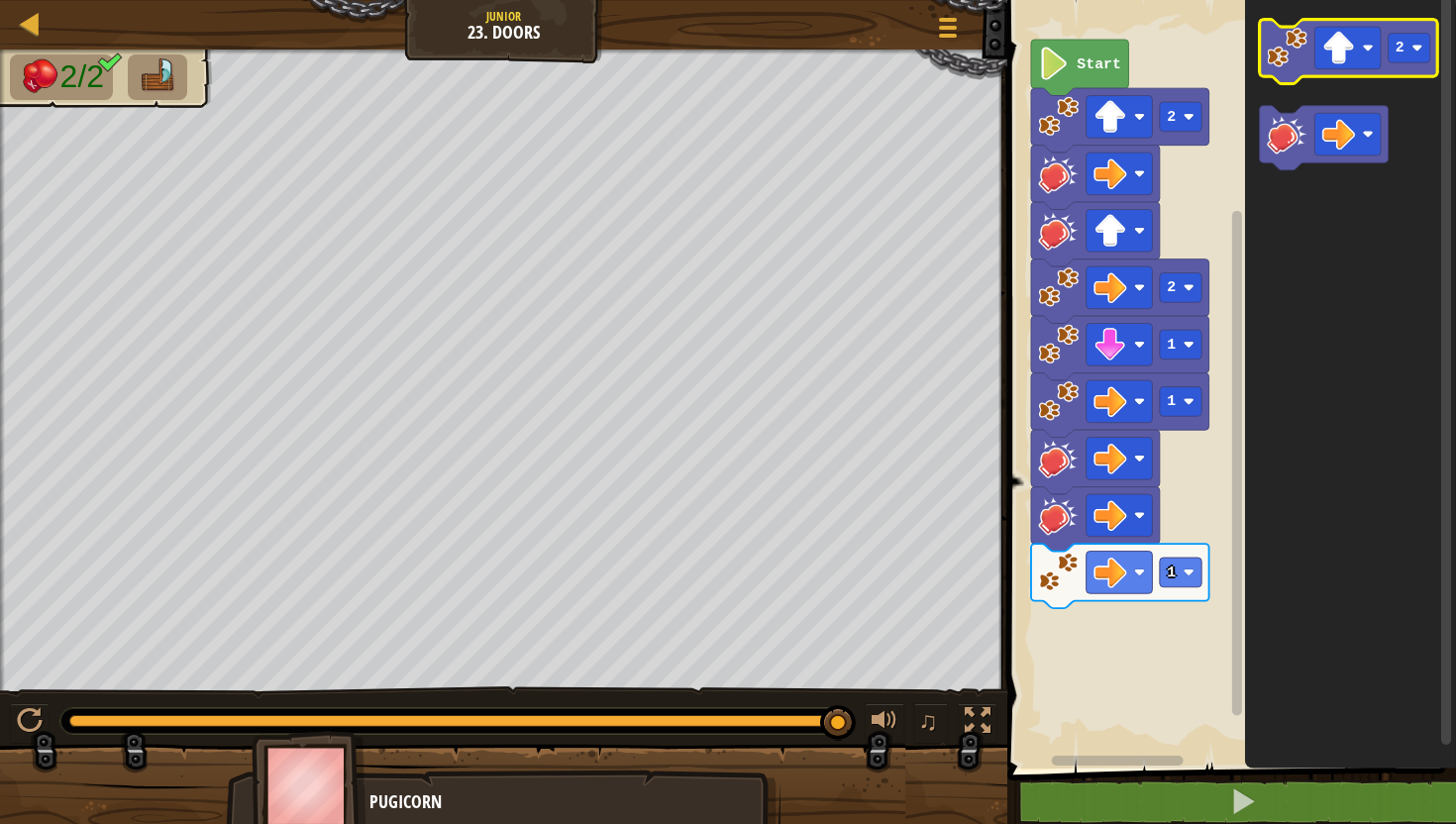 click 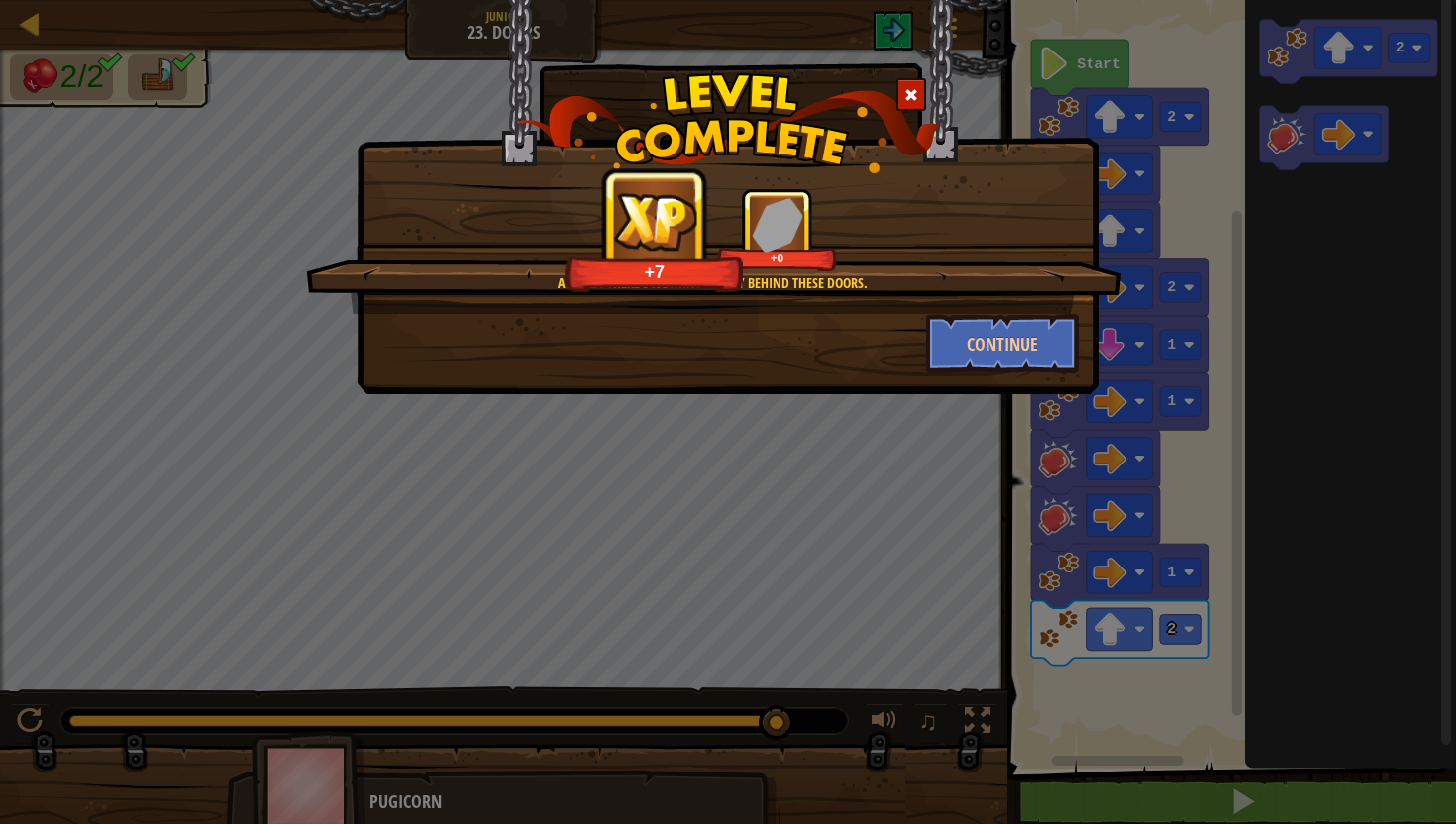 click on "At least there's nothing creepy behind these doors. +7 +0 Continue" at bounding box center [728, 412] 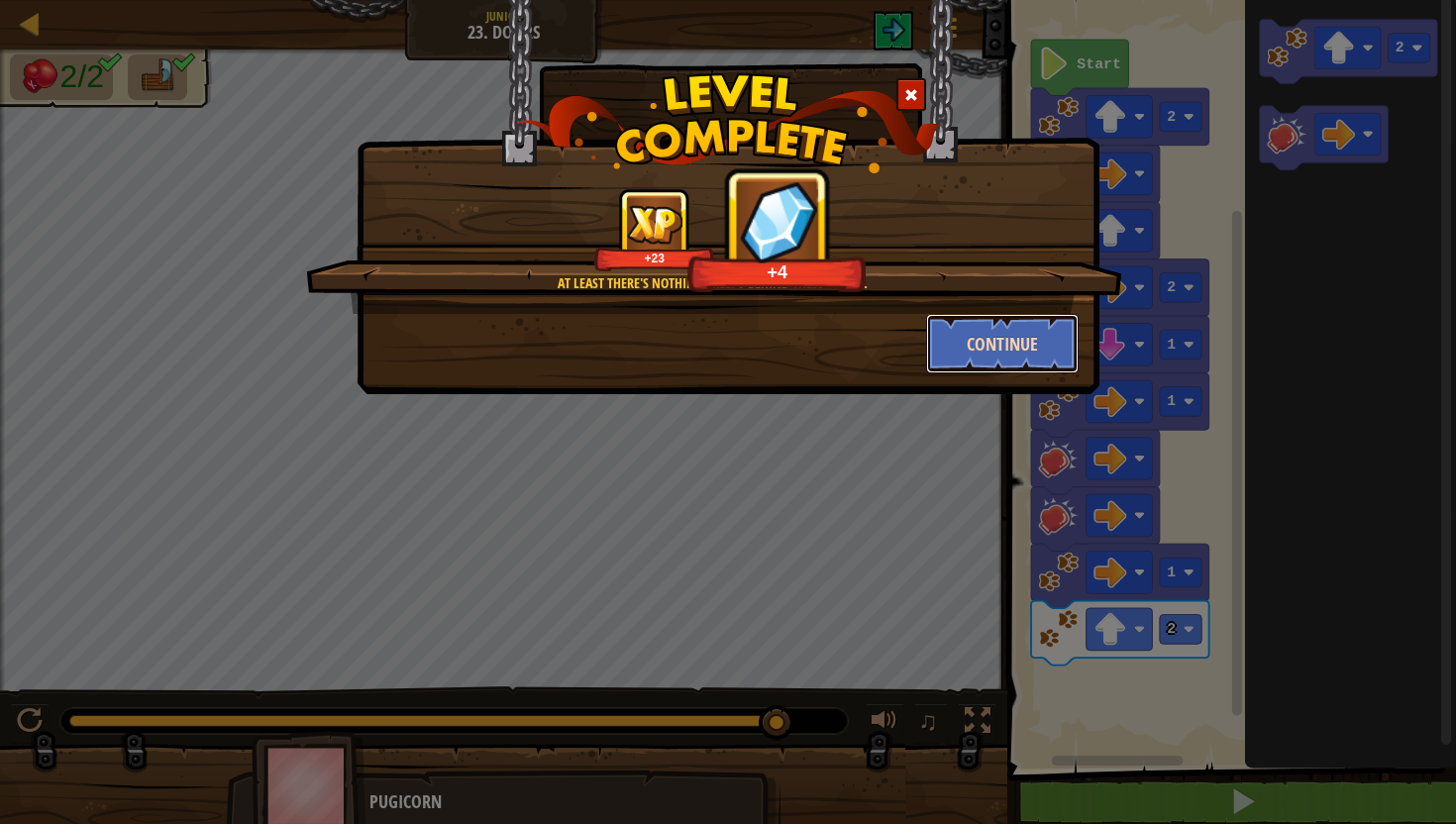 click on "Continue" at bounding box center (1002, 344) 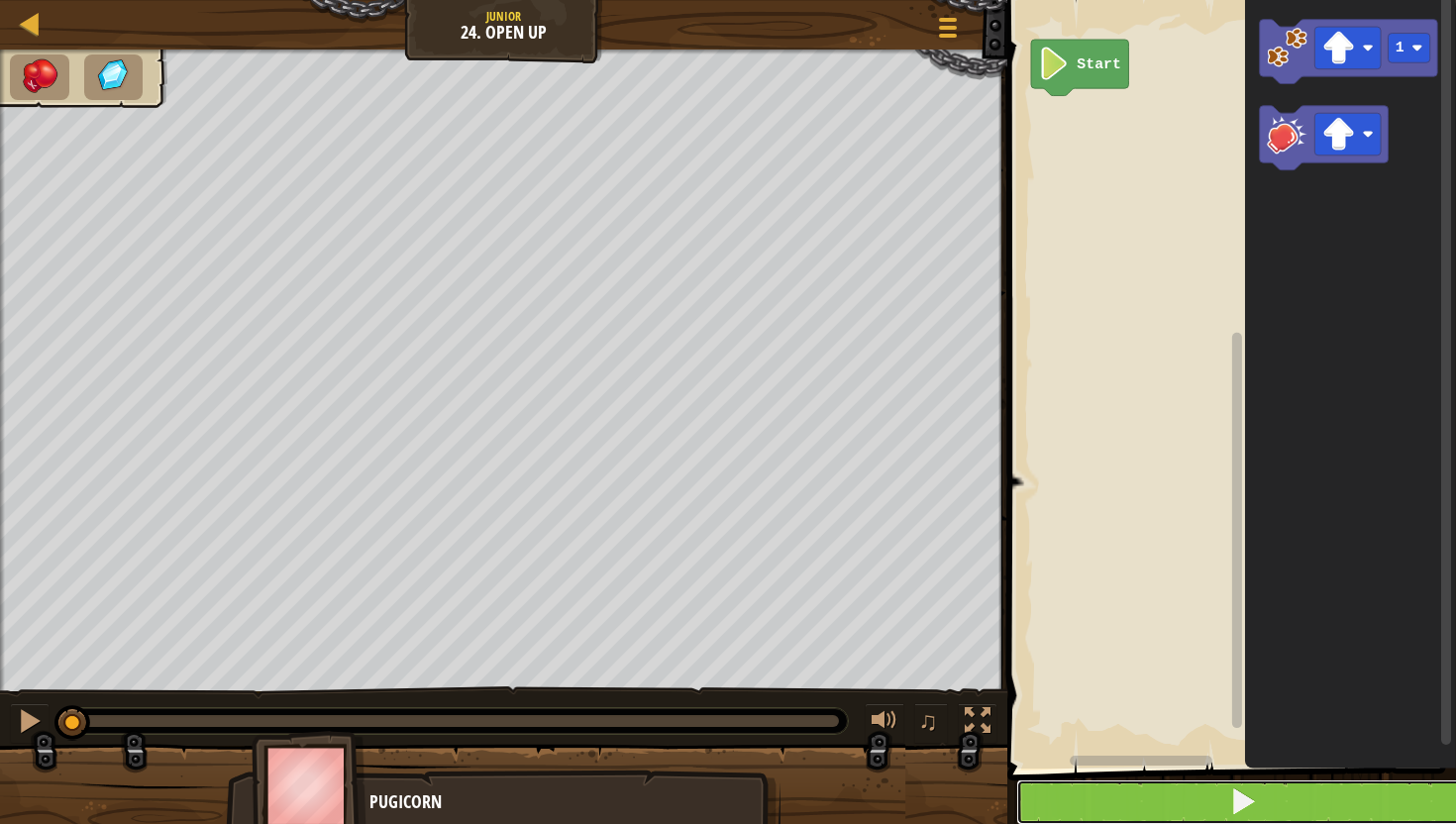 click at bounding box center [1243, 802] 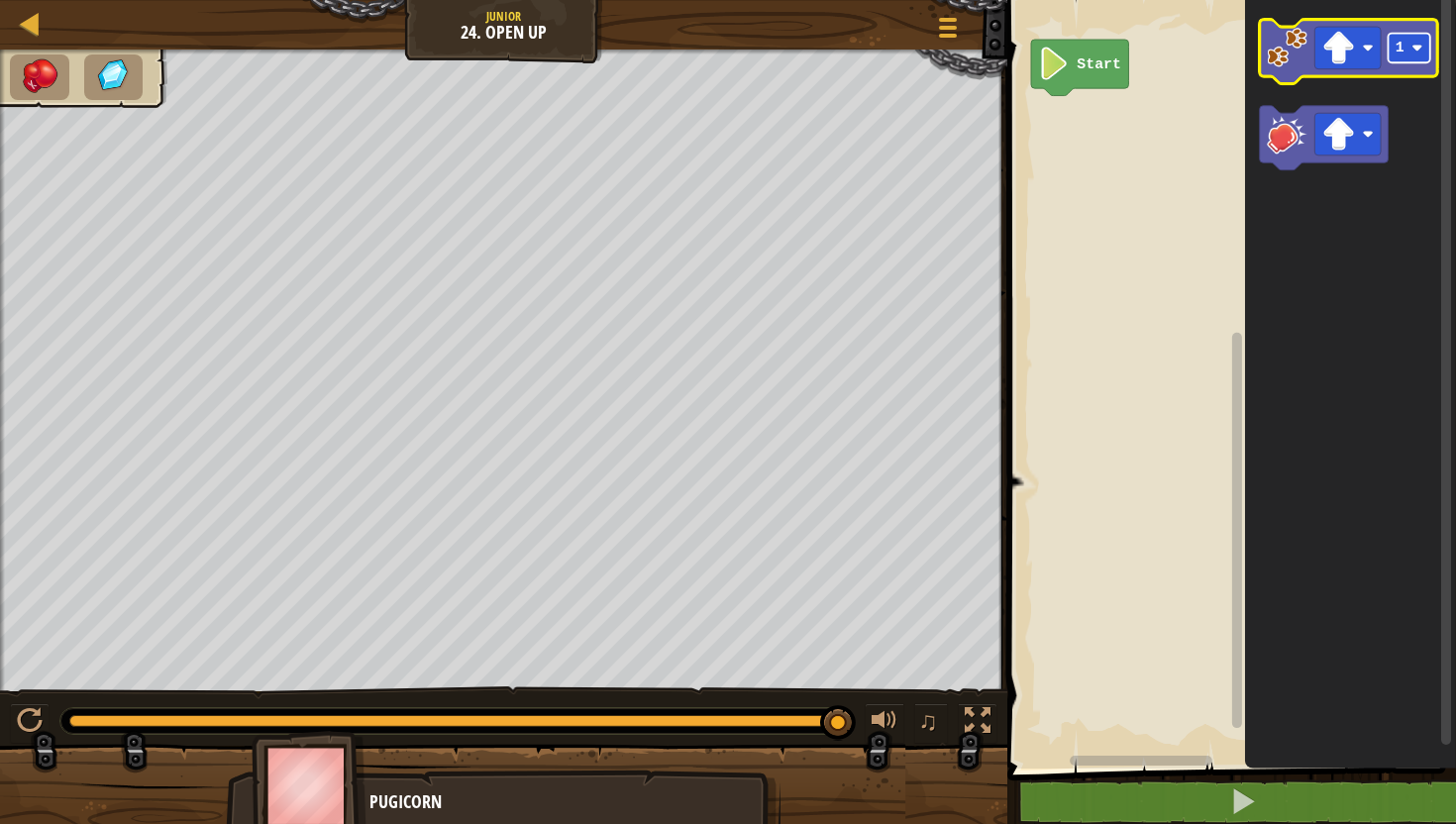 click on "1" 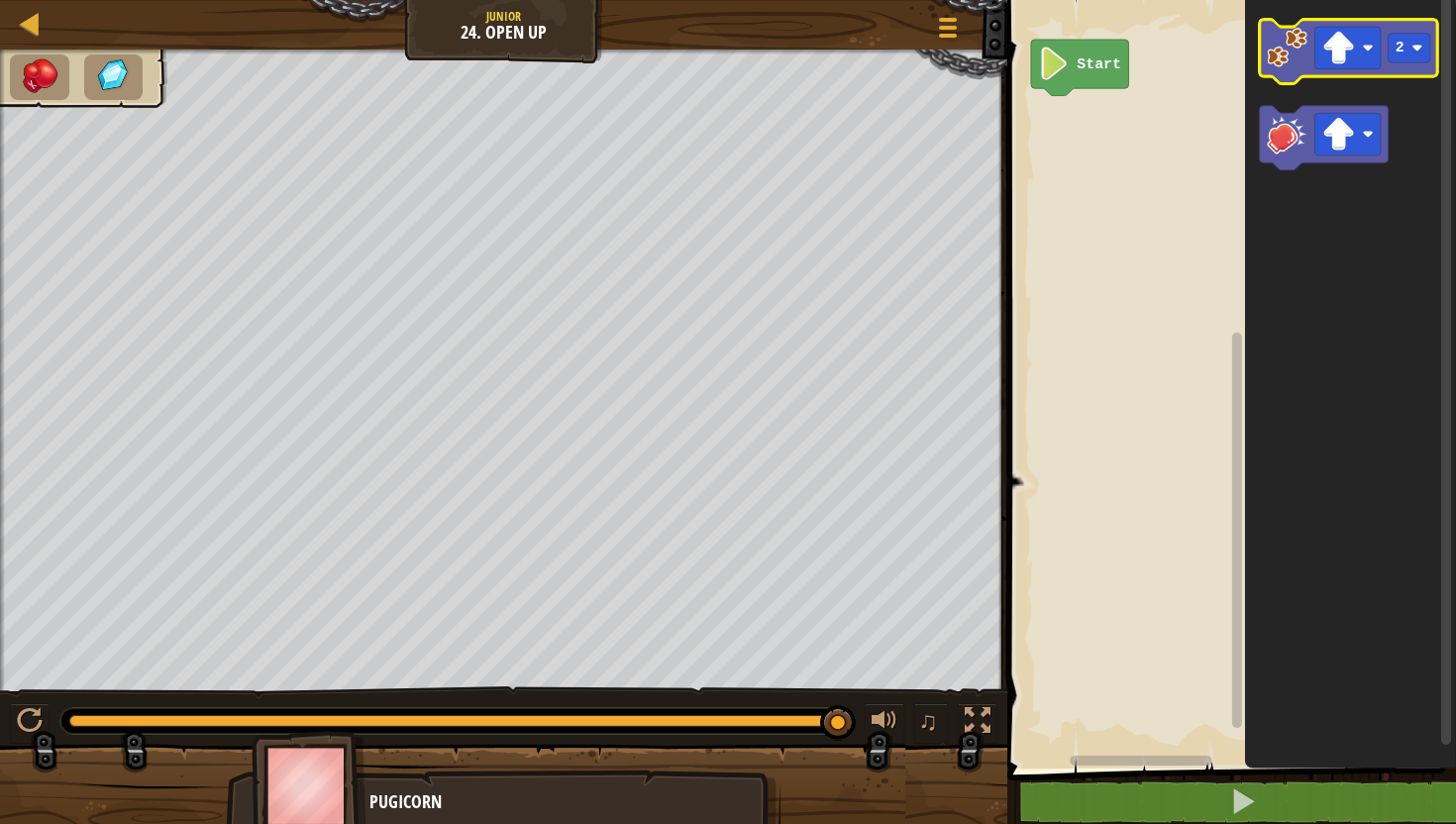 click 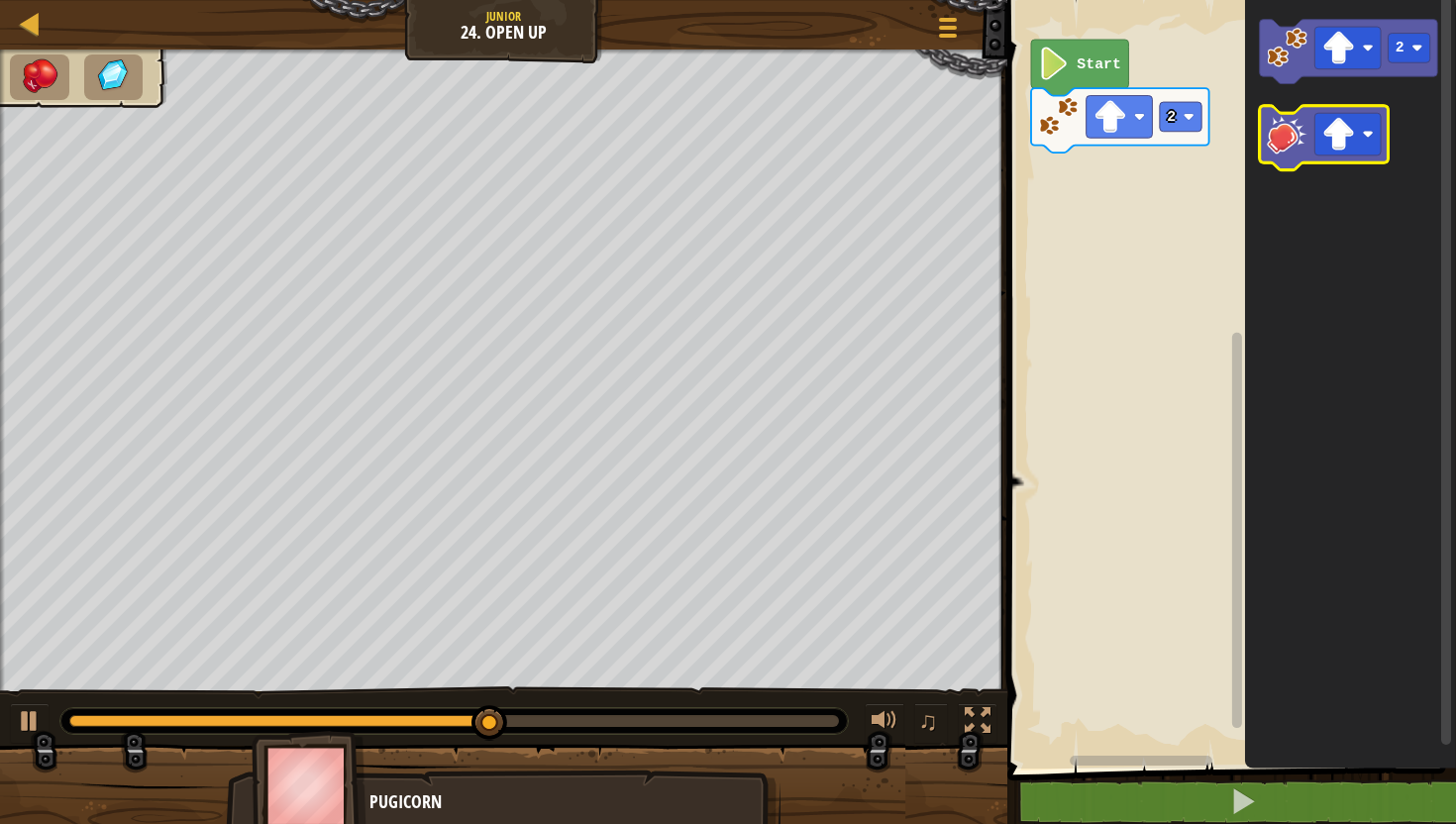 click 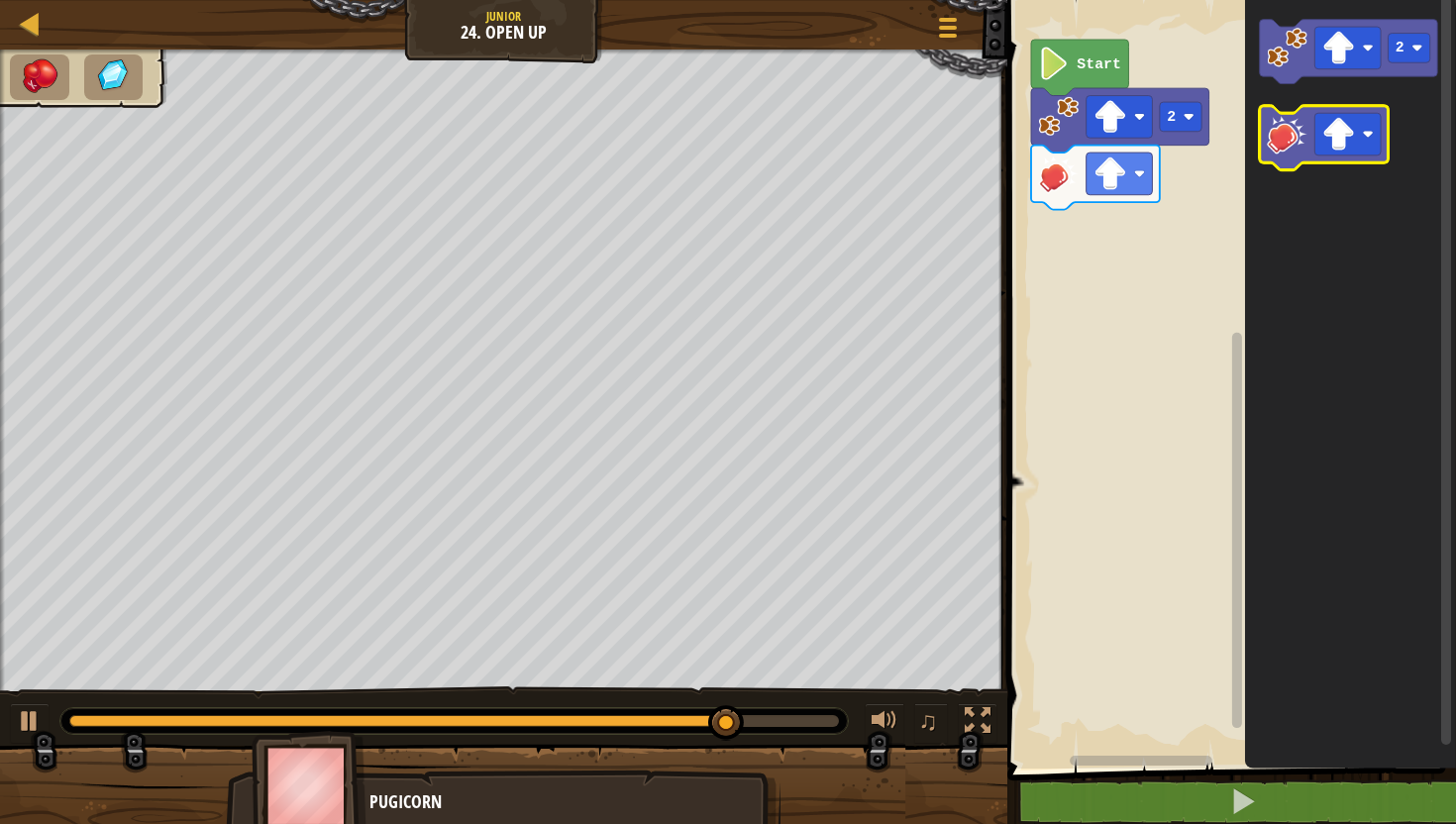click 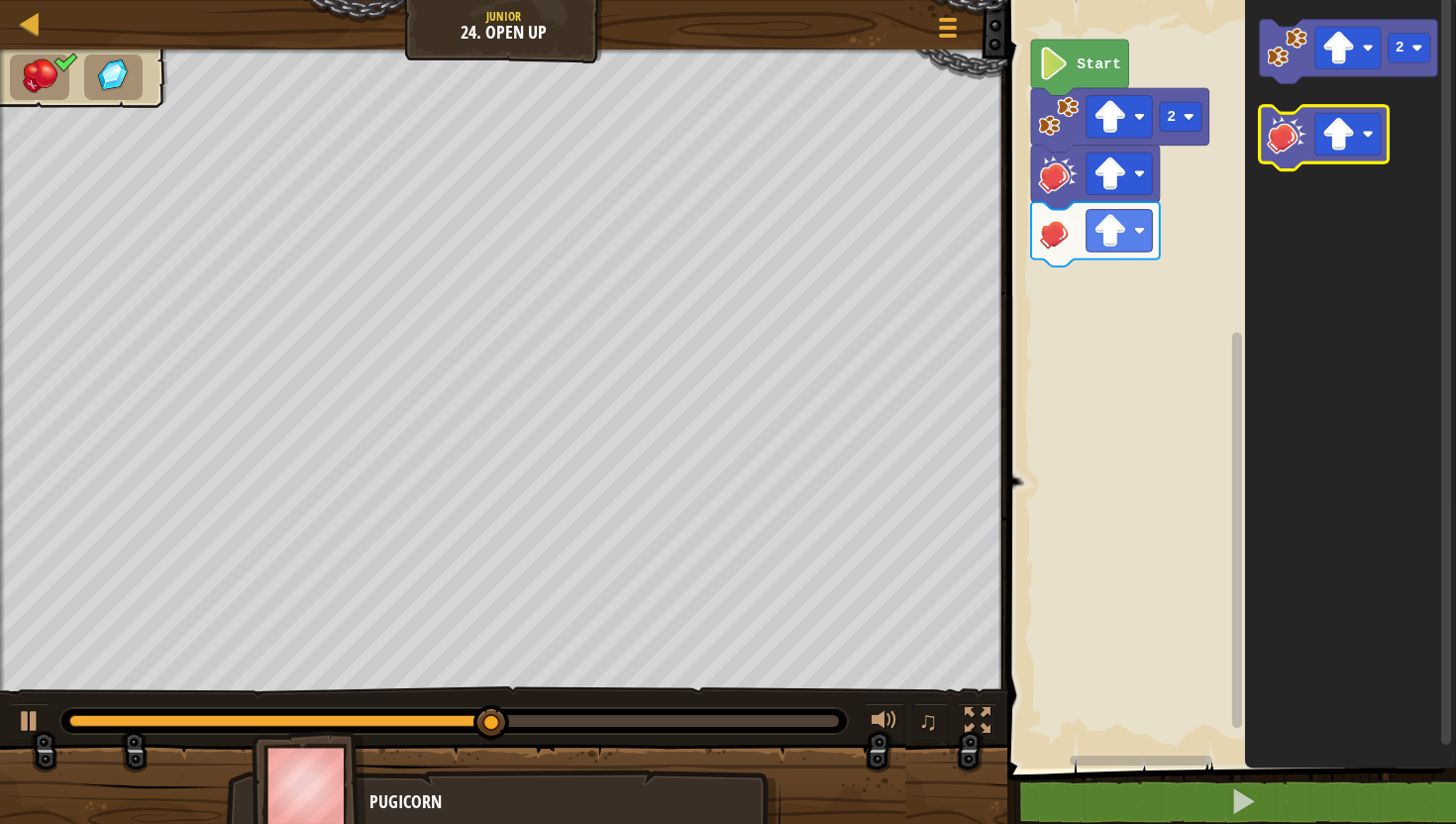 click 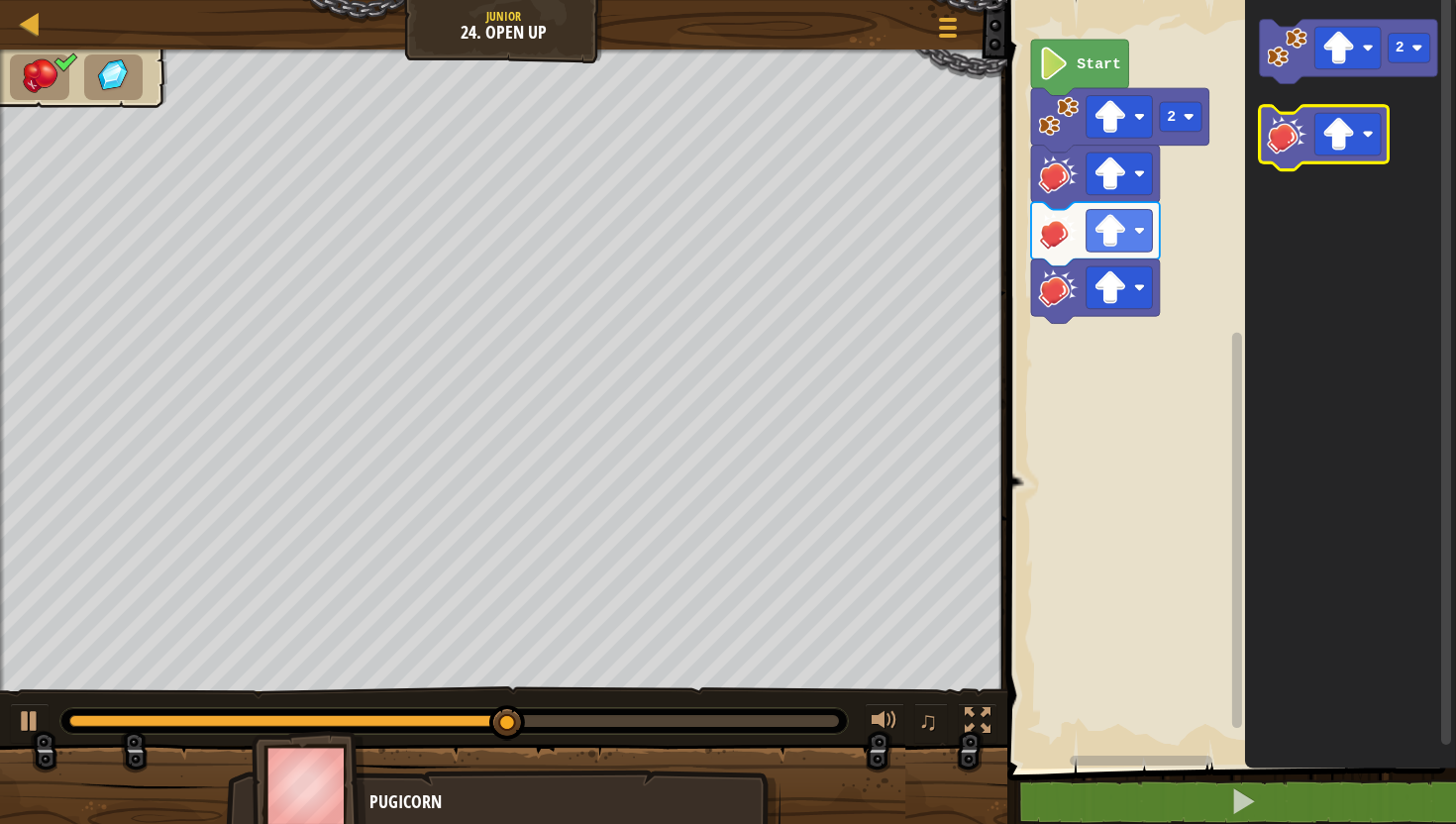 click 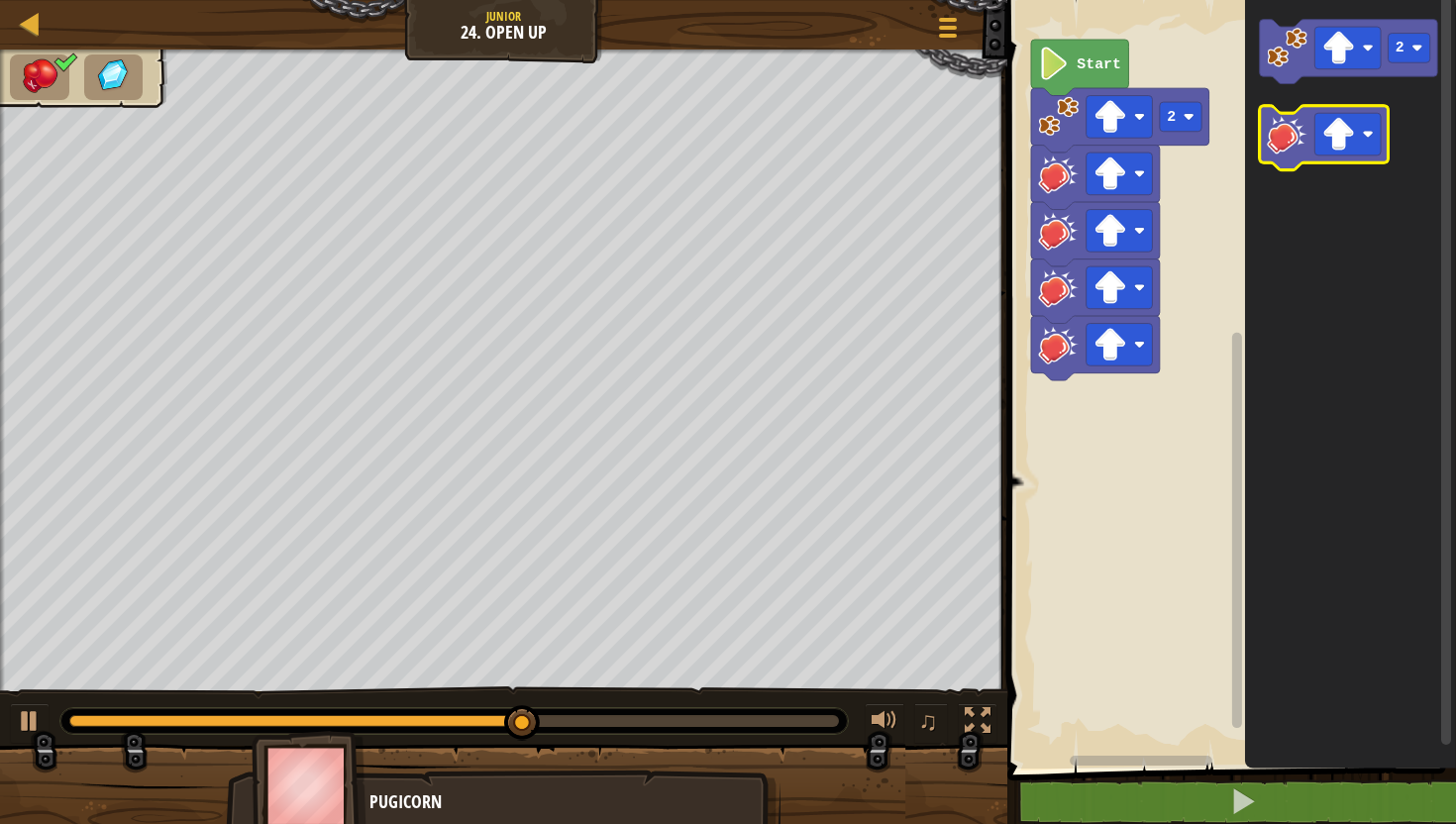 click 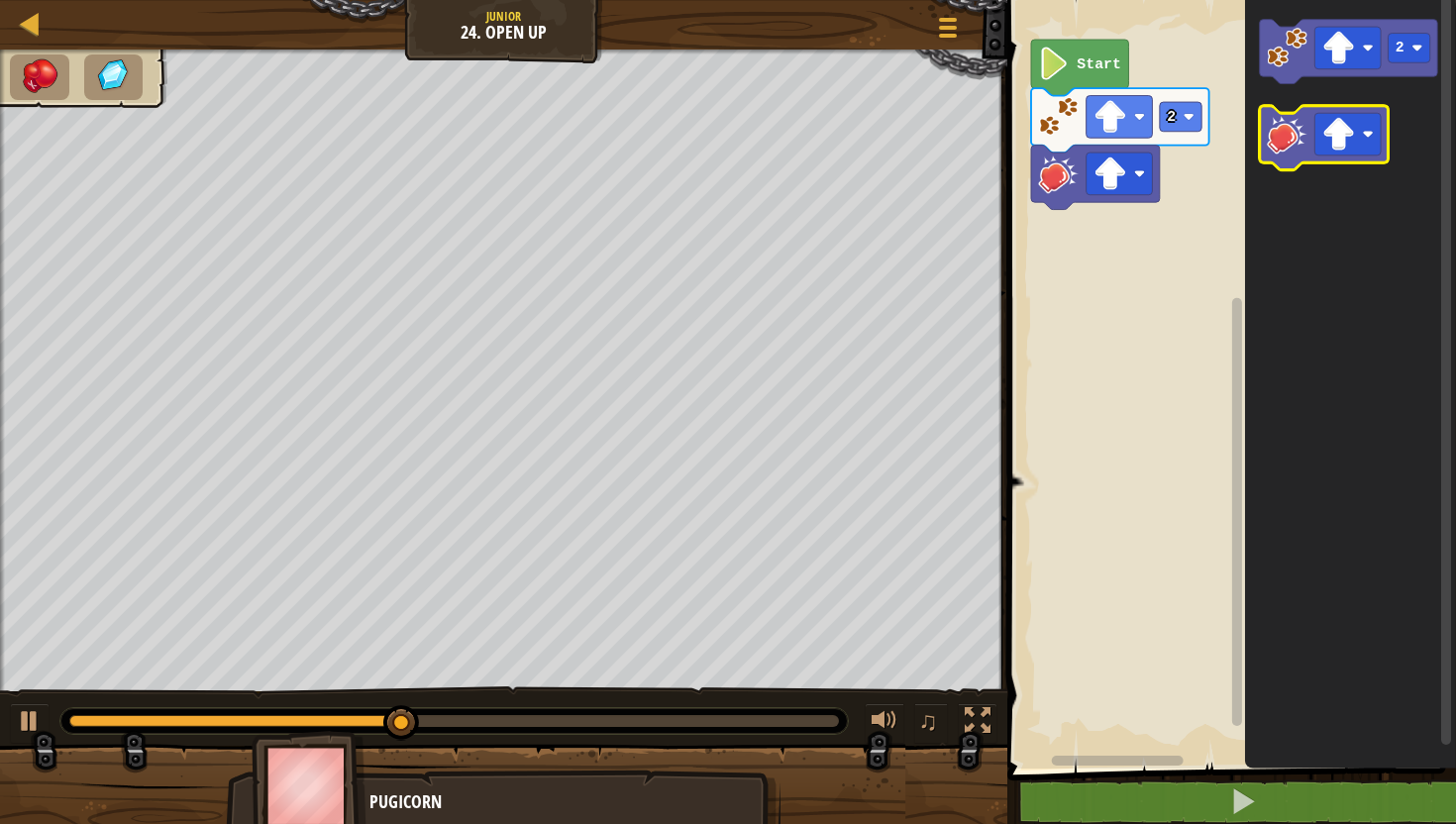 click 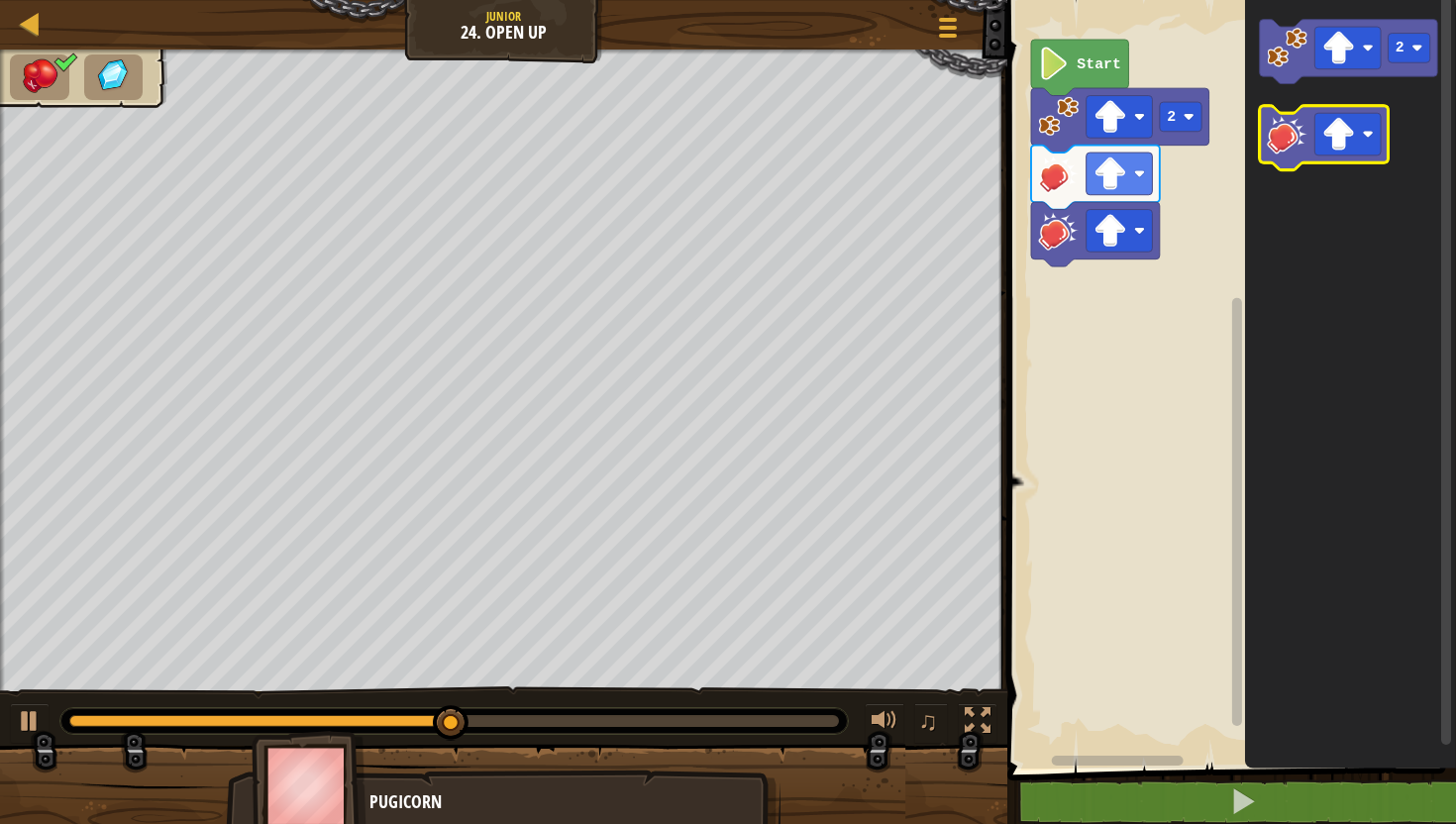 click 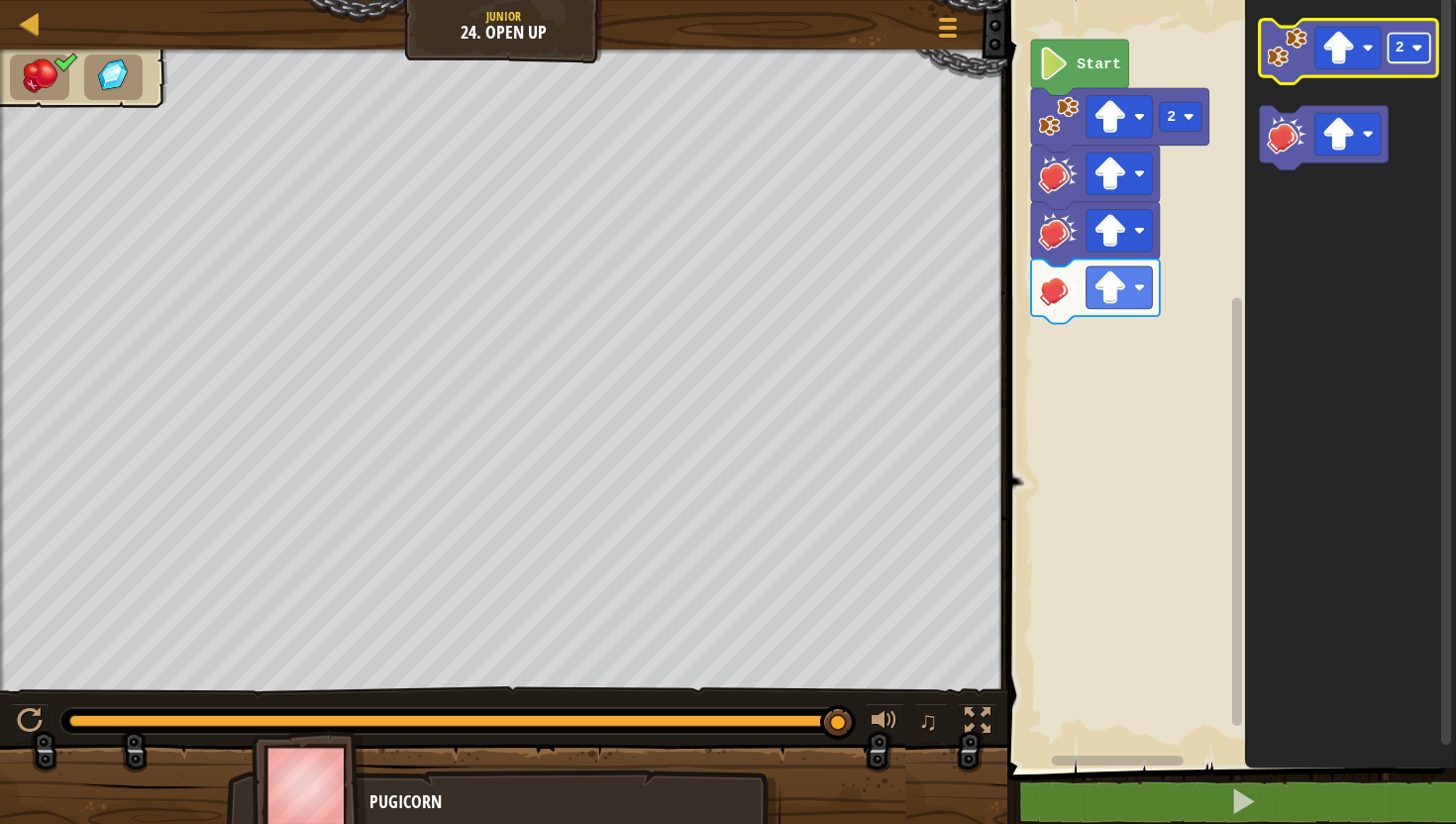 click on "2" 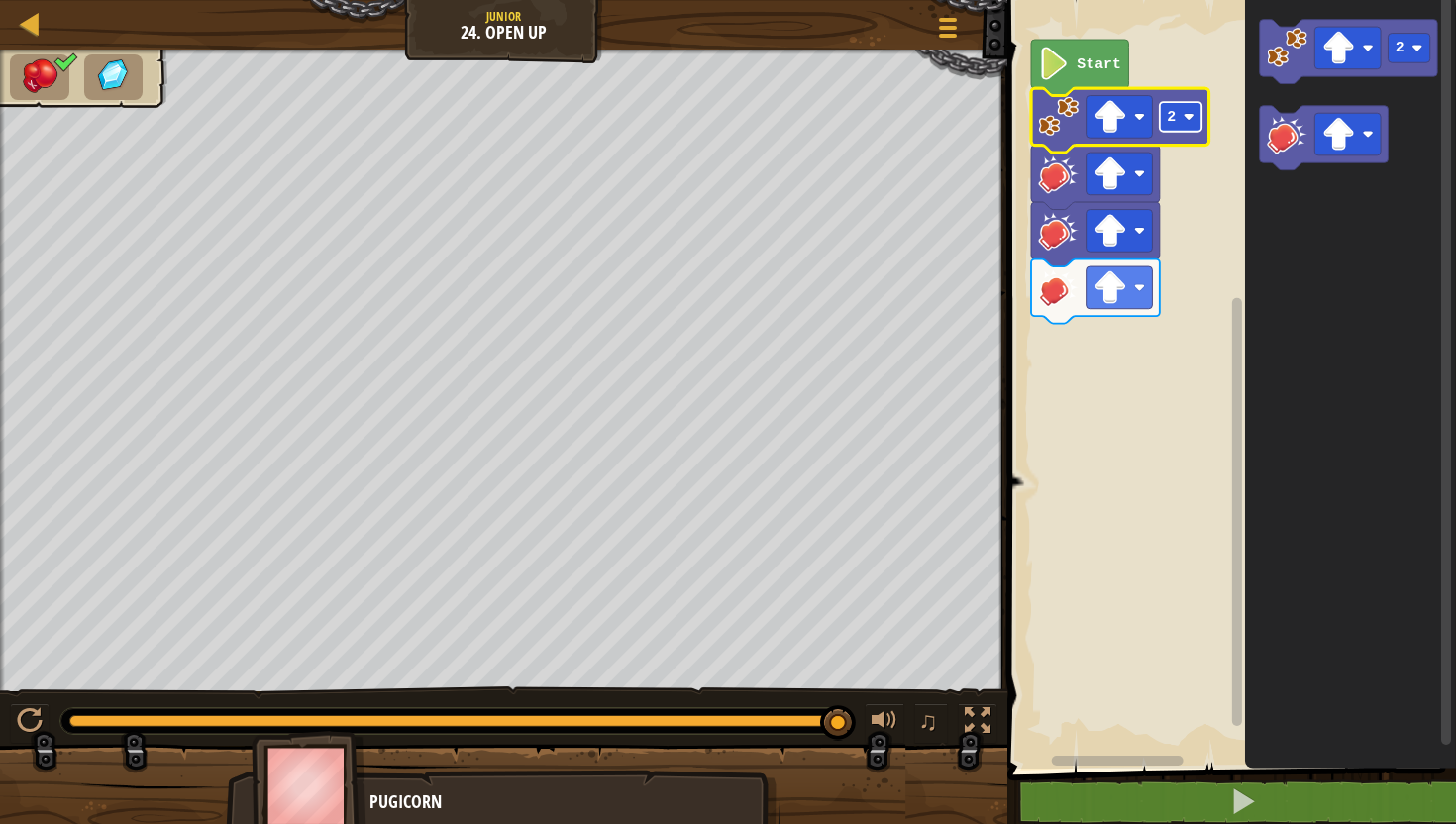 click 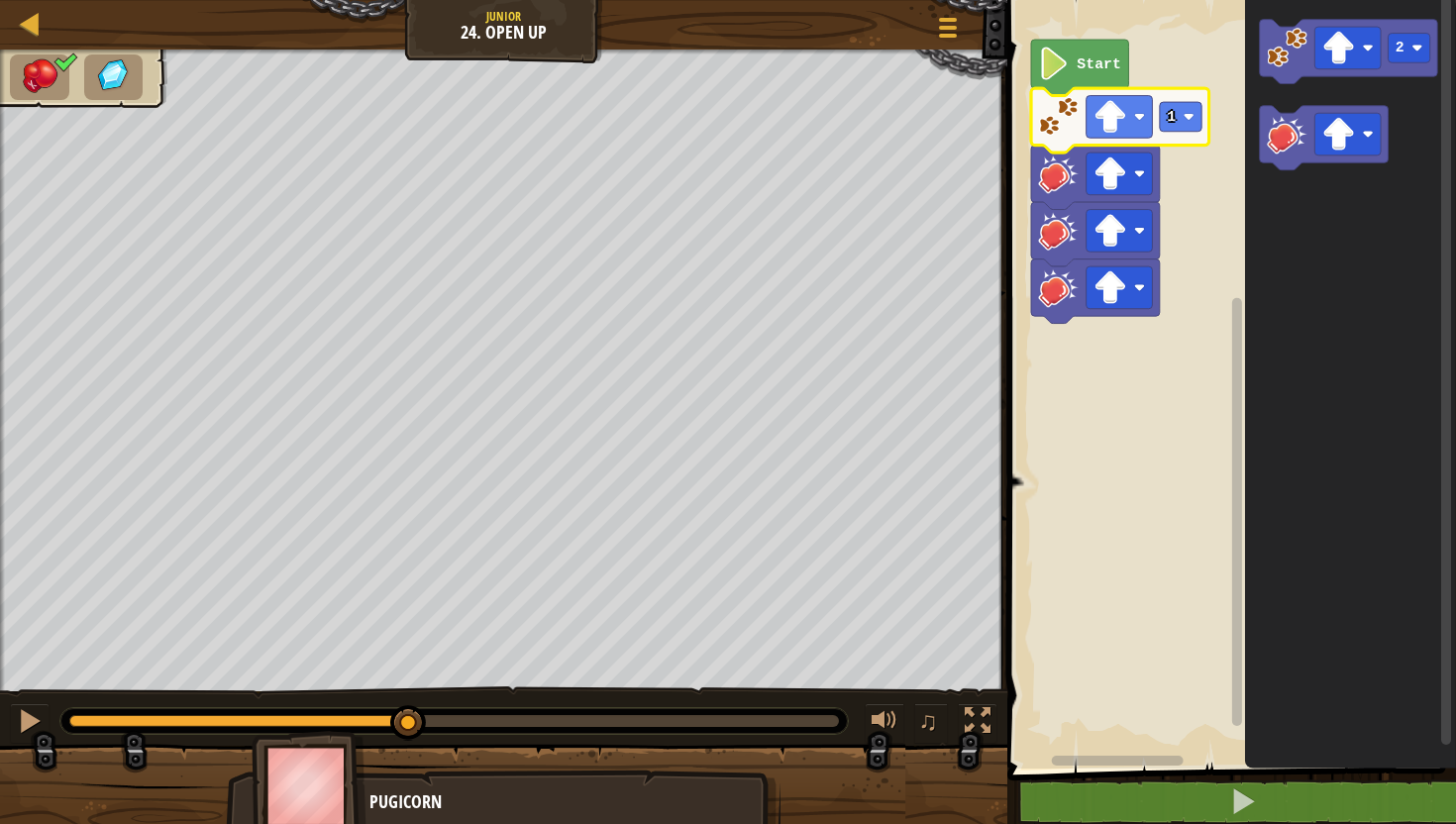 drag, startPoint x: 823, startPoint y: 730, endPoint x: 398, endPoint y: 747, distance: 425.3399 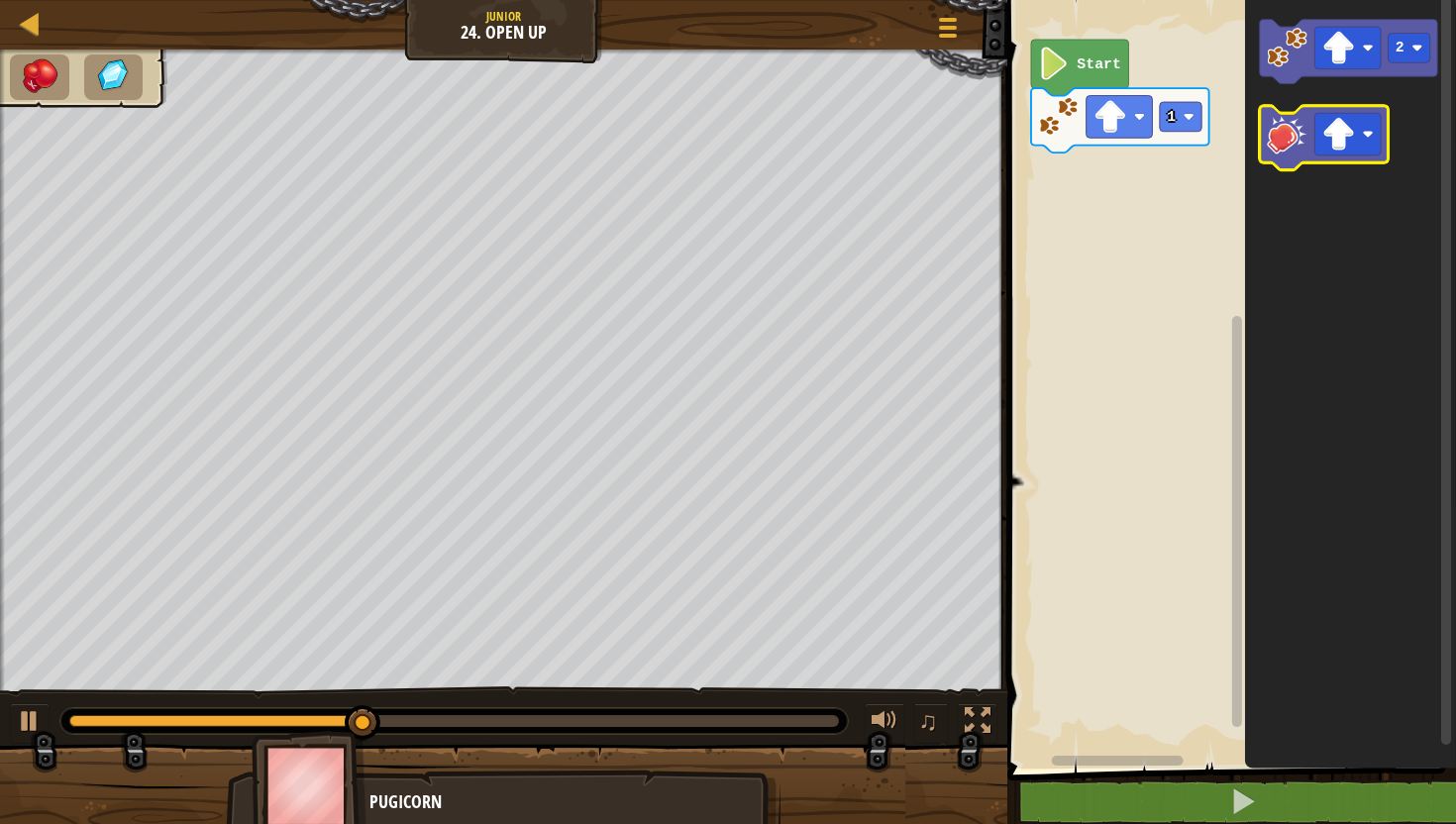 click 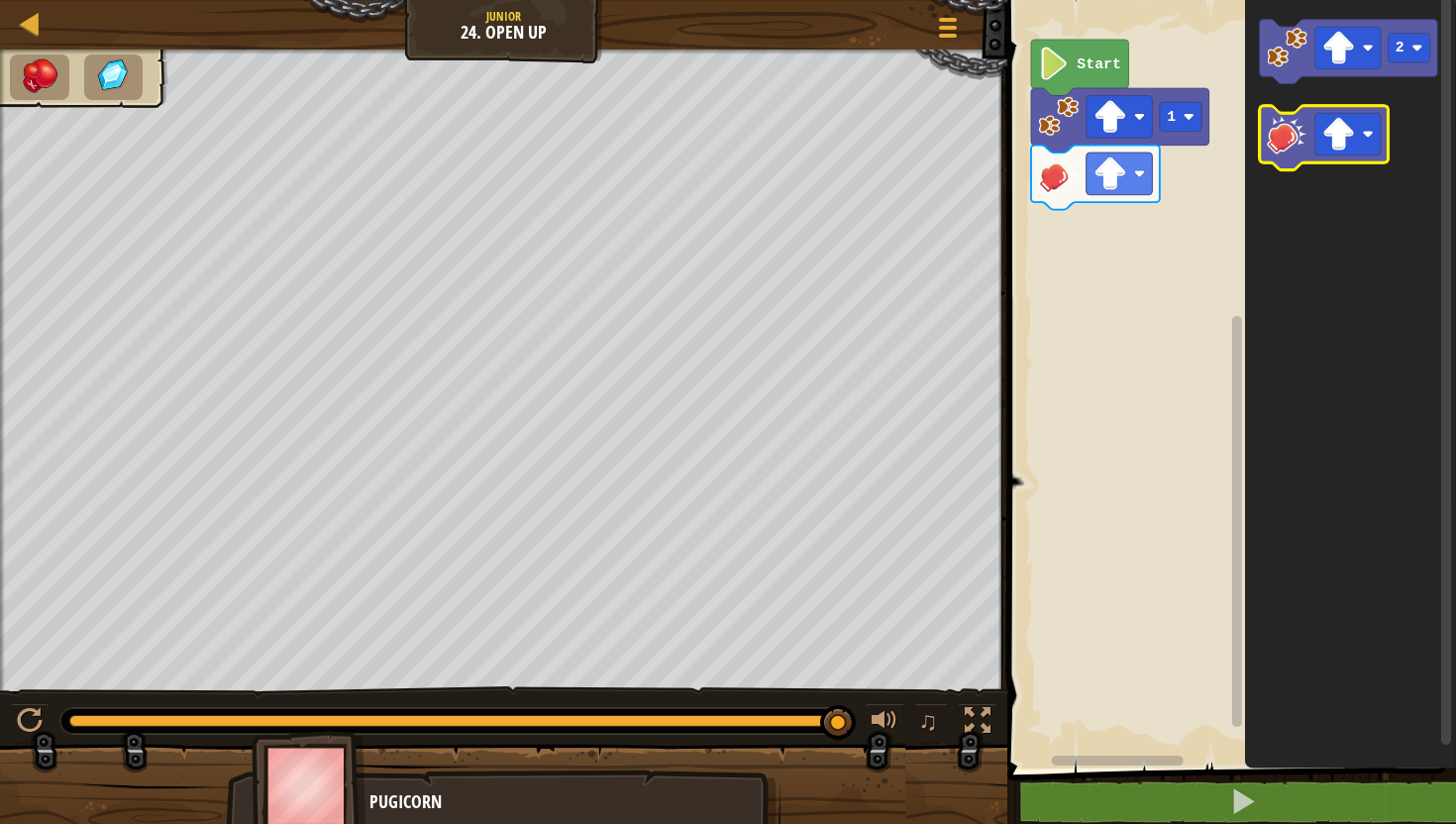 click 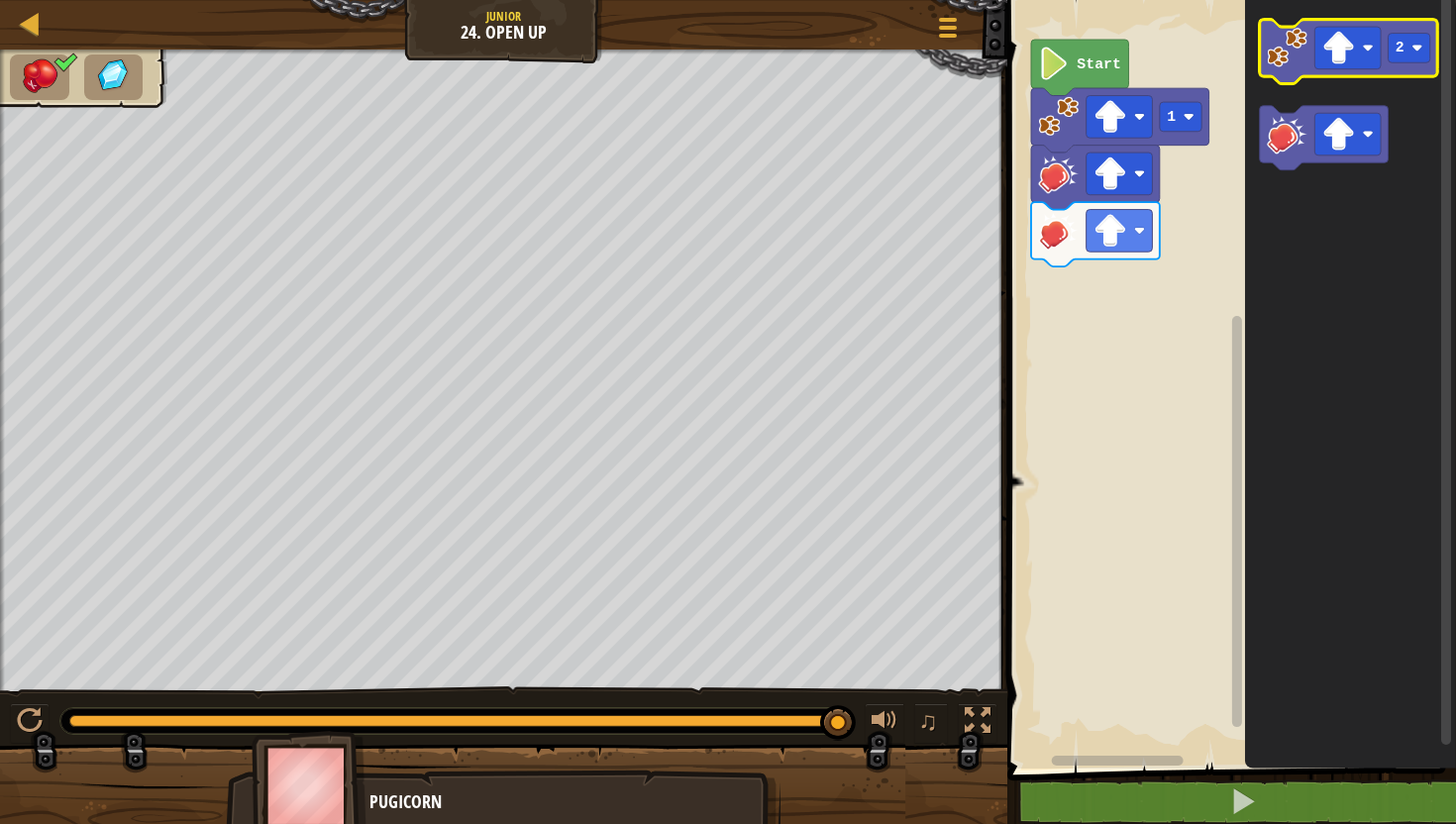 click 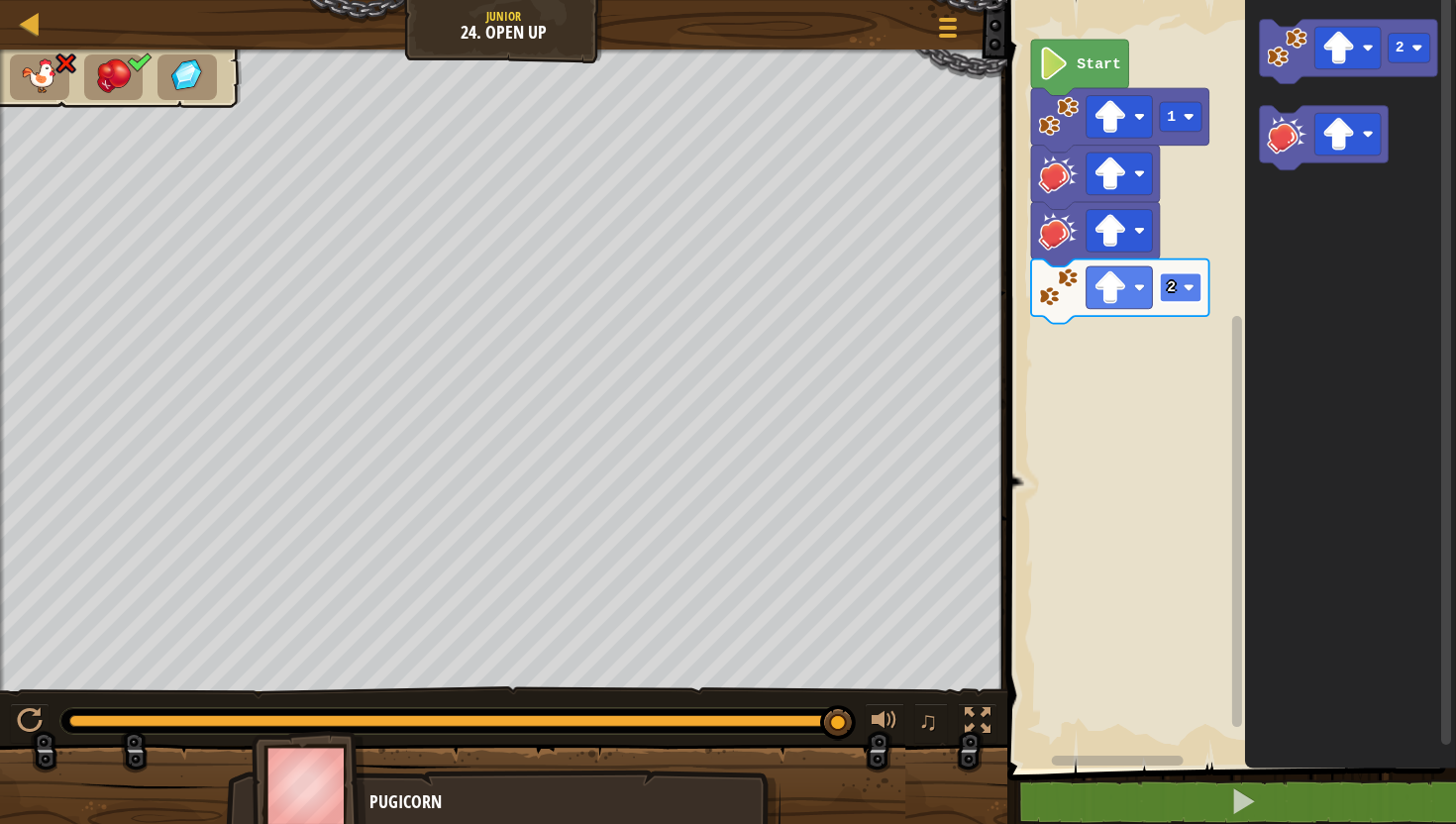 click 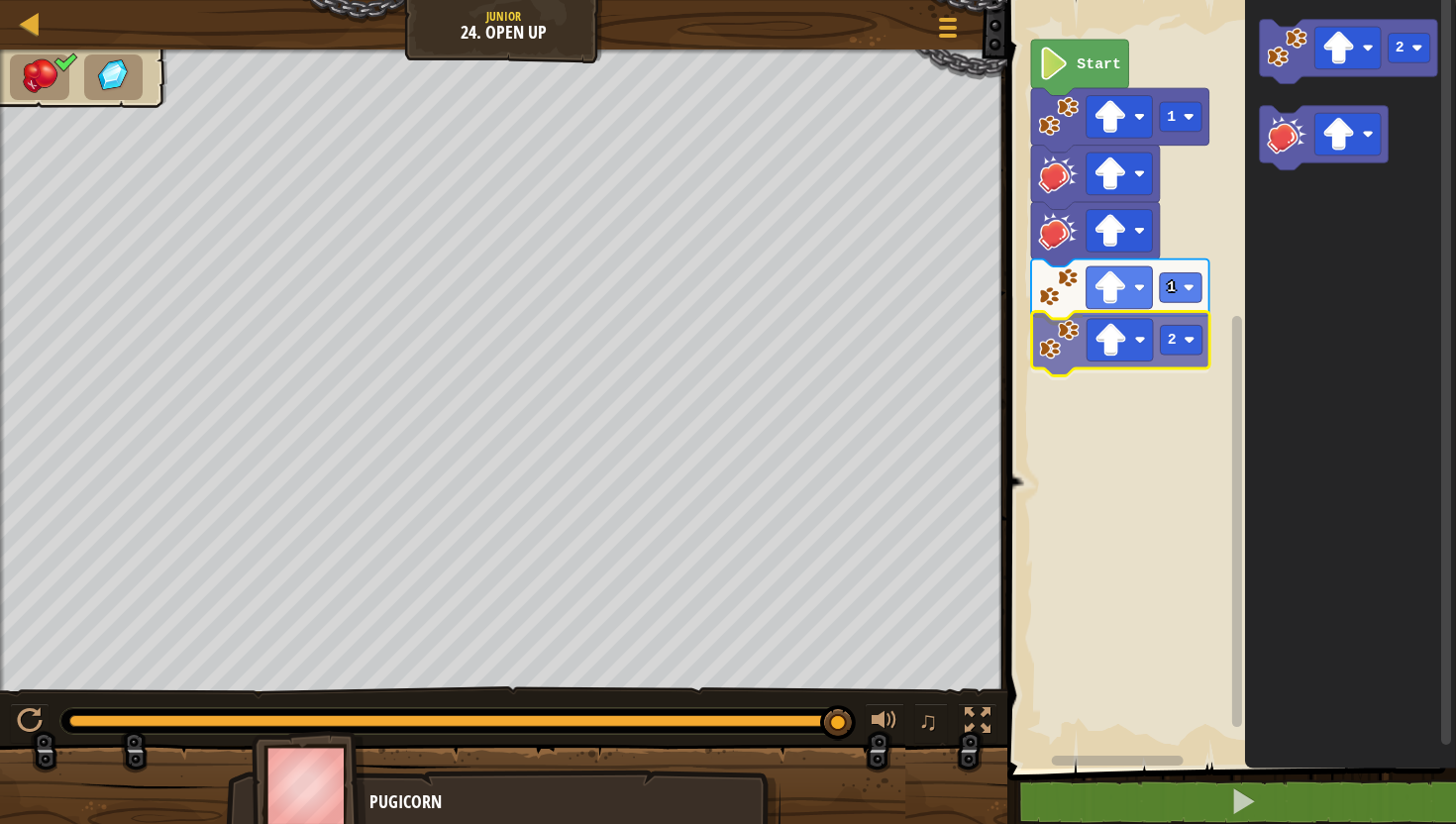 click on "Start 1 1 2 2 2" at bounding box center [1228, 379] 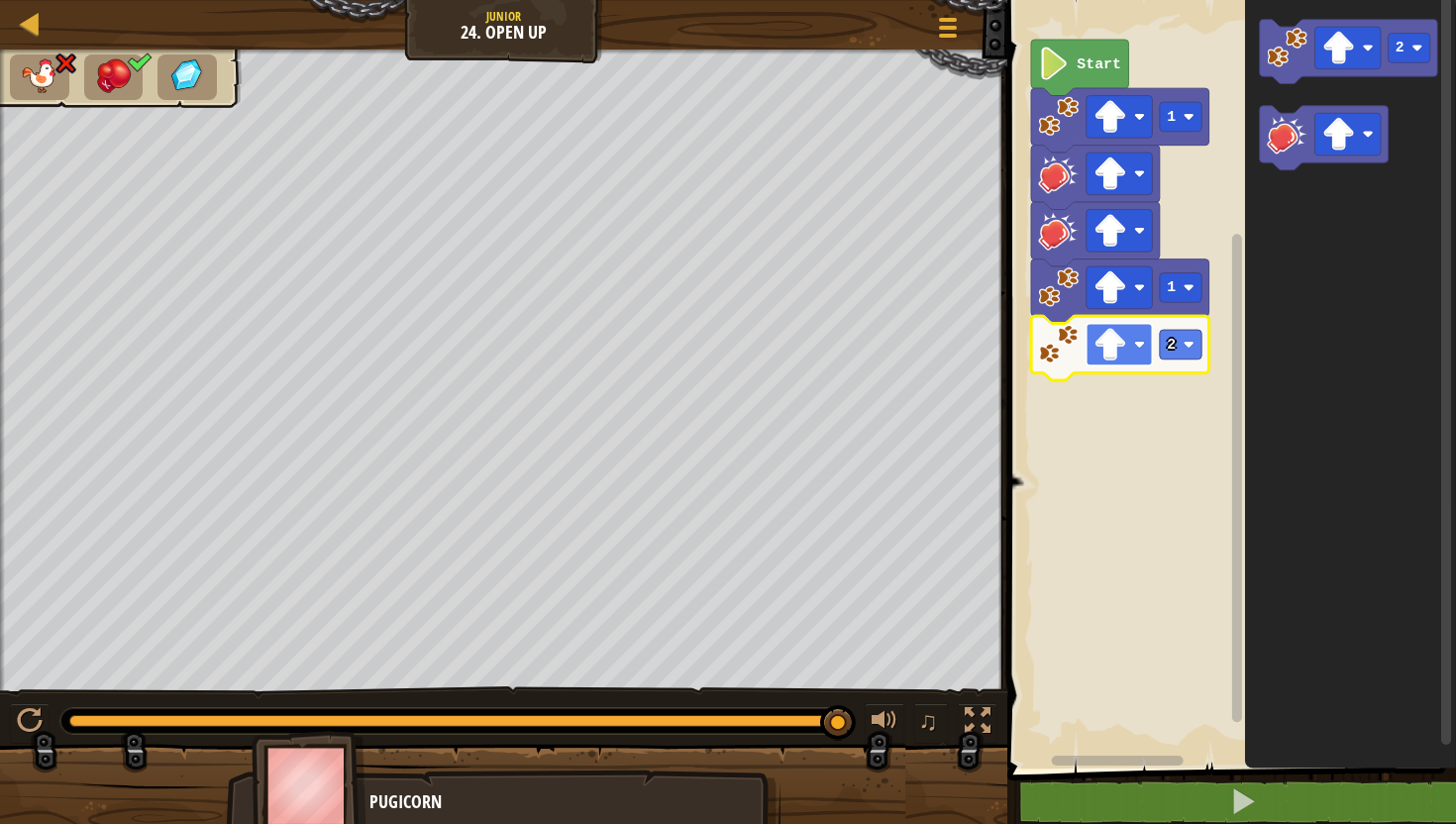 click 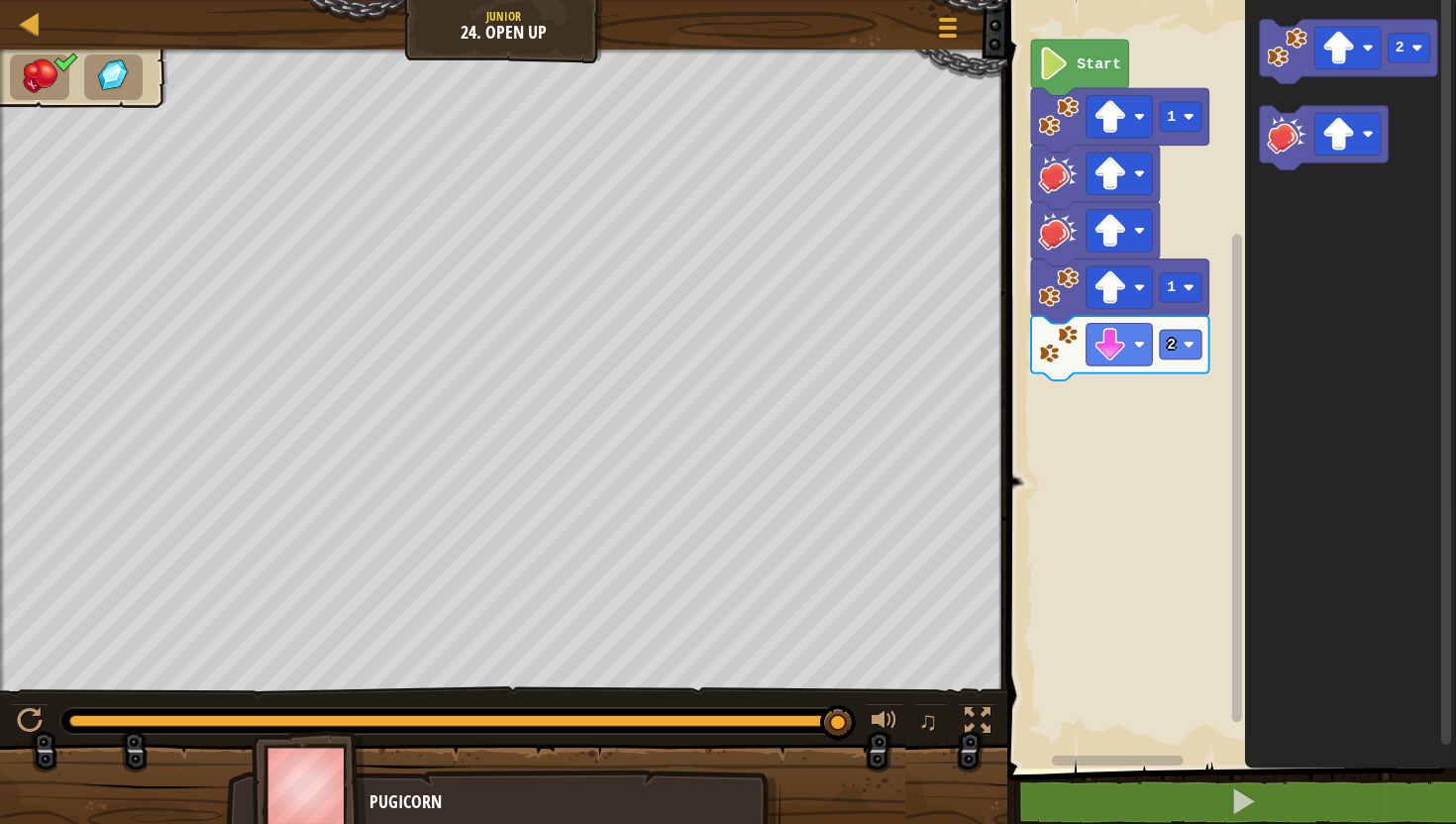click on "Start 1 1 2 2" at bounding box center (1228, 379) 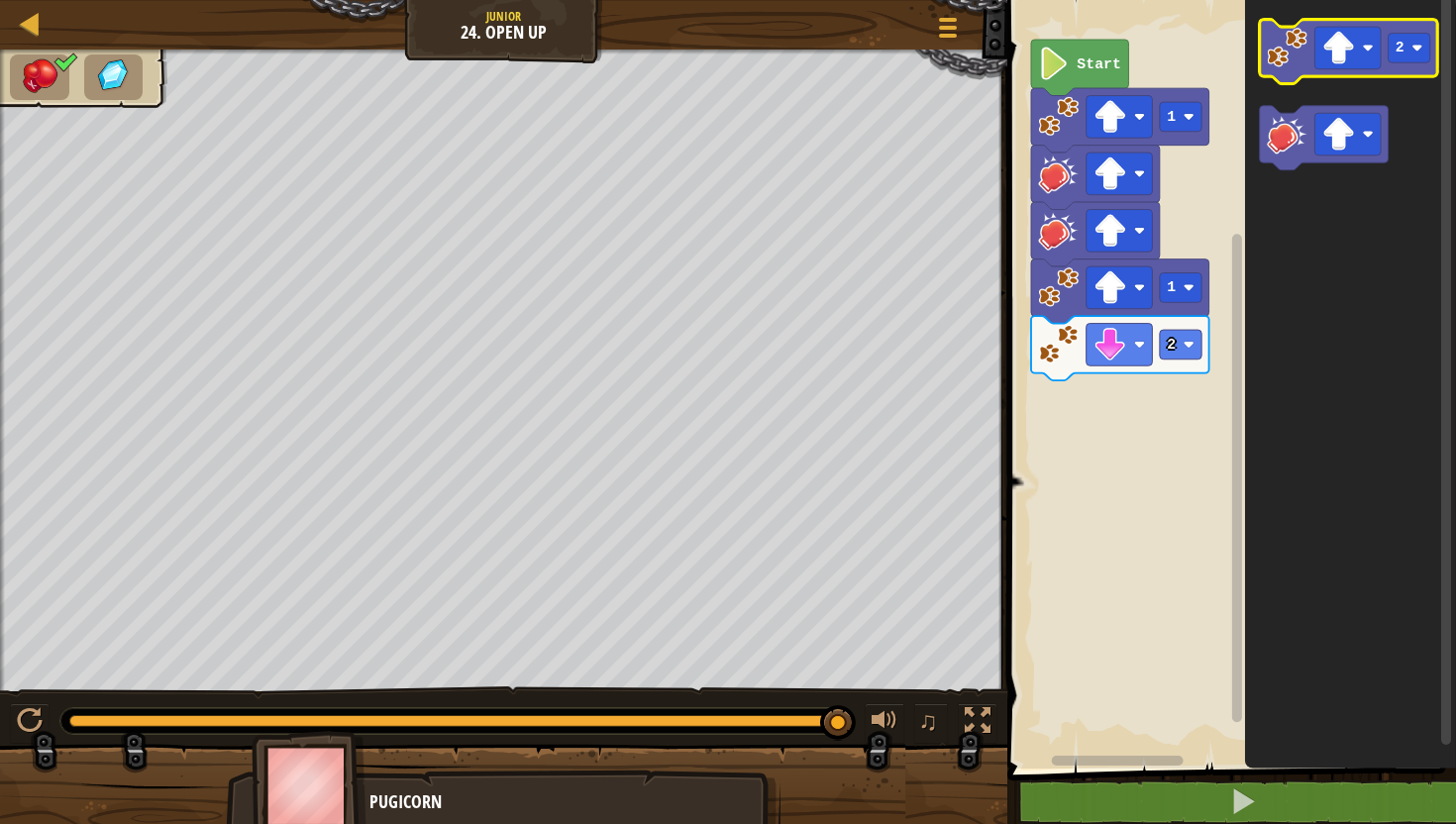 click 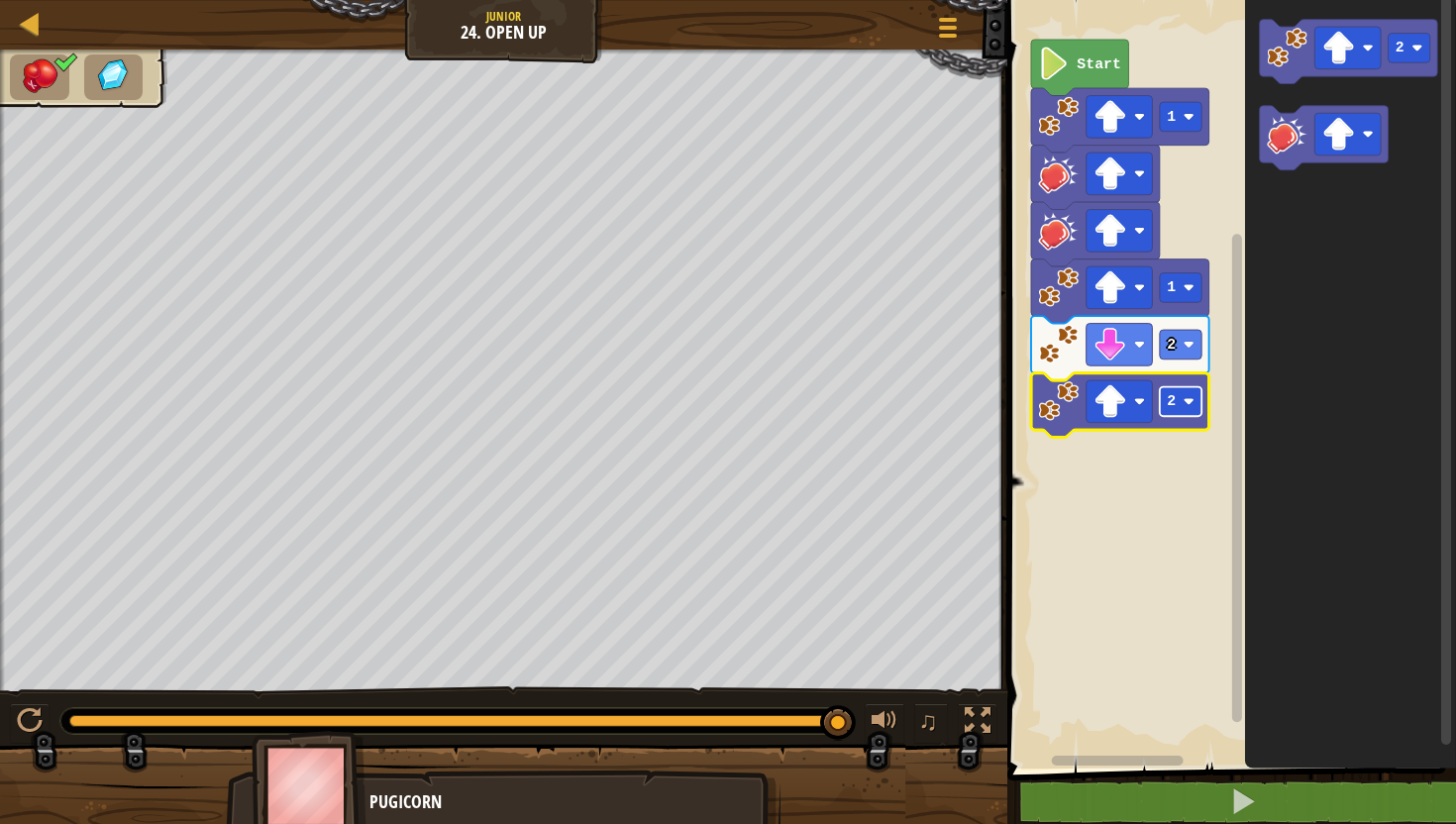 click 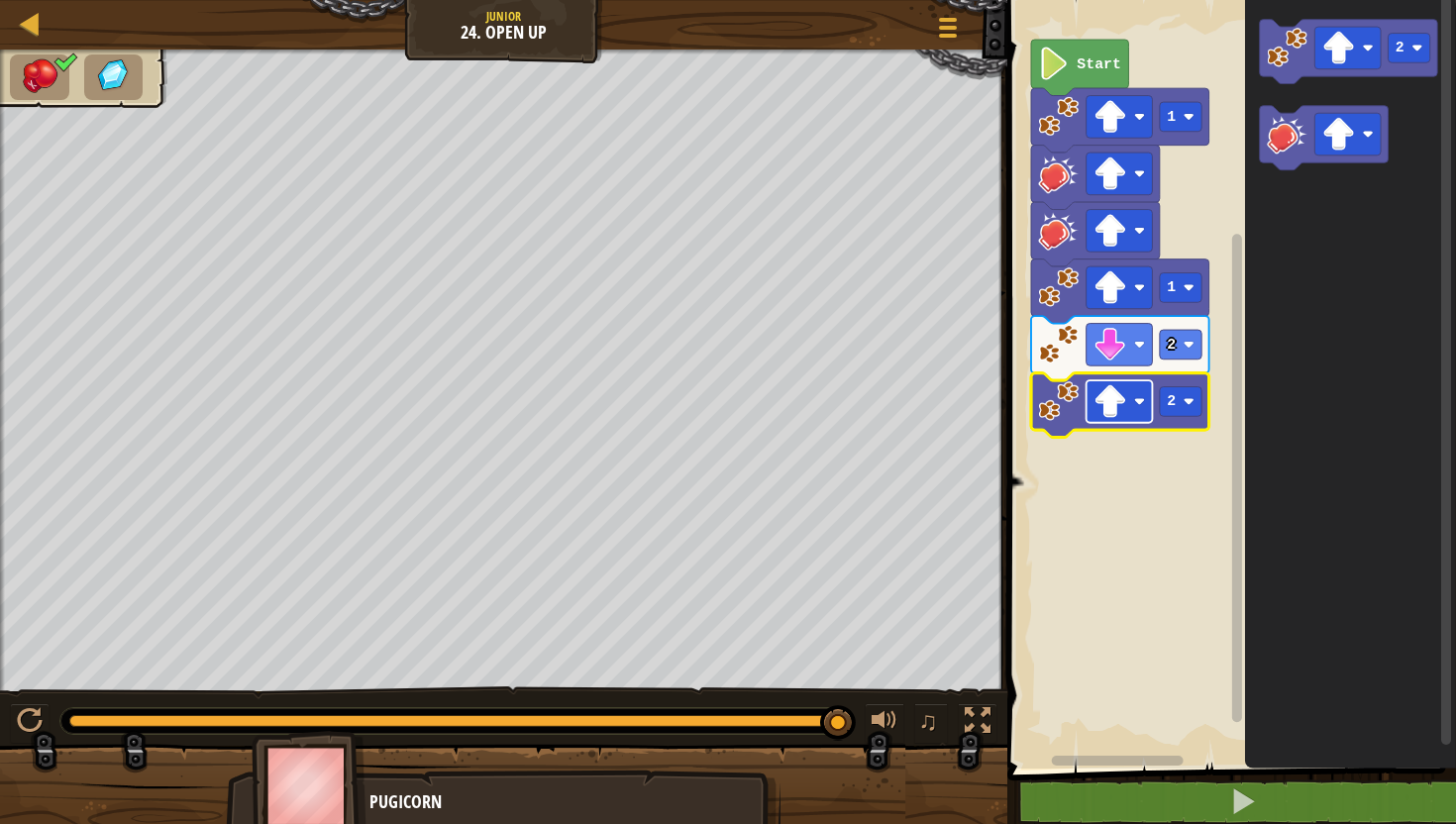 click 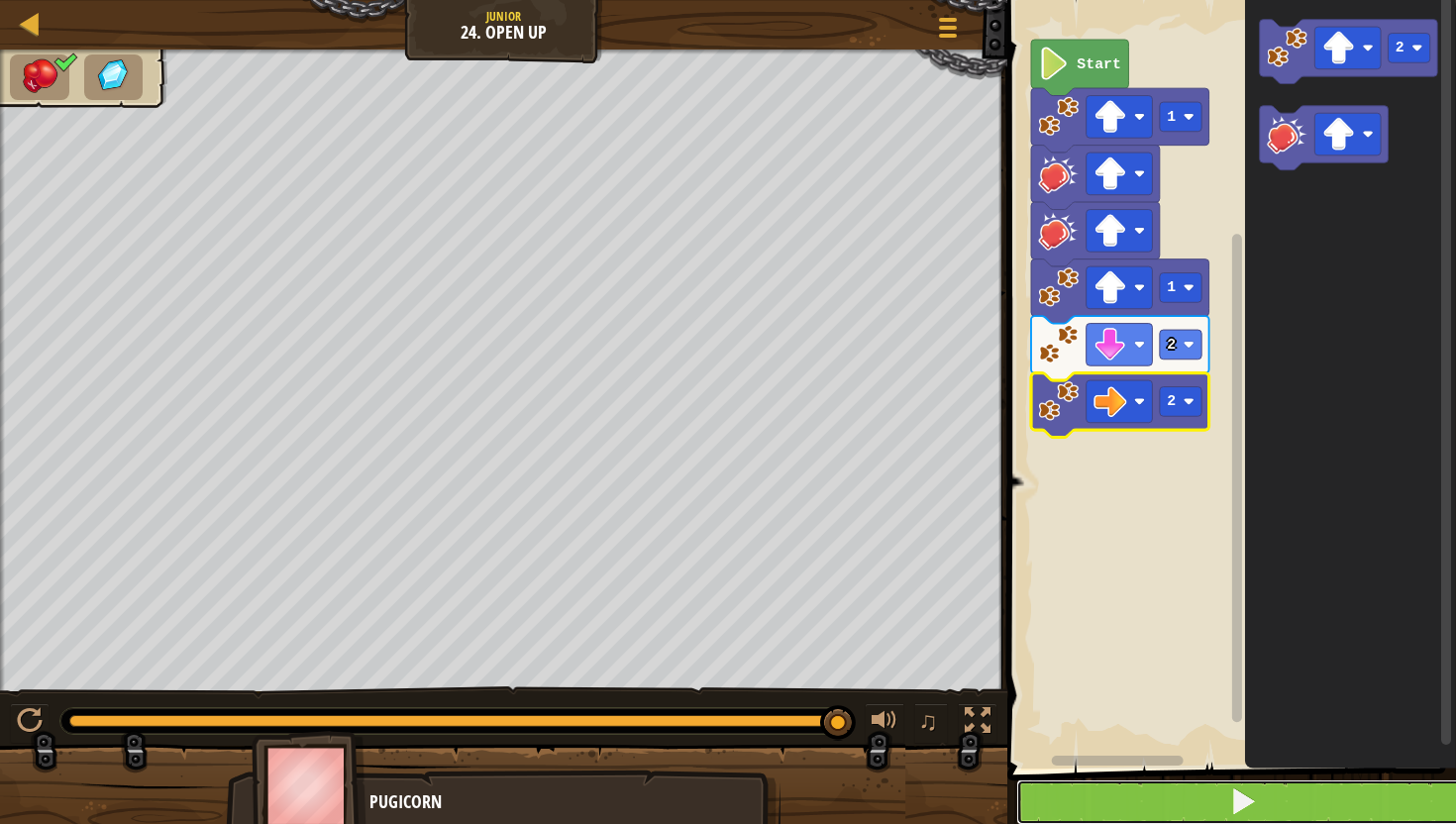 click at bounding box center [1243, 802] 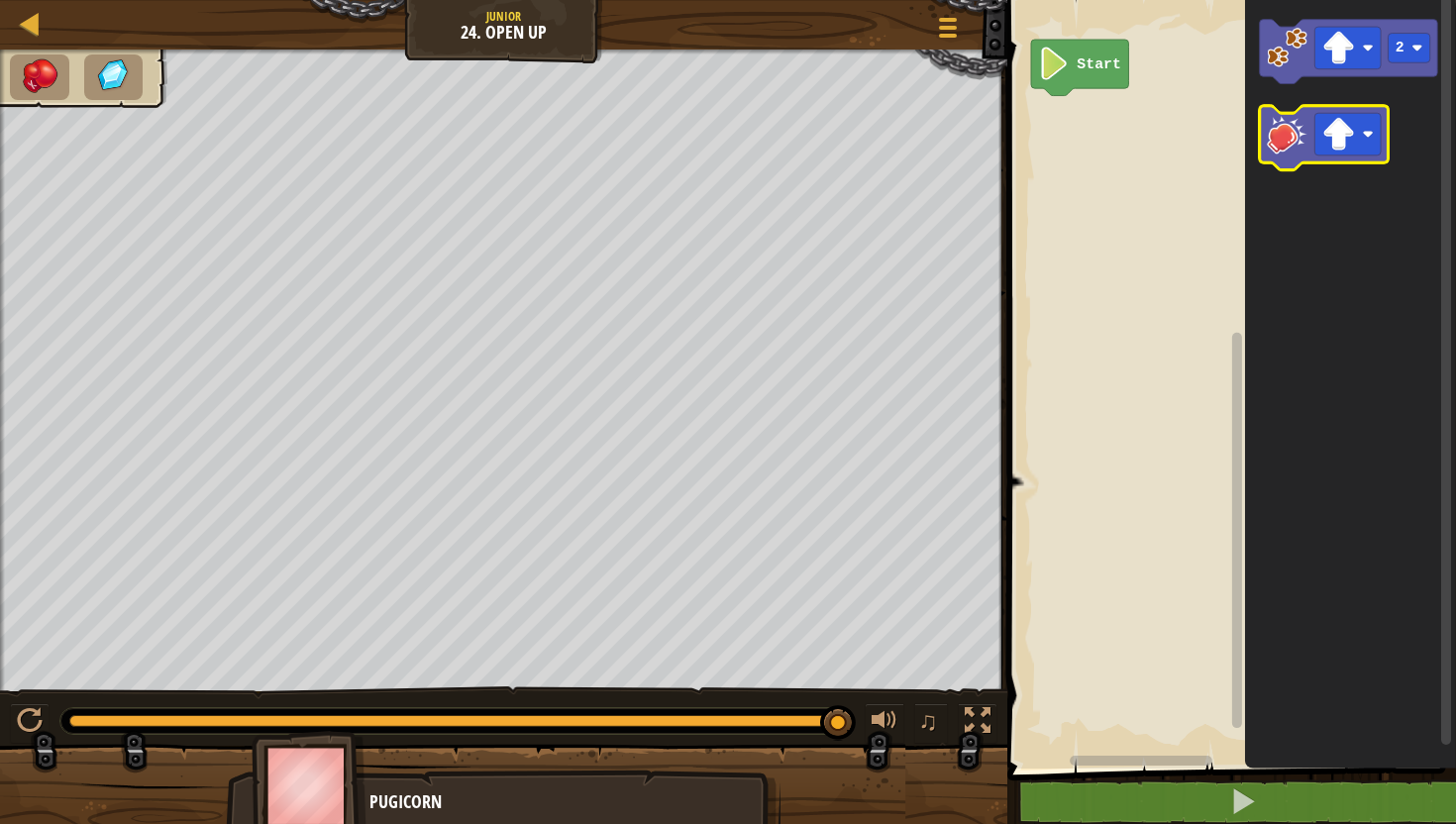 click 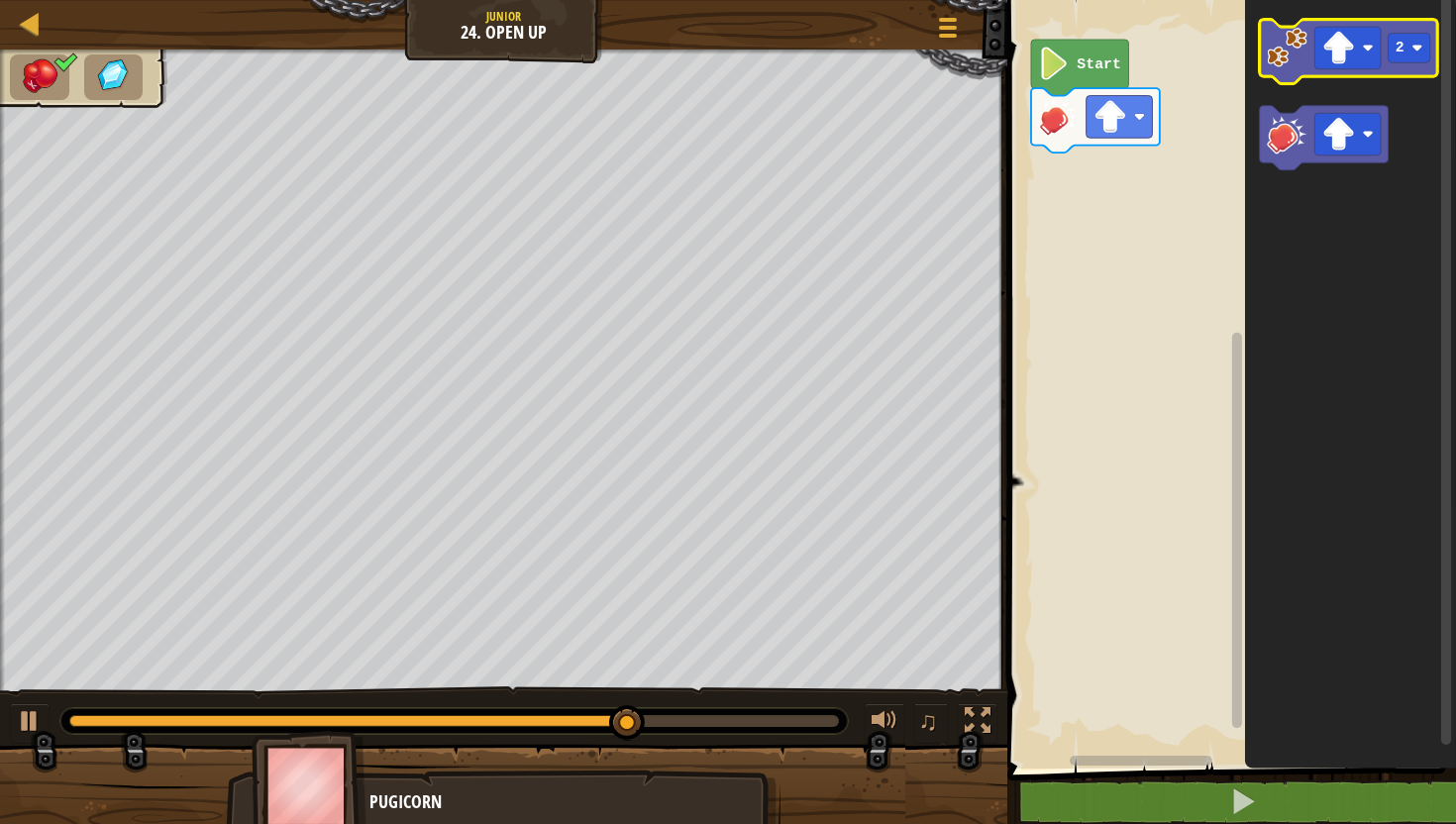 click 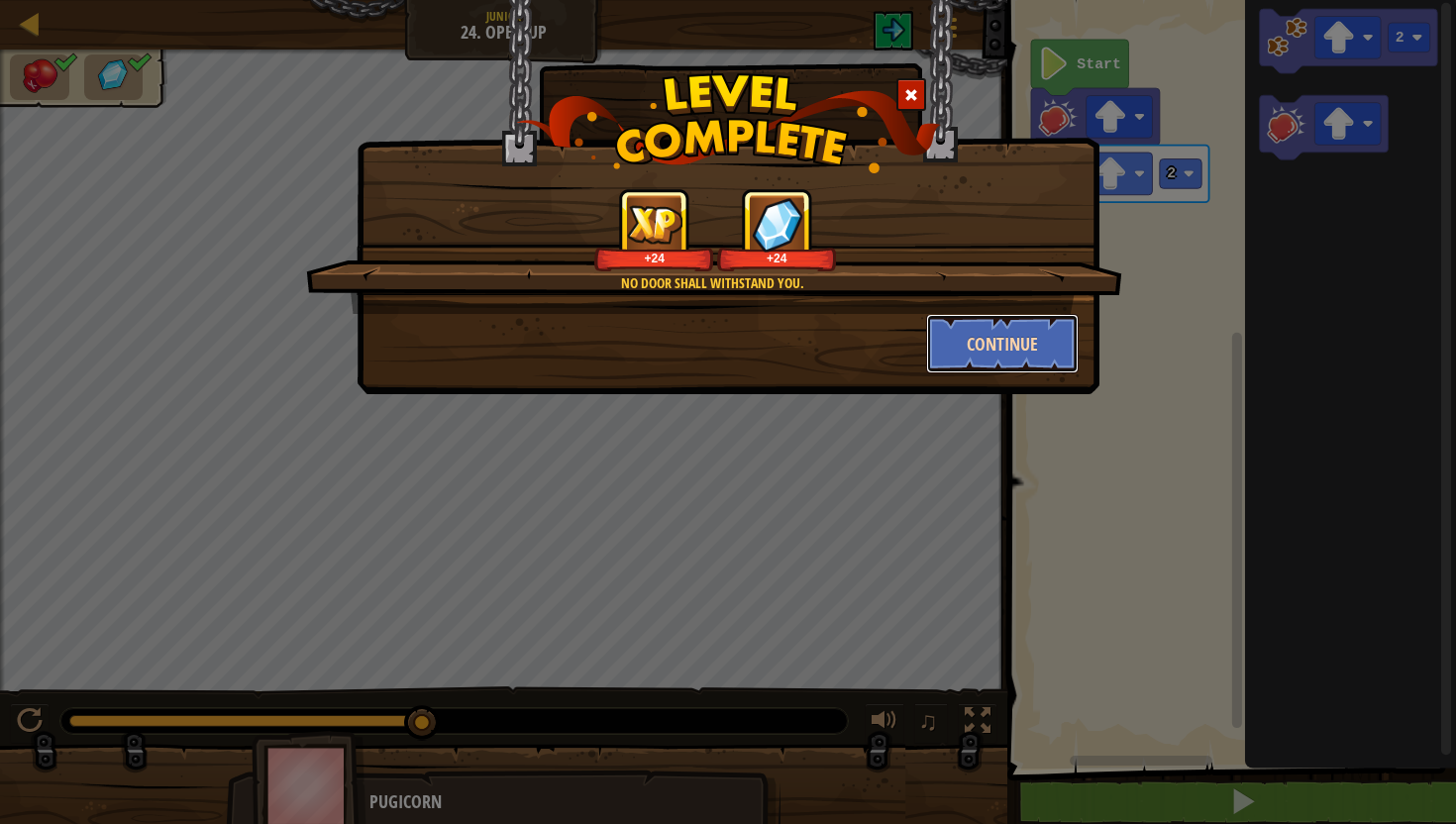 click on "Continue" at bounding box center (1002, 344) 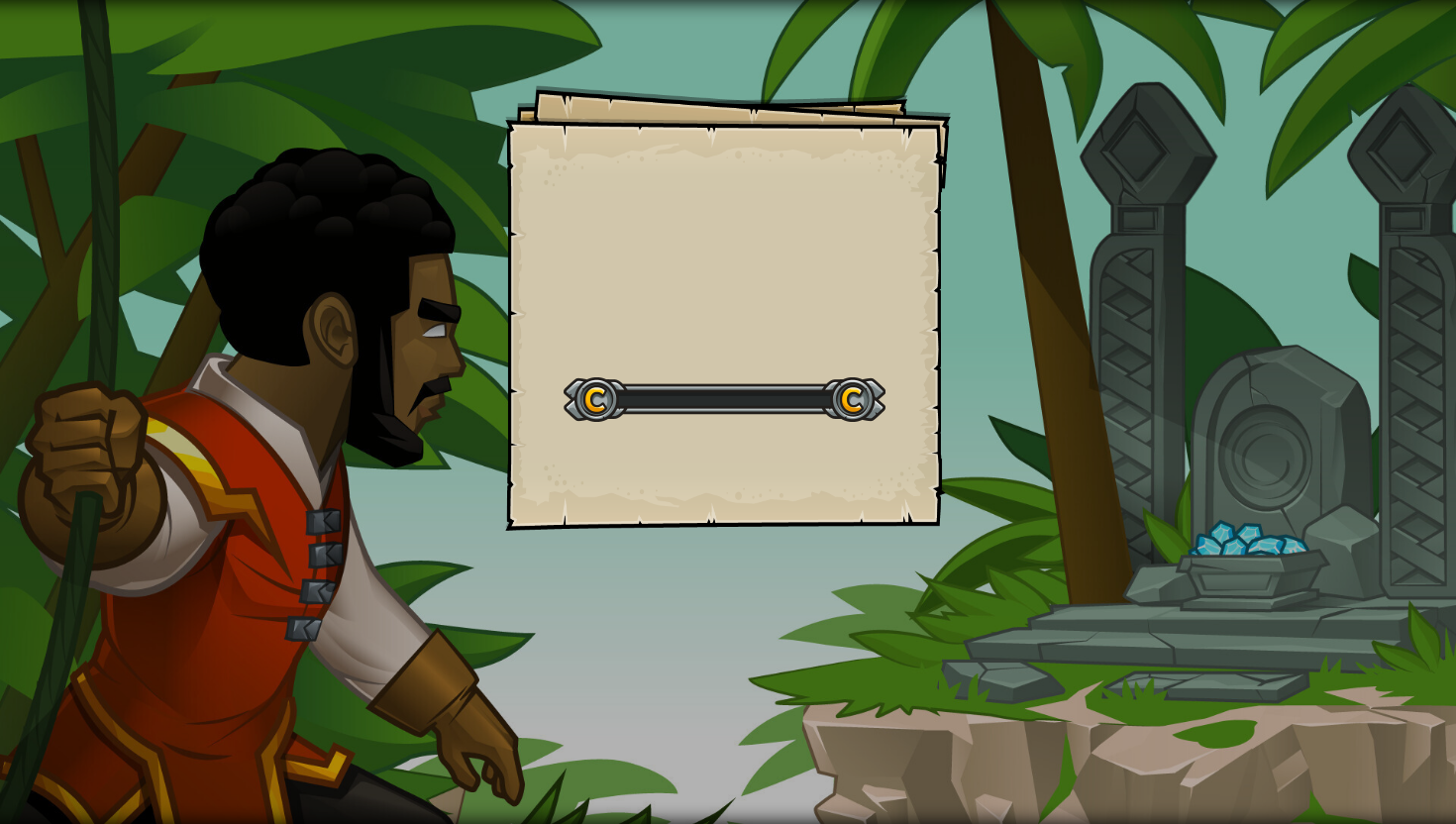 click on "Goals Start Level Error loading from server. Try refreshing the page. You'll need a subscription to play this level. Subscribe You'll need to join a course to play this level. Back to my courses Ask your teacher to assign a license to you so you can continue to play CodeCombat! Back to my courses This level is locked. Back to my courses CodeCombat launched its beta in October, [YEAR]." at bounding box center (728, 412) 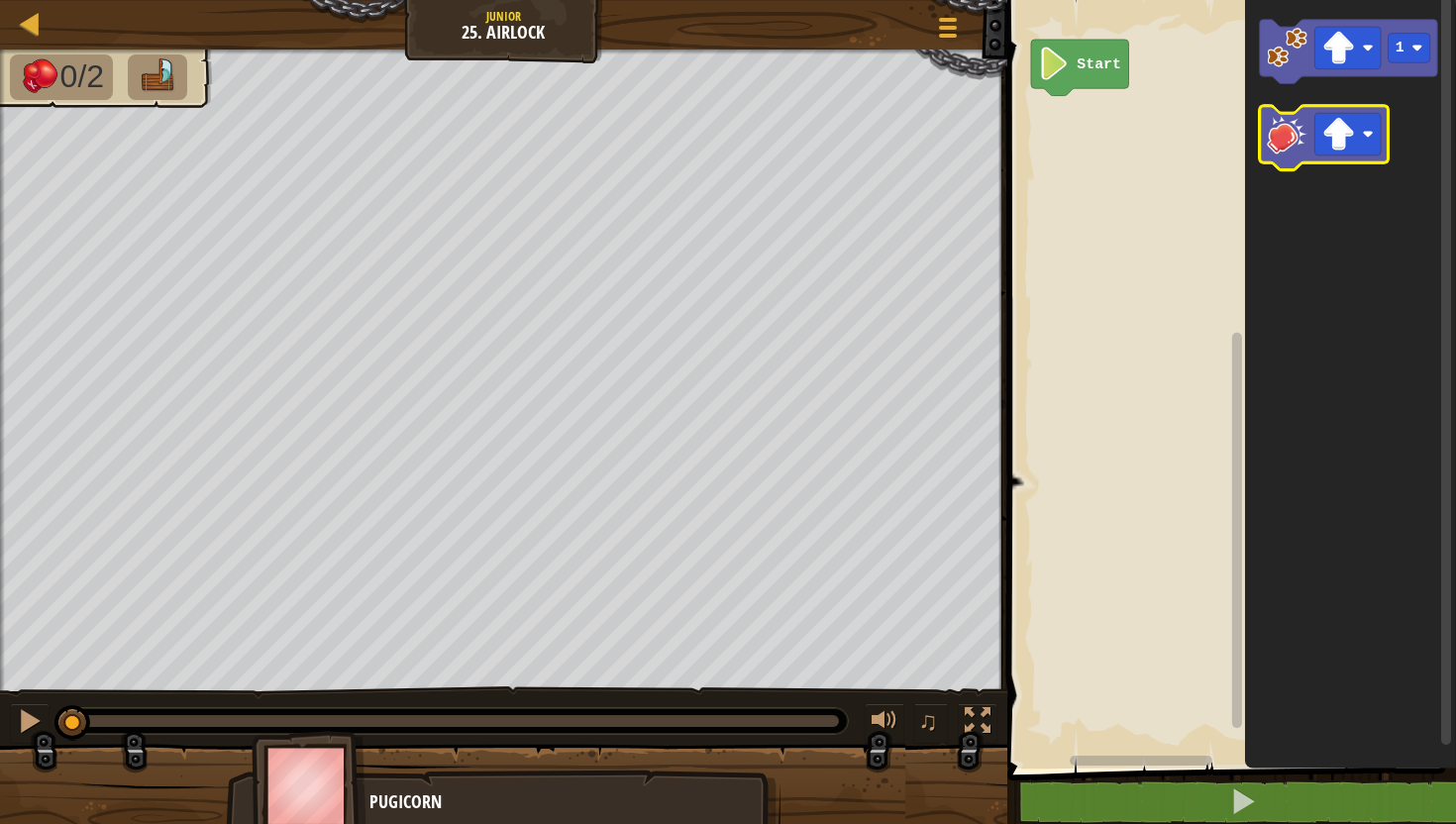 click 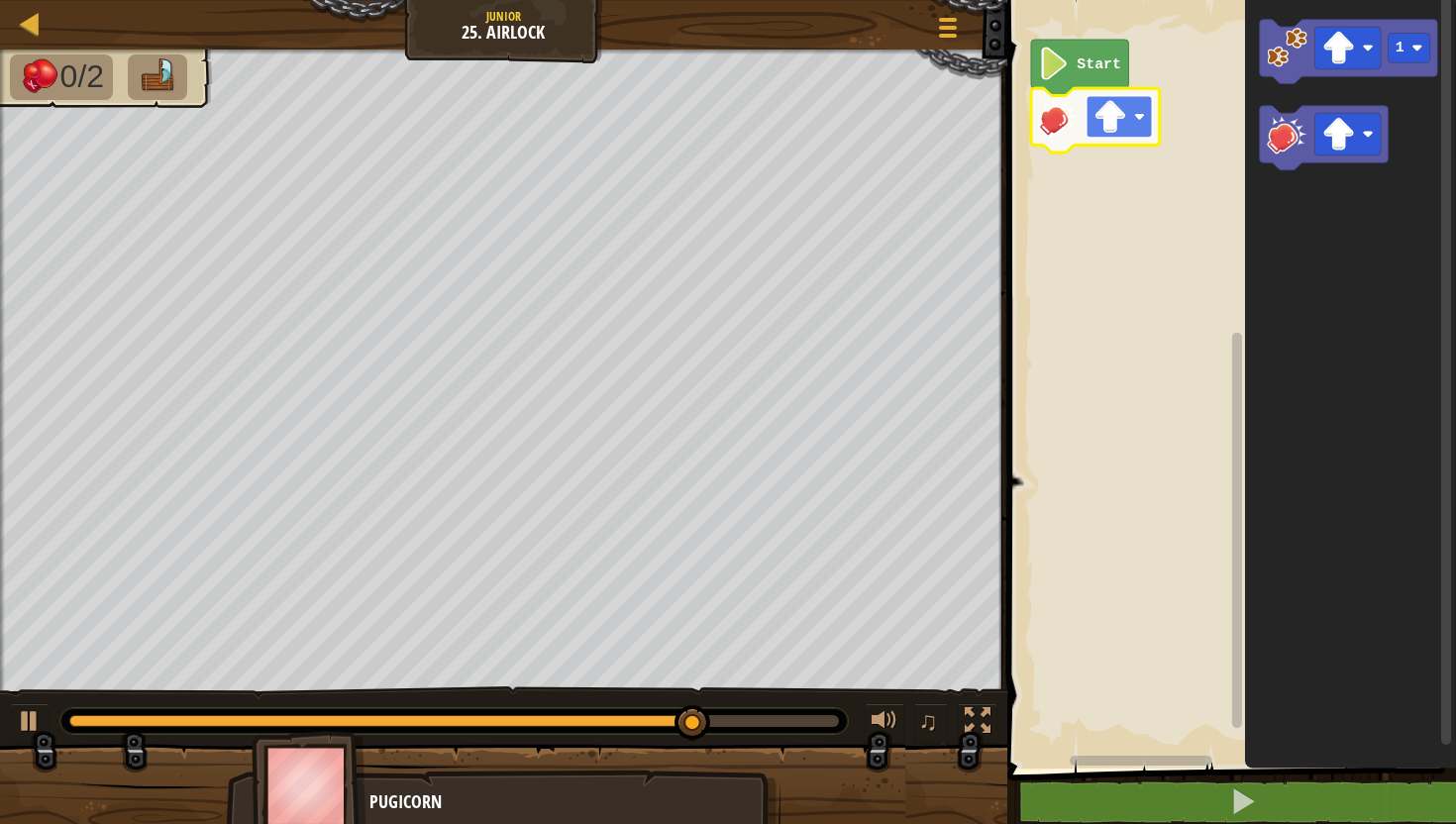 click 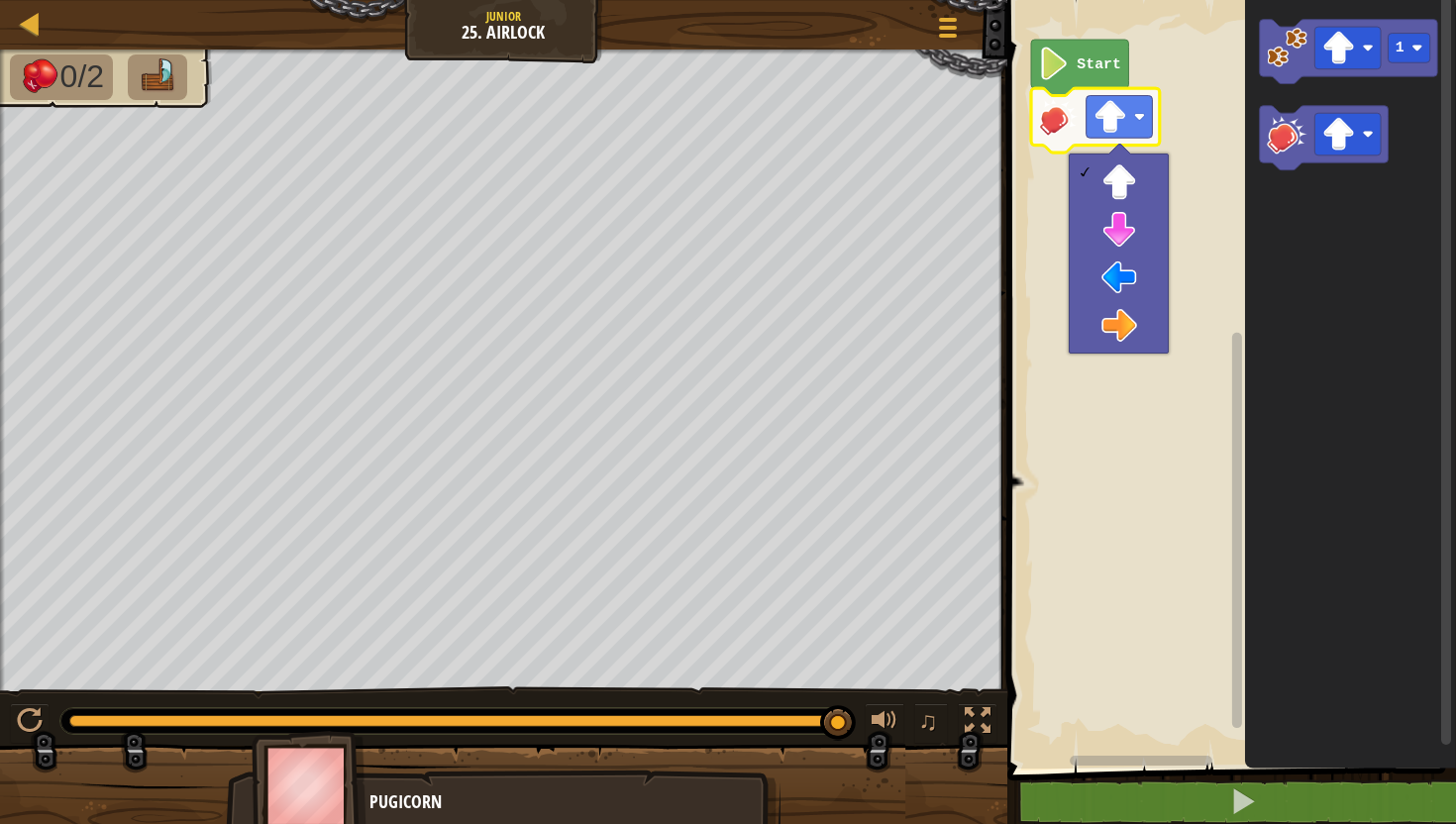 click at bounding box center [1118, 254] 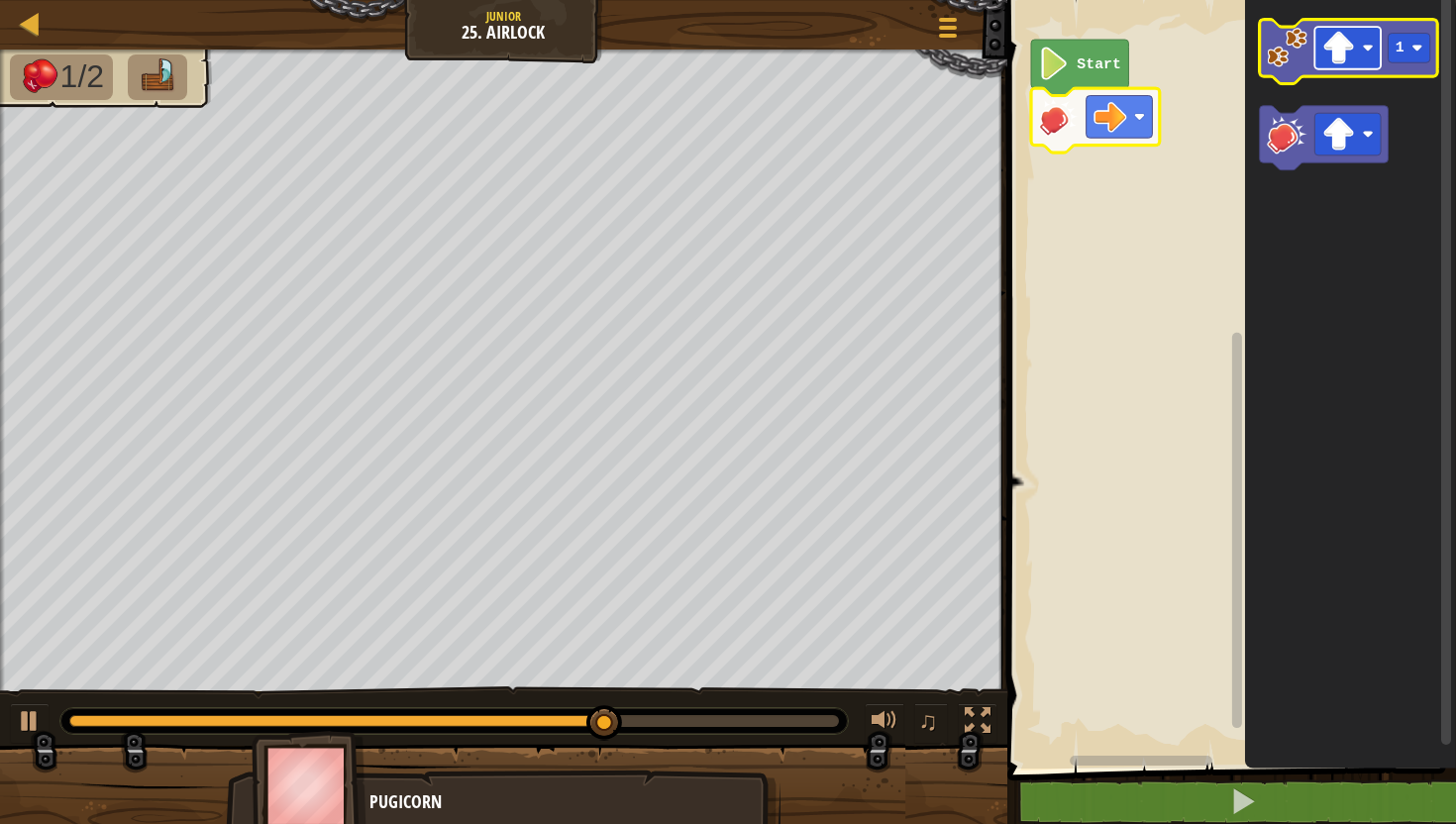 click 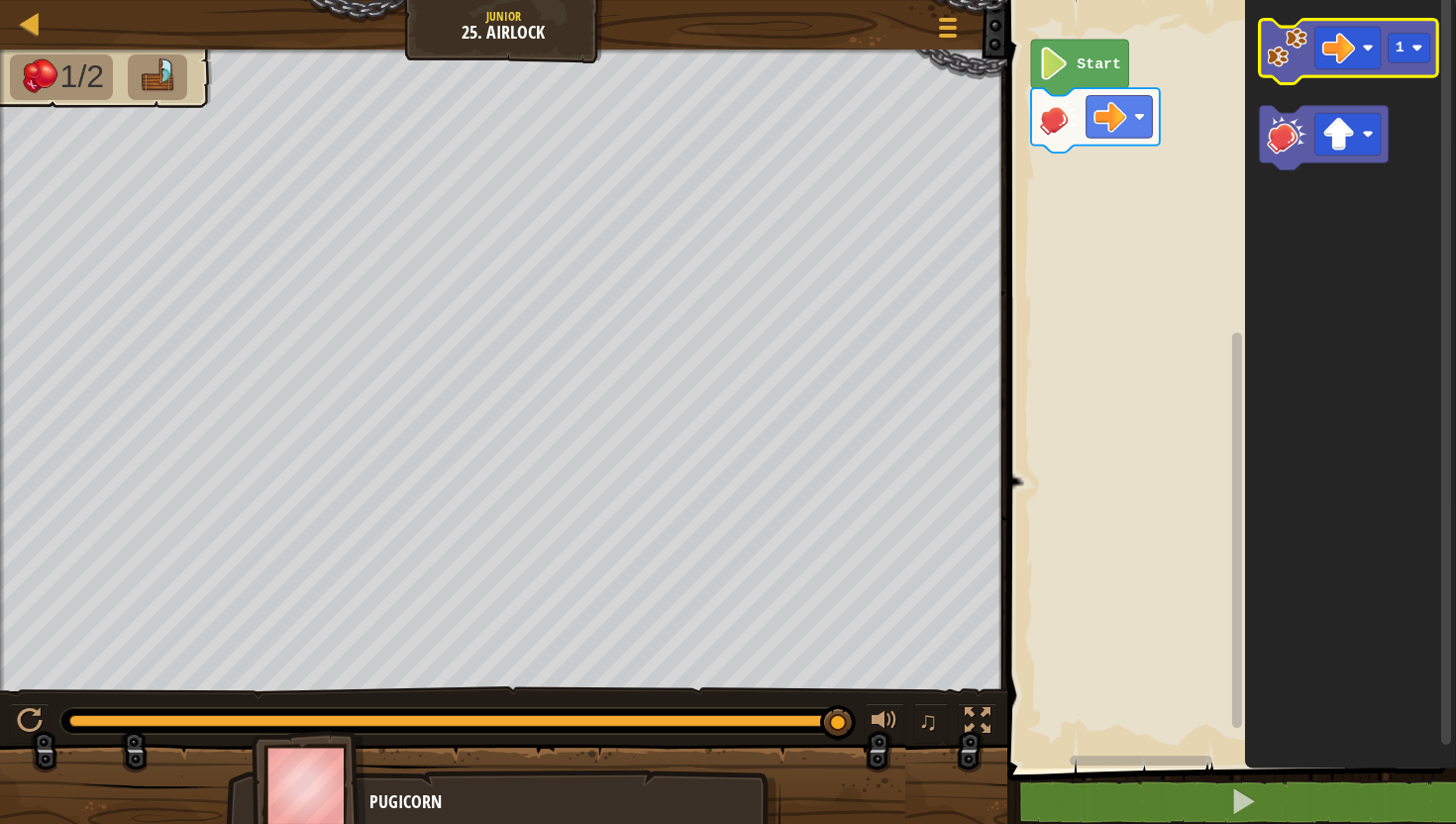 click 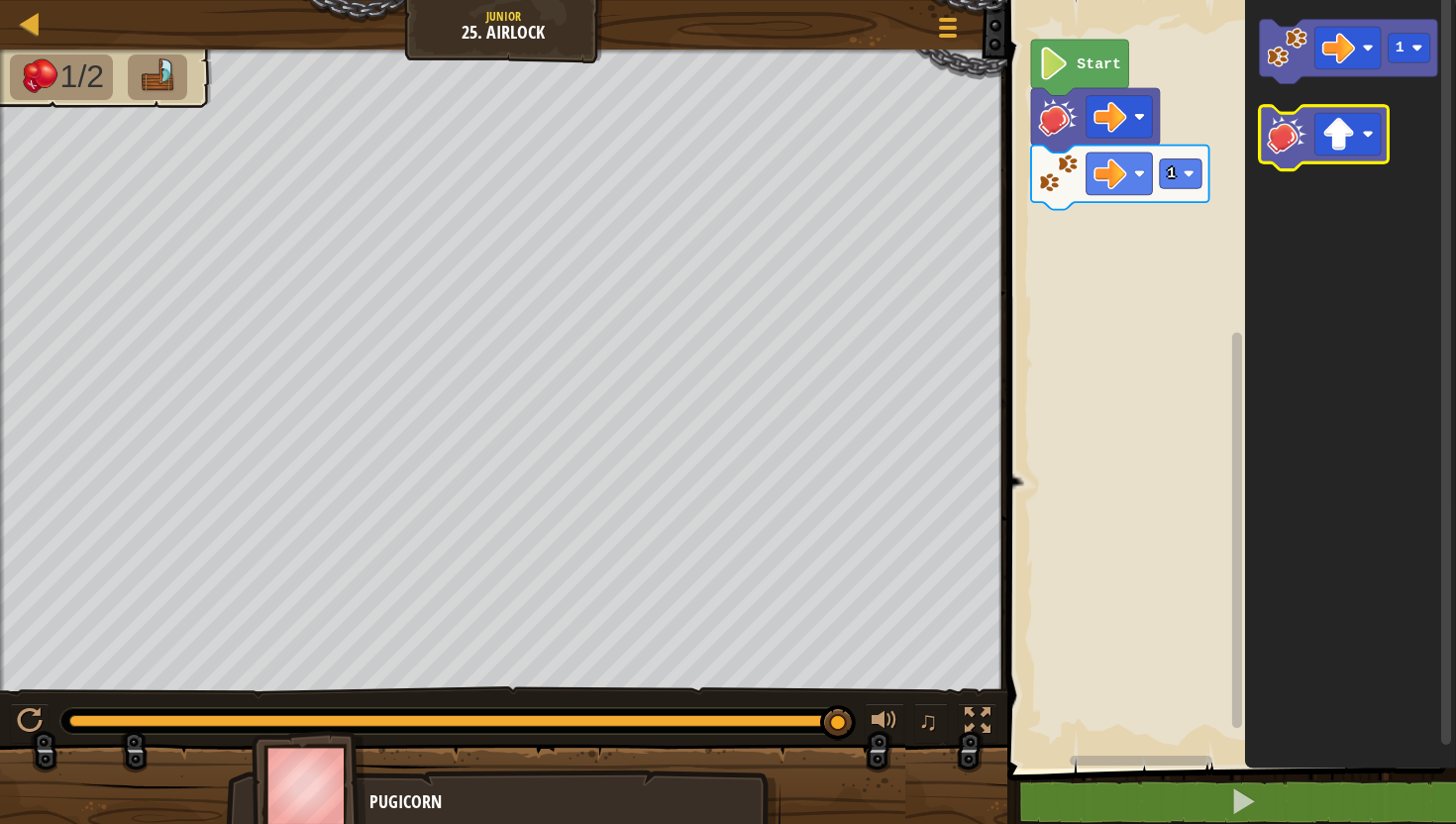 click 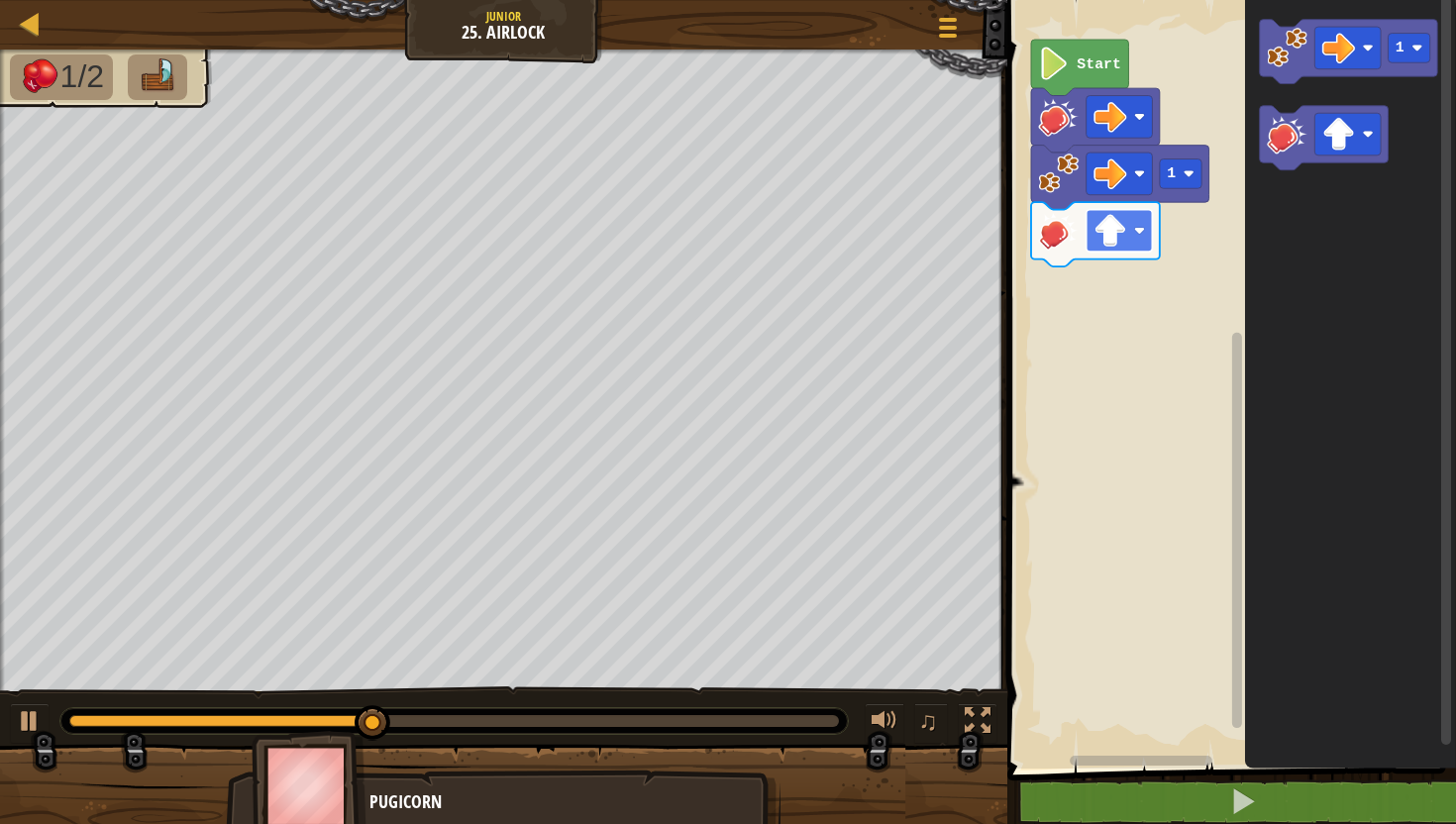 click 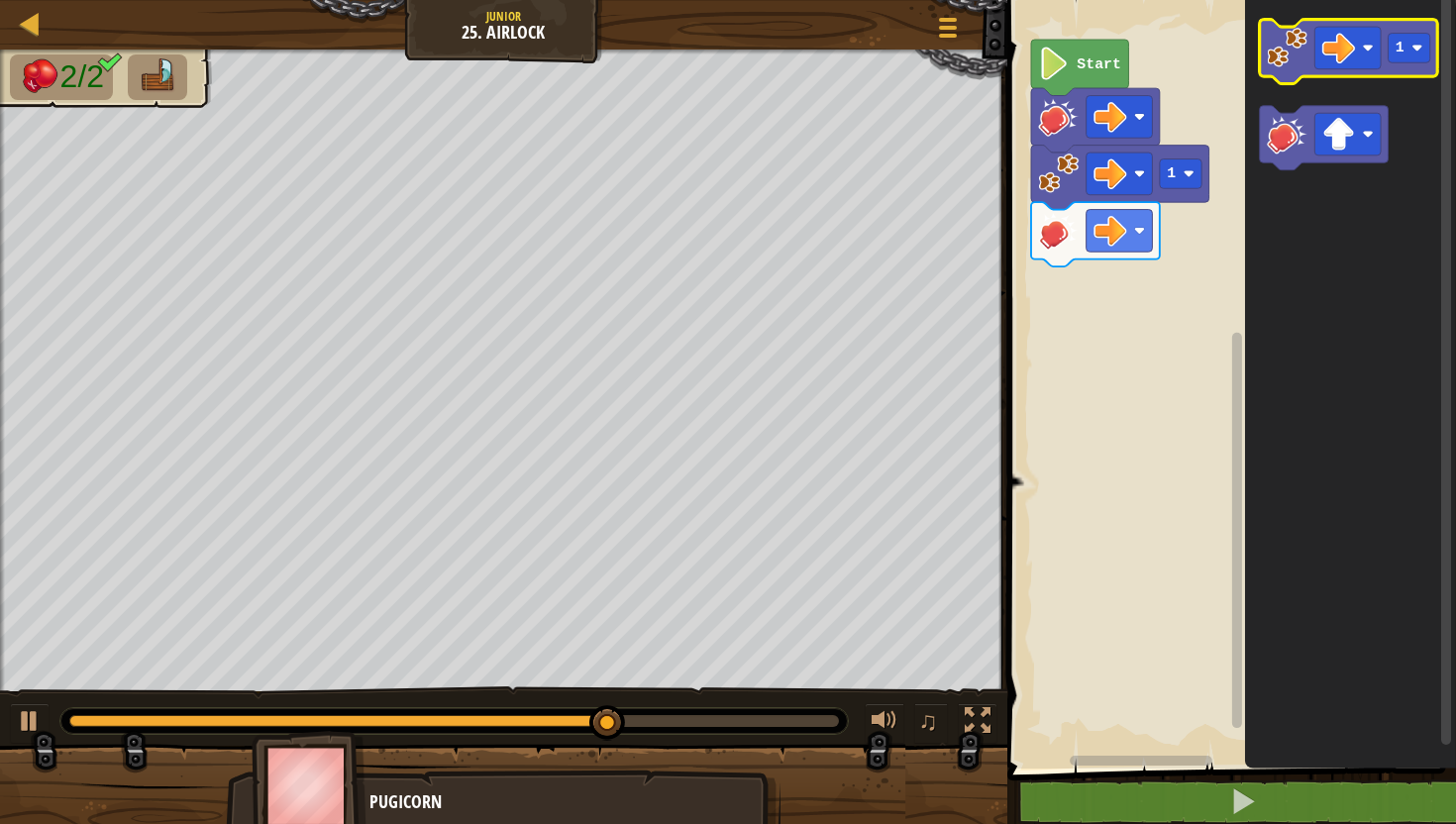 click 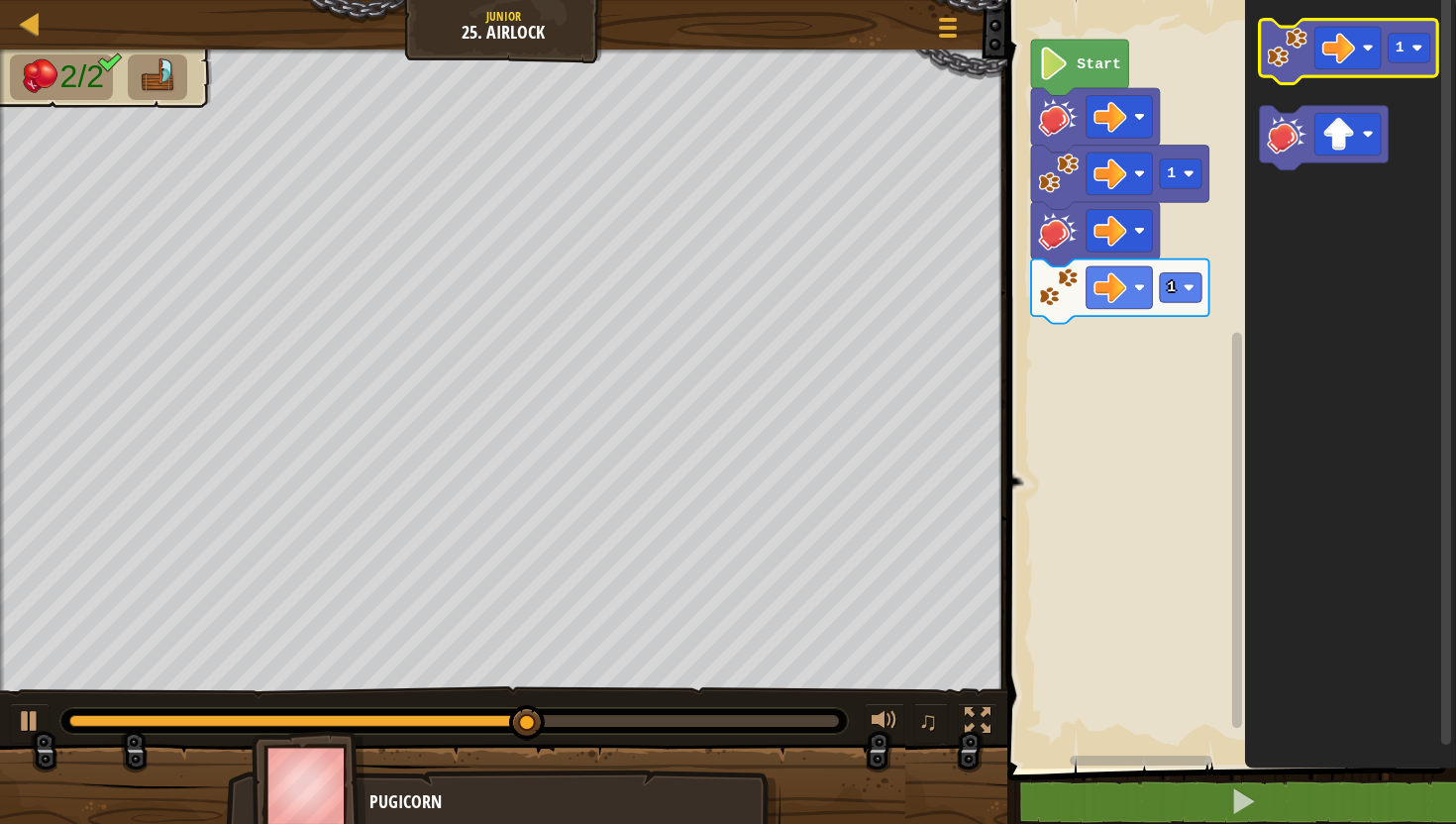 click 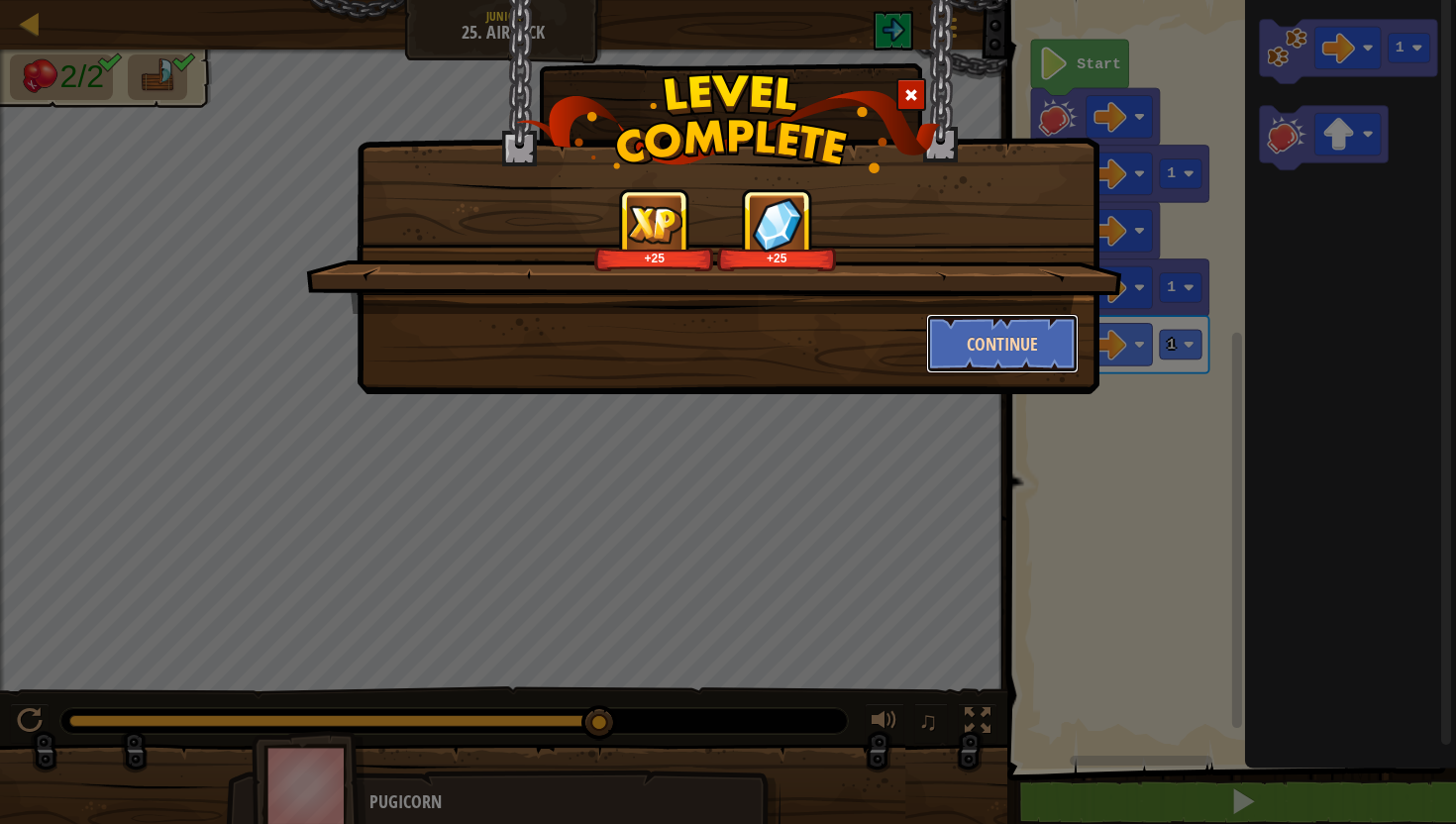 click on "Continue" at bounding box center (1002, 344) 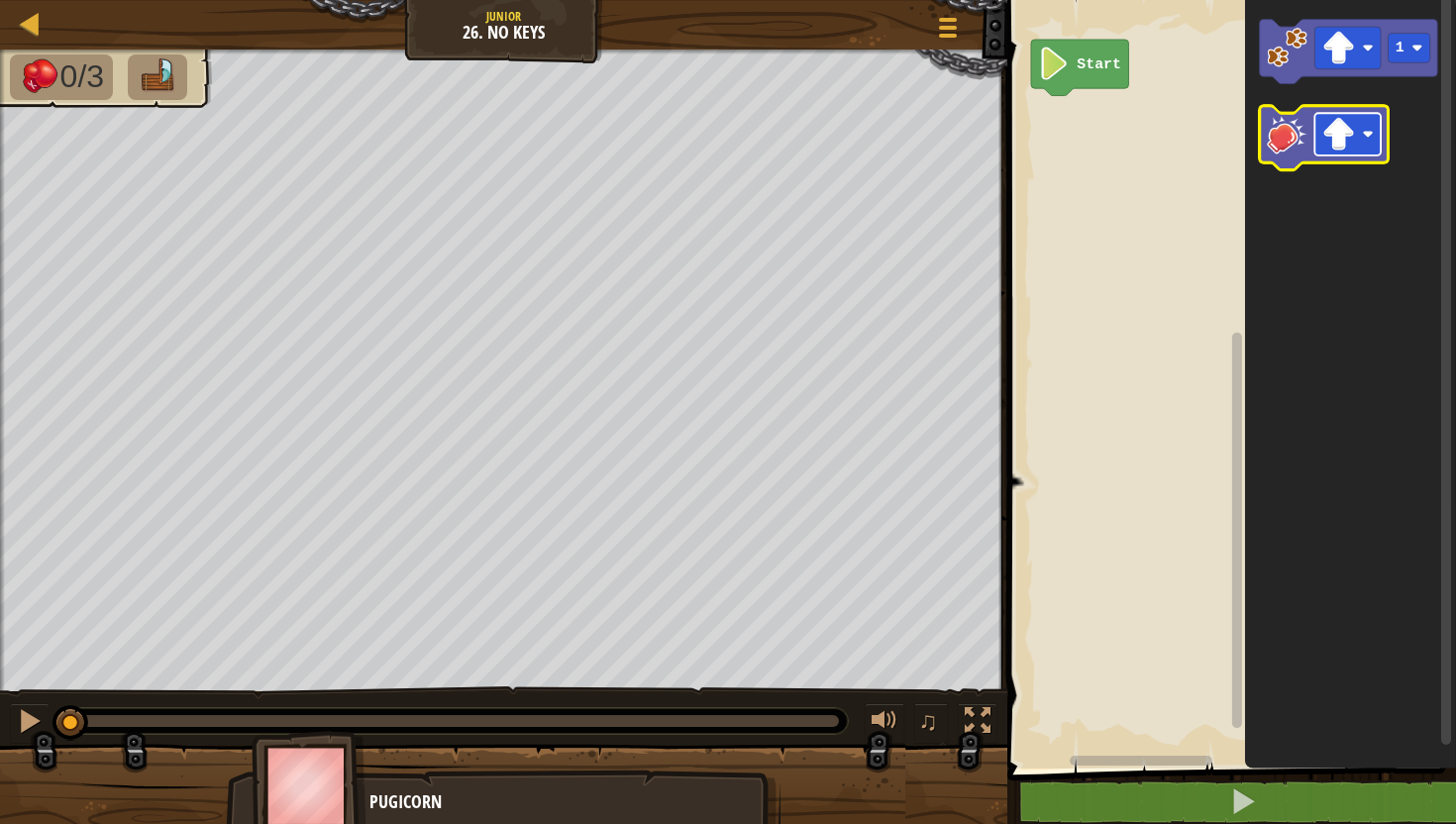 click 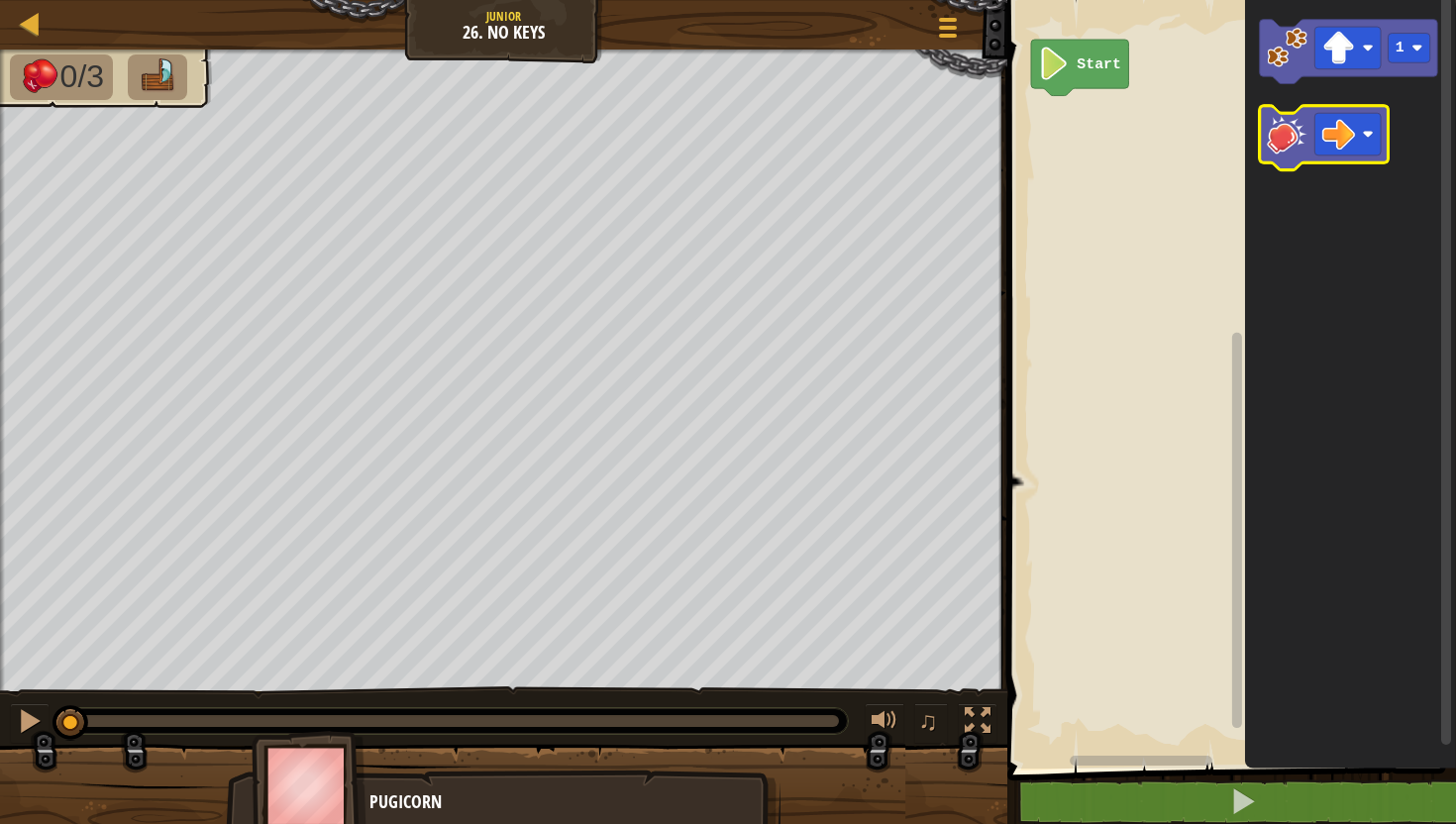 click 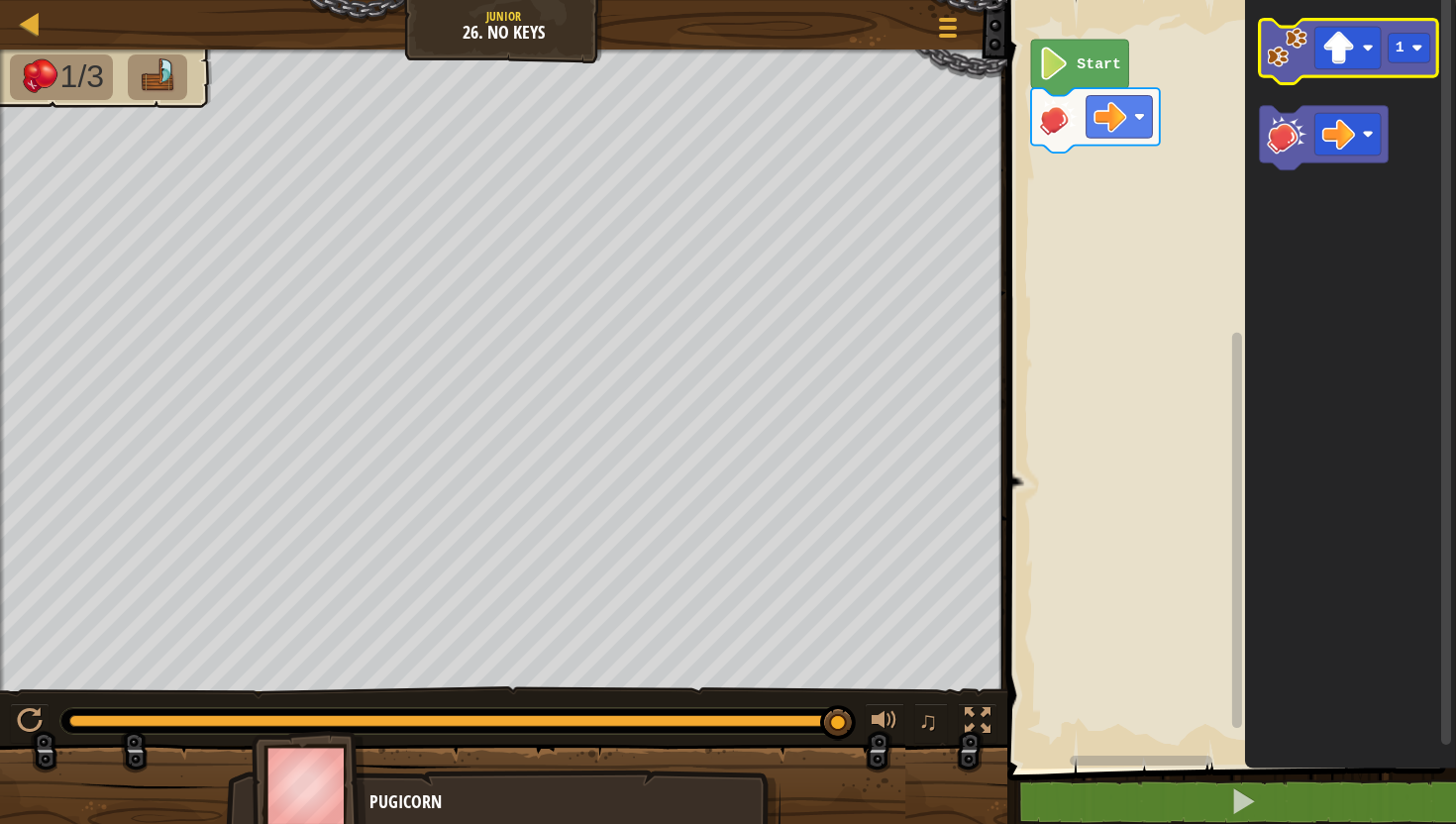 click 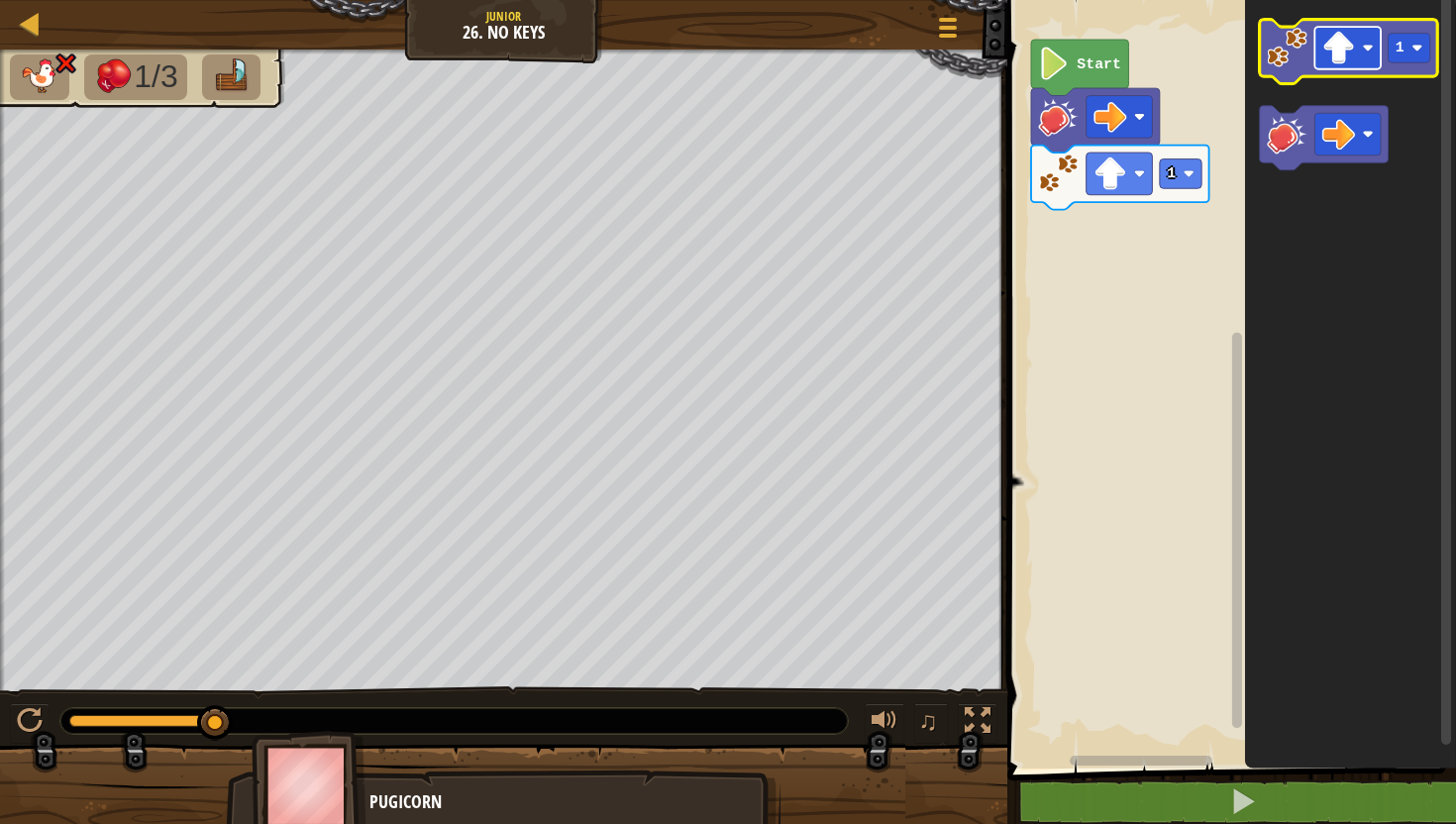 click 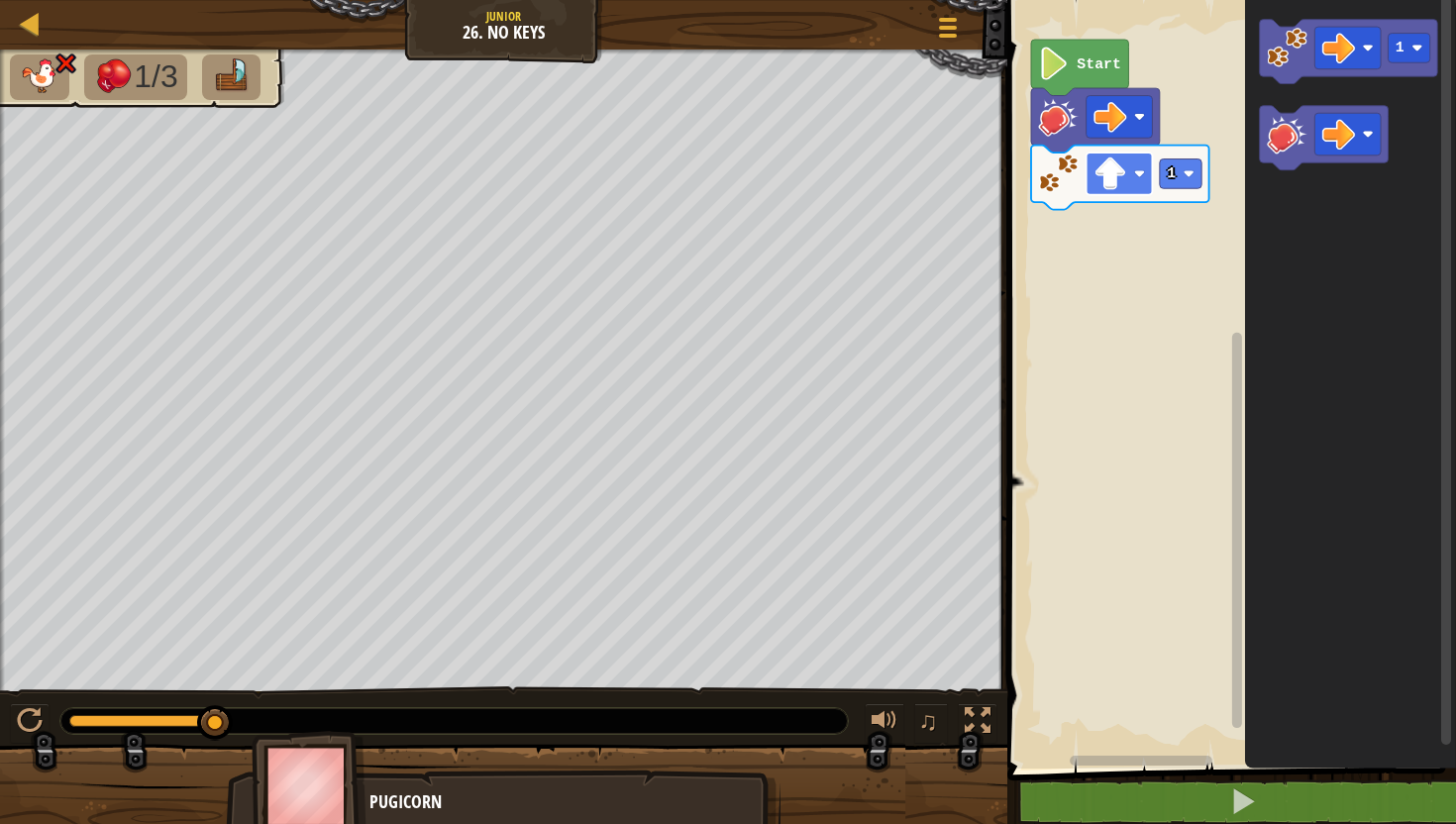 click 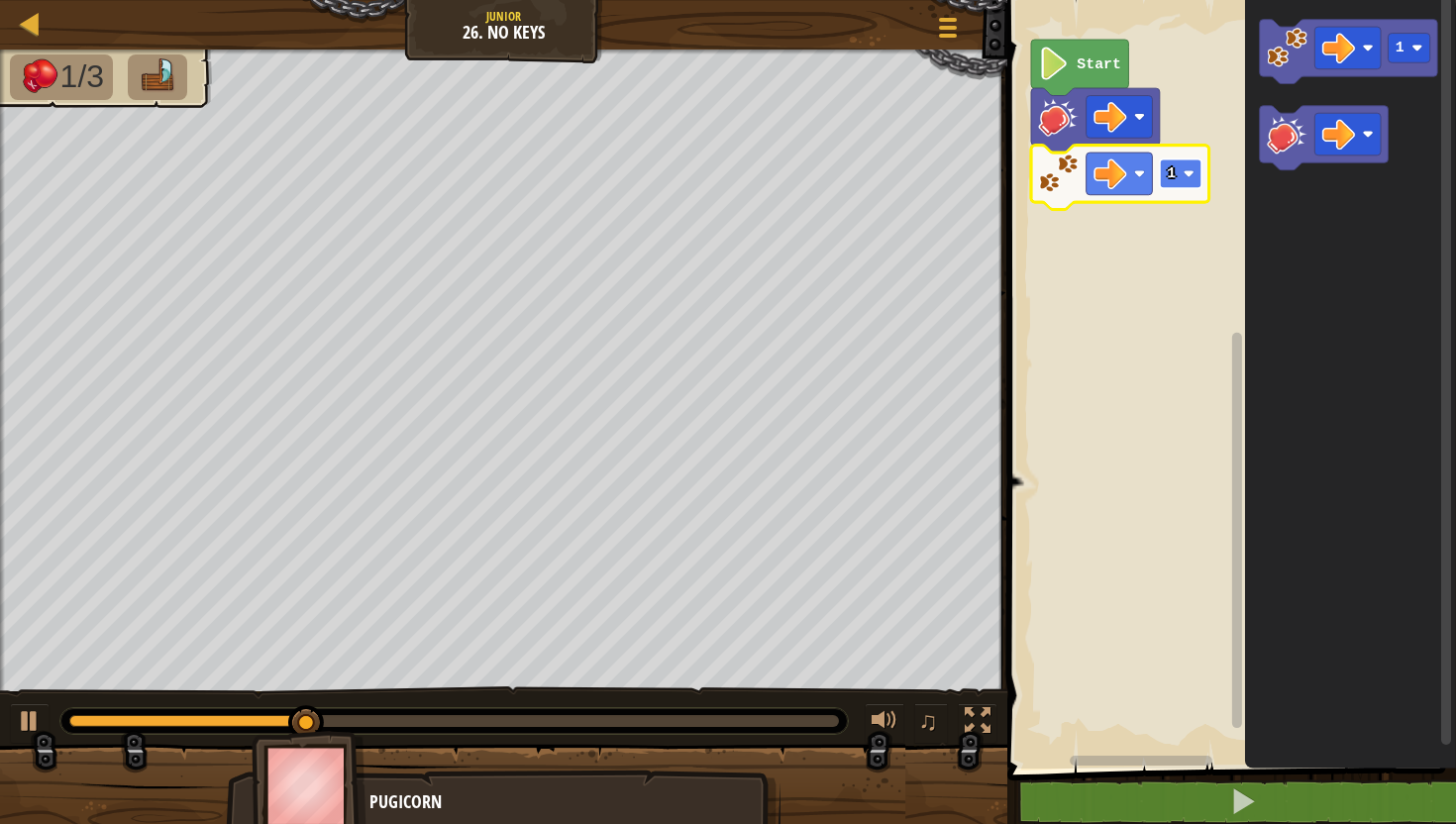 click 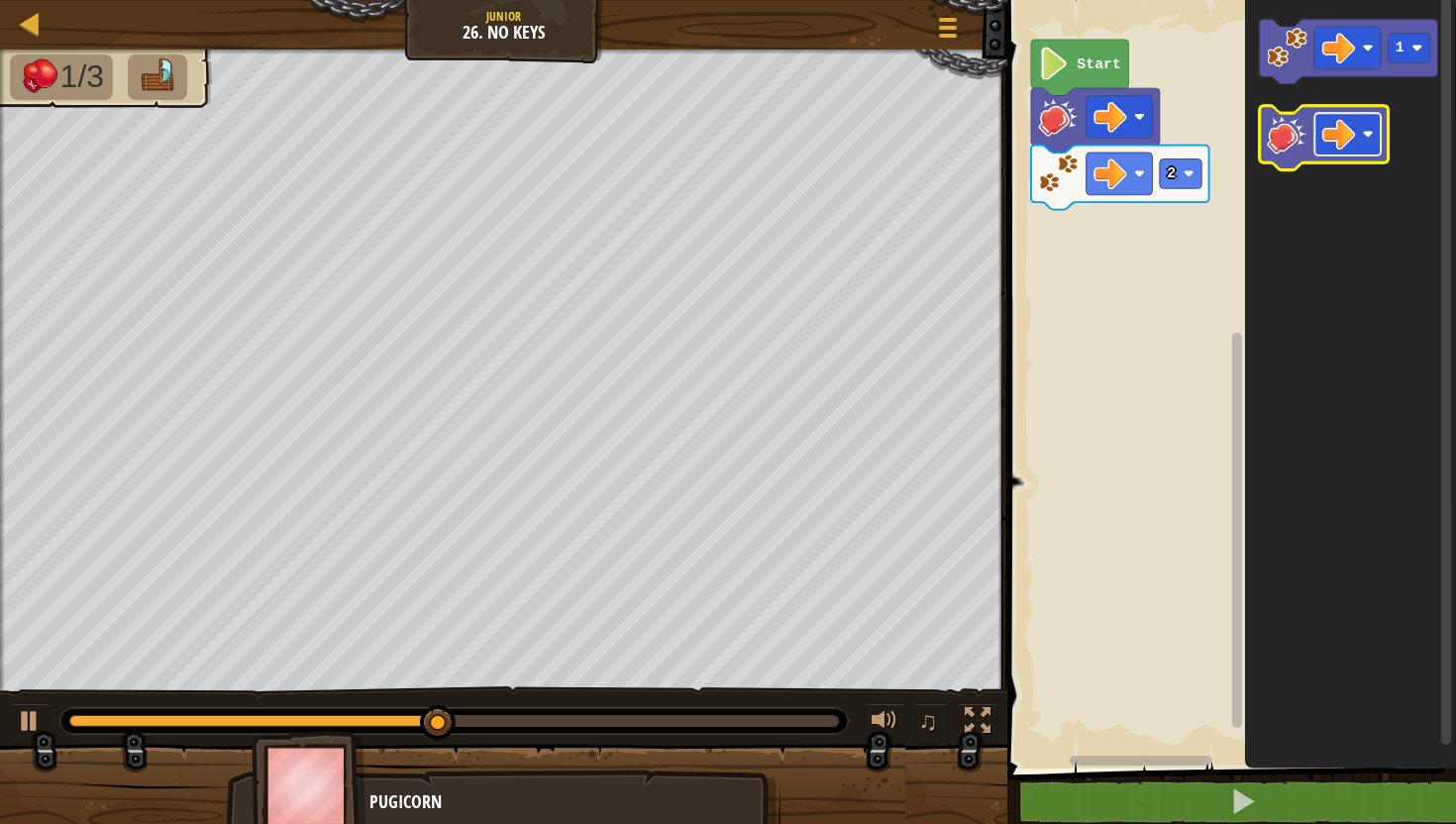 click 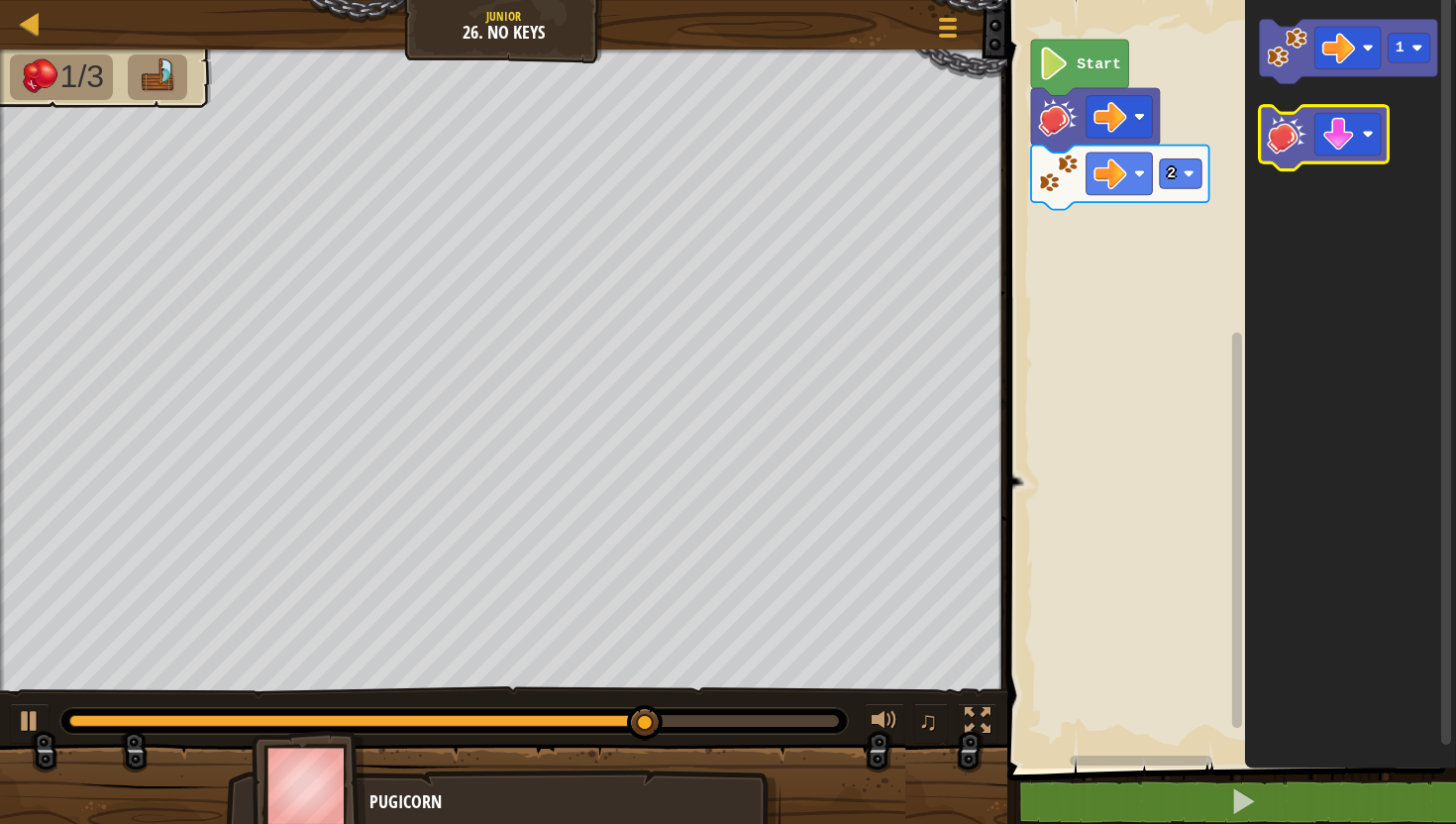 click 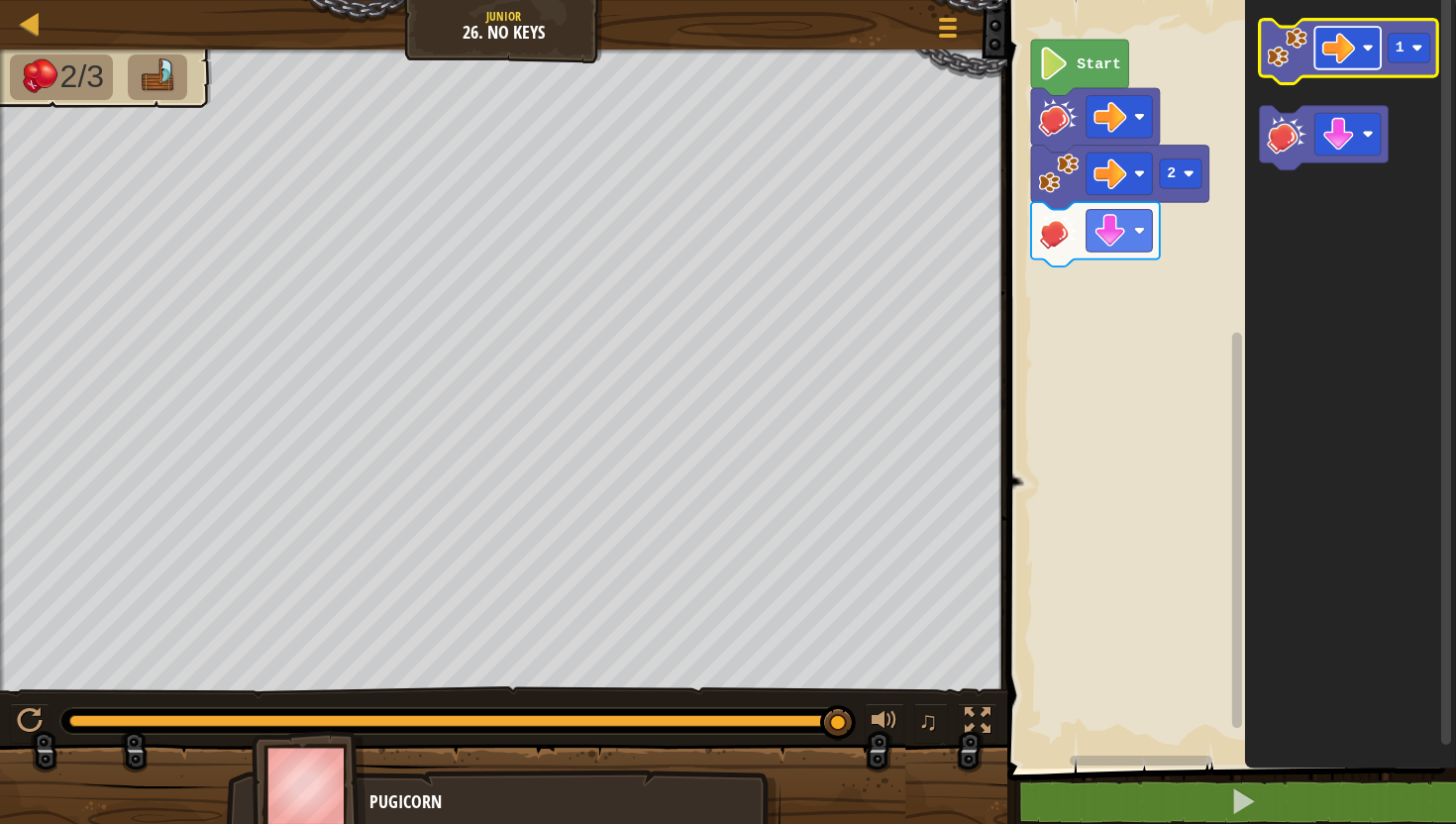 click 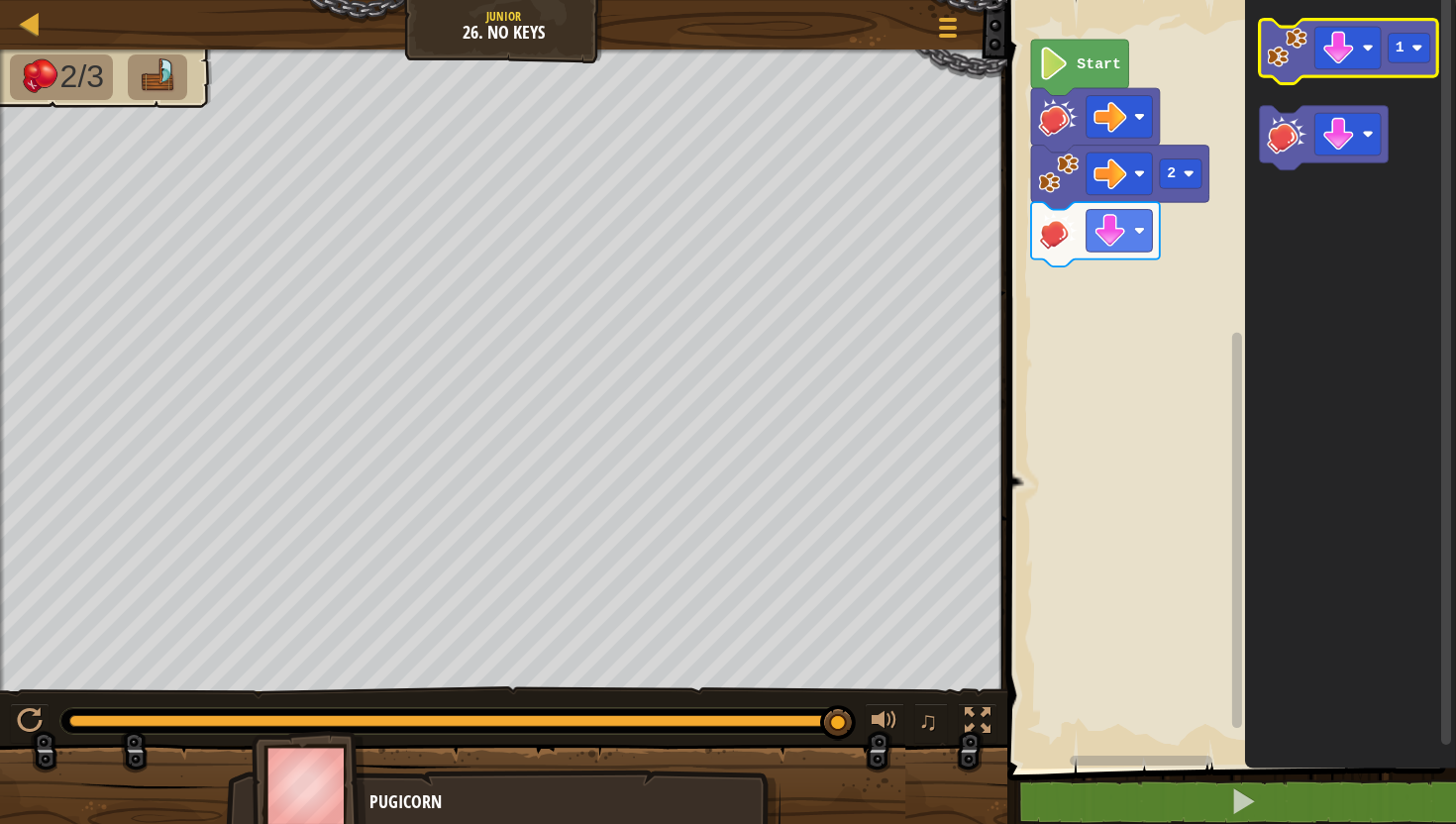 click 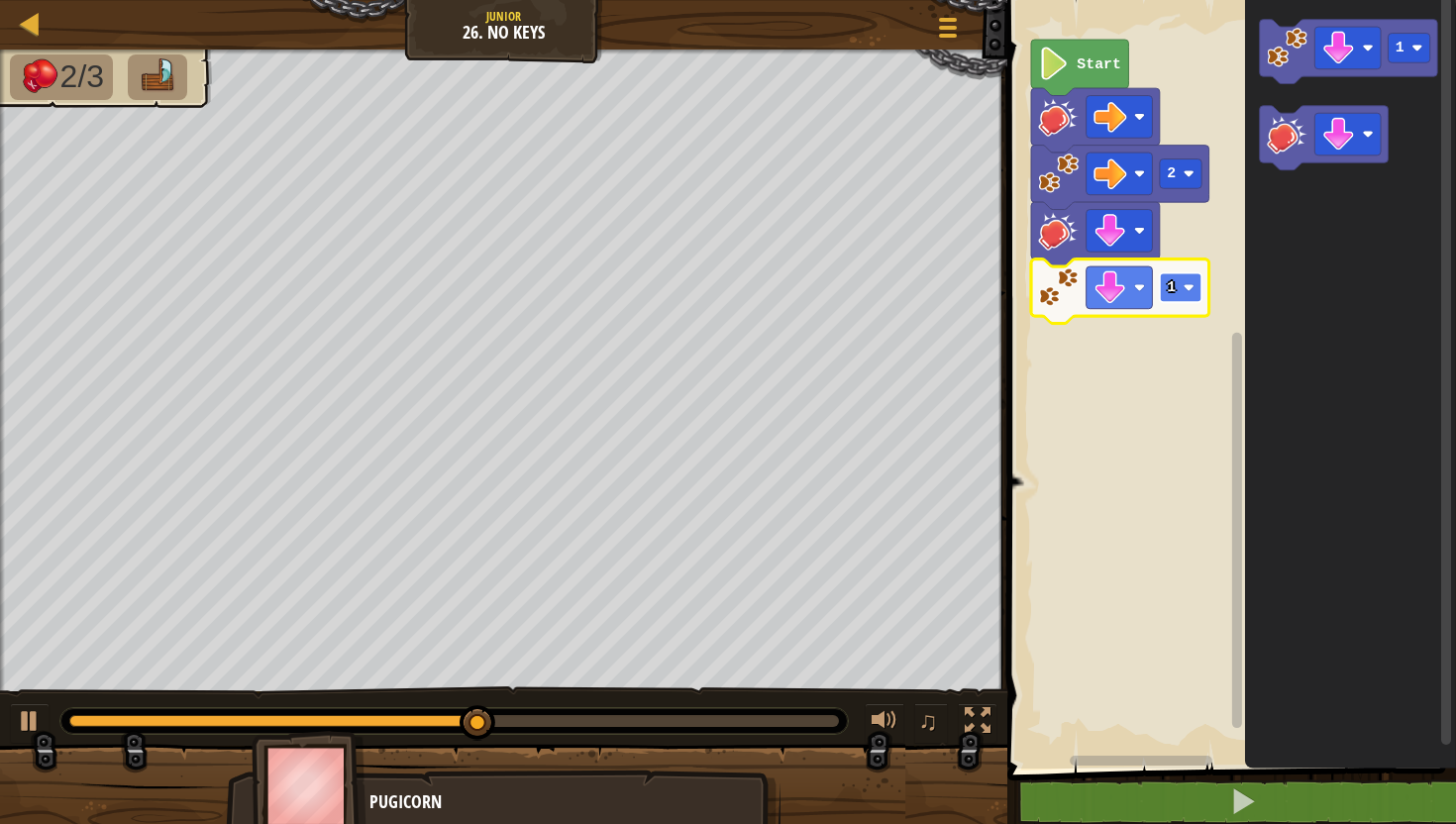 click 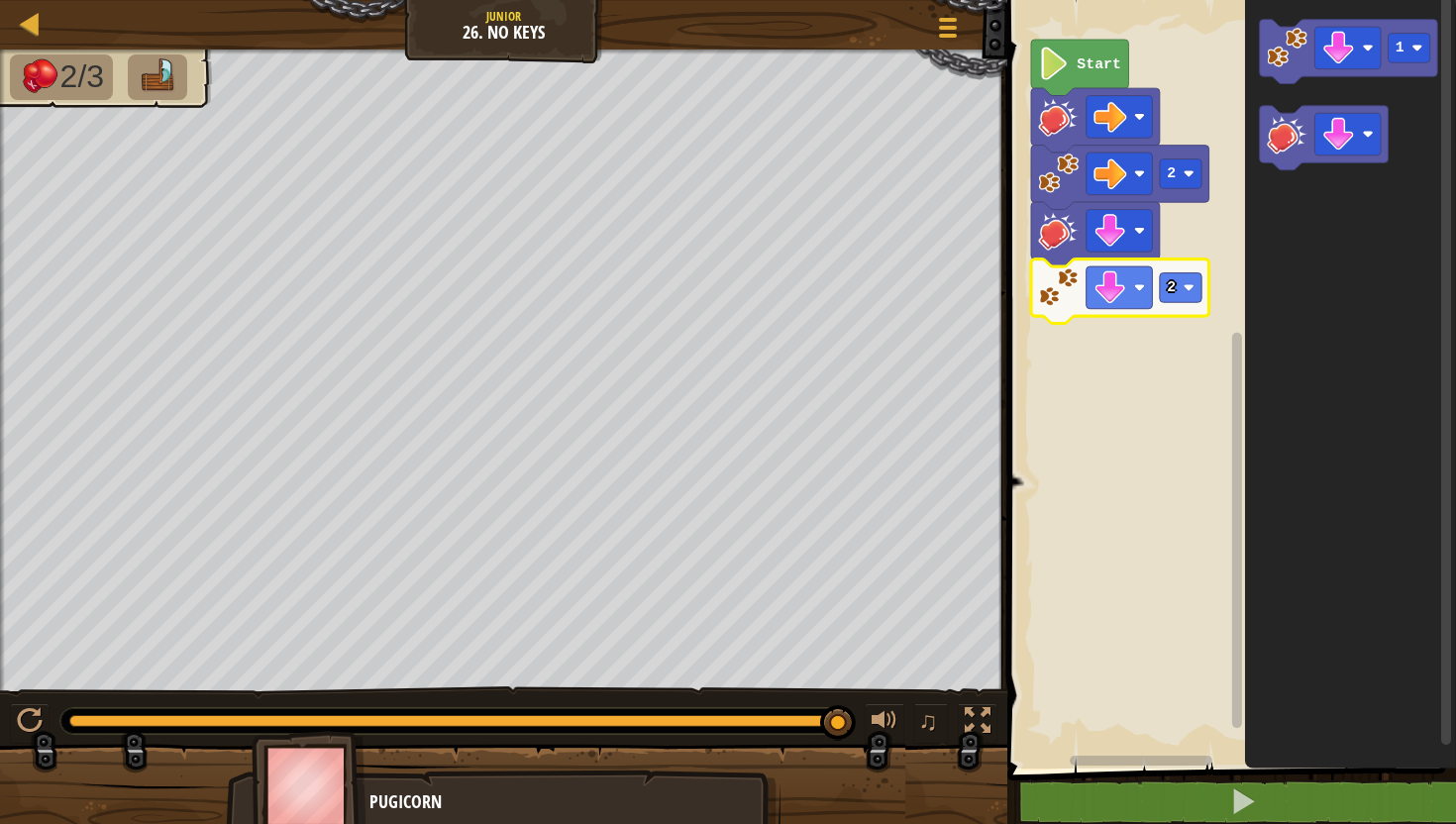 click 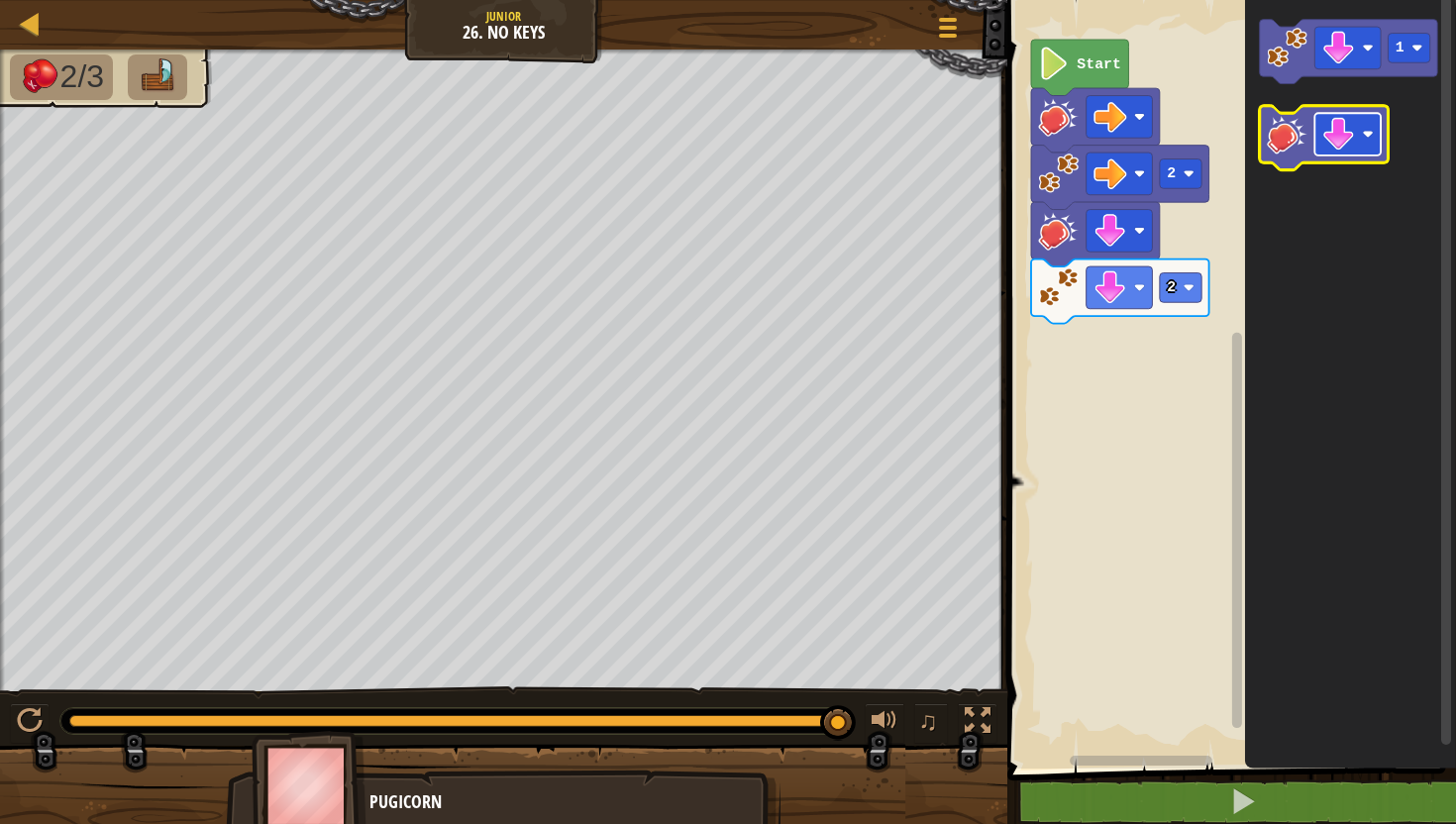 click 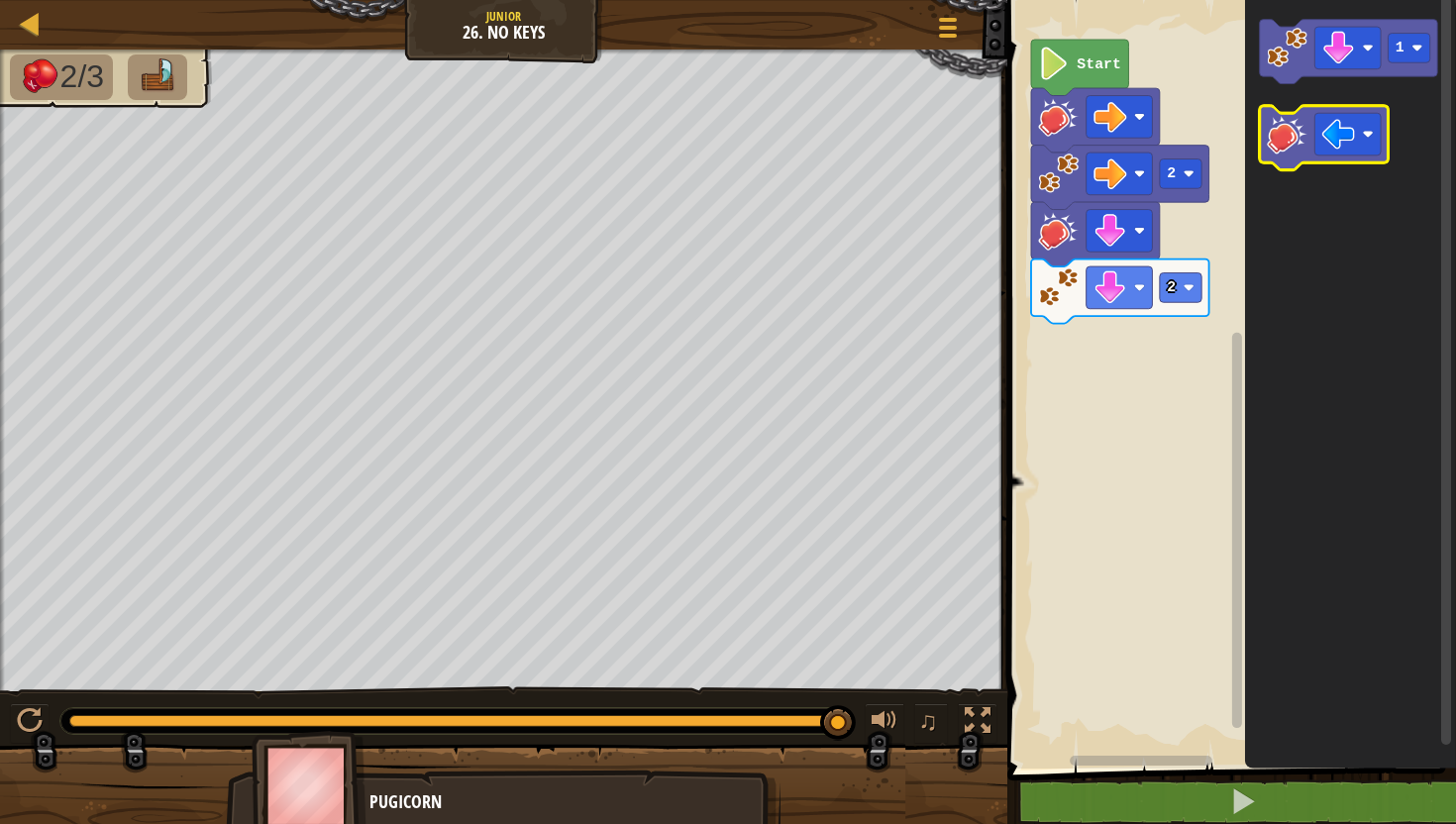 click 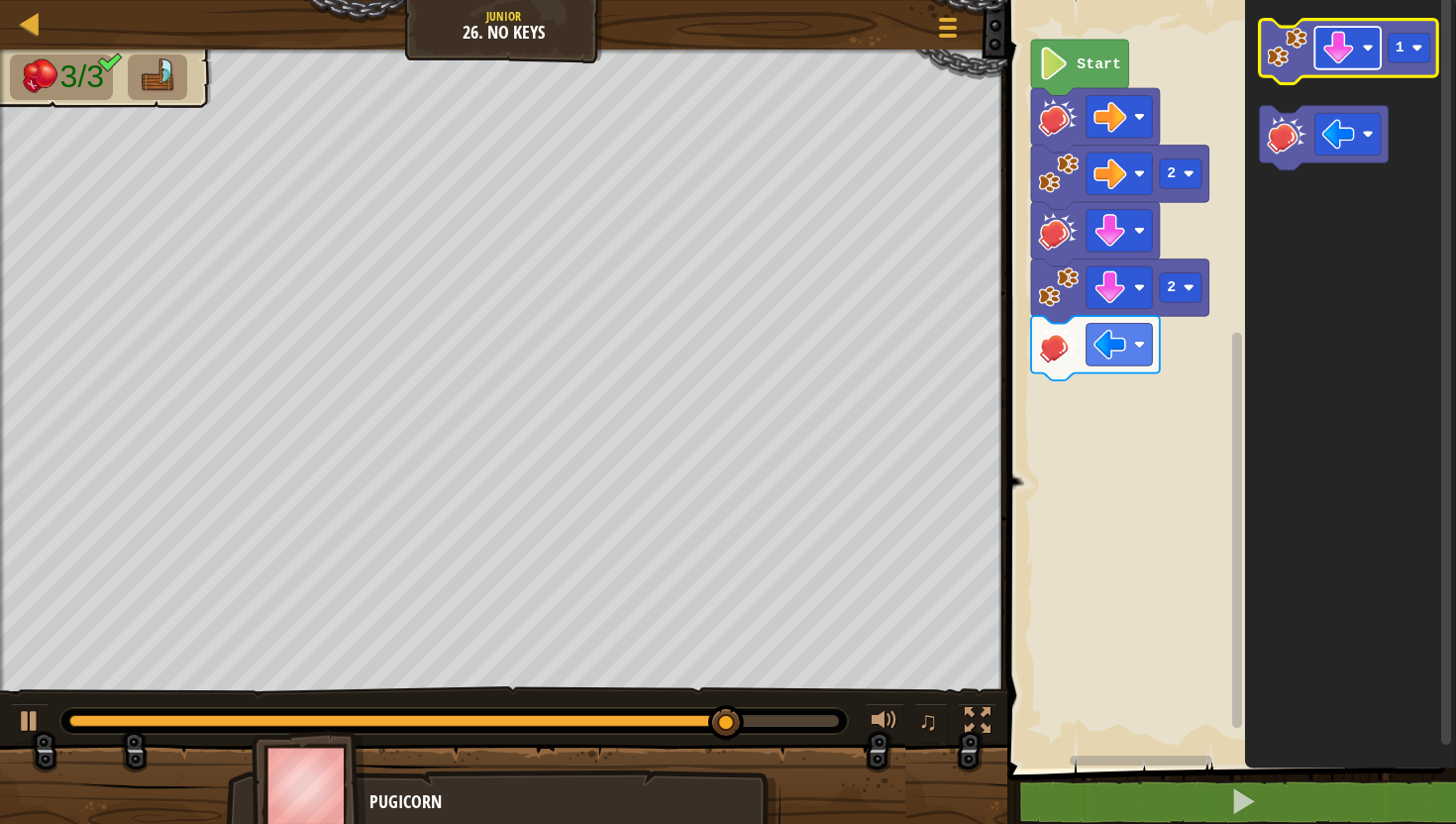 click 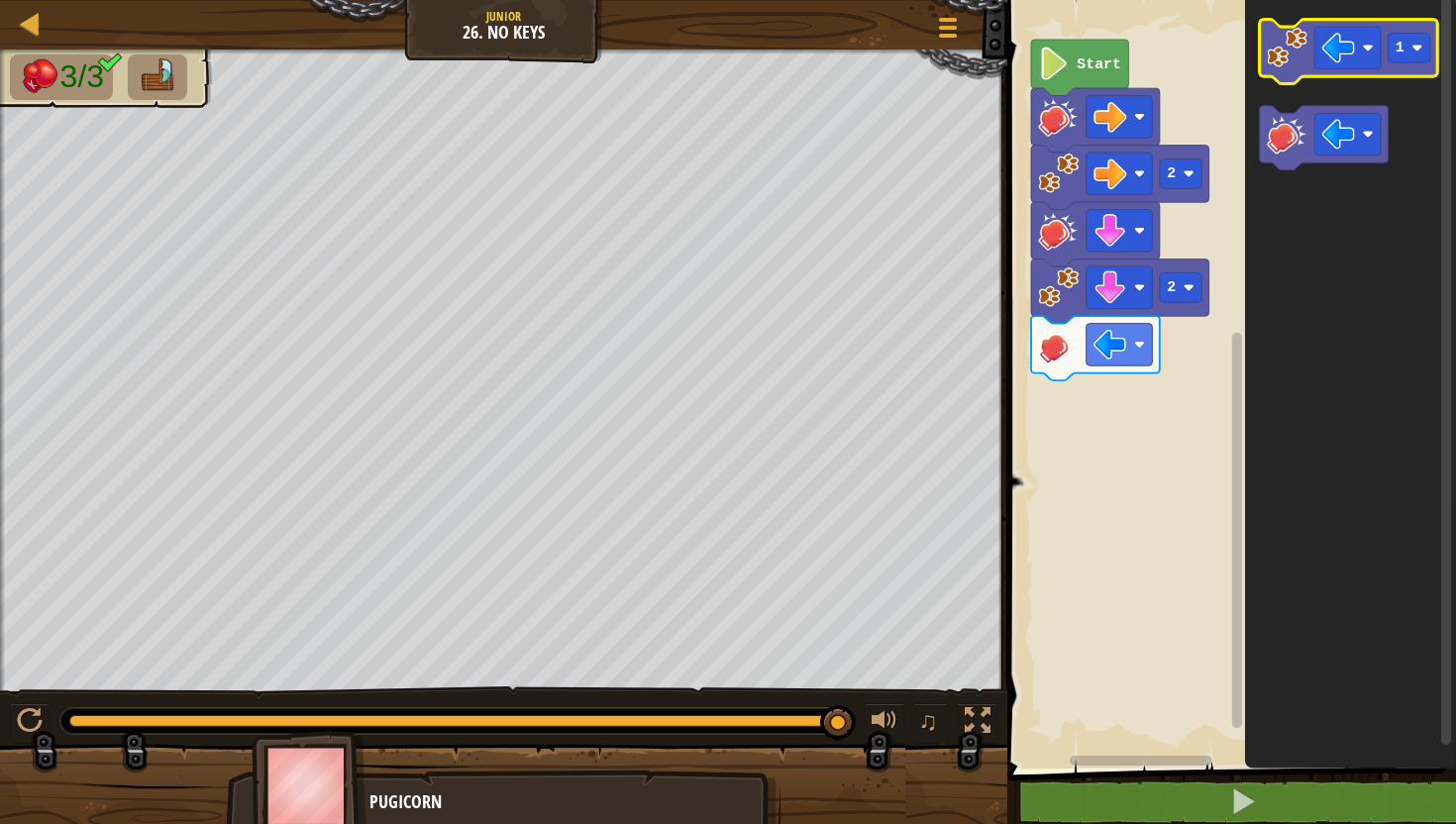 click 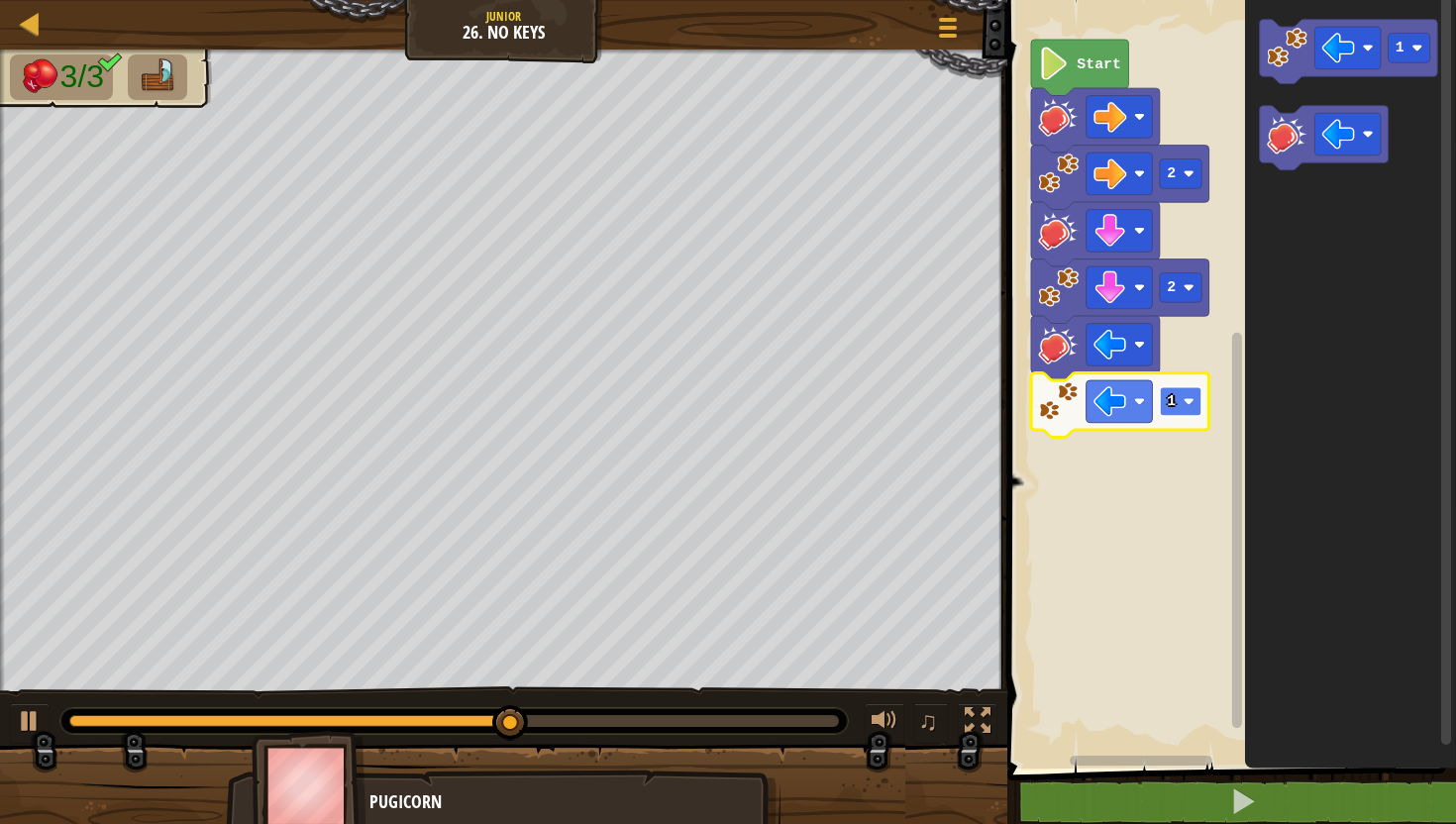 click on "1" 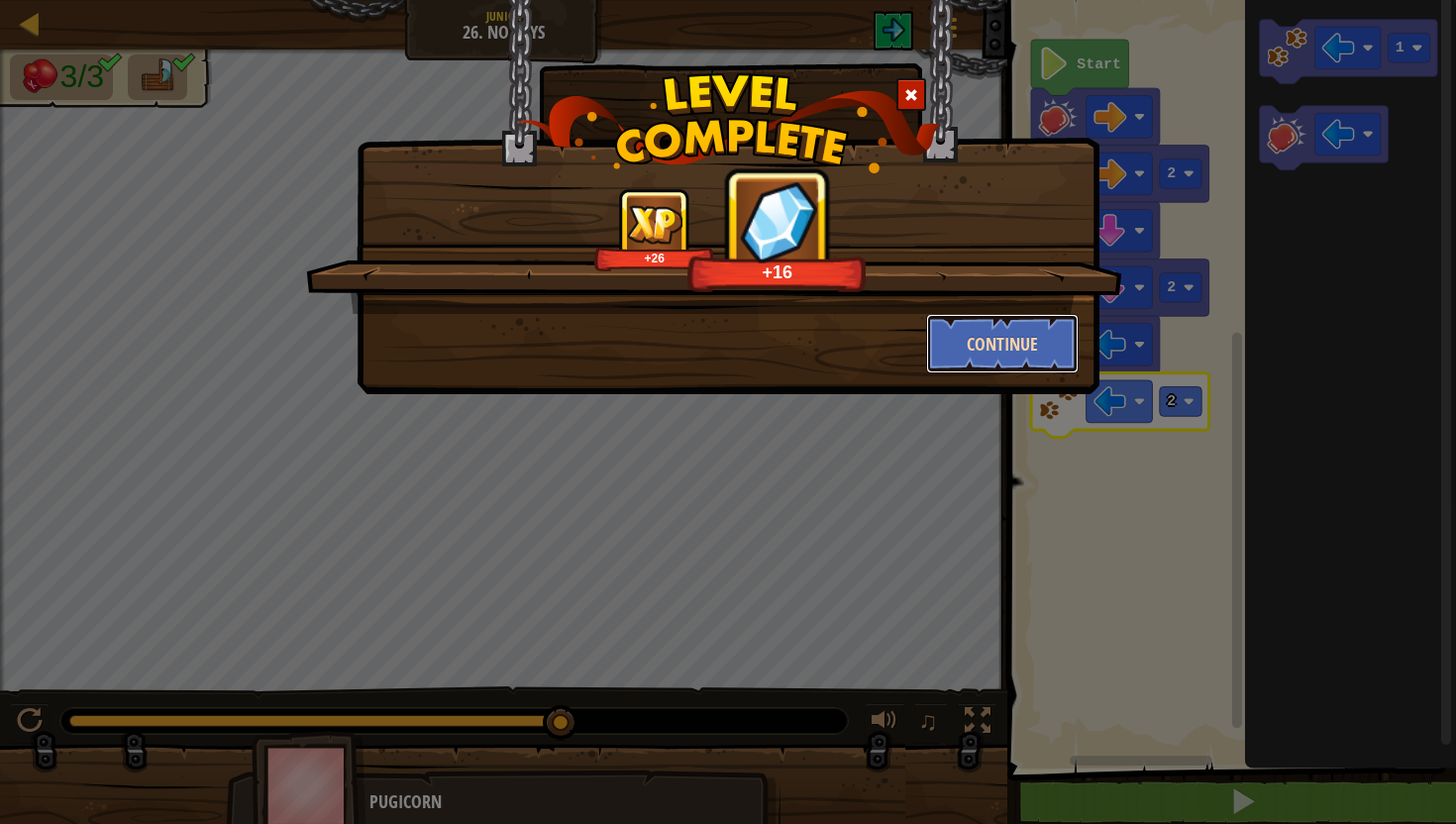 click on "Continue" at bounding box center (1002, 344) 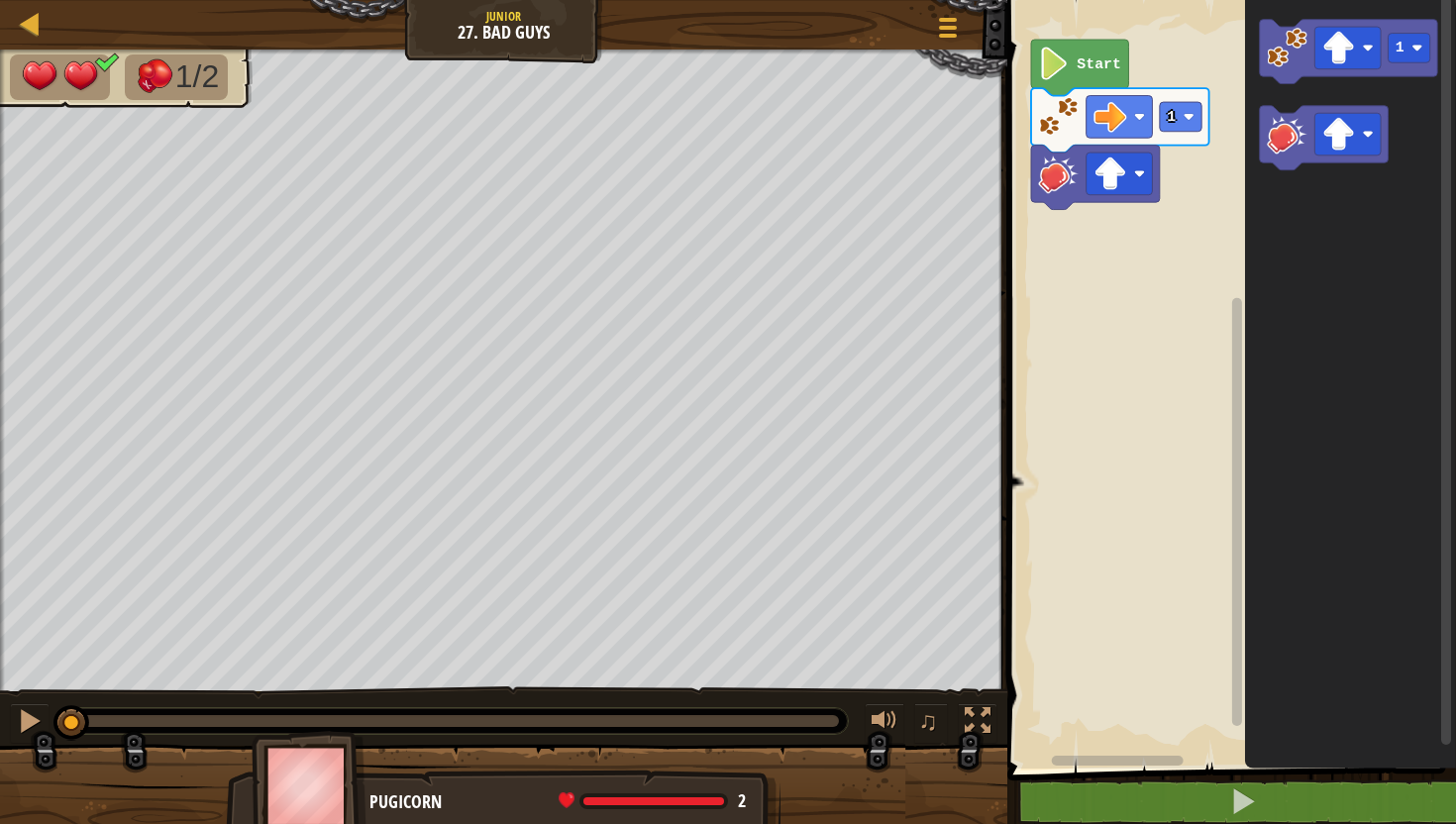 click 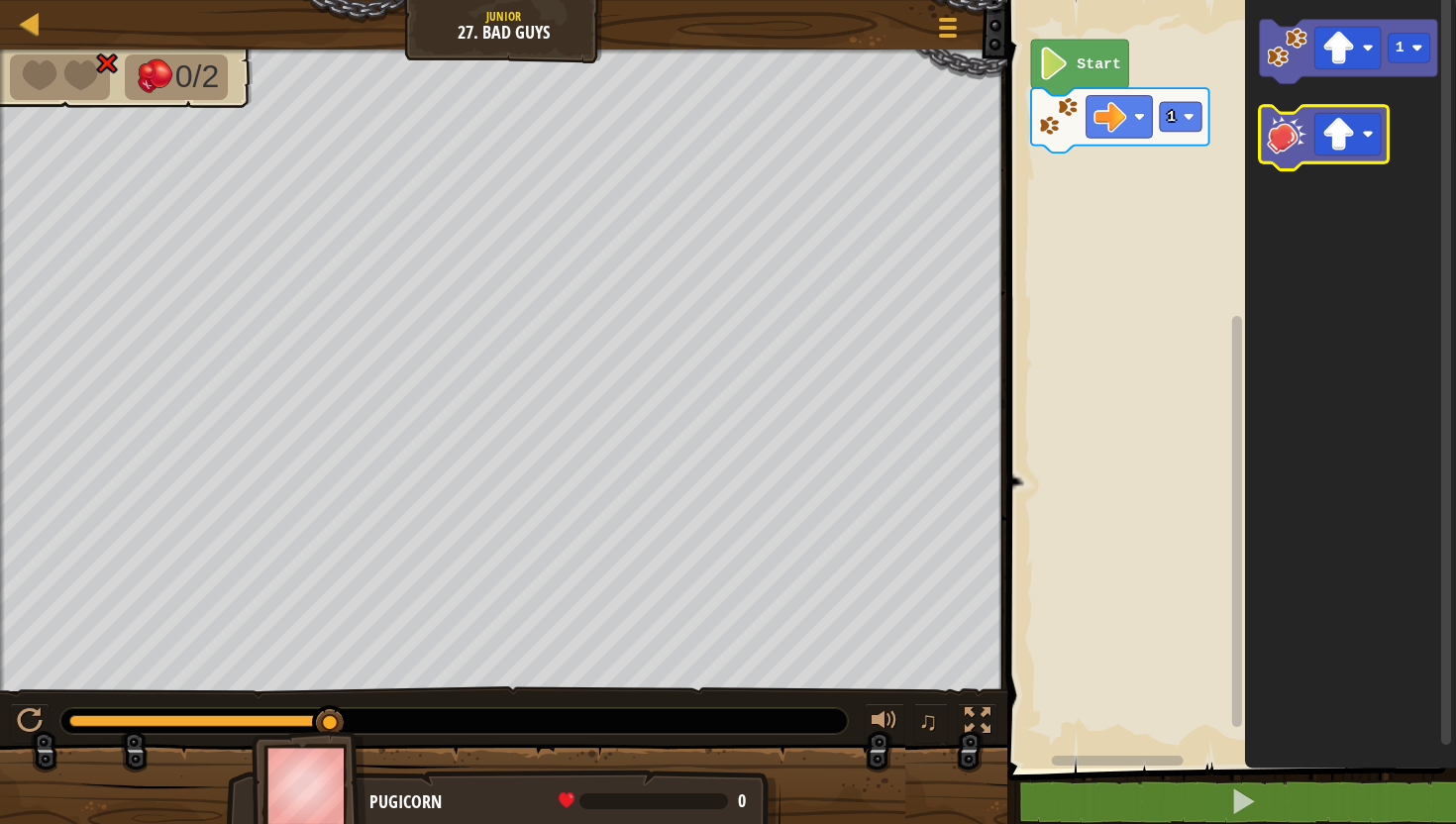 click 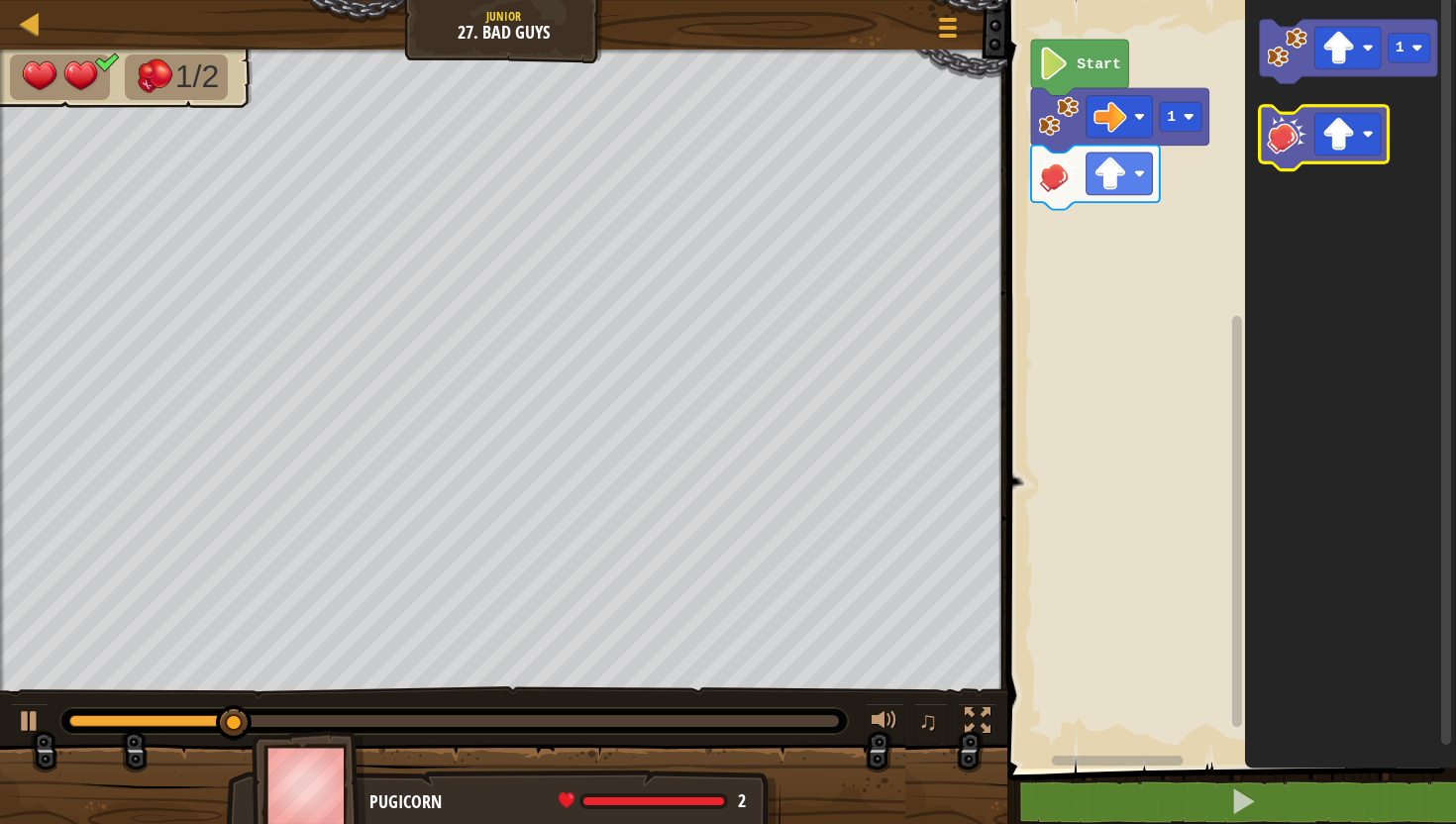 click 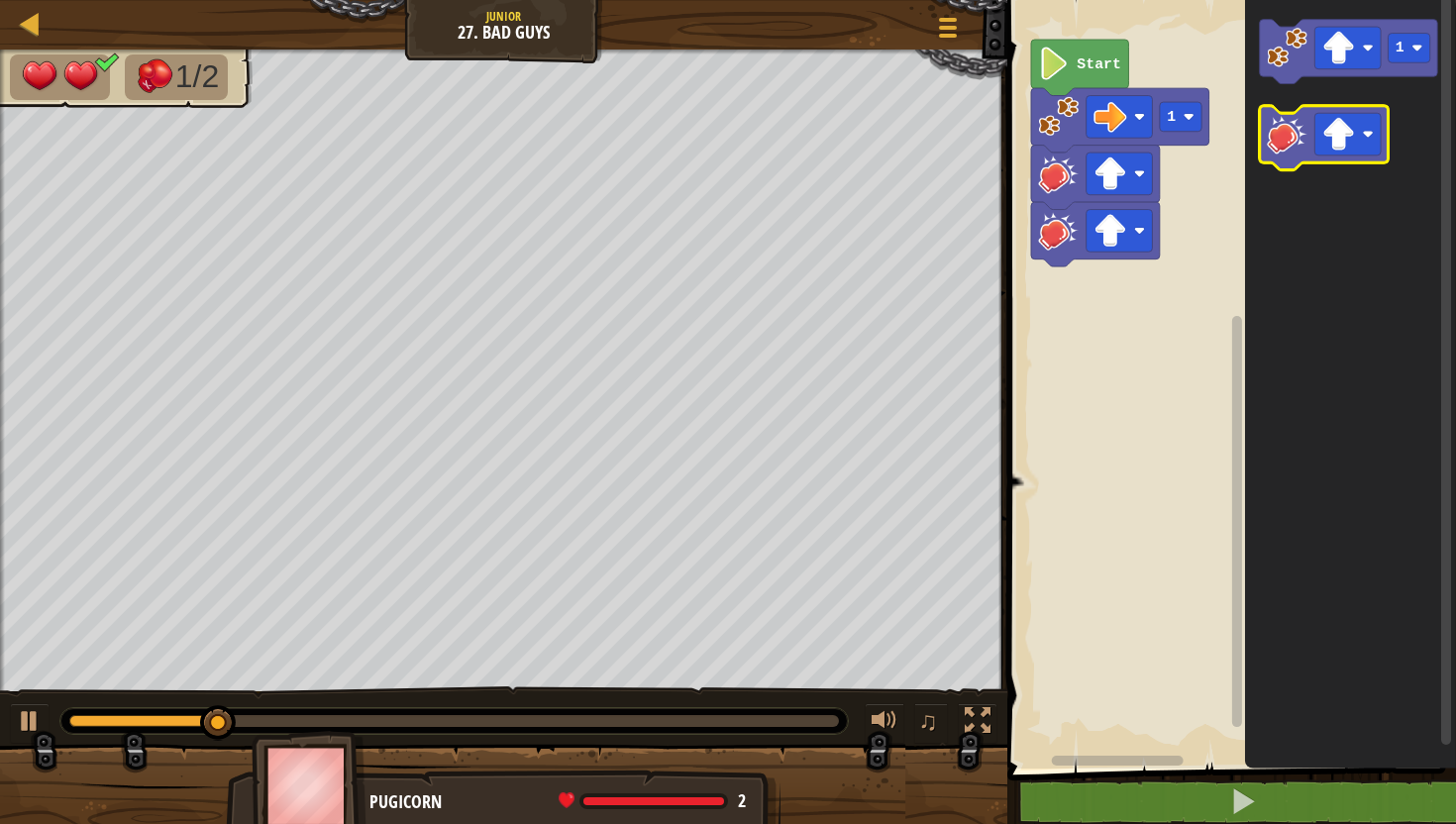 click 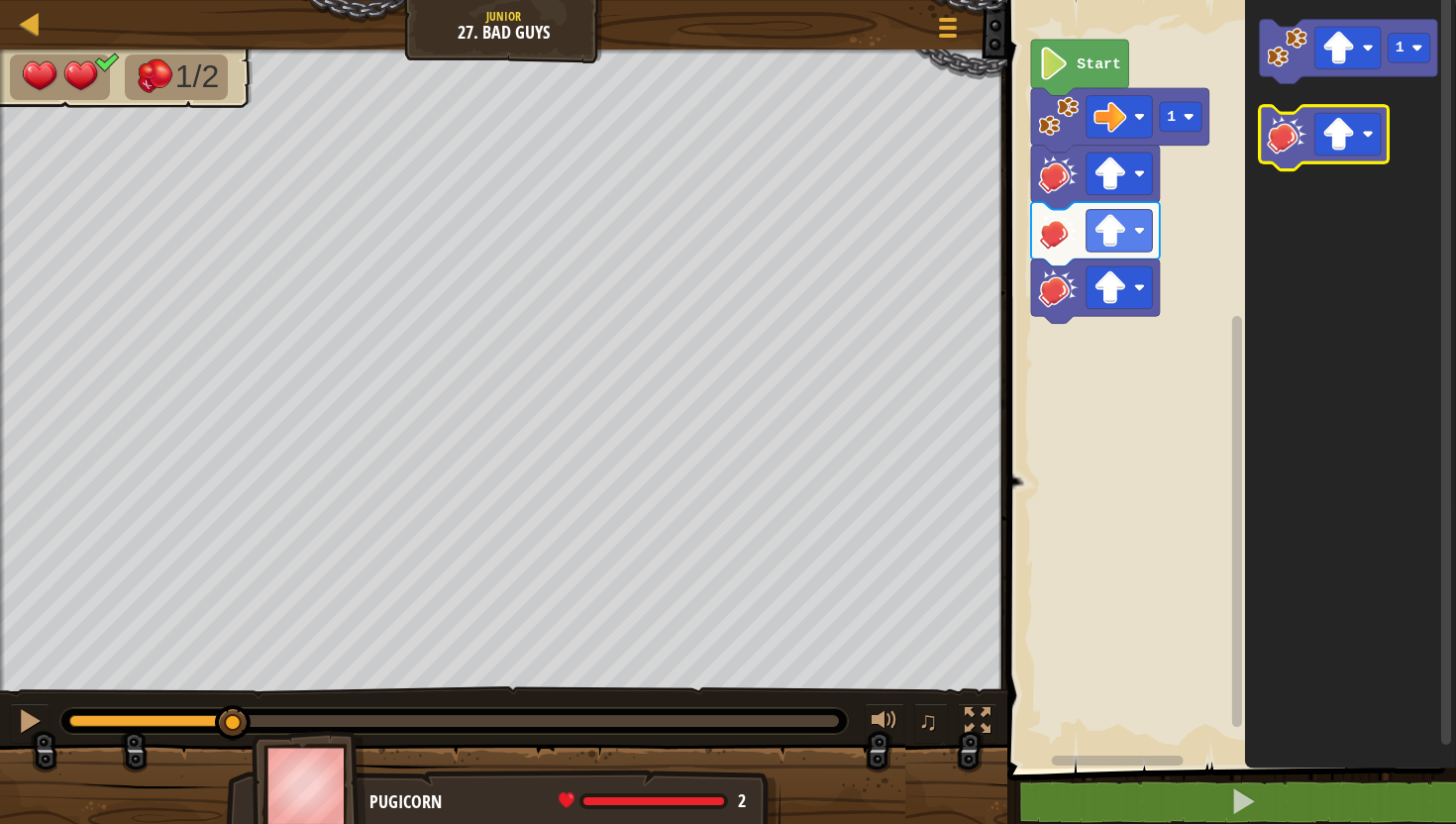 click 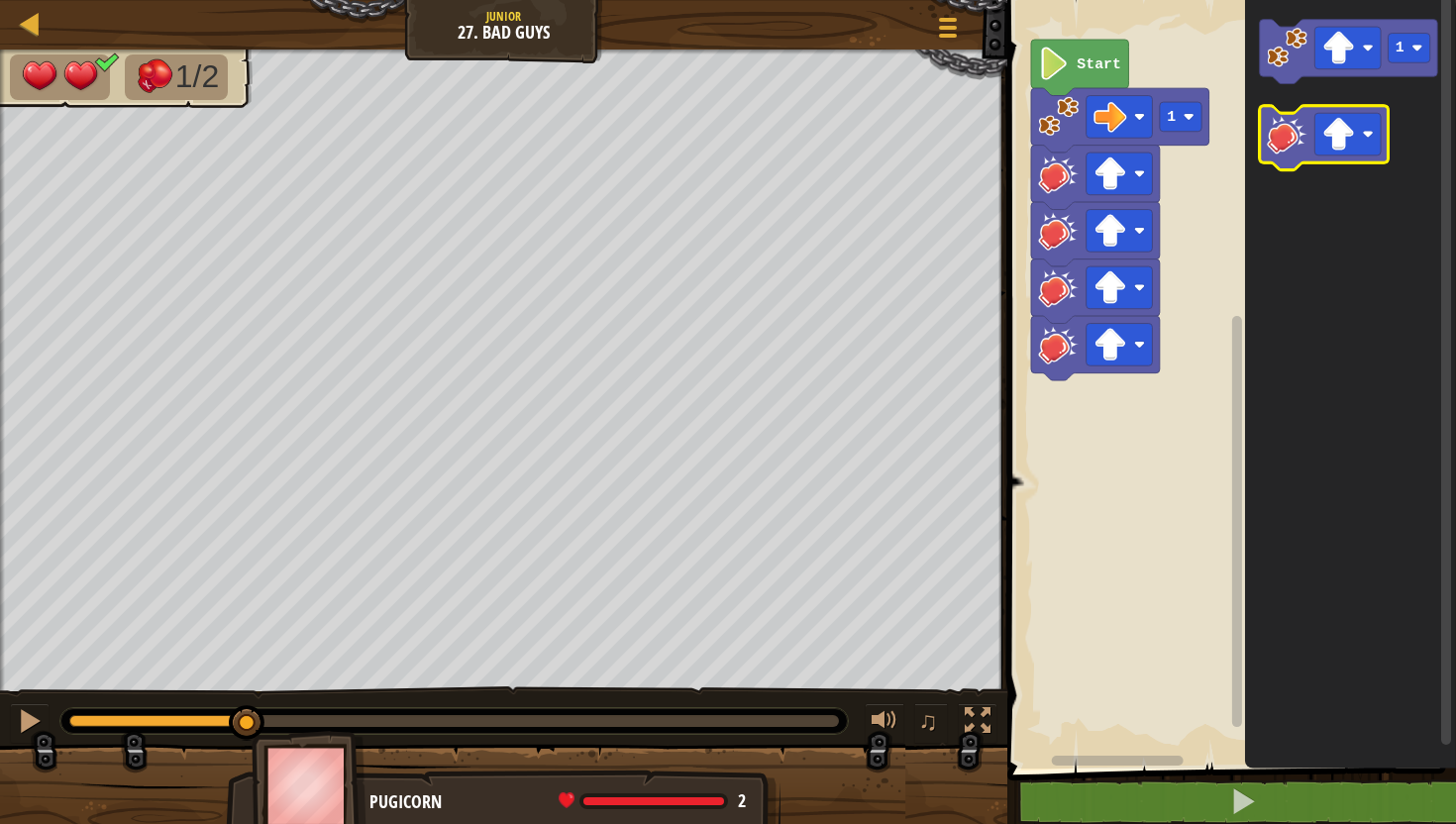click 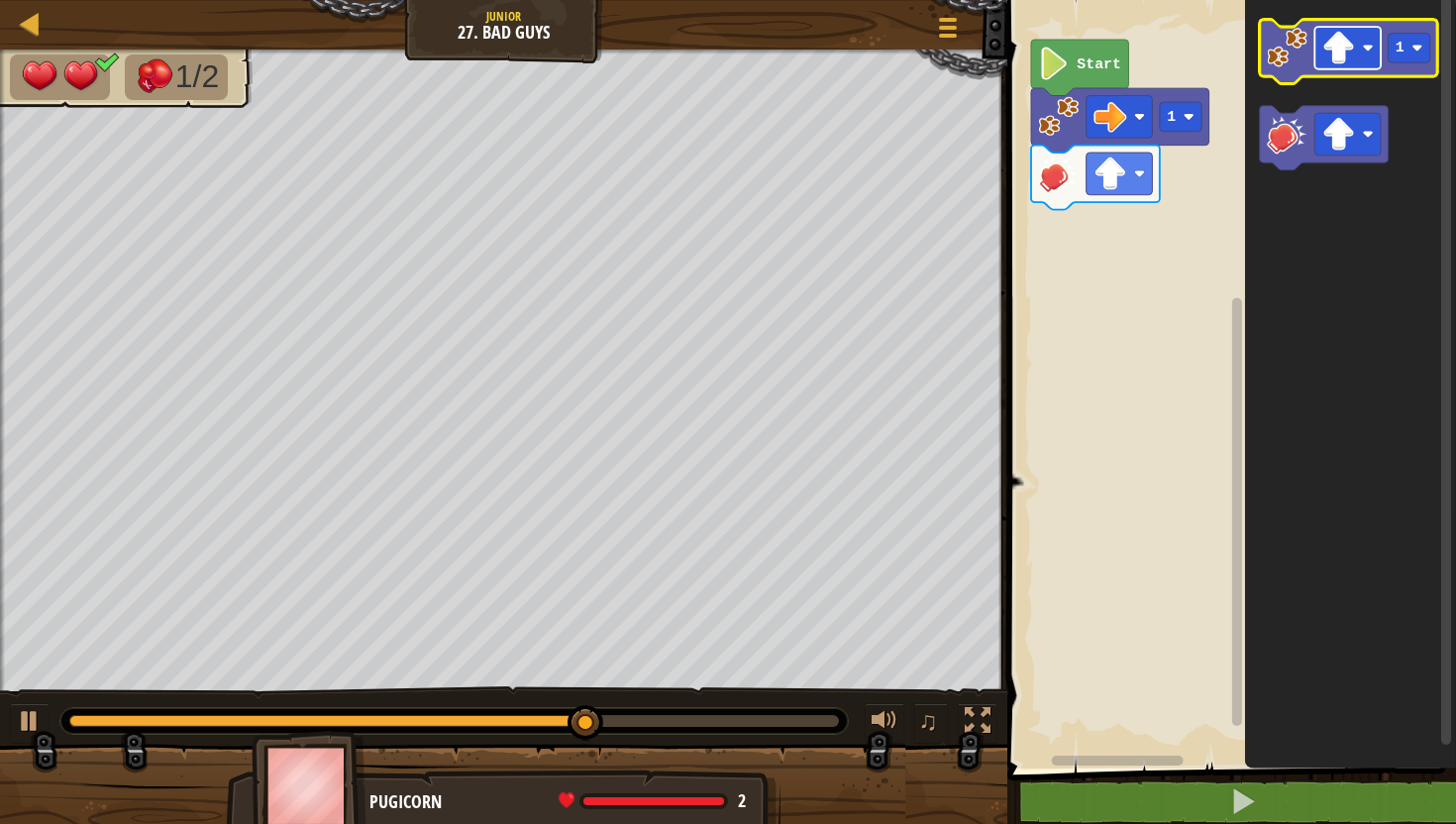 click 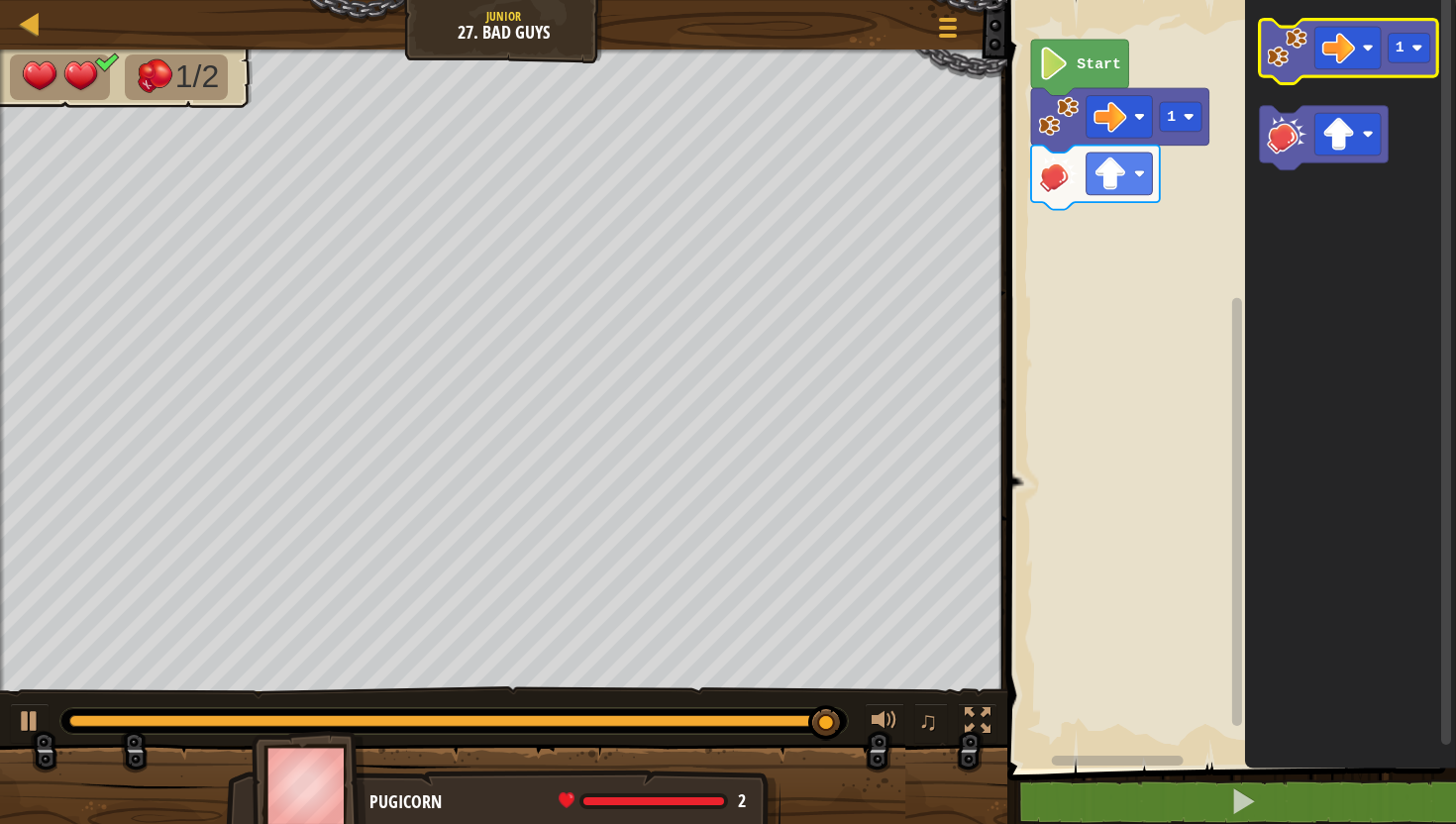 click 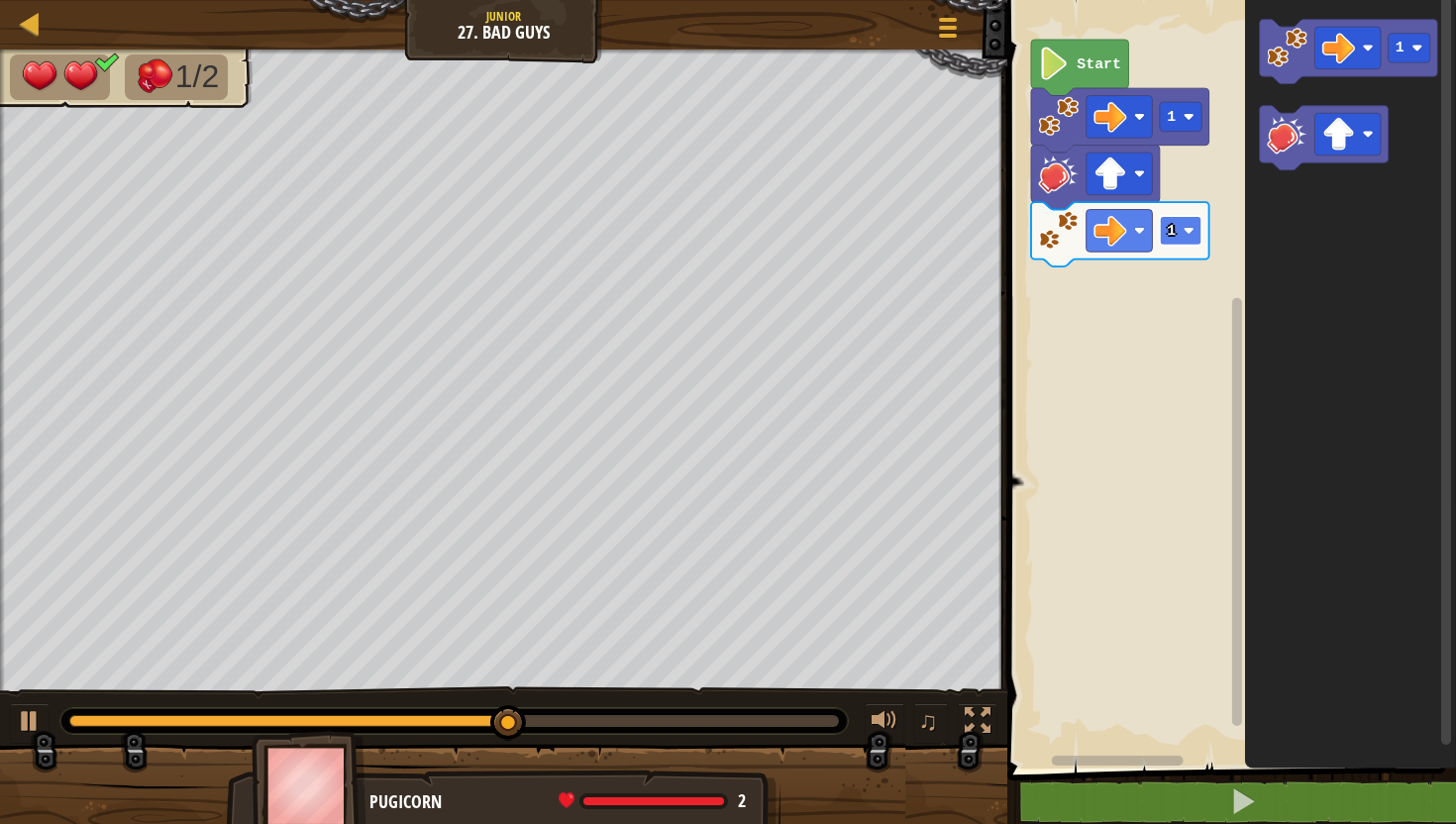 click 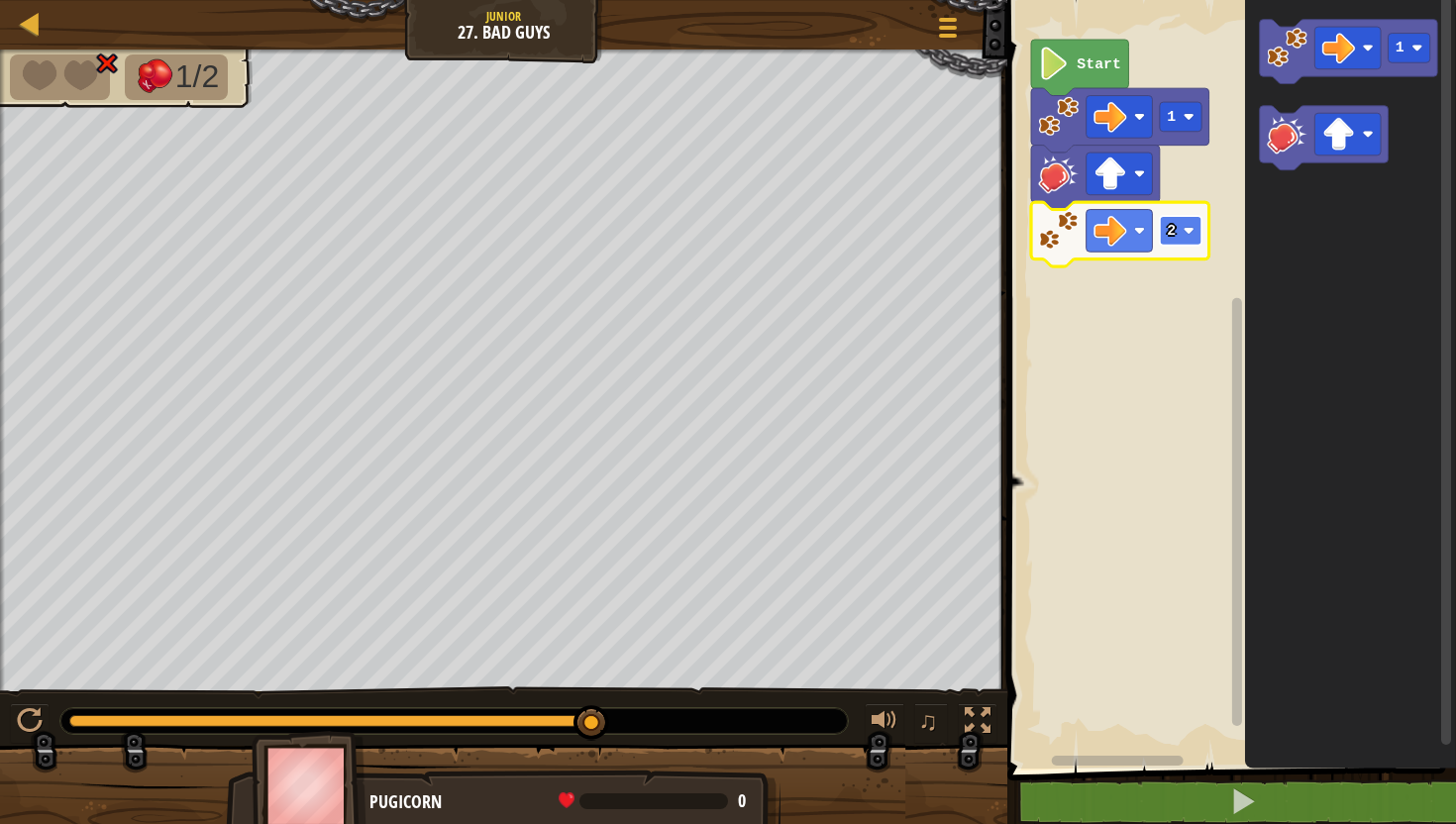 click on "2" 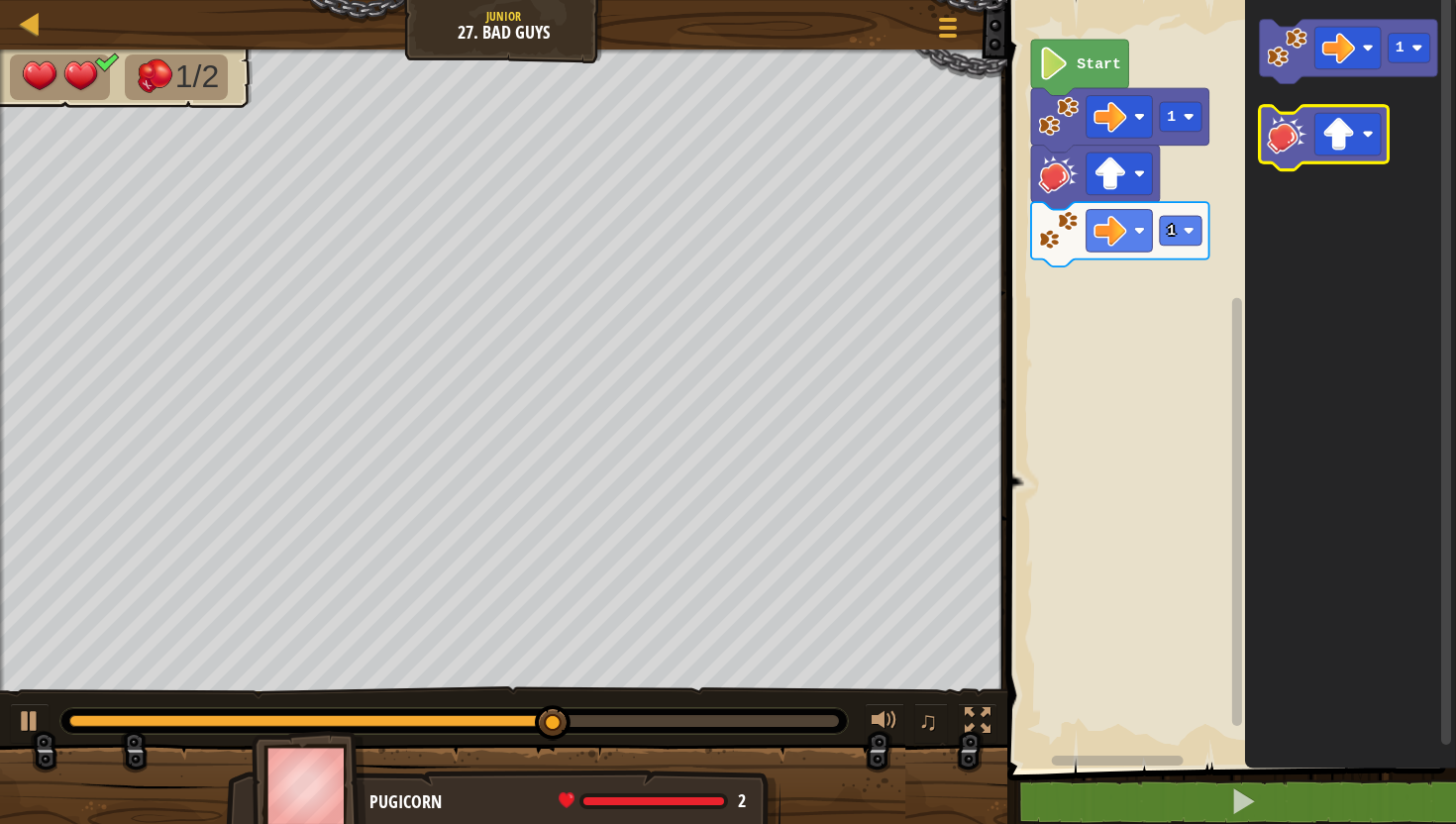 click 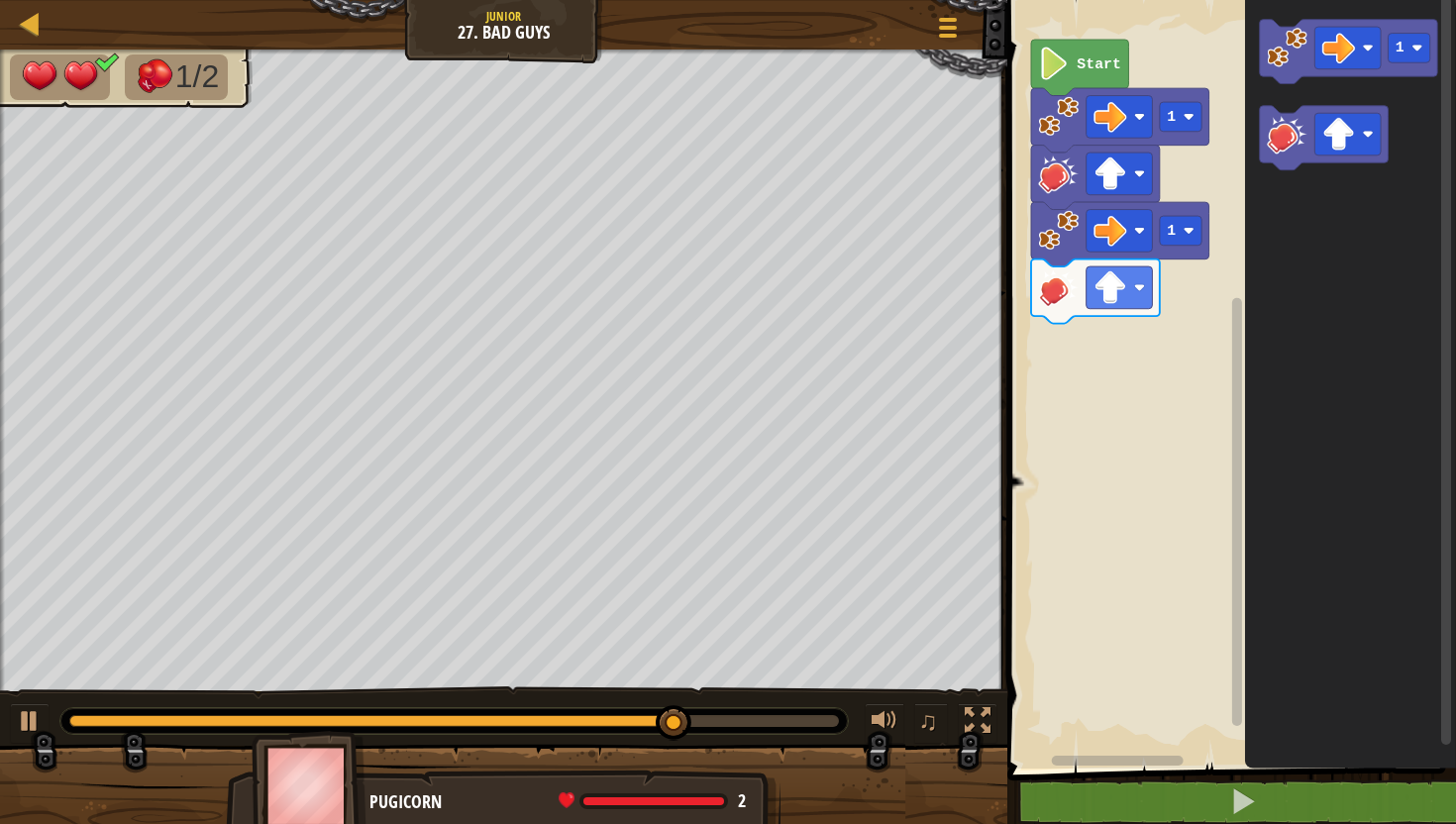 click 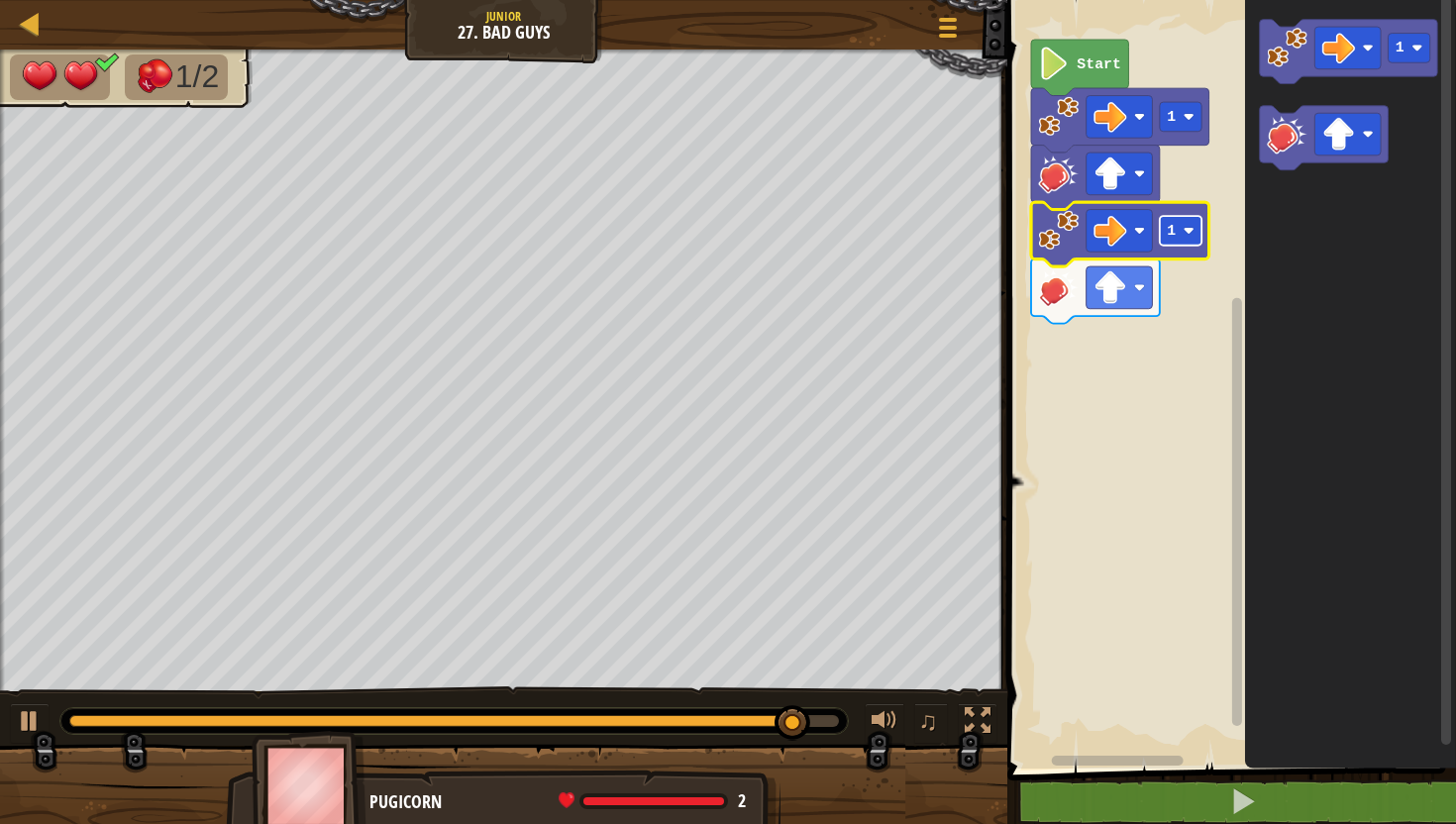 click 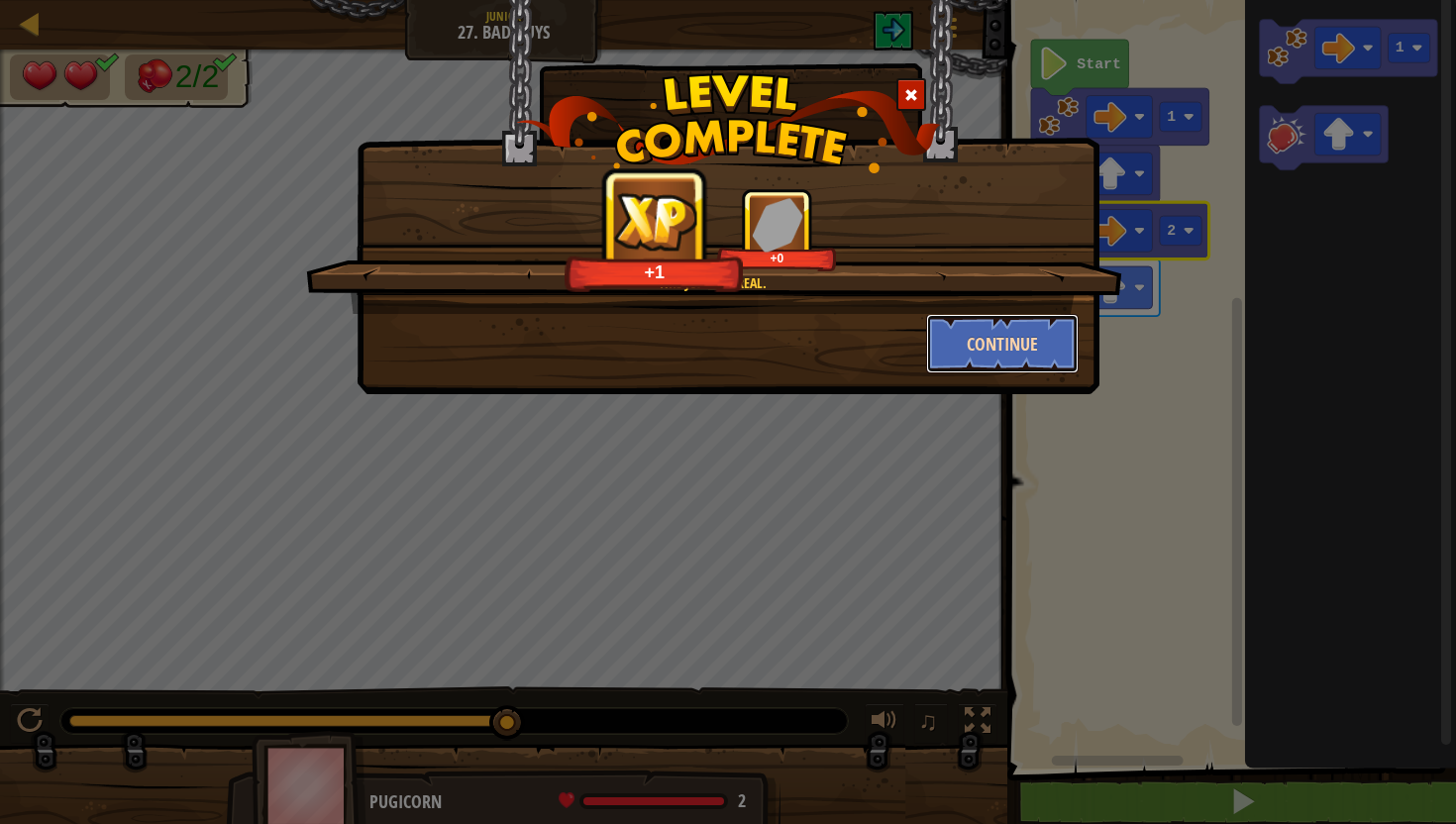 click on "Continue" at bounding box center (1002, 344) 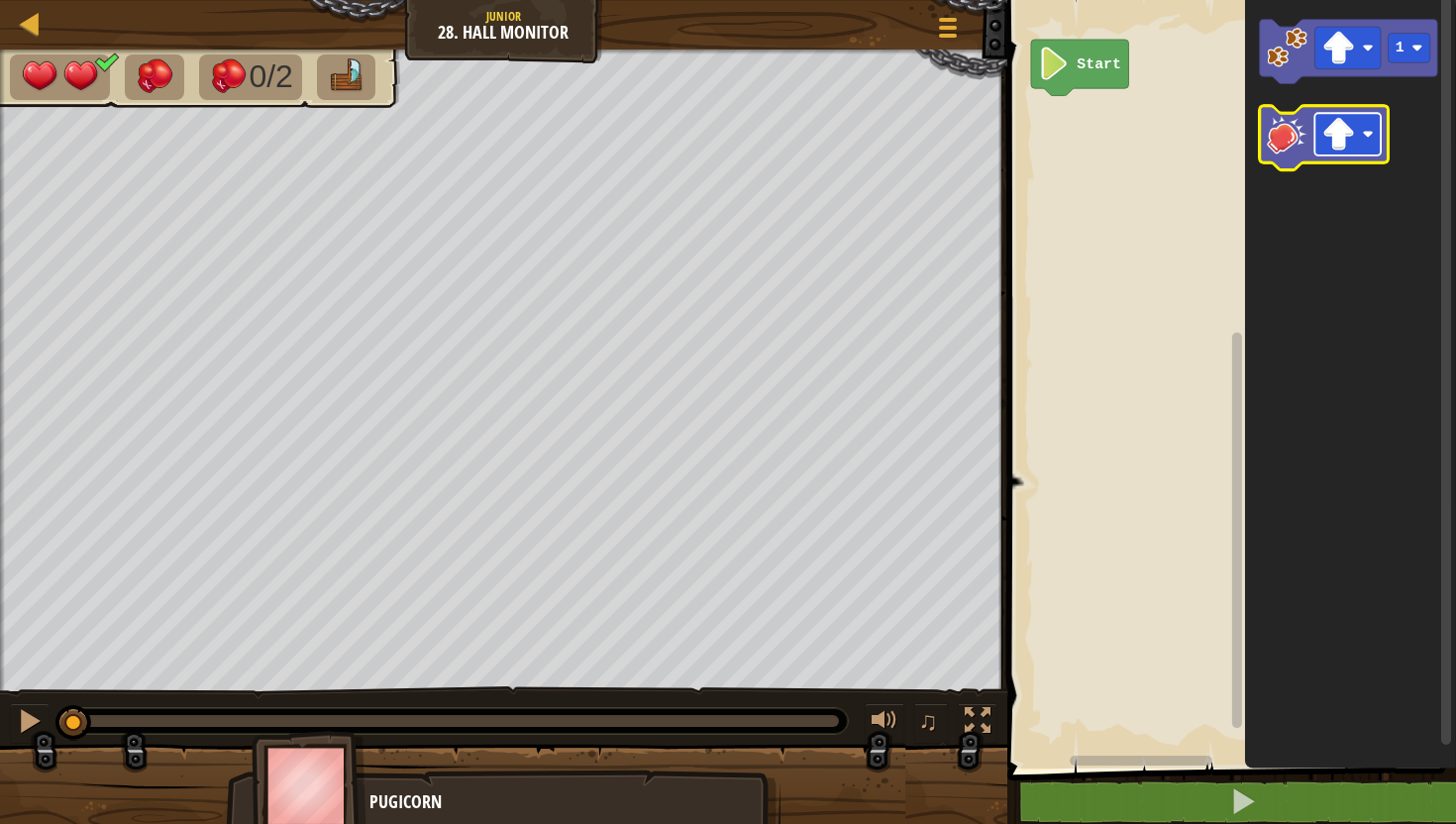 click 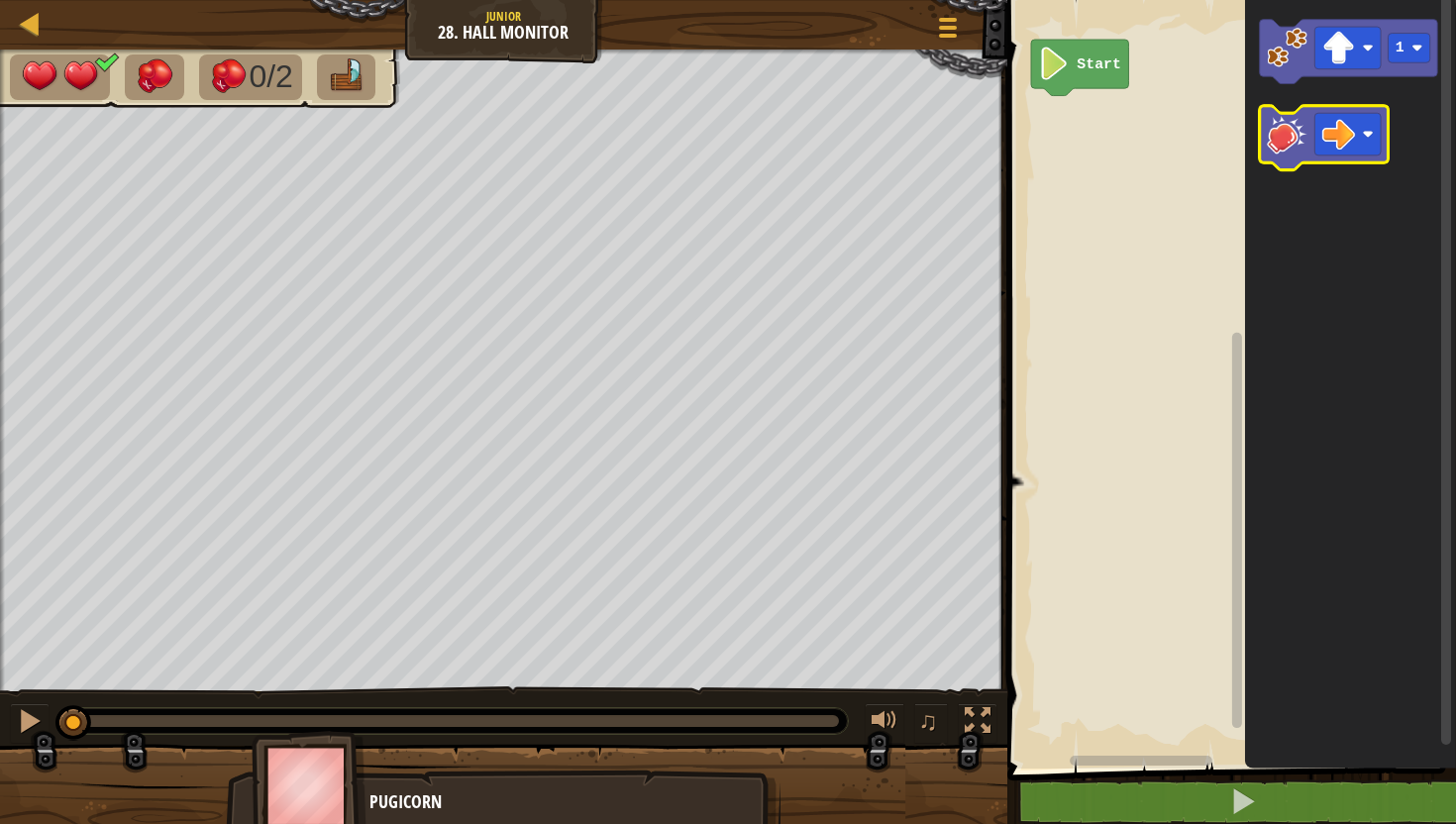 click 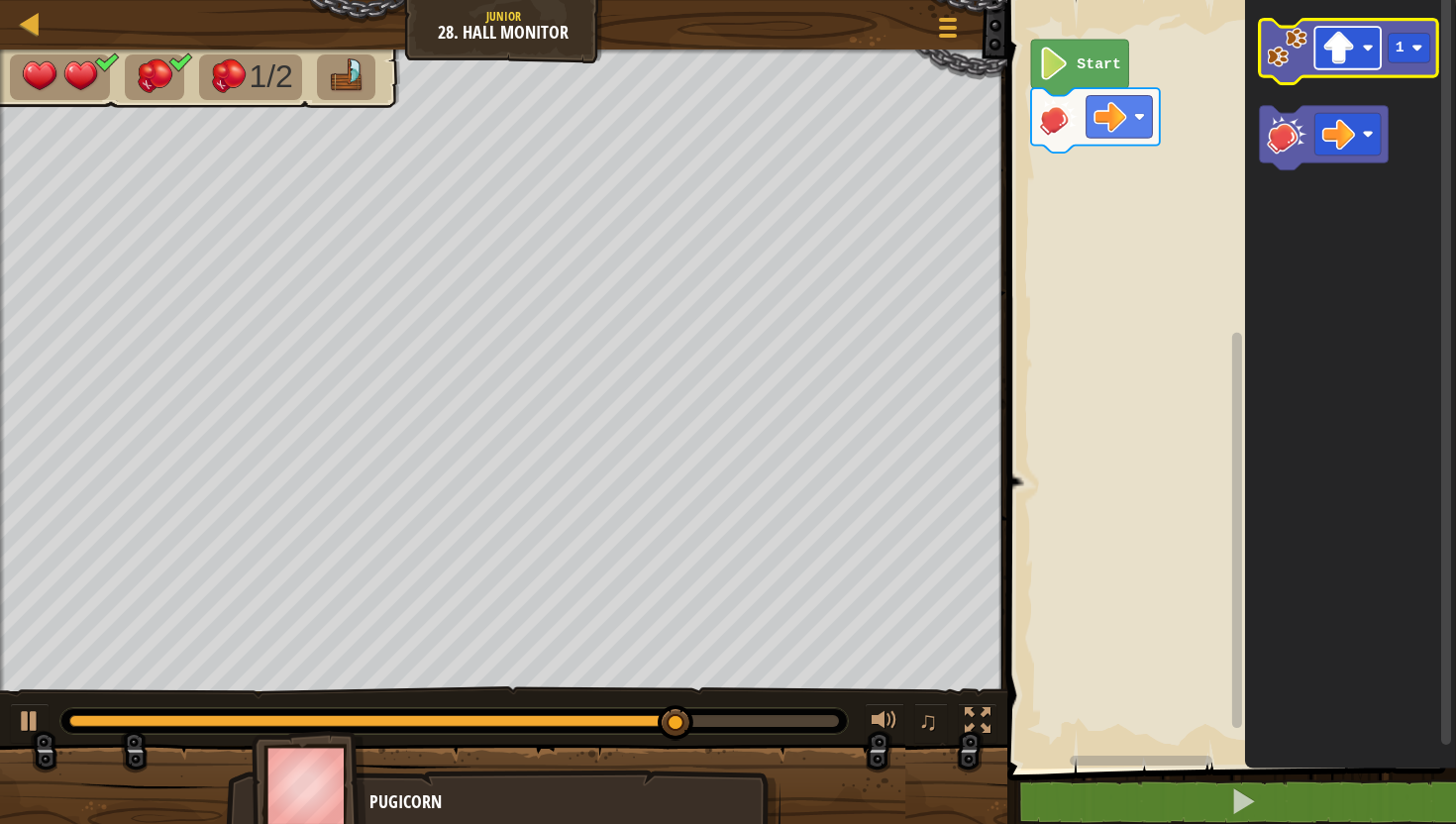 click 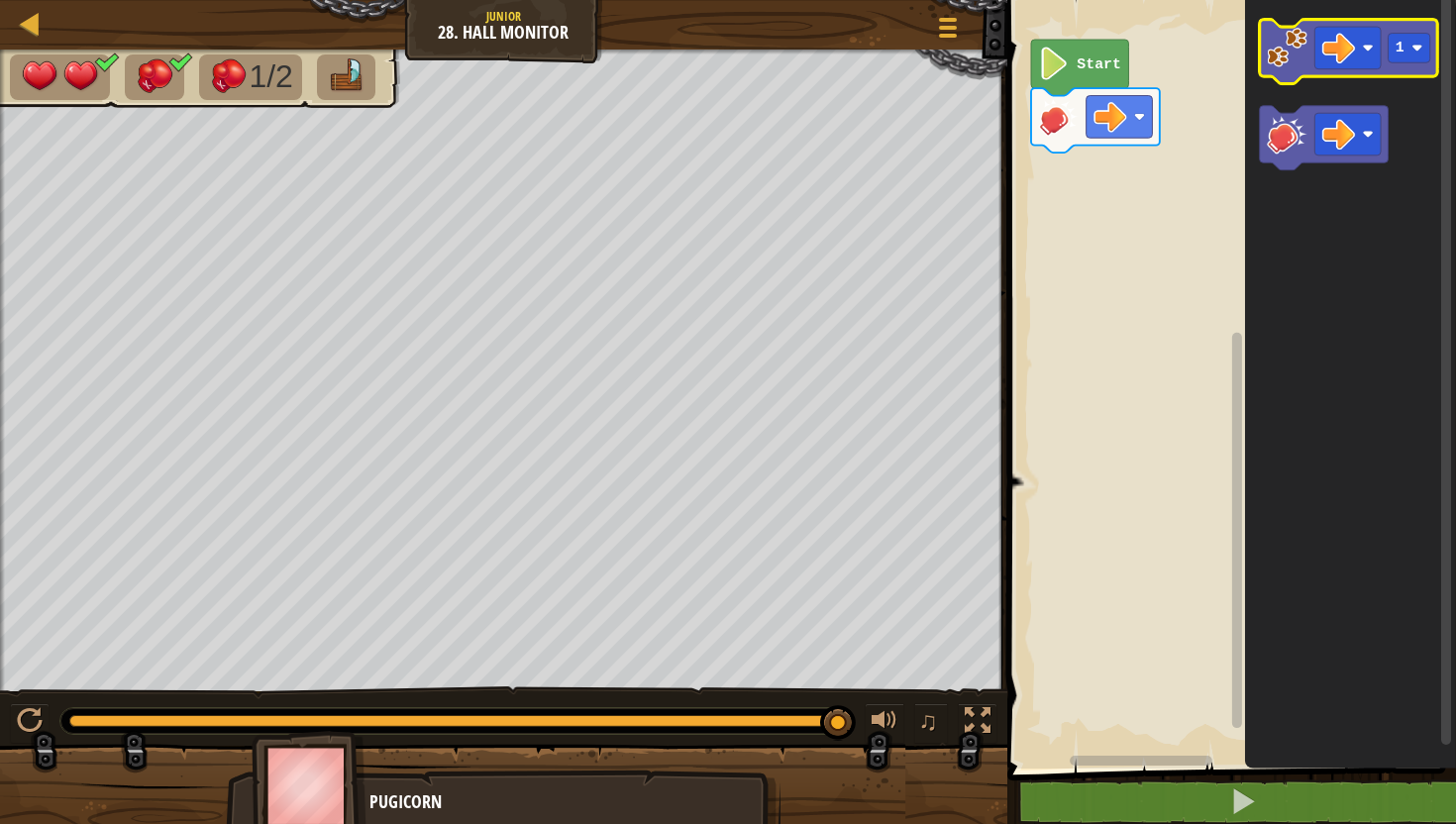 click 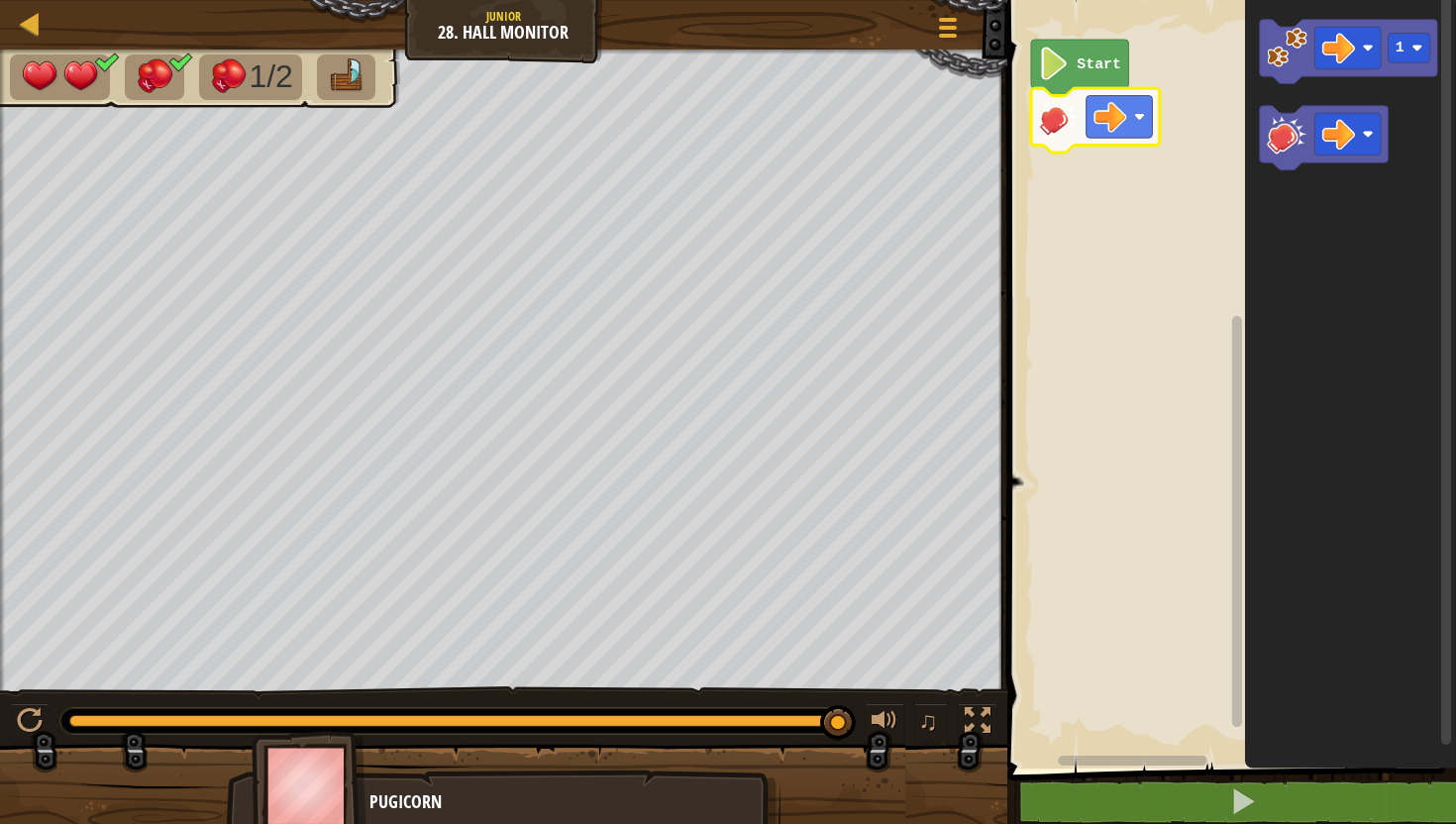 click 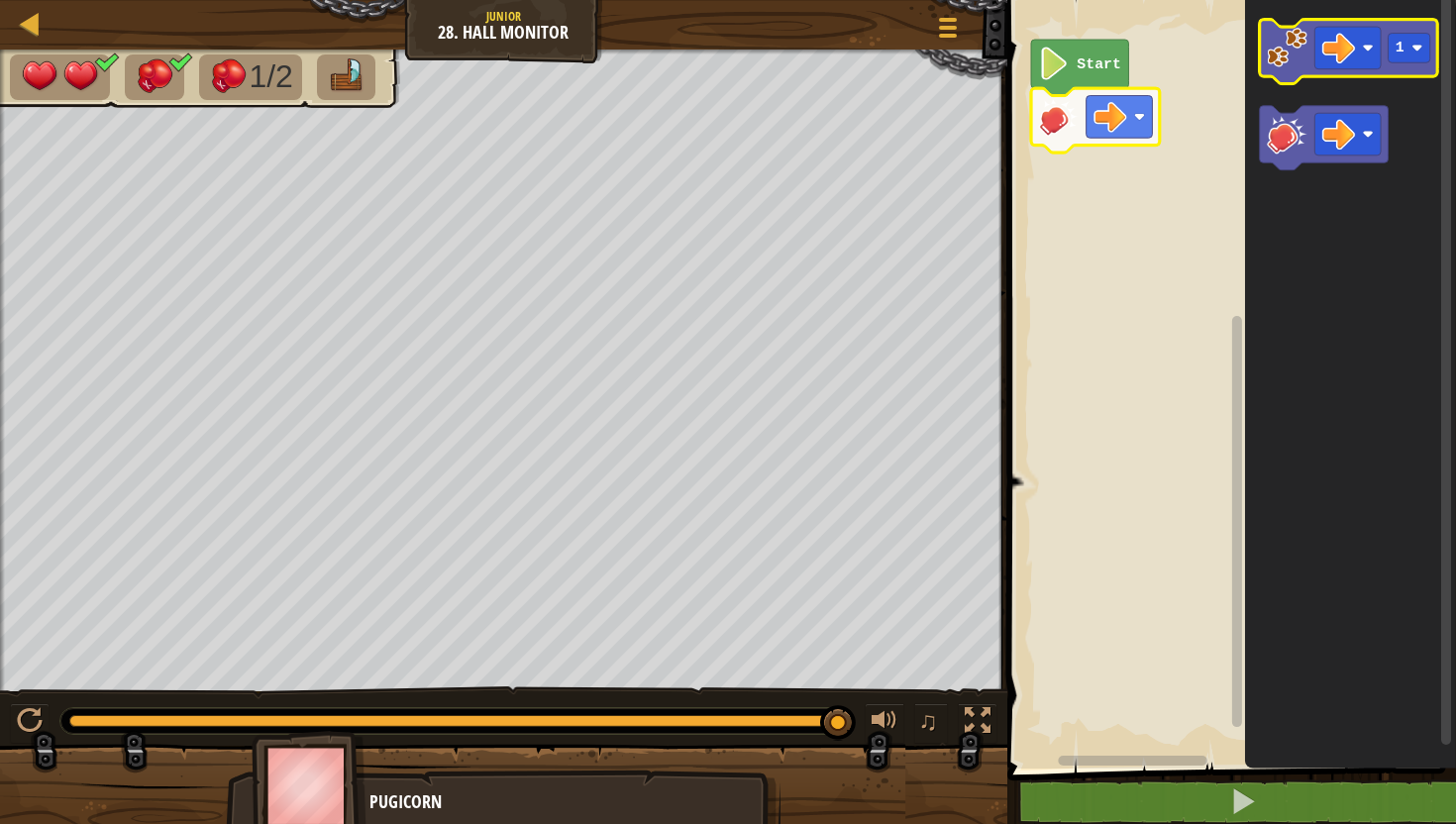 click 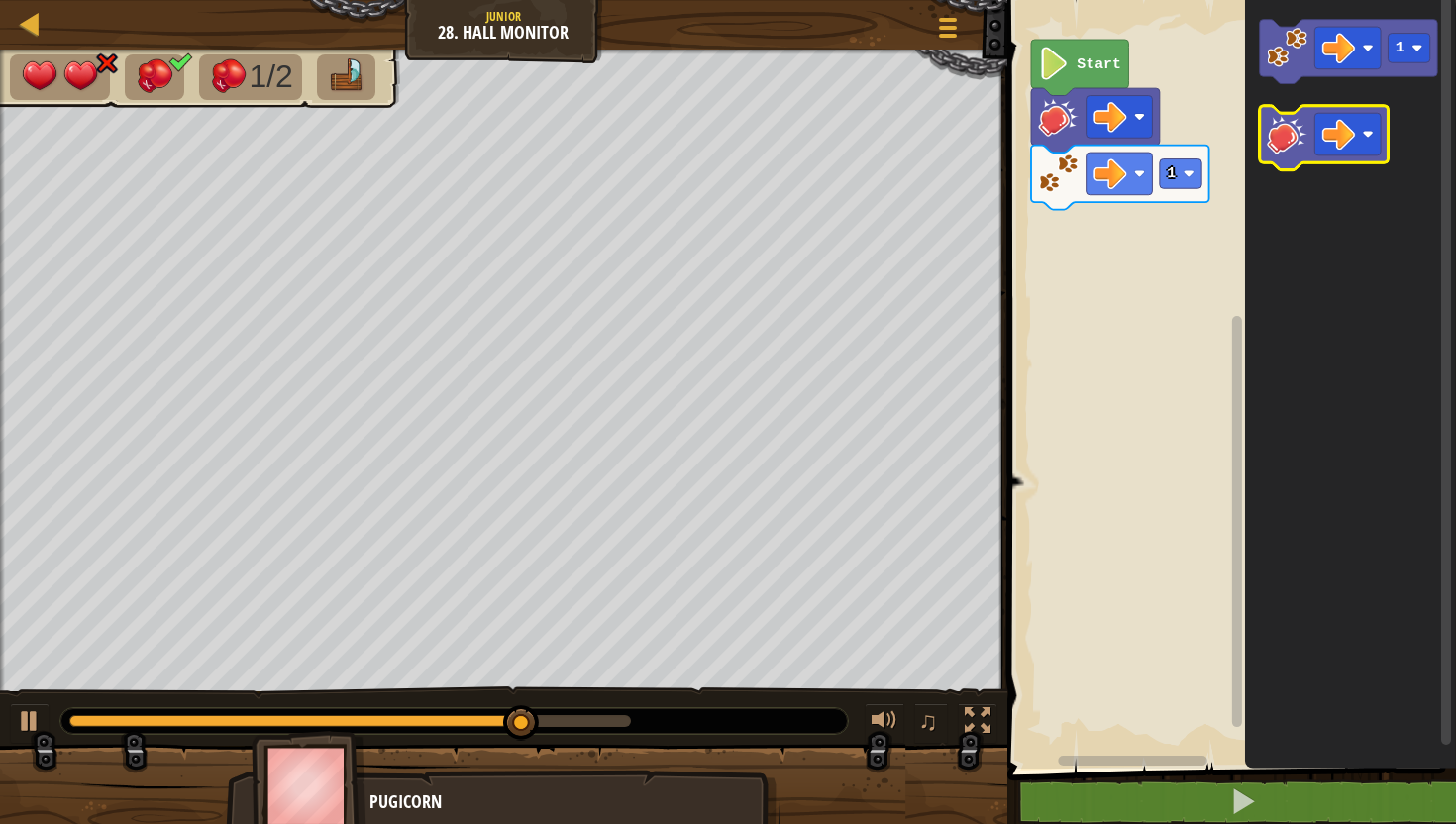 click 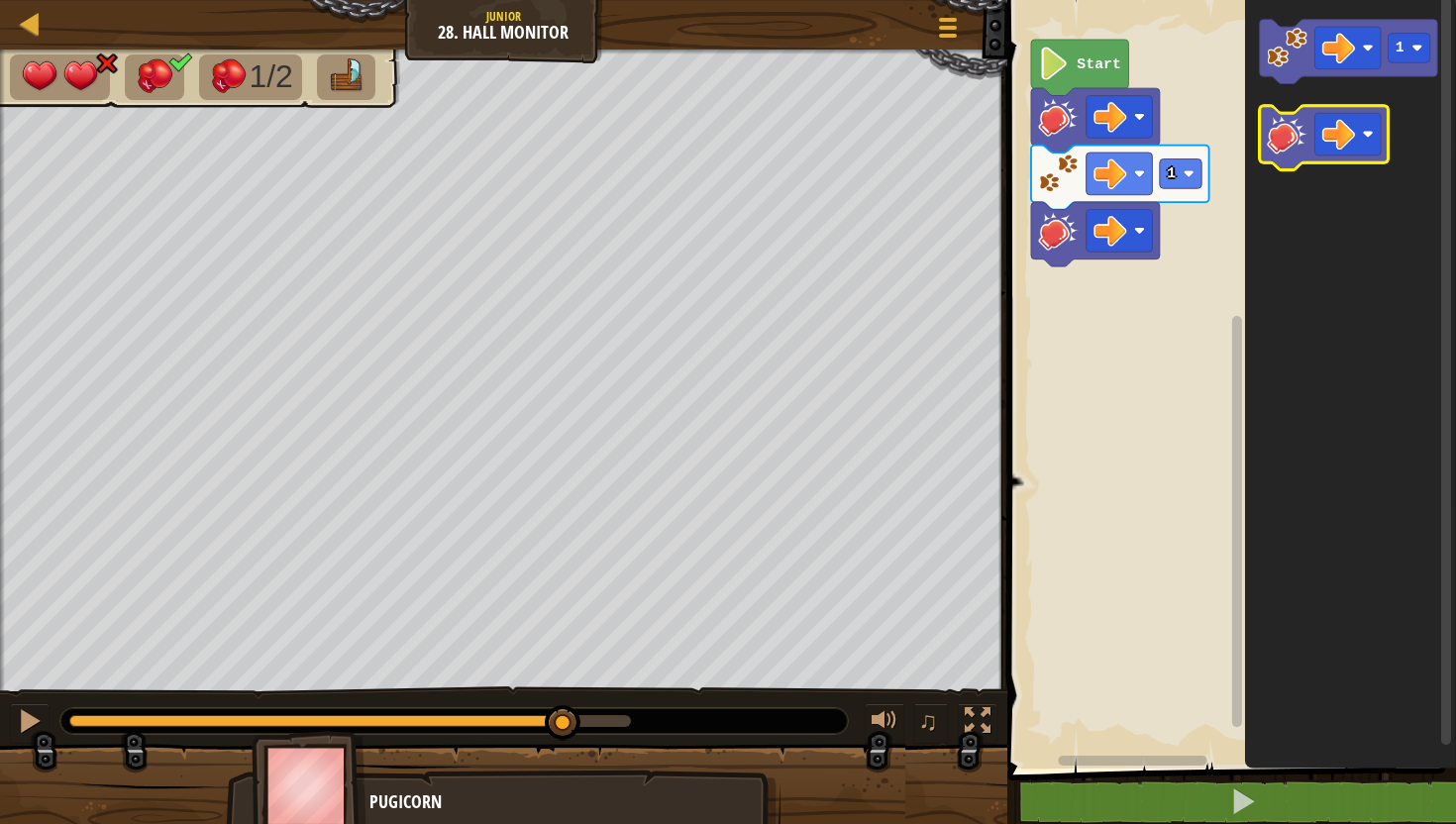 click 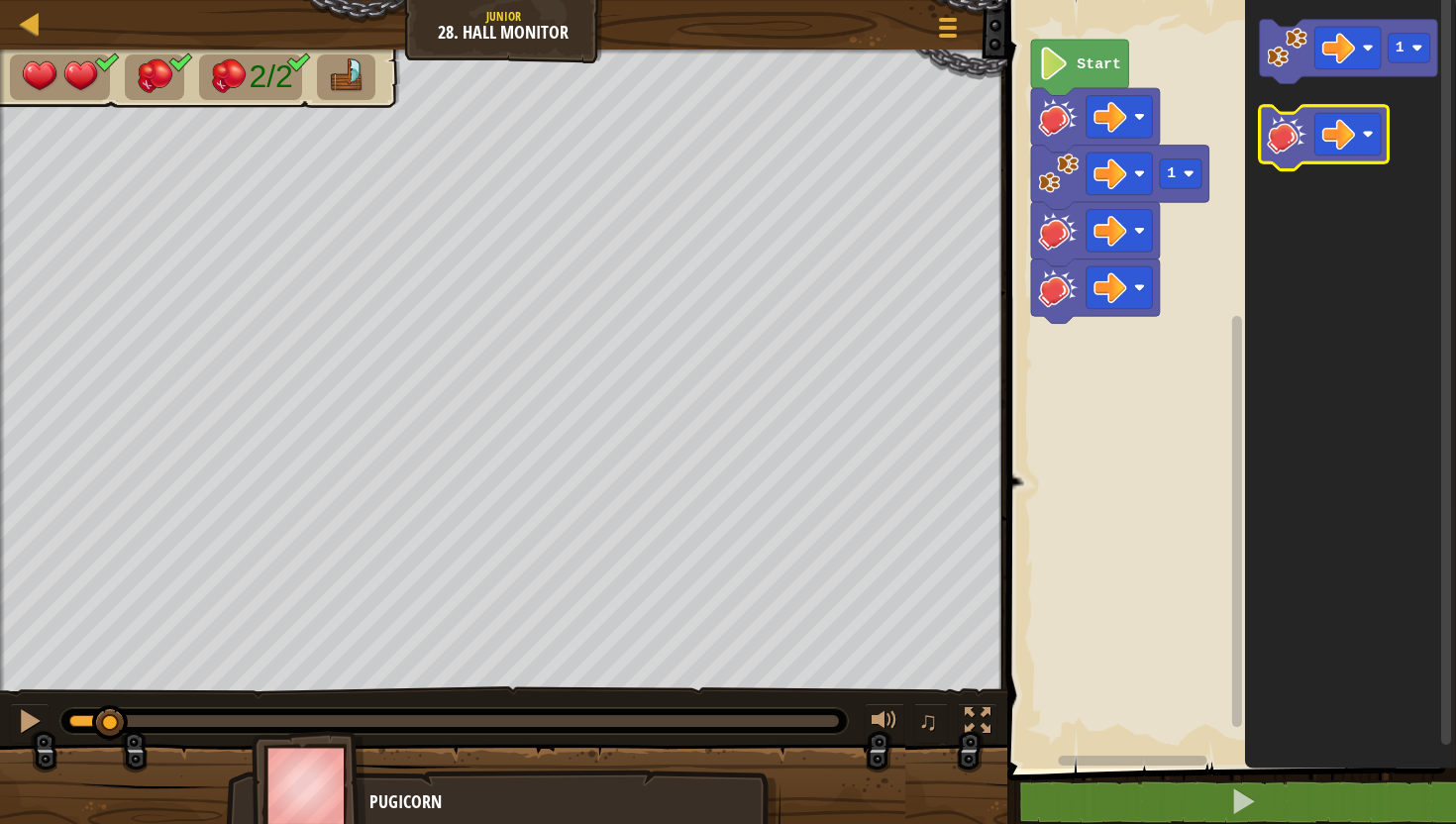 click 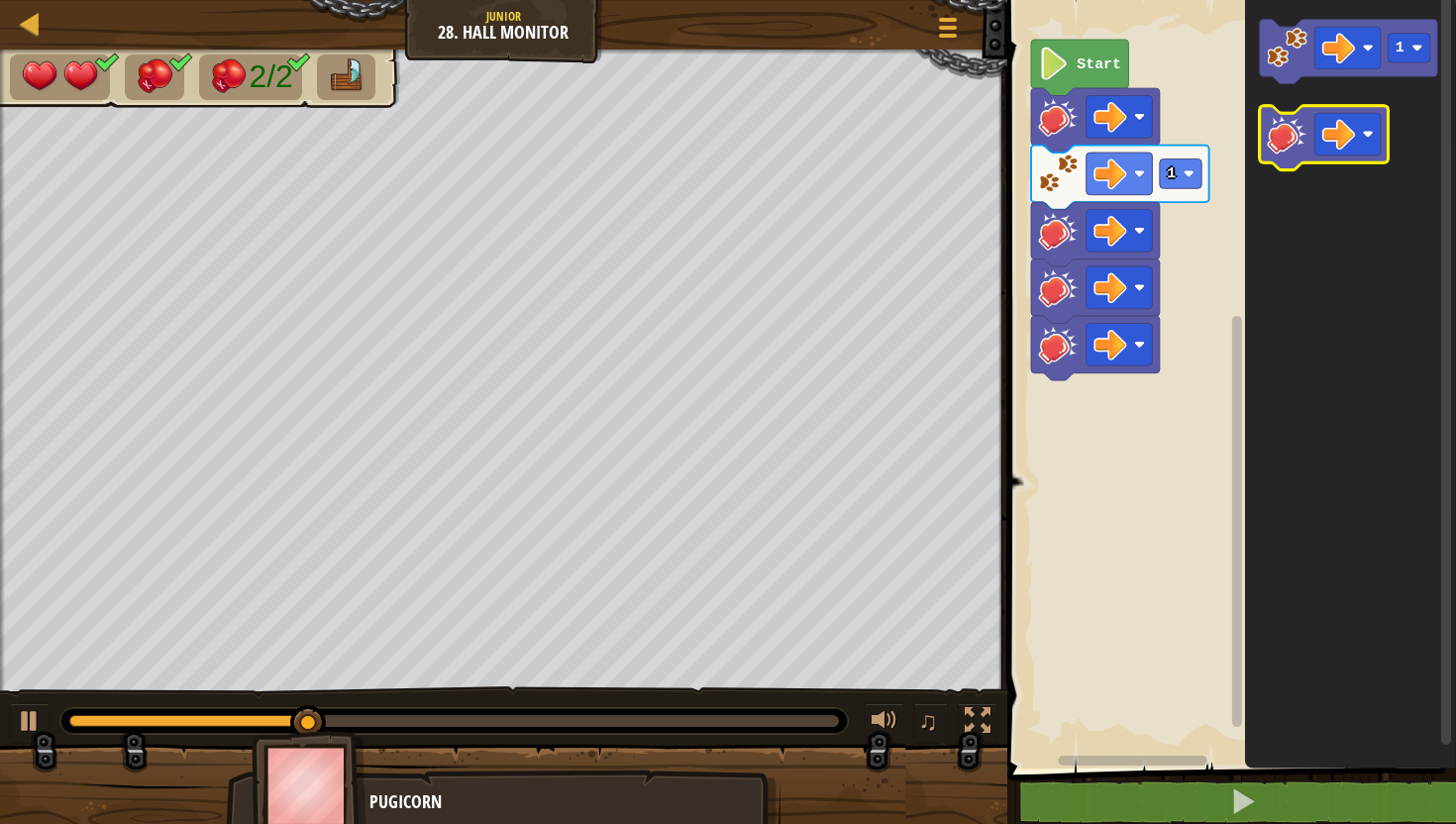click 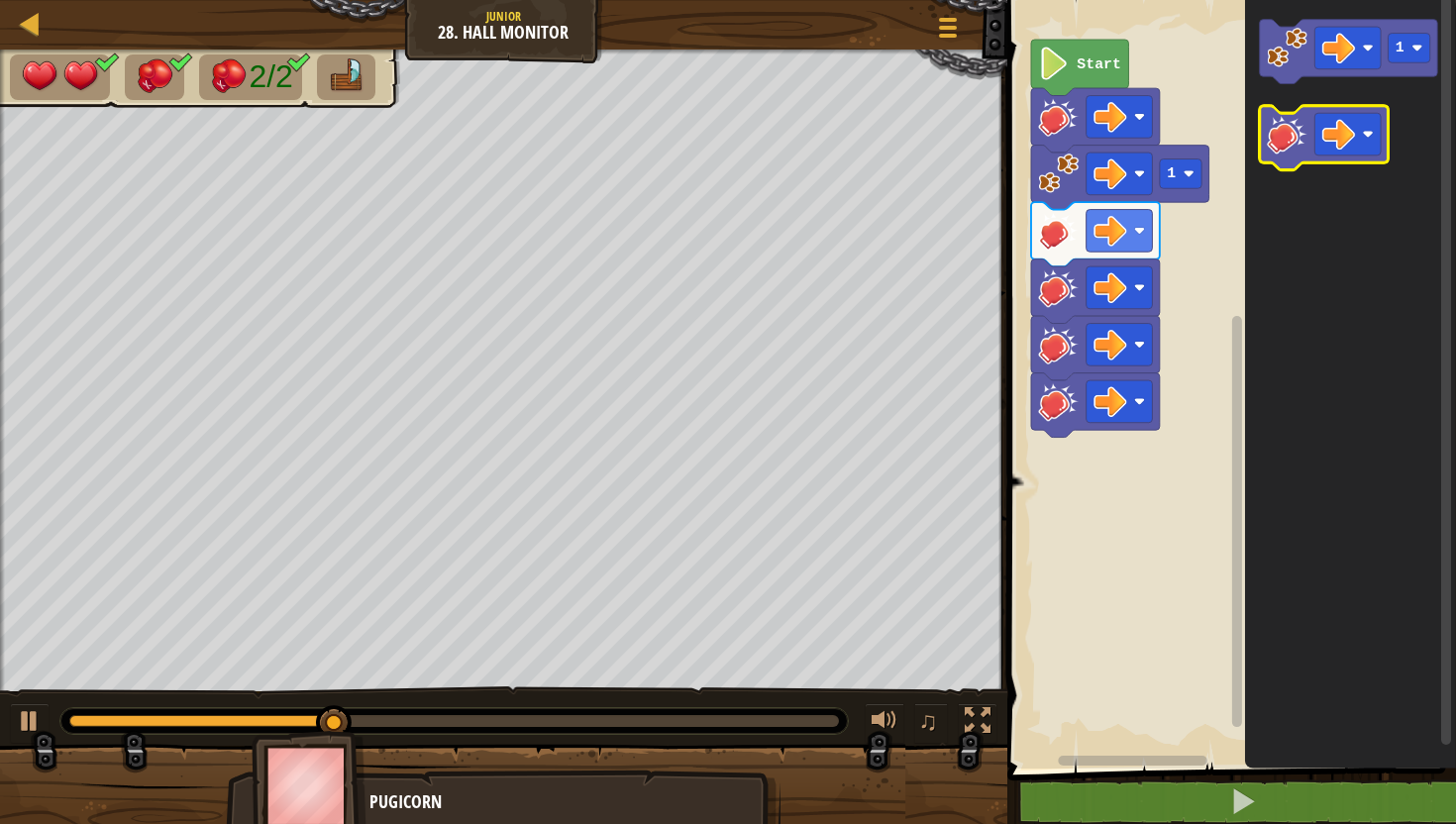 click 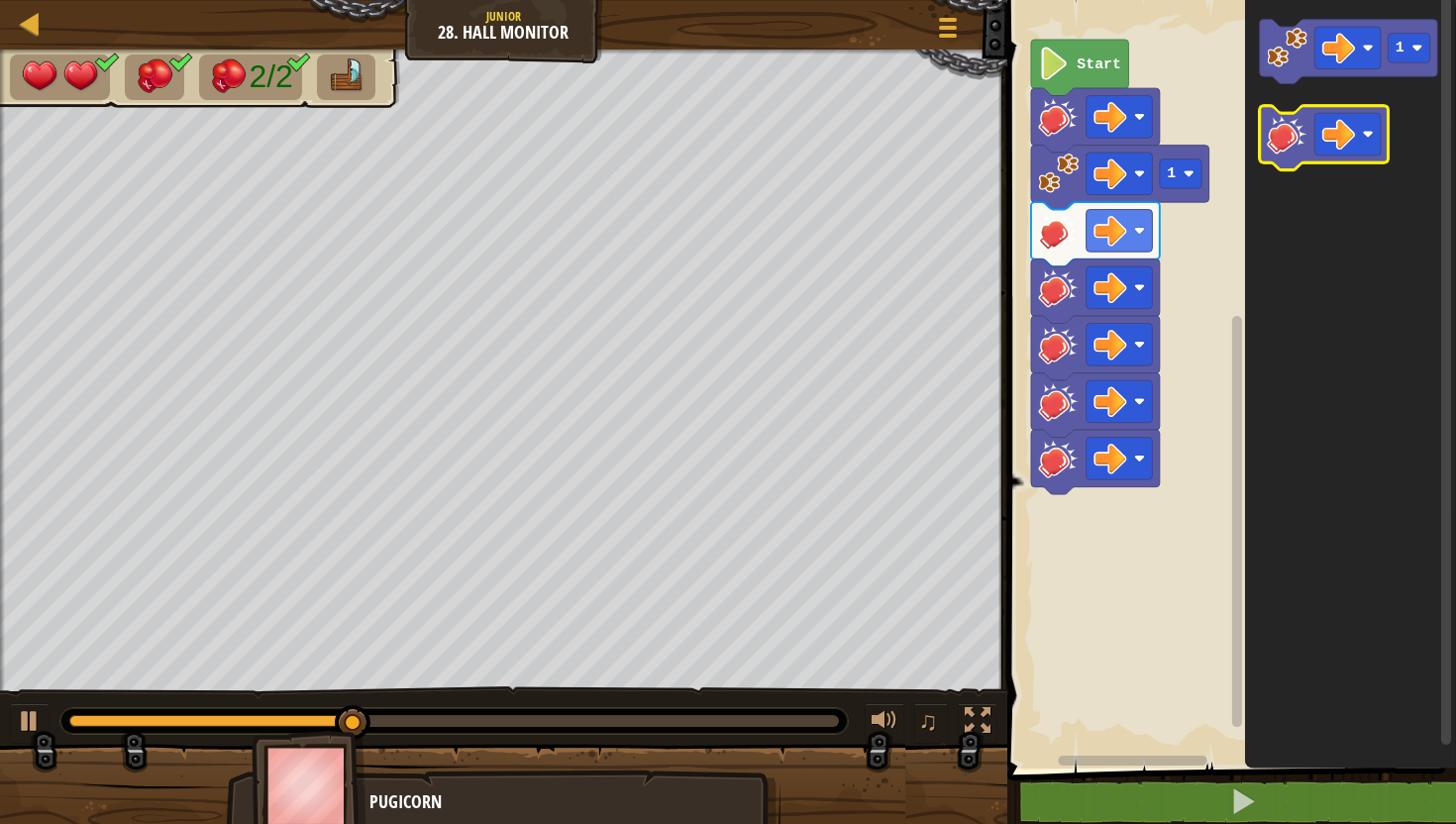 click 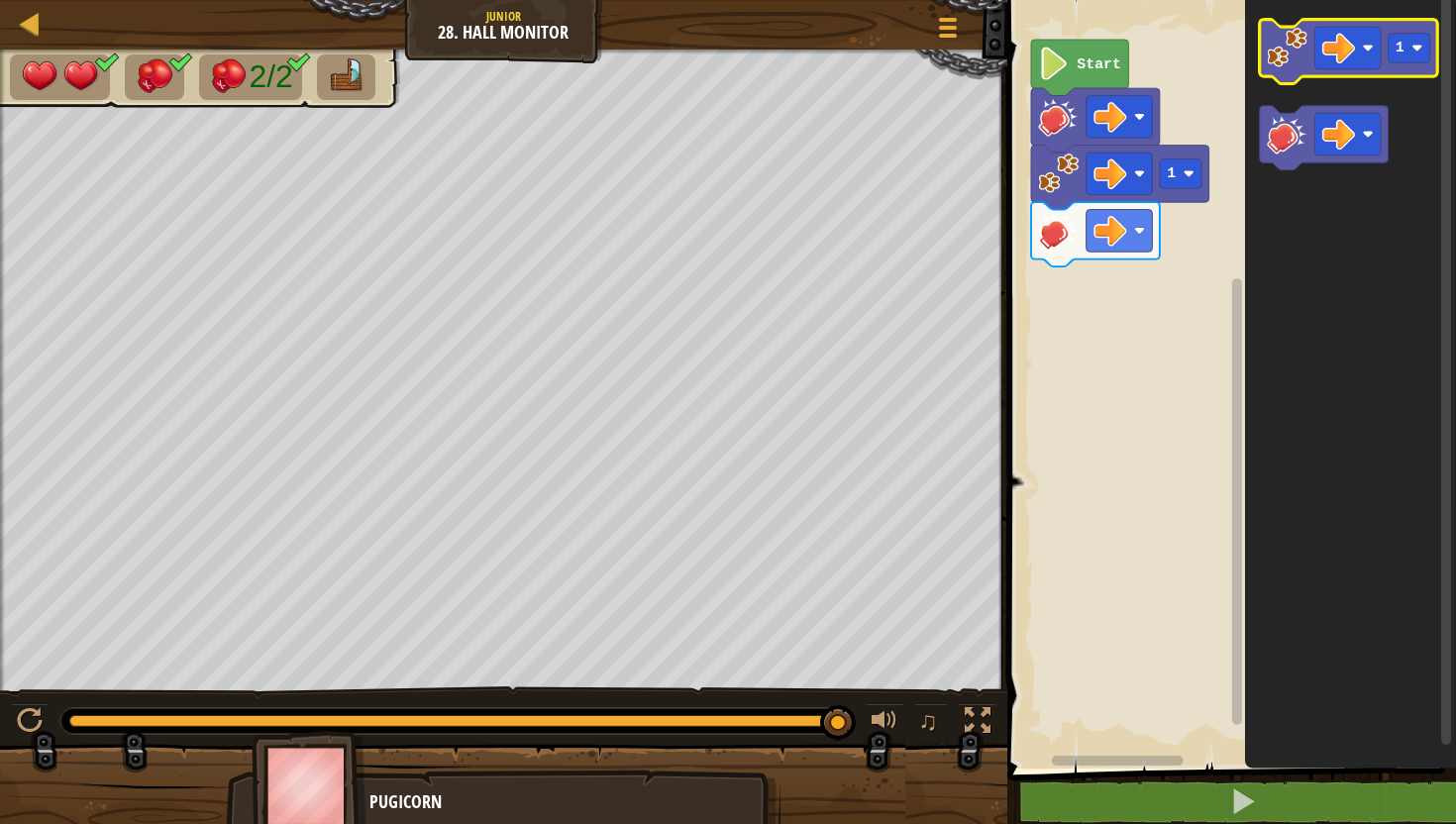 click 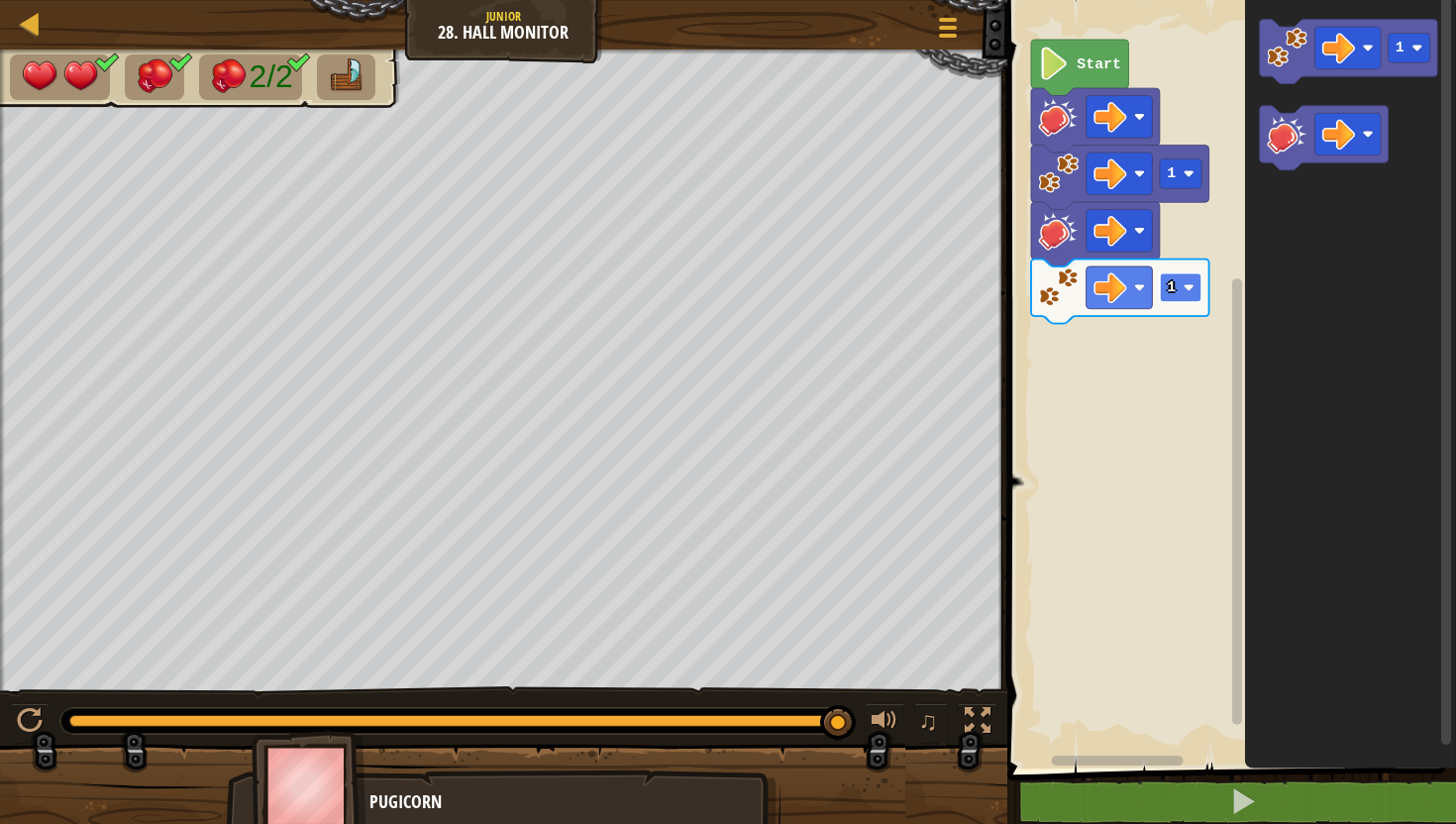 click 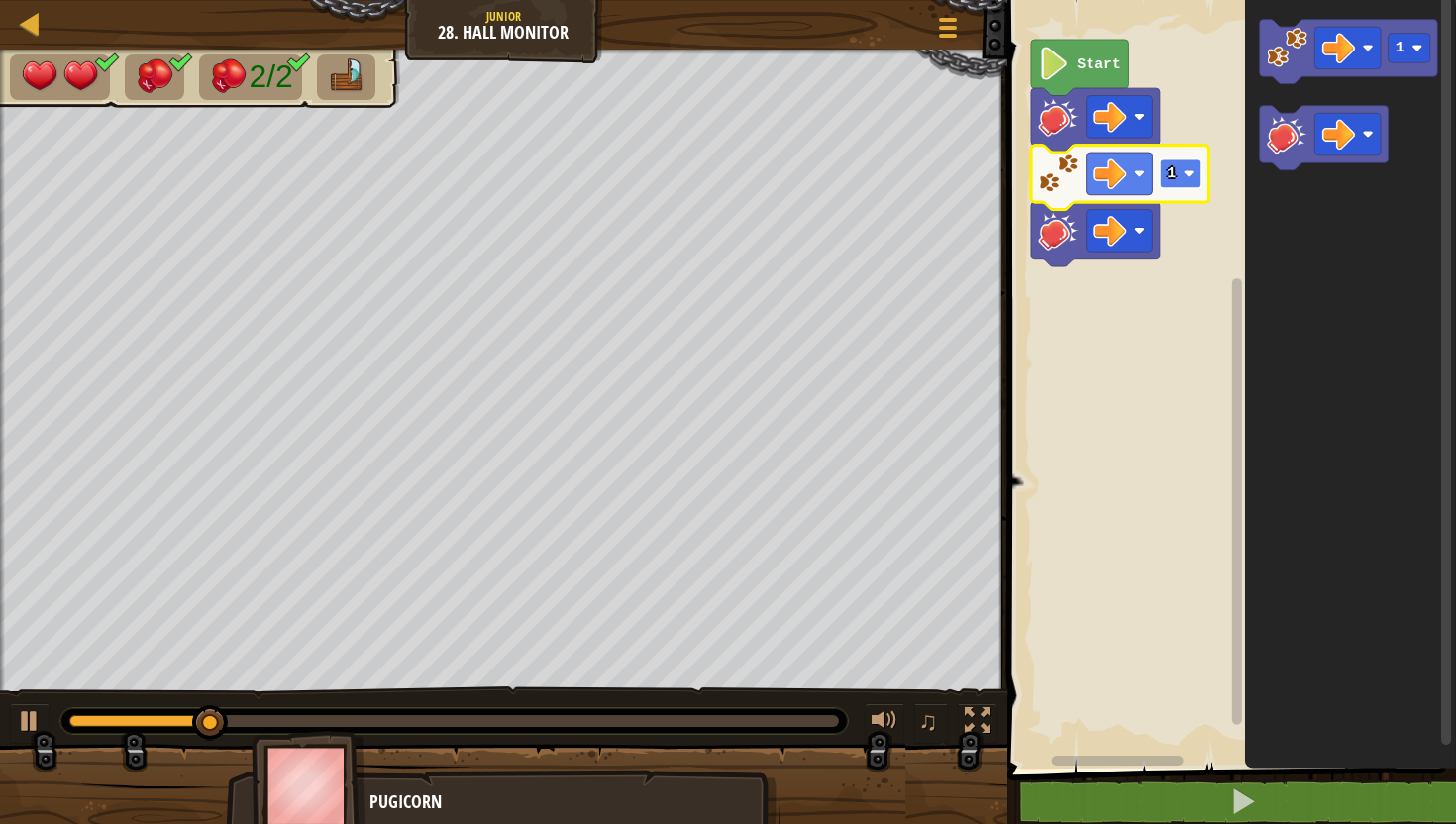 click 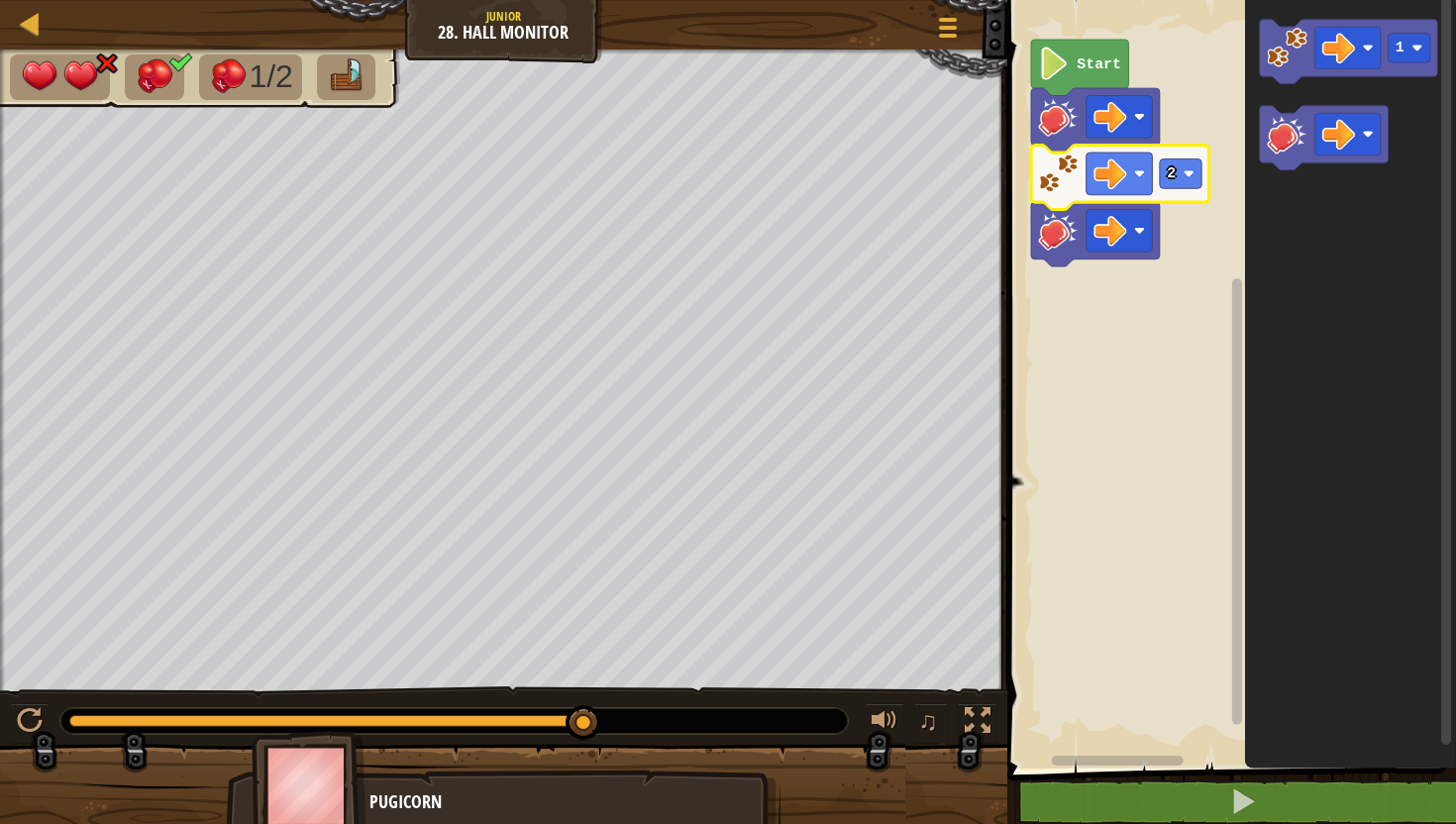 click 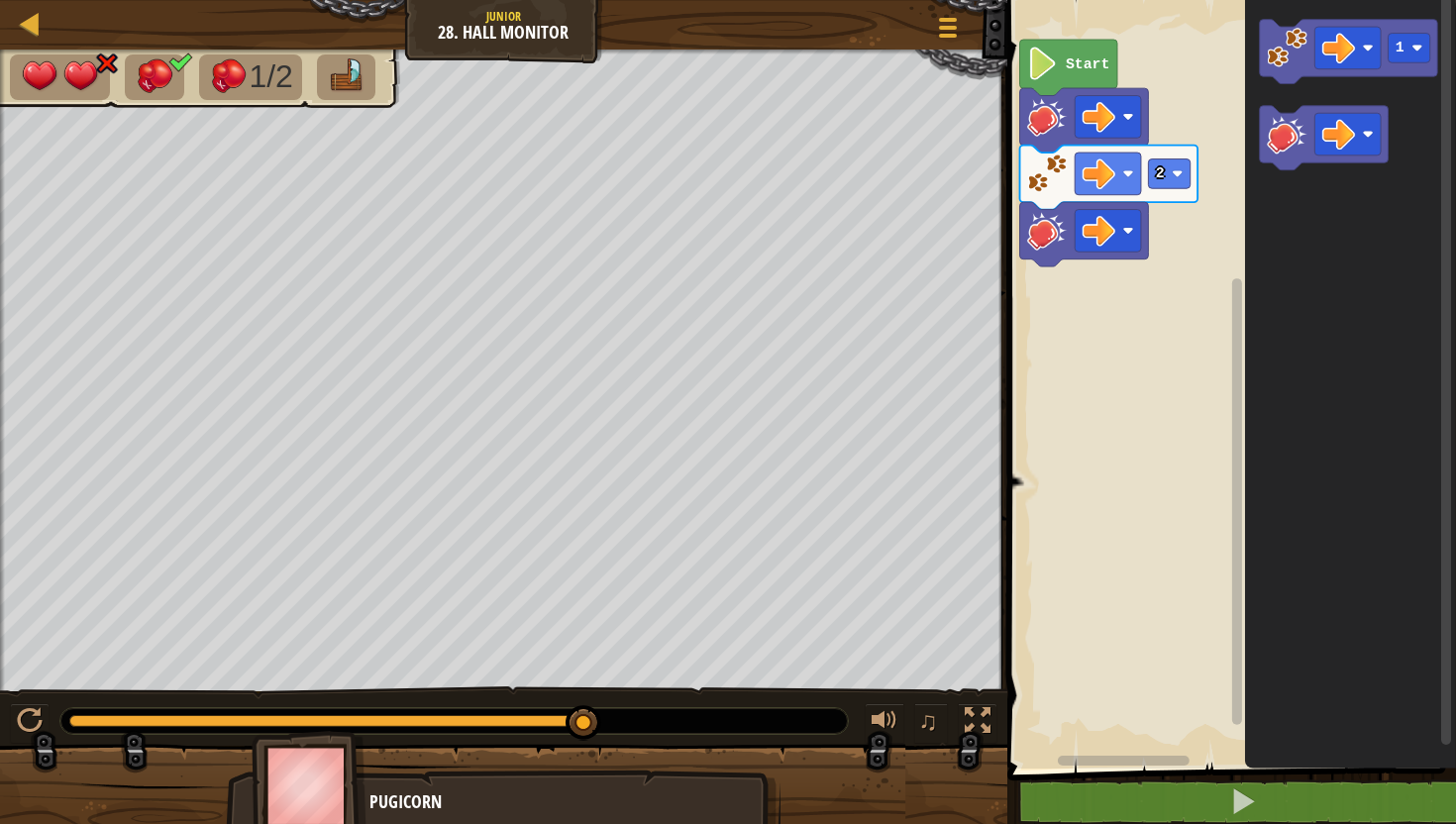 click 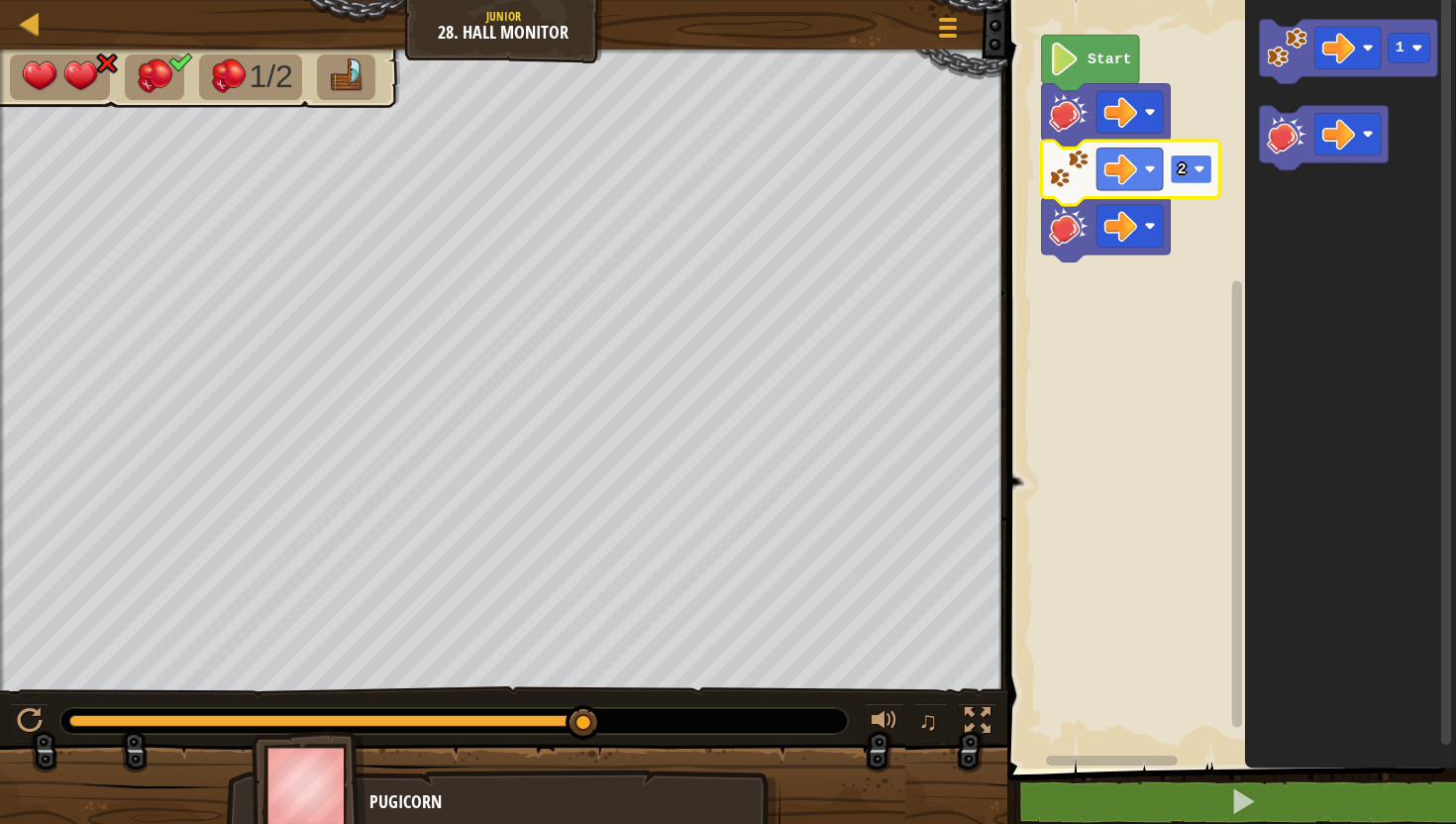 click 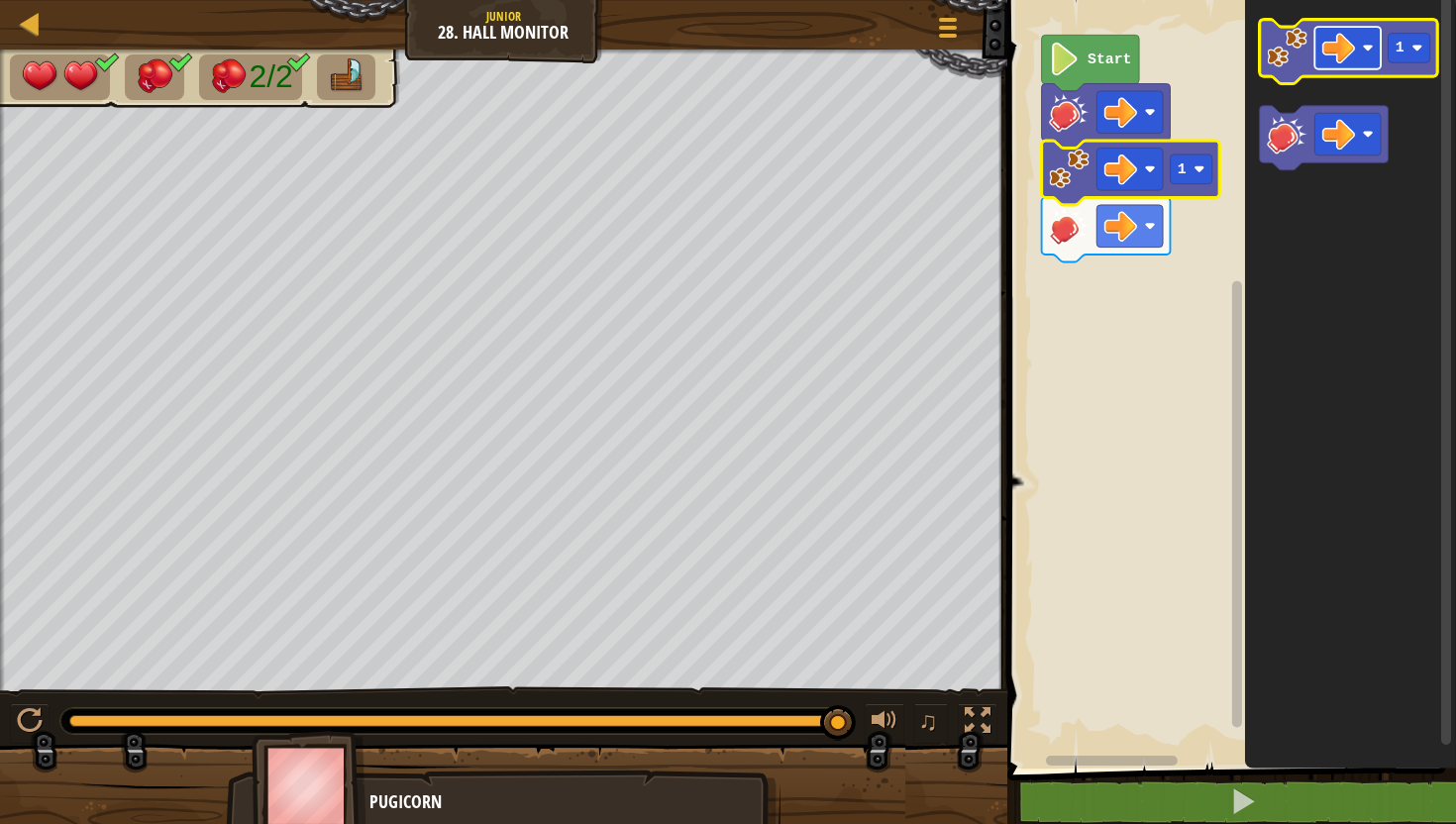 click 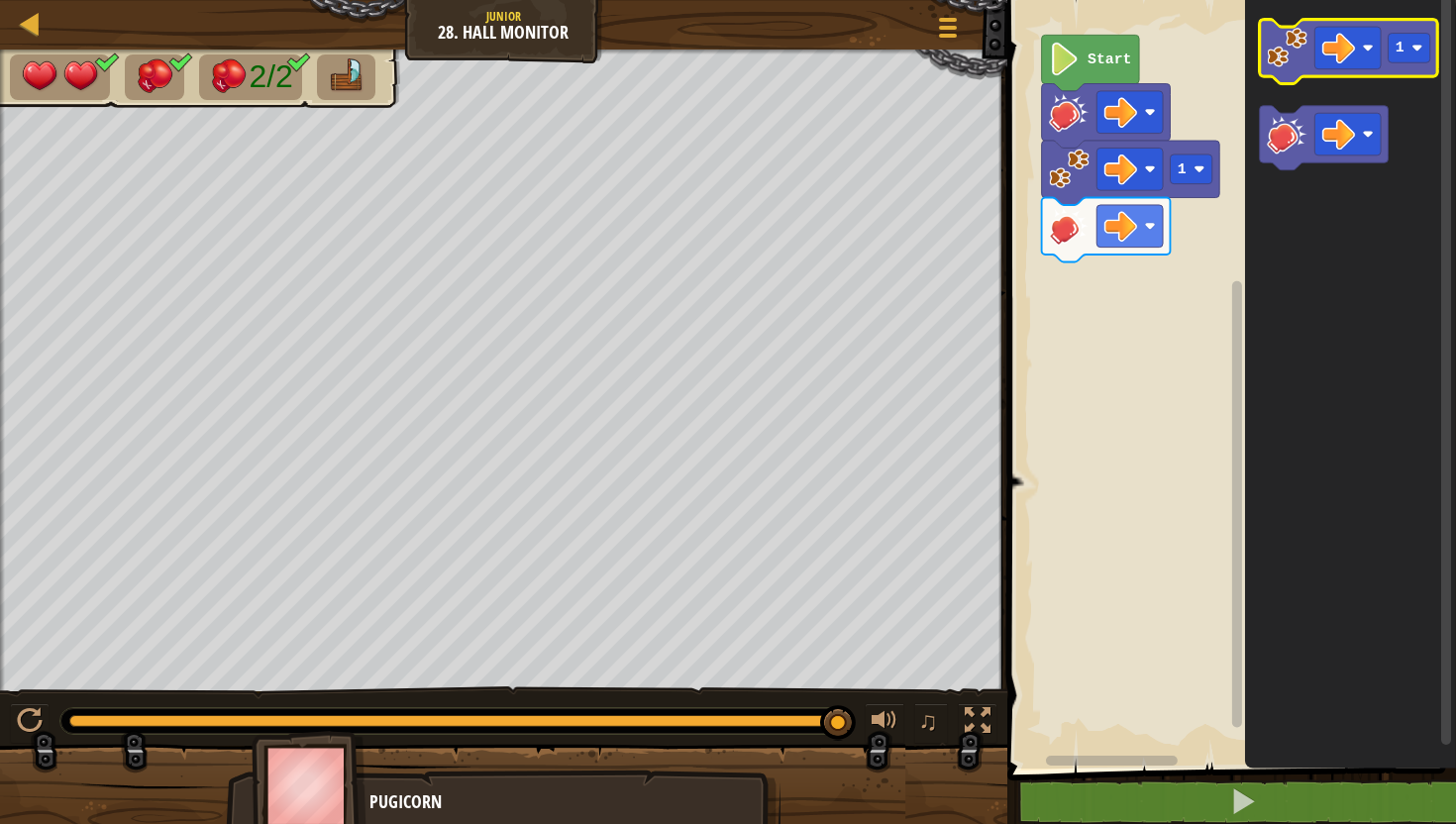 click 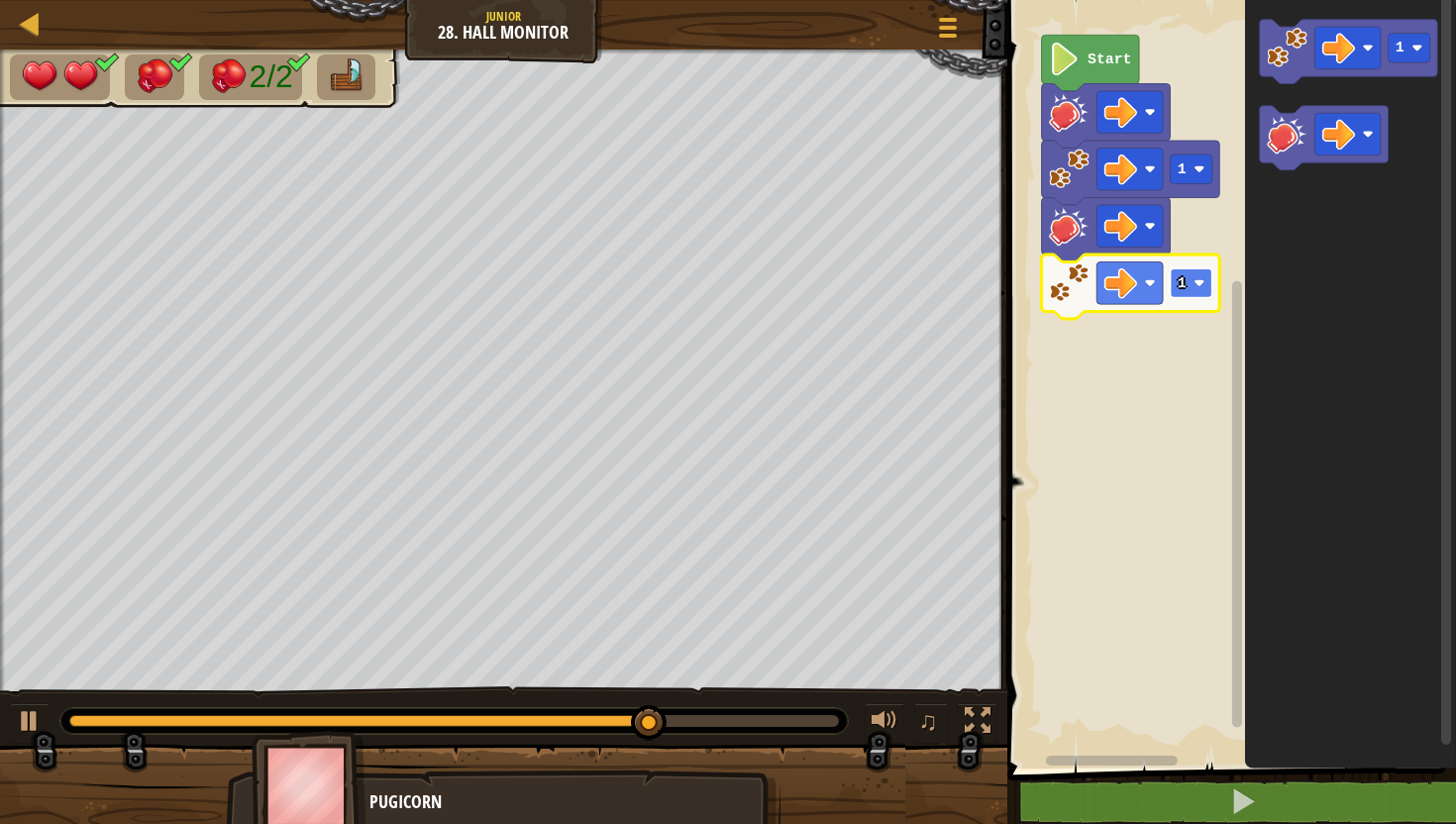 click on "1" 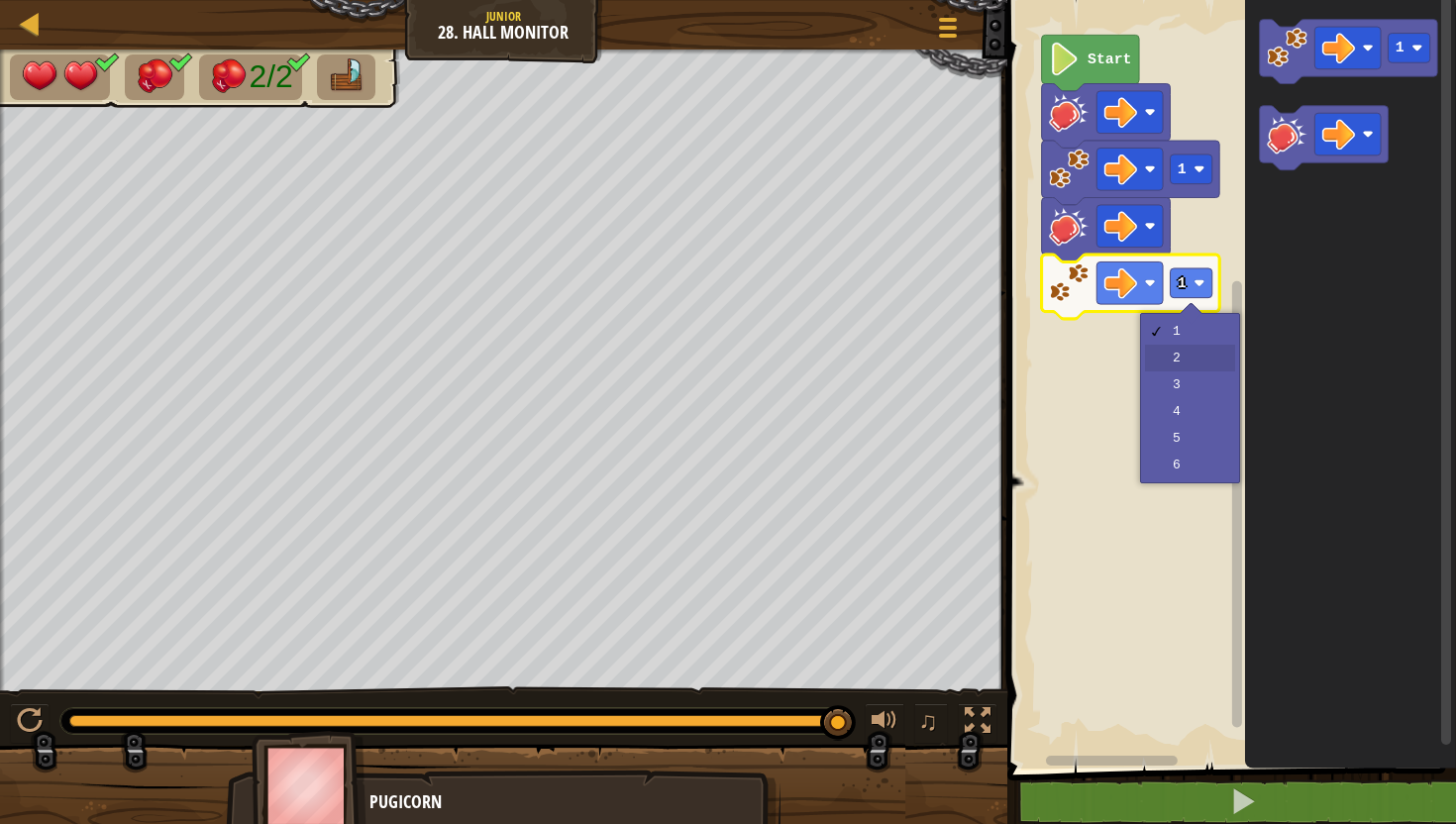 drag, startPoint x: 1209, startPoint y: 343, endPoint x: 1209, endPoint y: 356, distance: 13 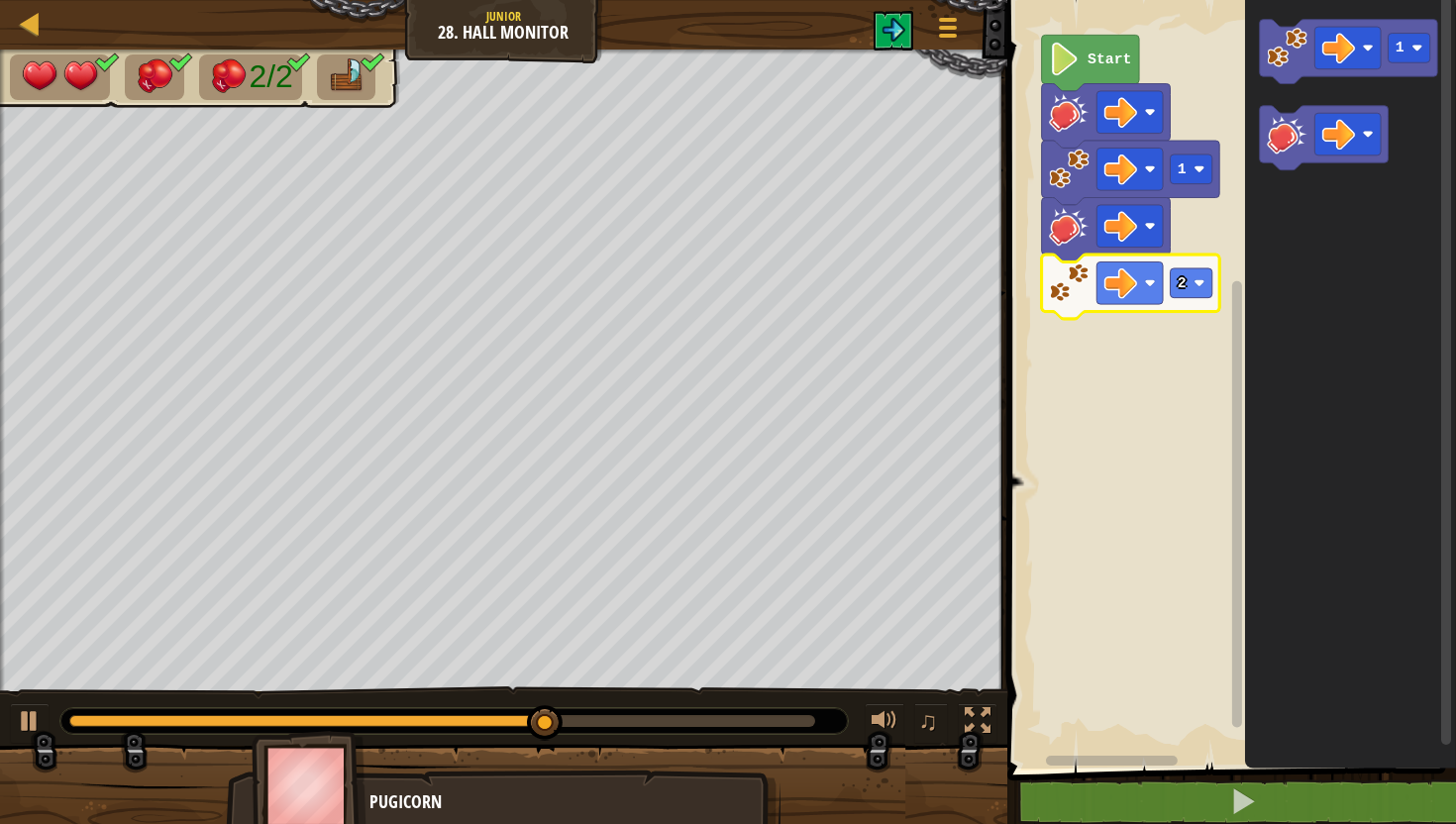 click 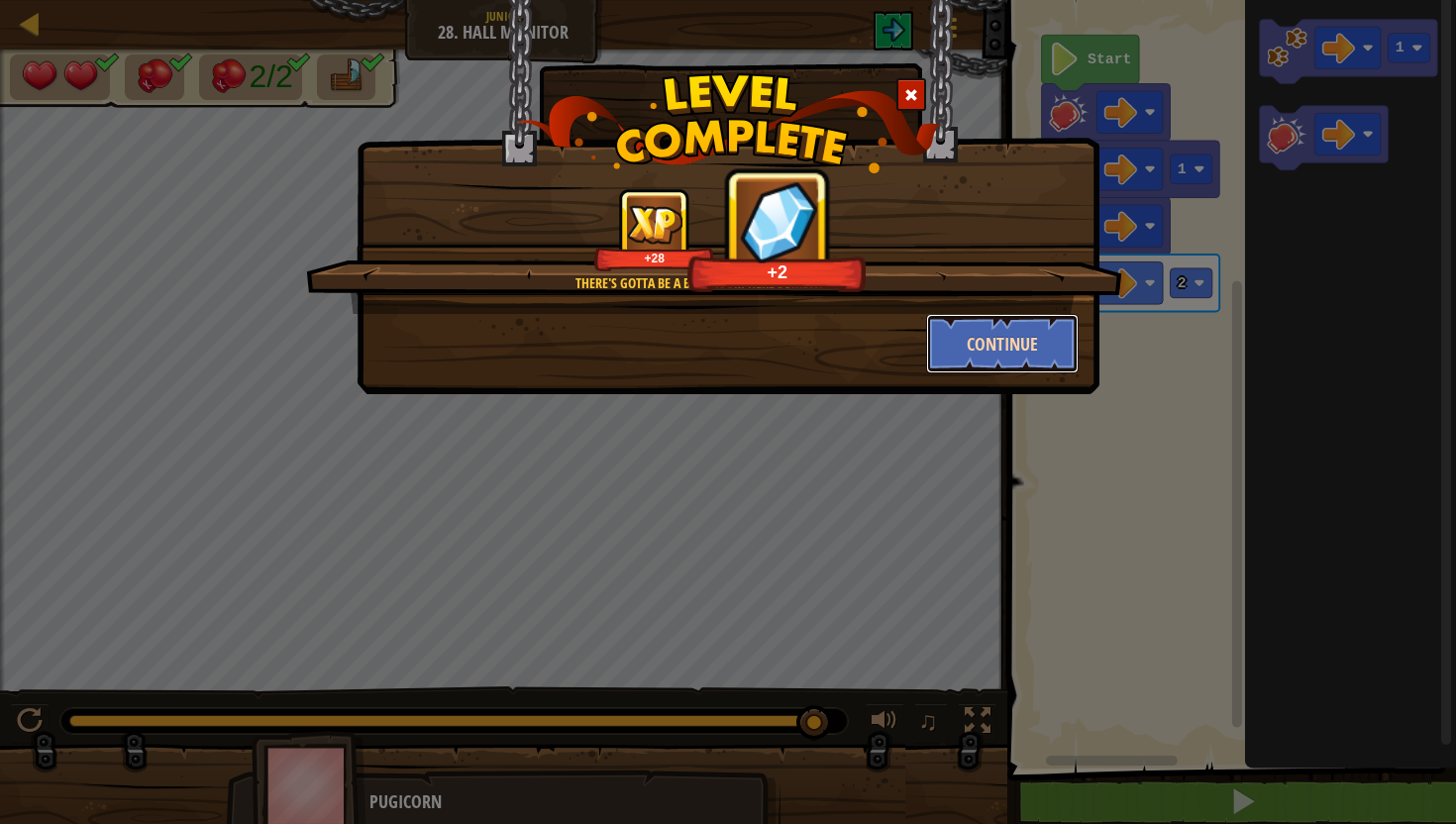 click on "Continue" at bounding box center (1002, 344) 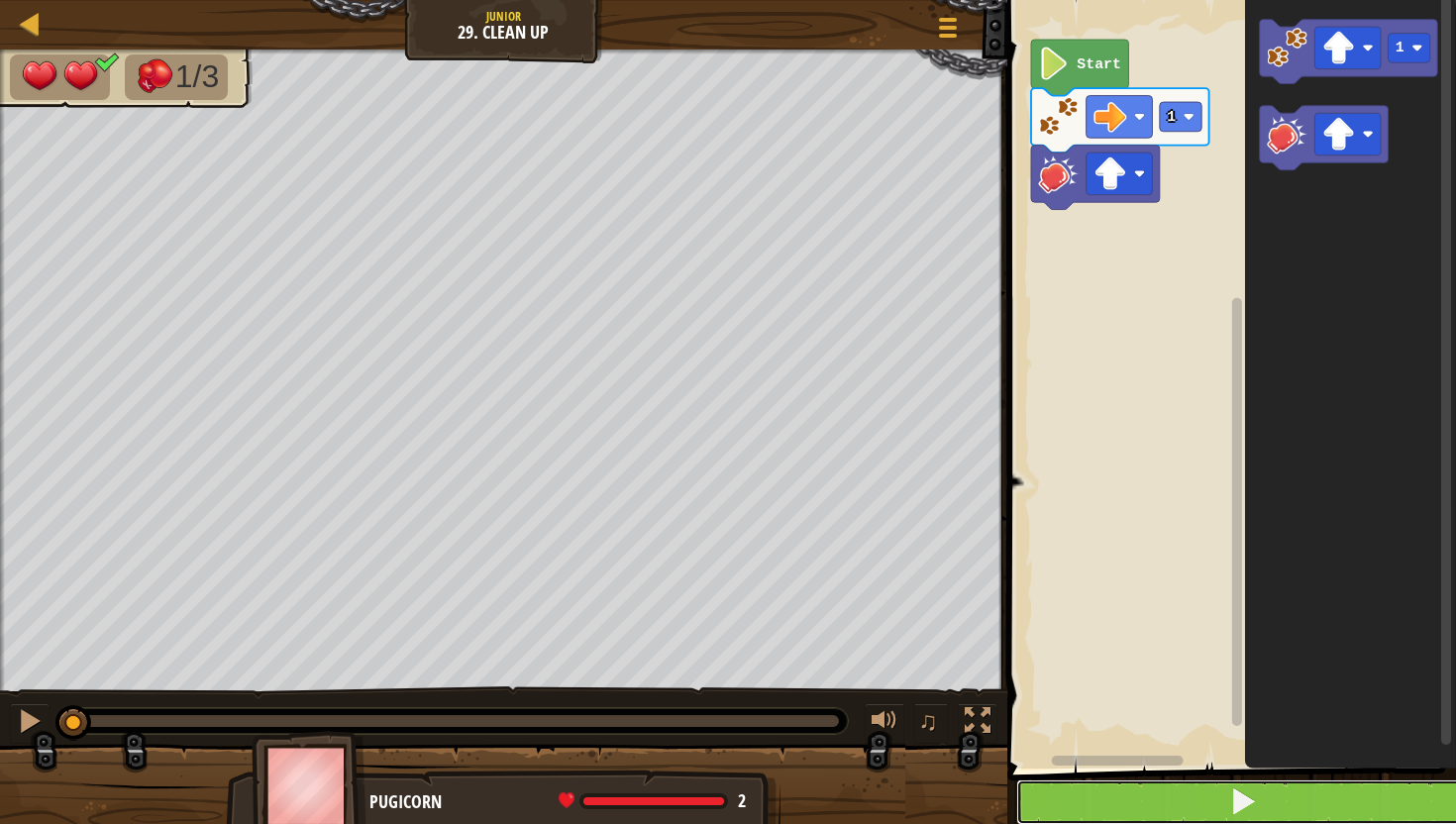 click at bounding box center [1243, 802] 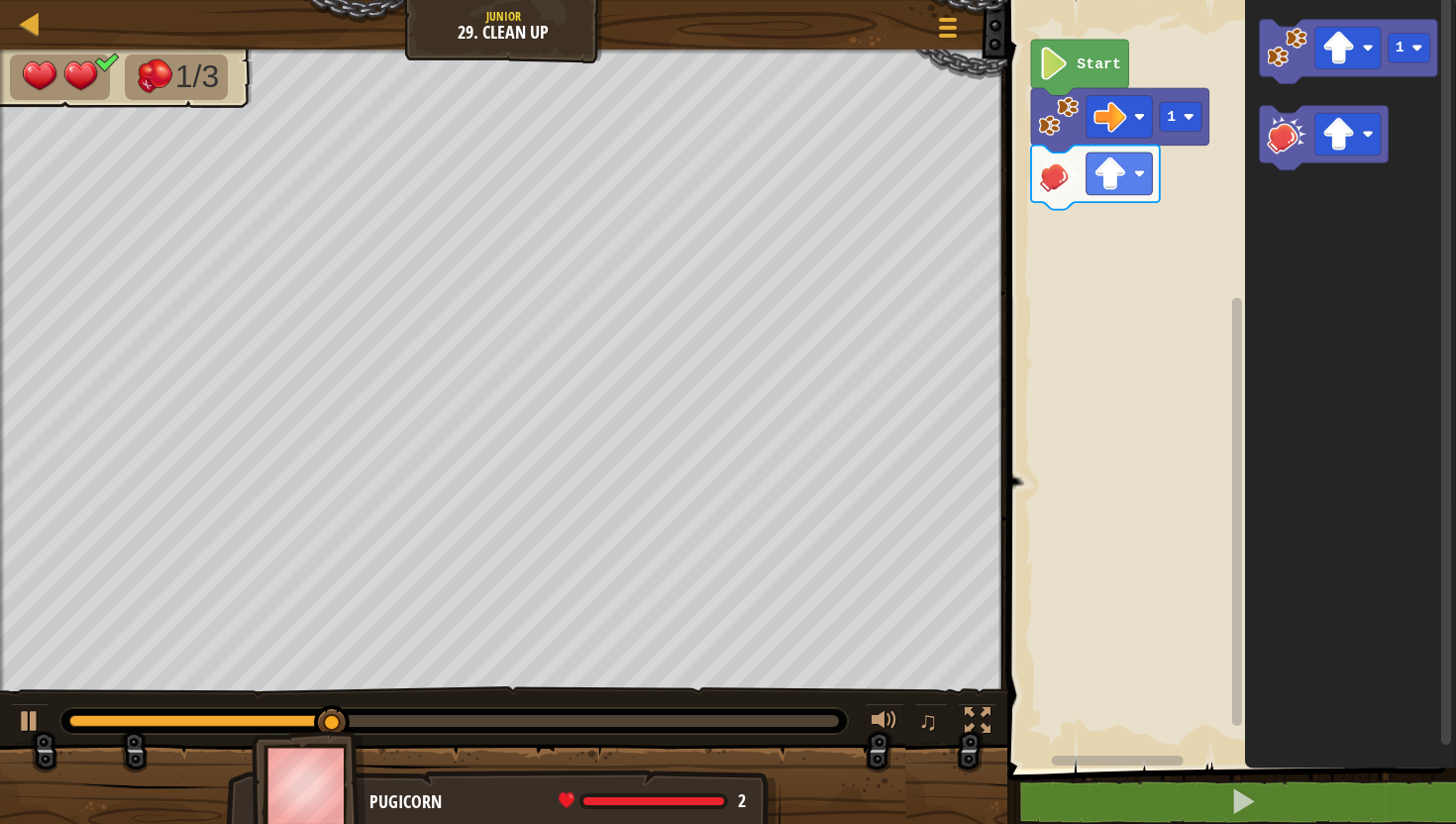 click 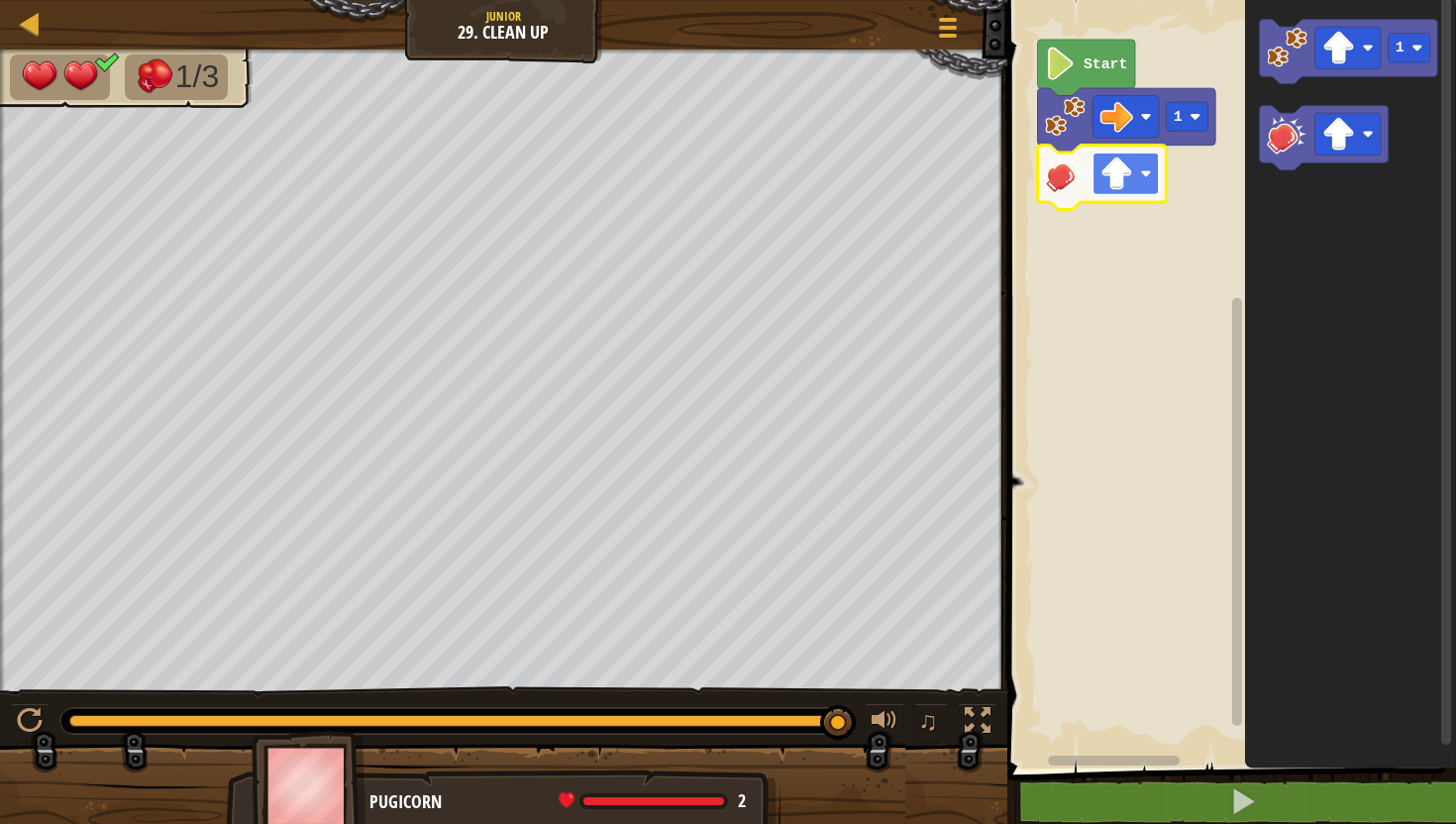 click 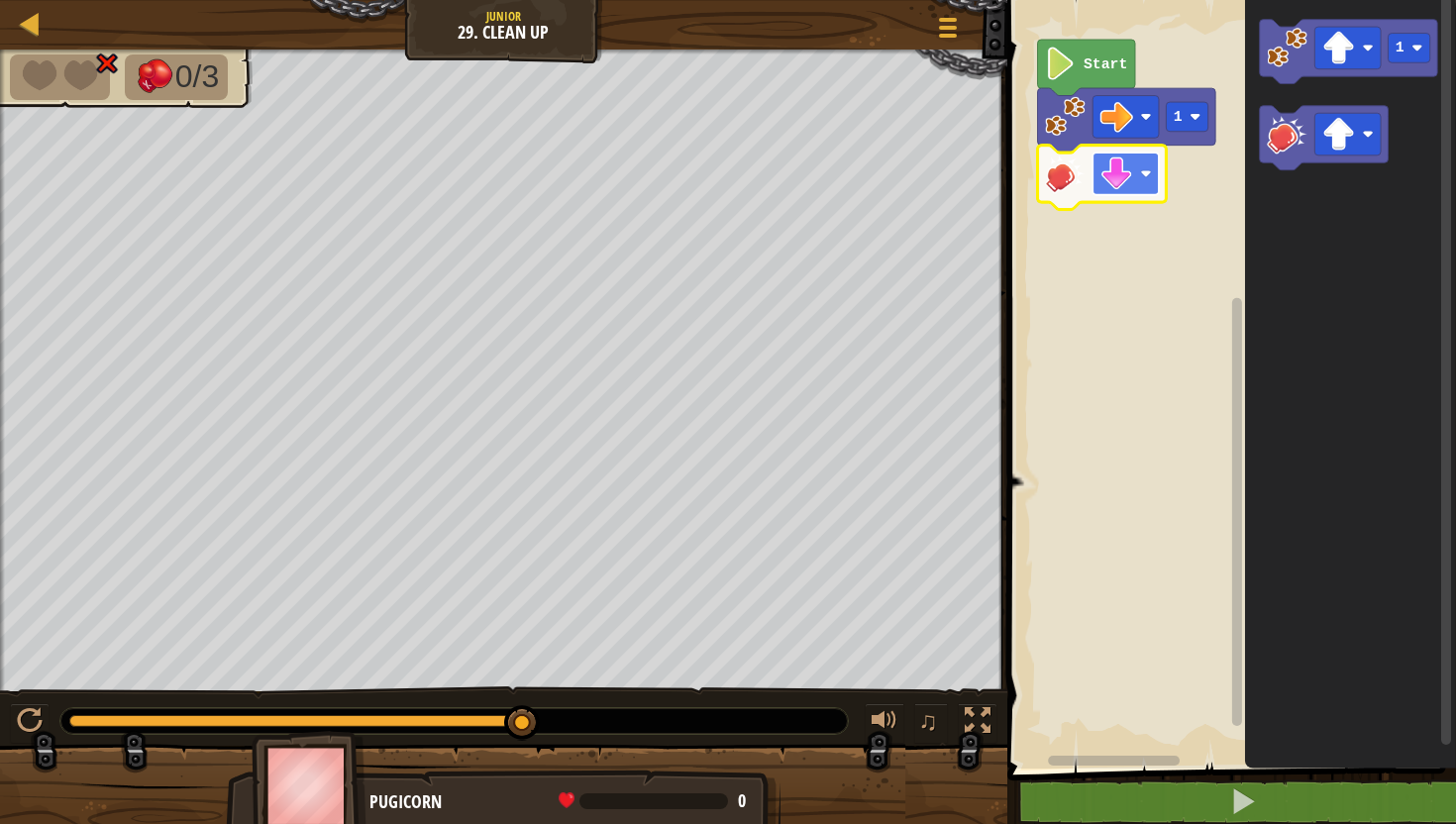click 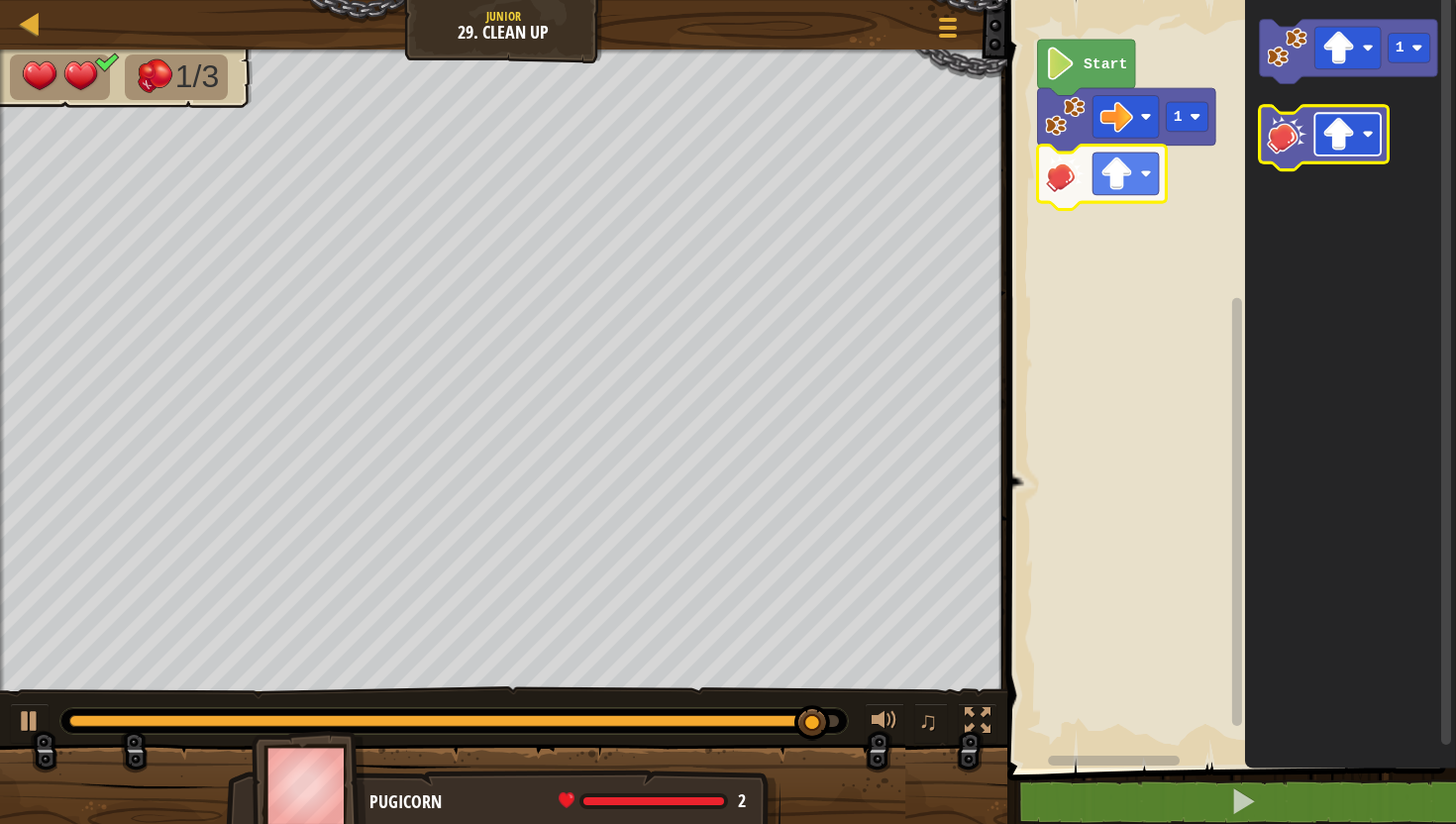 click 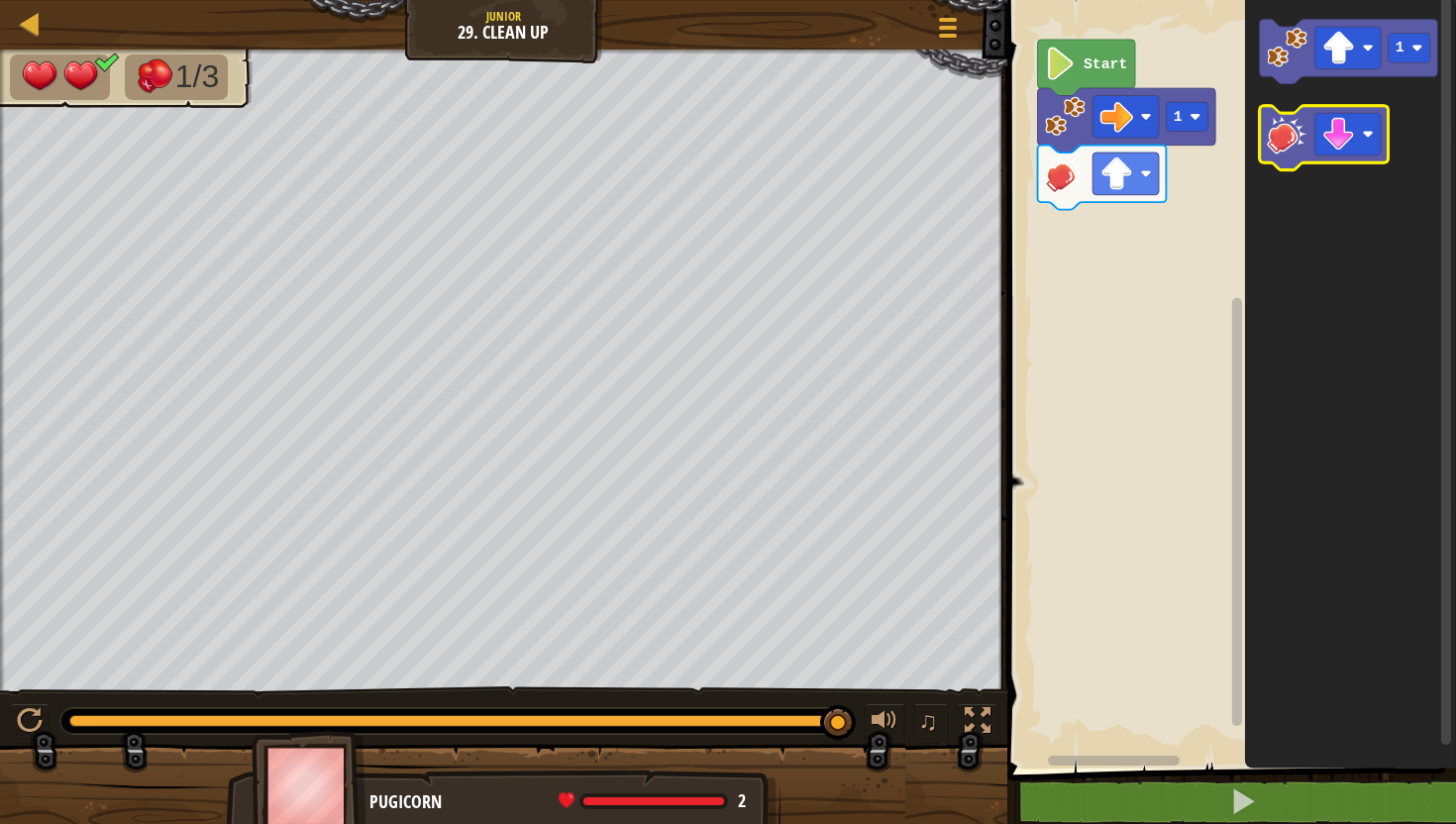 click 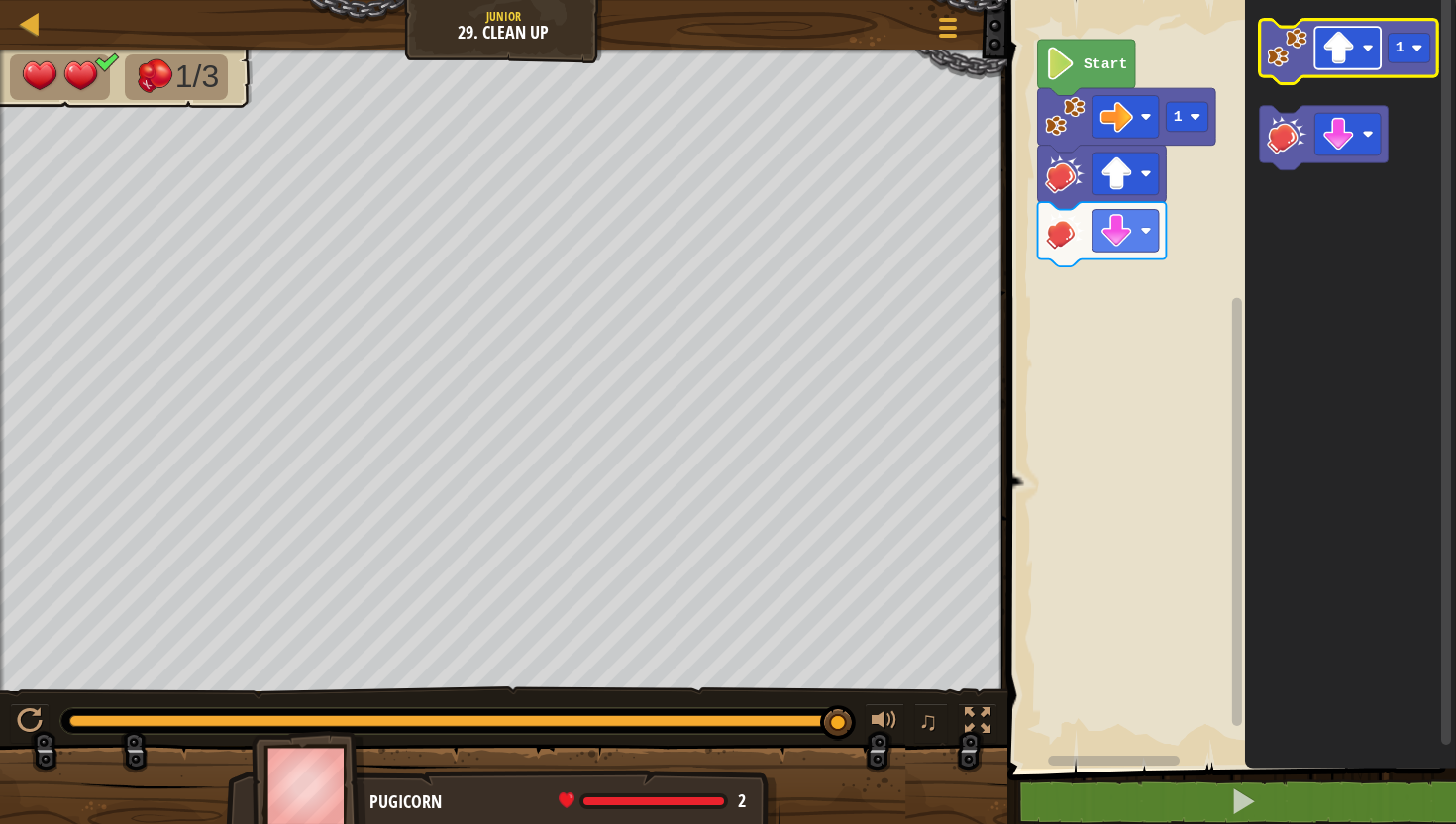 click 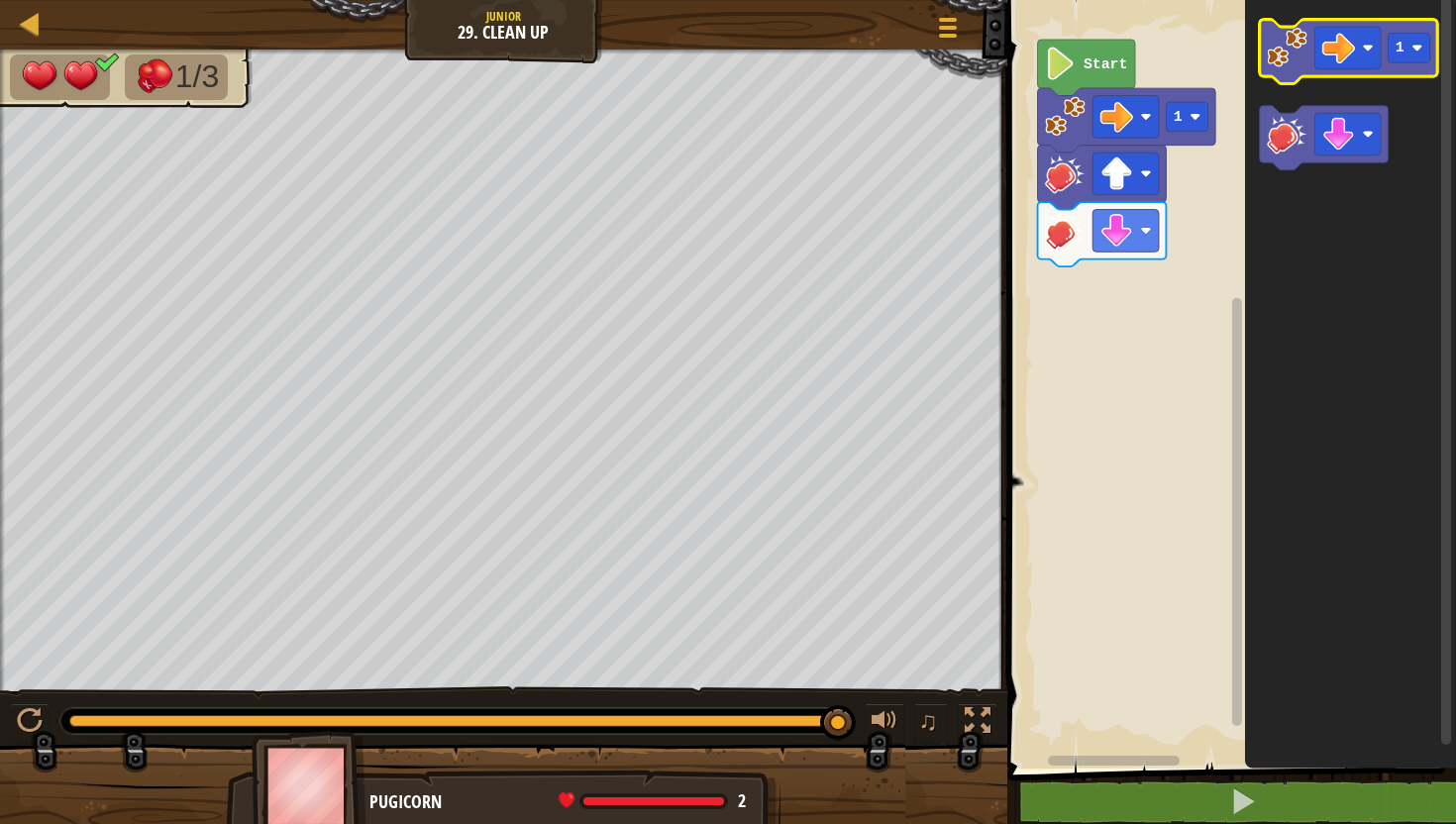 click 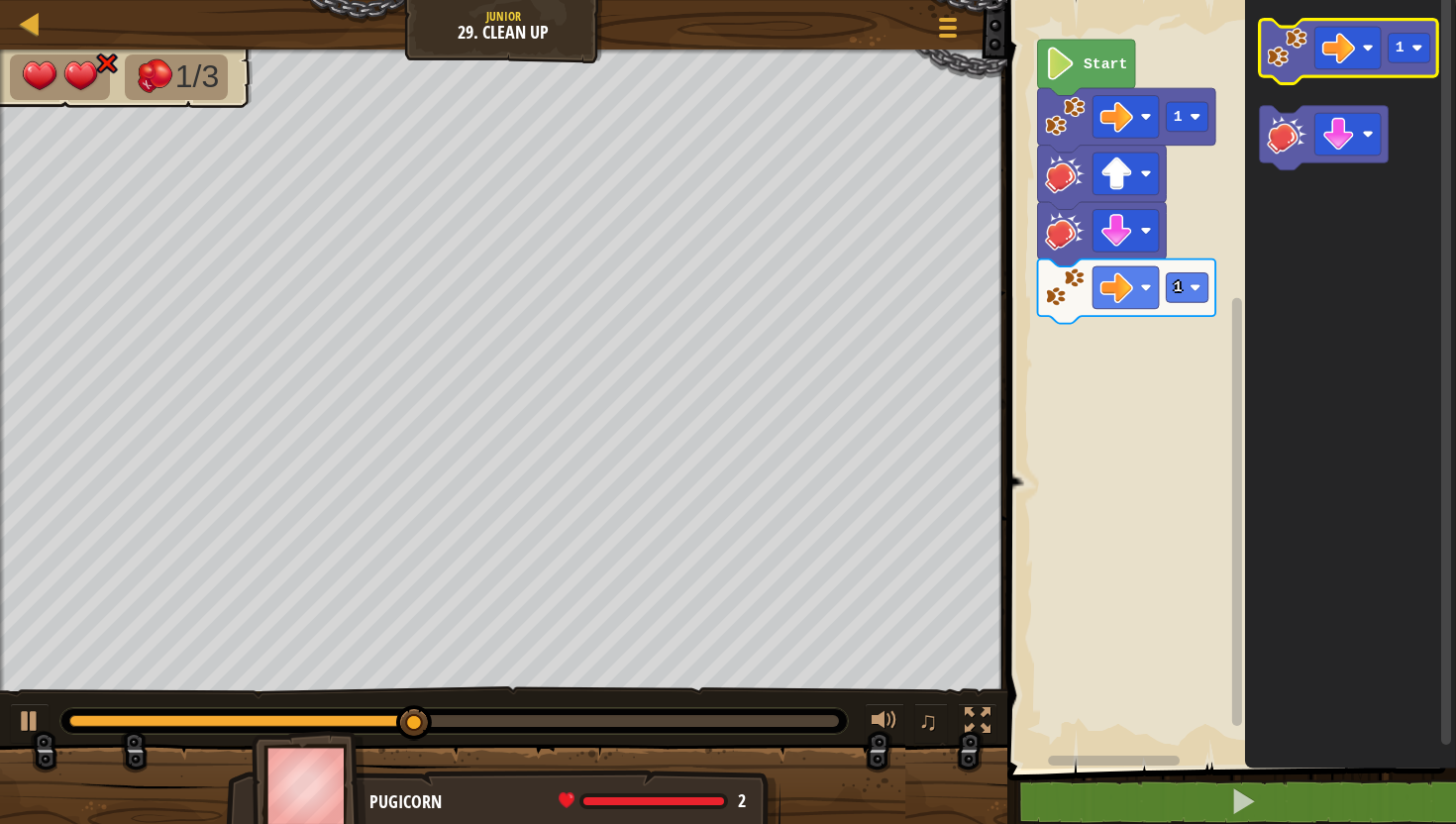 click 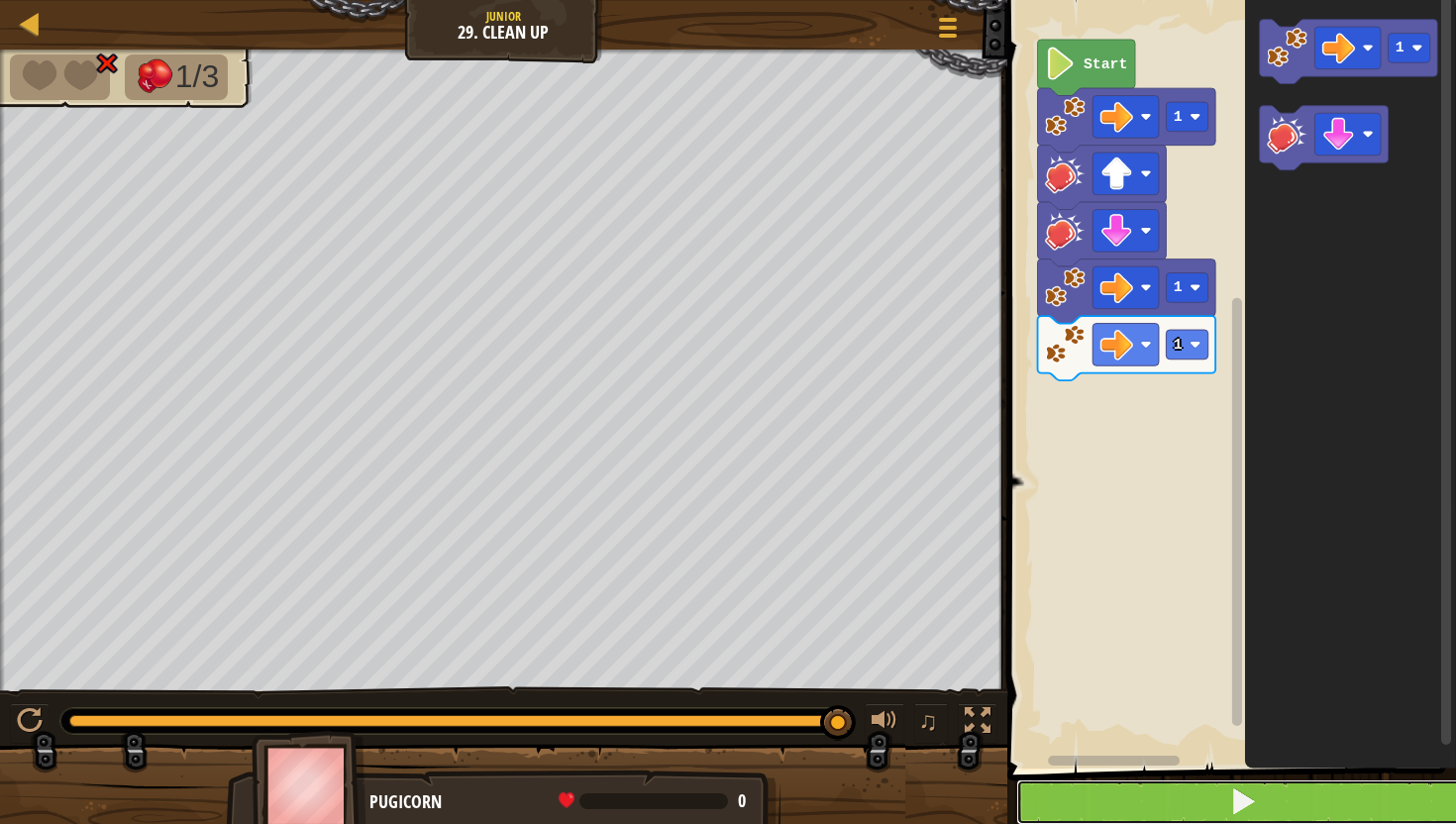 click at bounding box center (1243, 802) 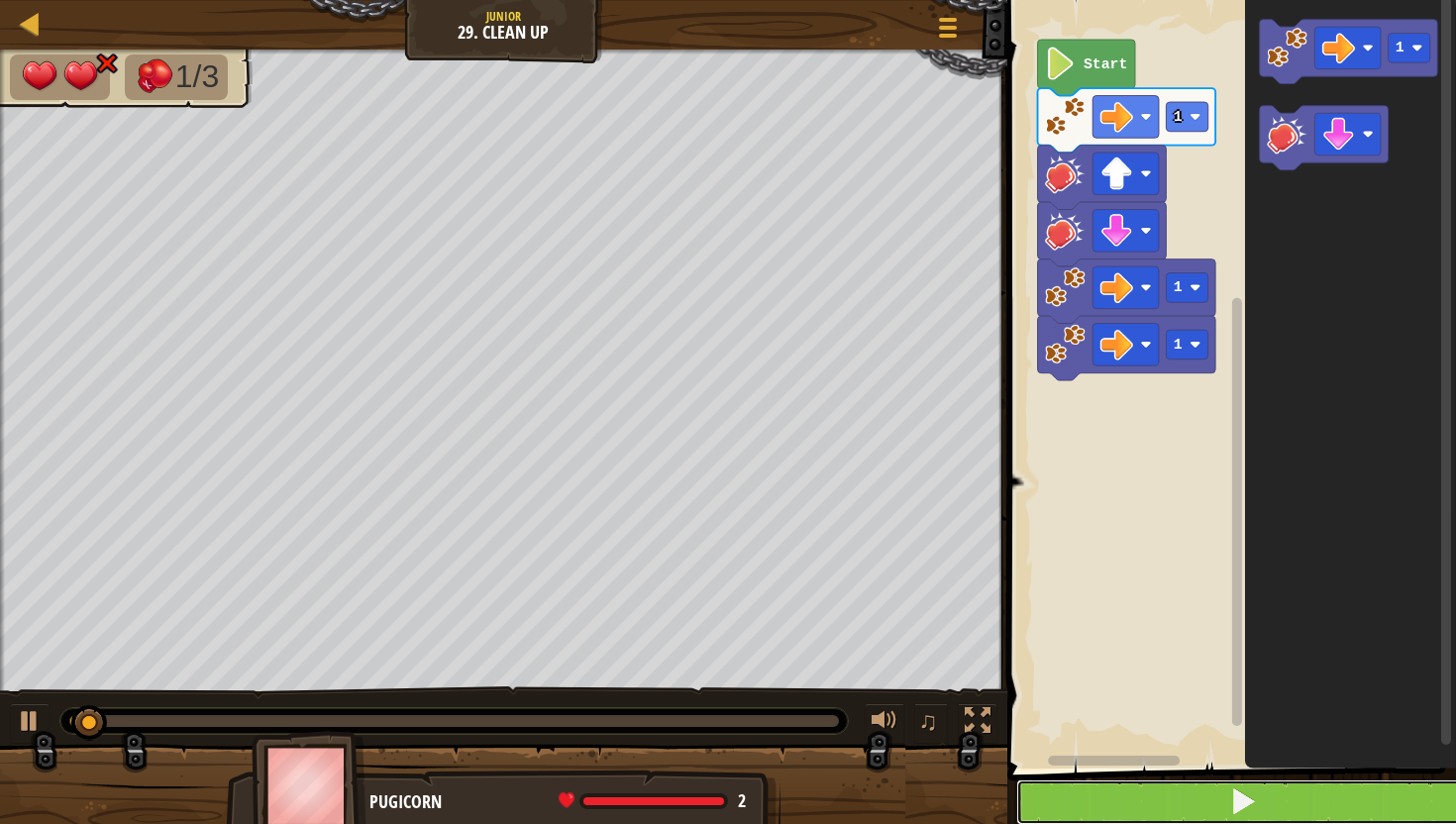 click at bounding box center [1243, 802] 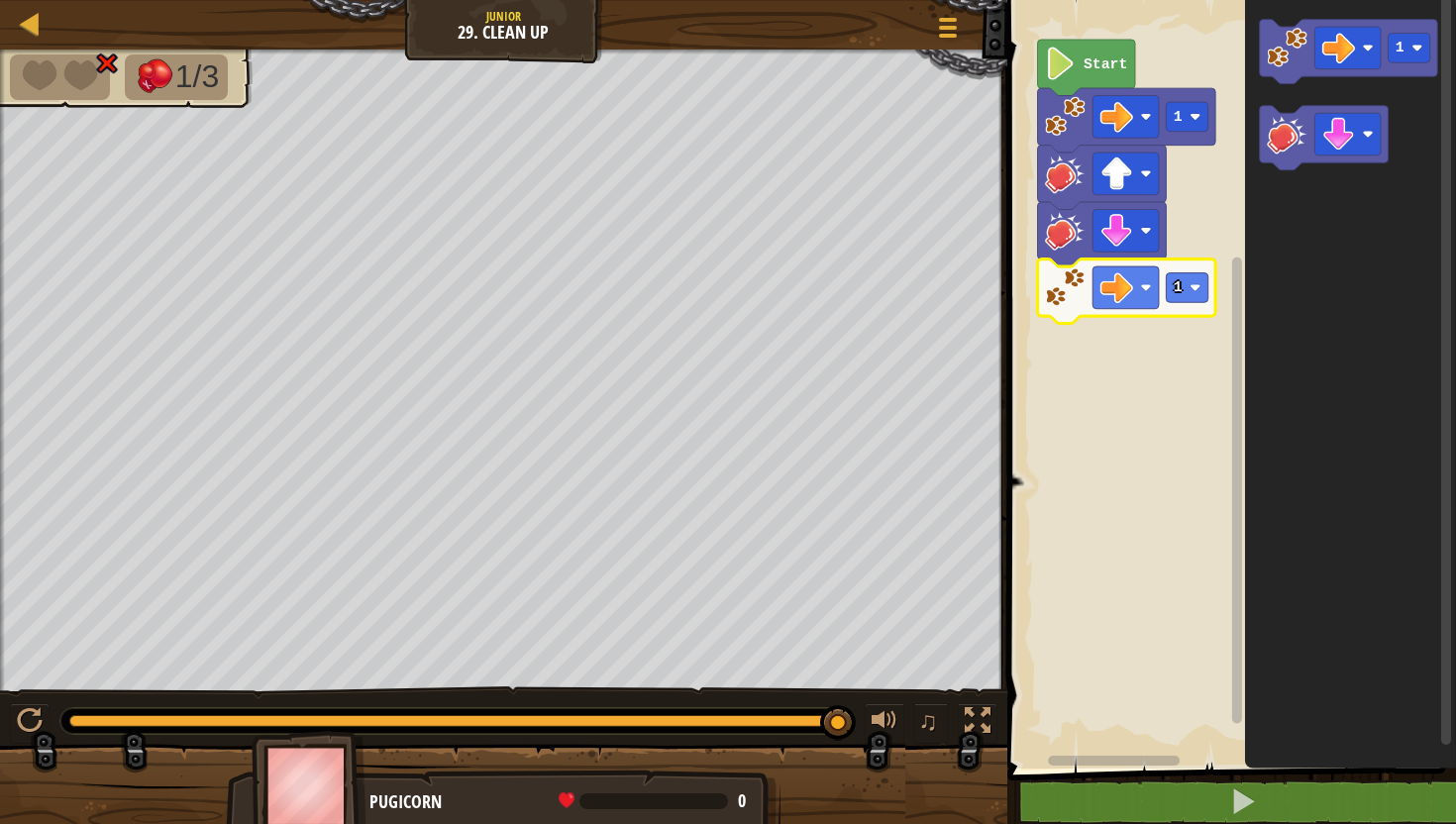 click 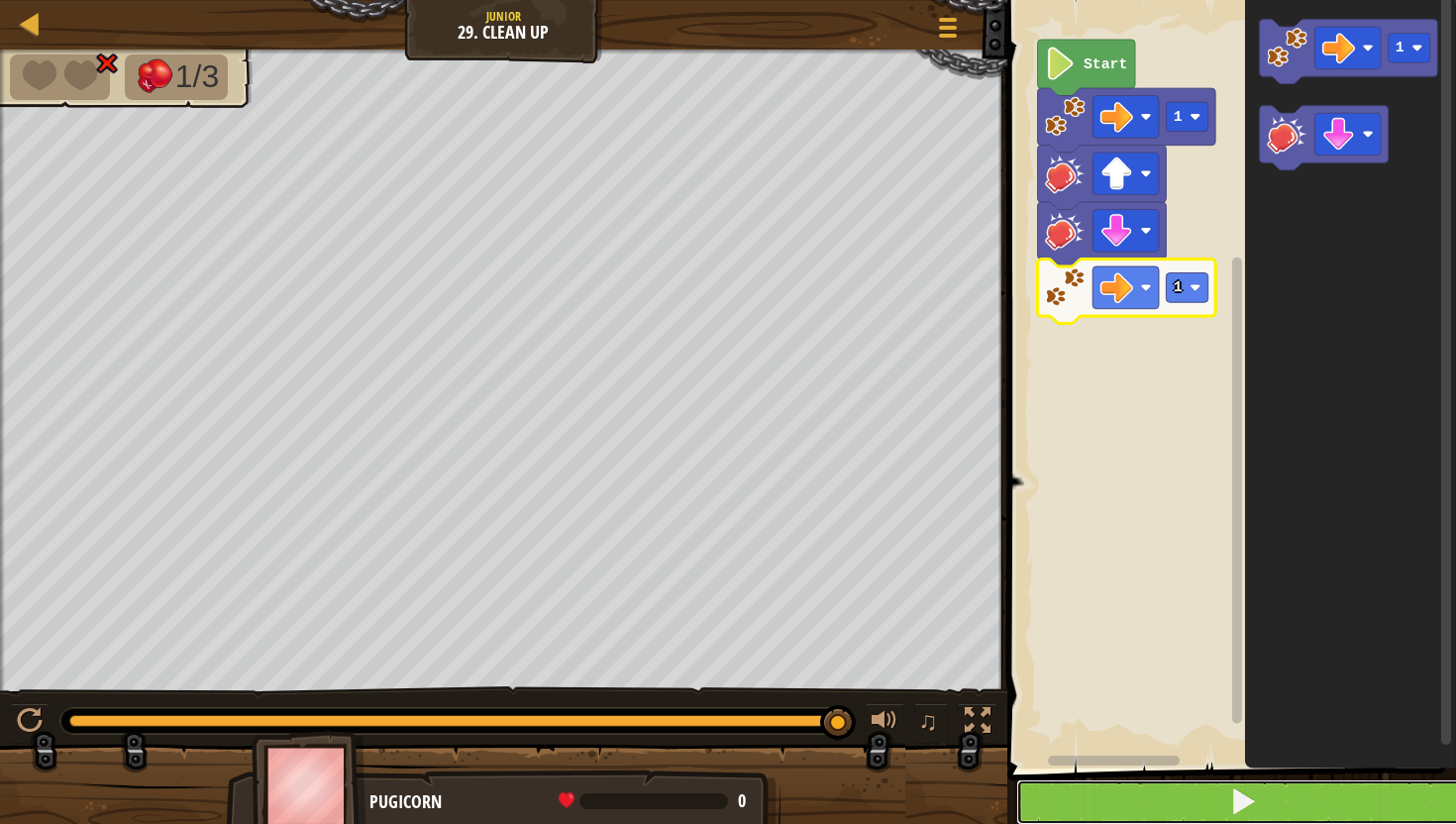 click at bounding box center (1243, 802) 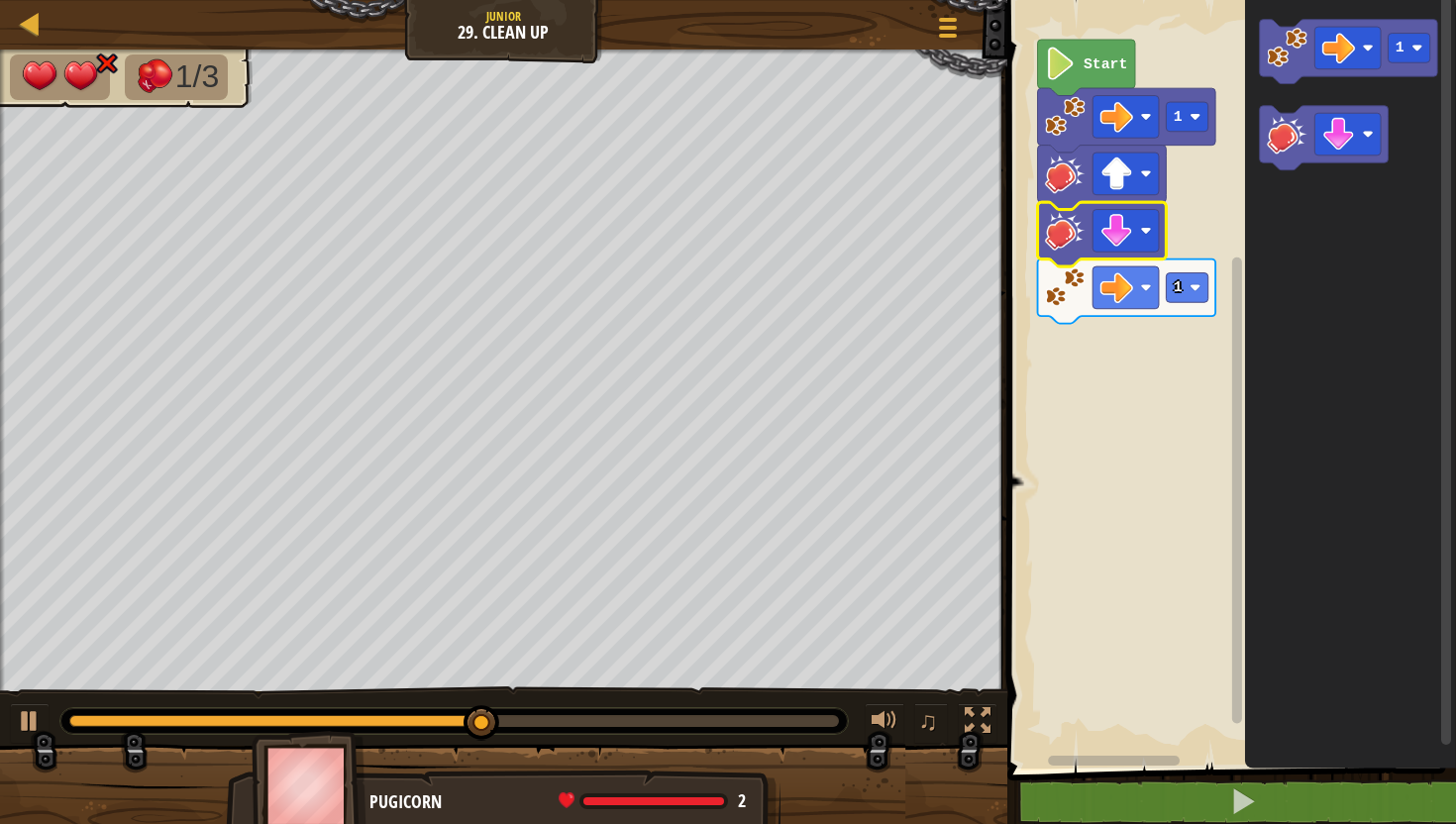 click 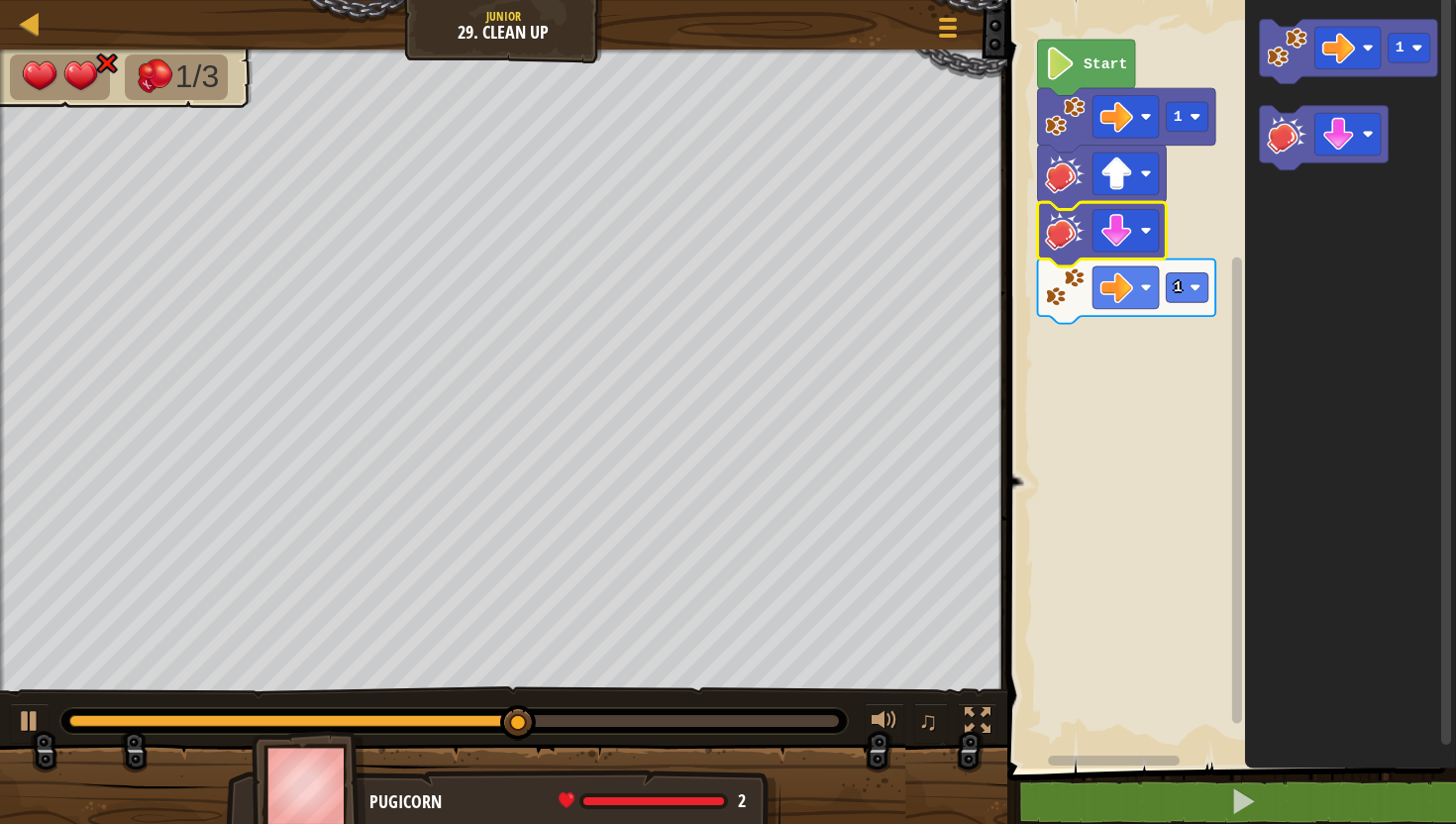 click 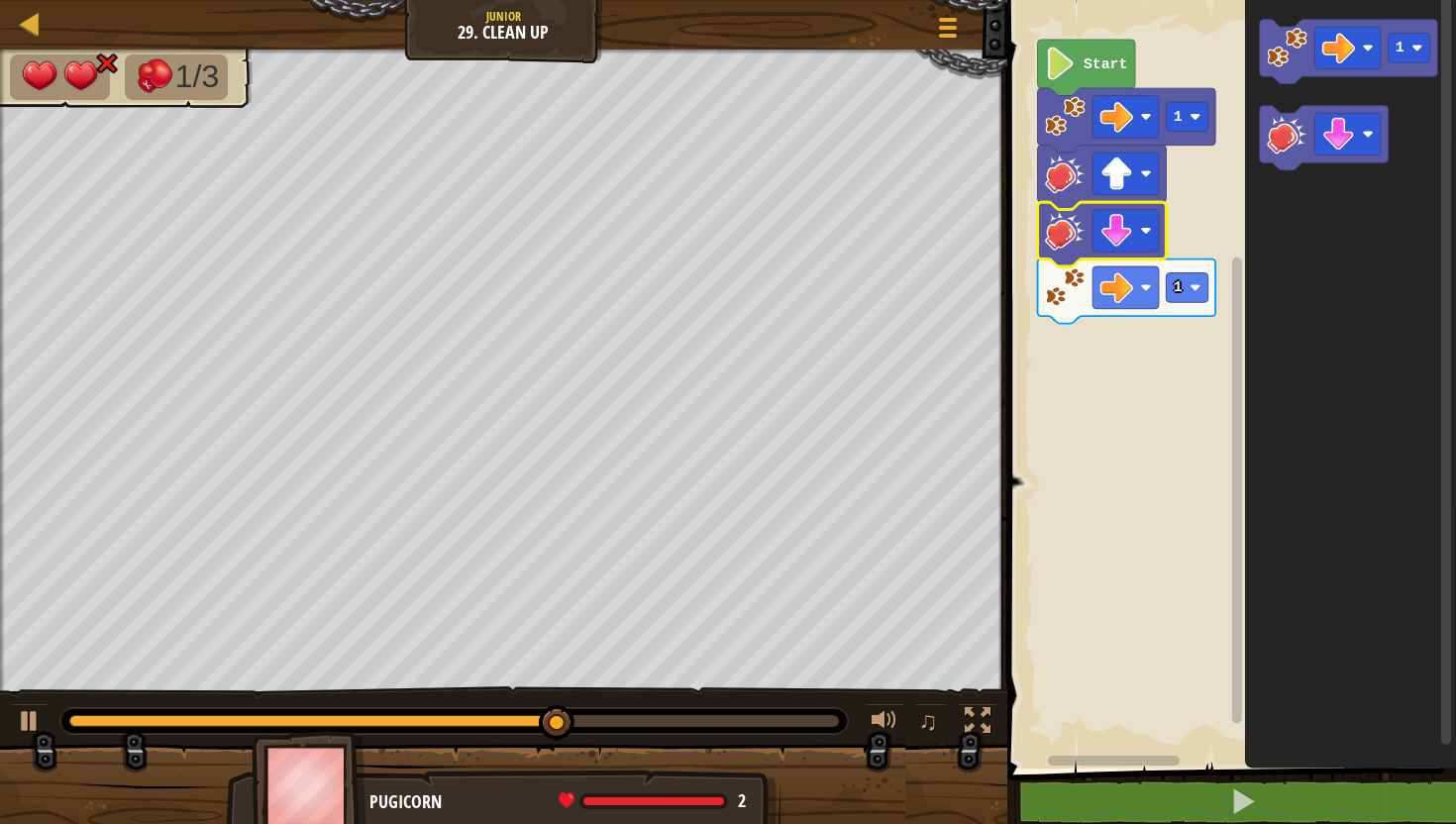click 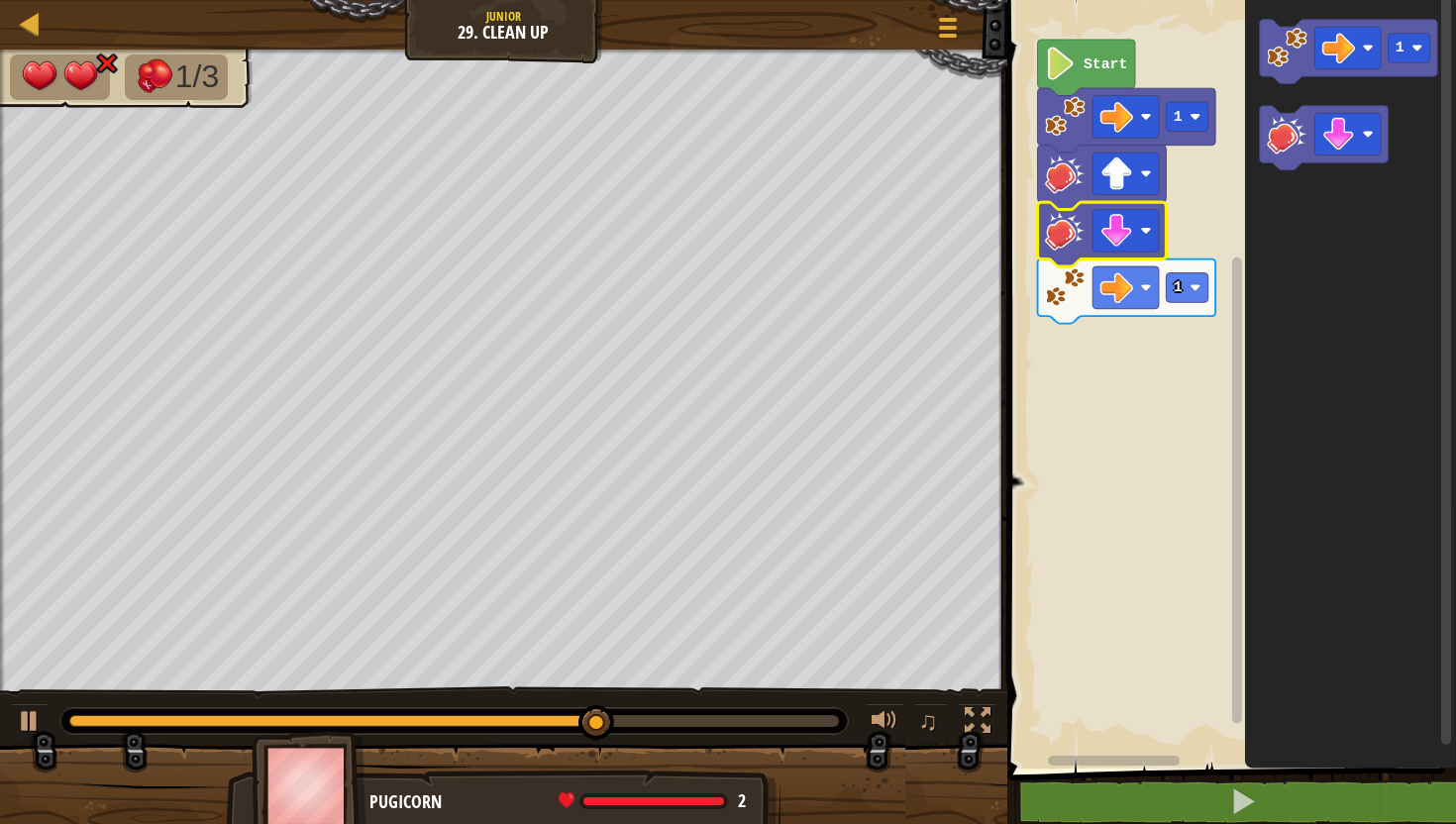 click 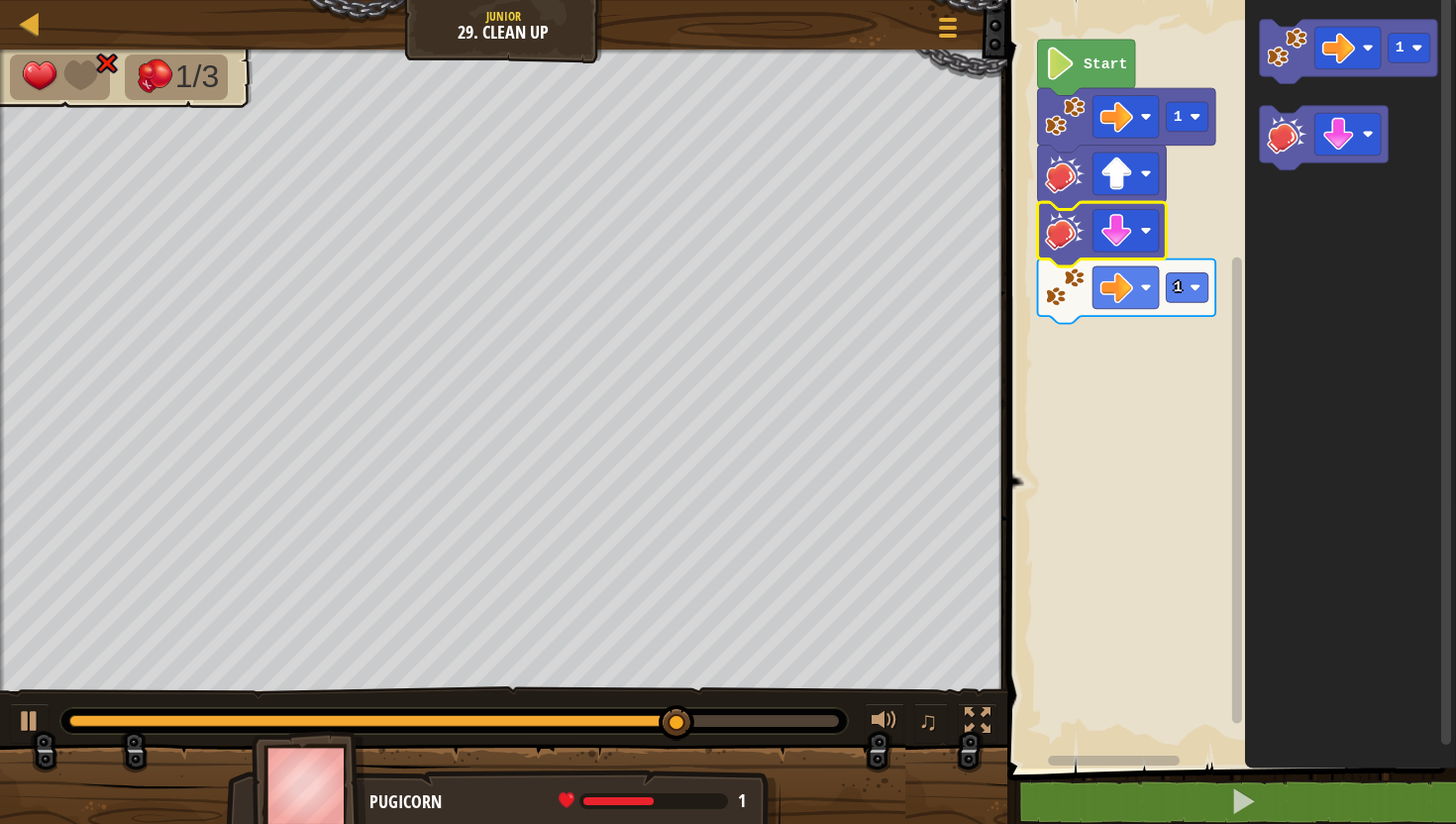 click 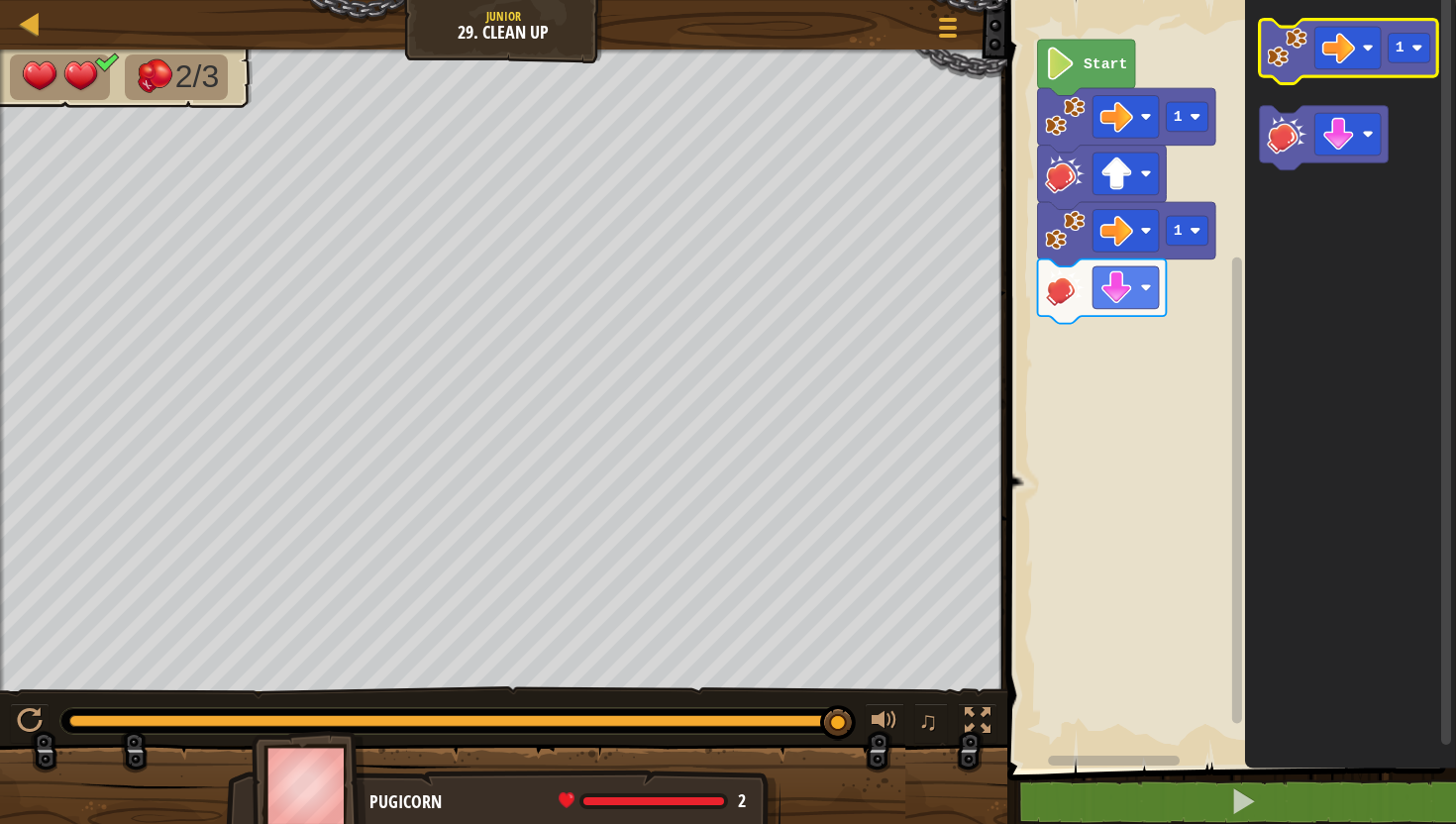 click 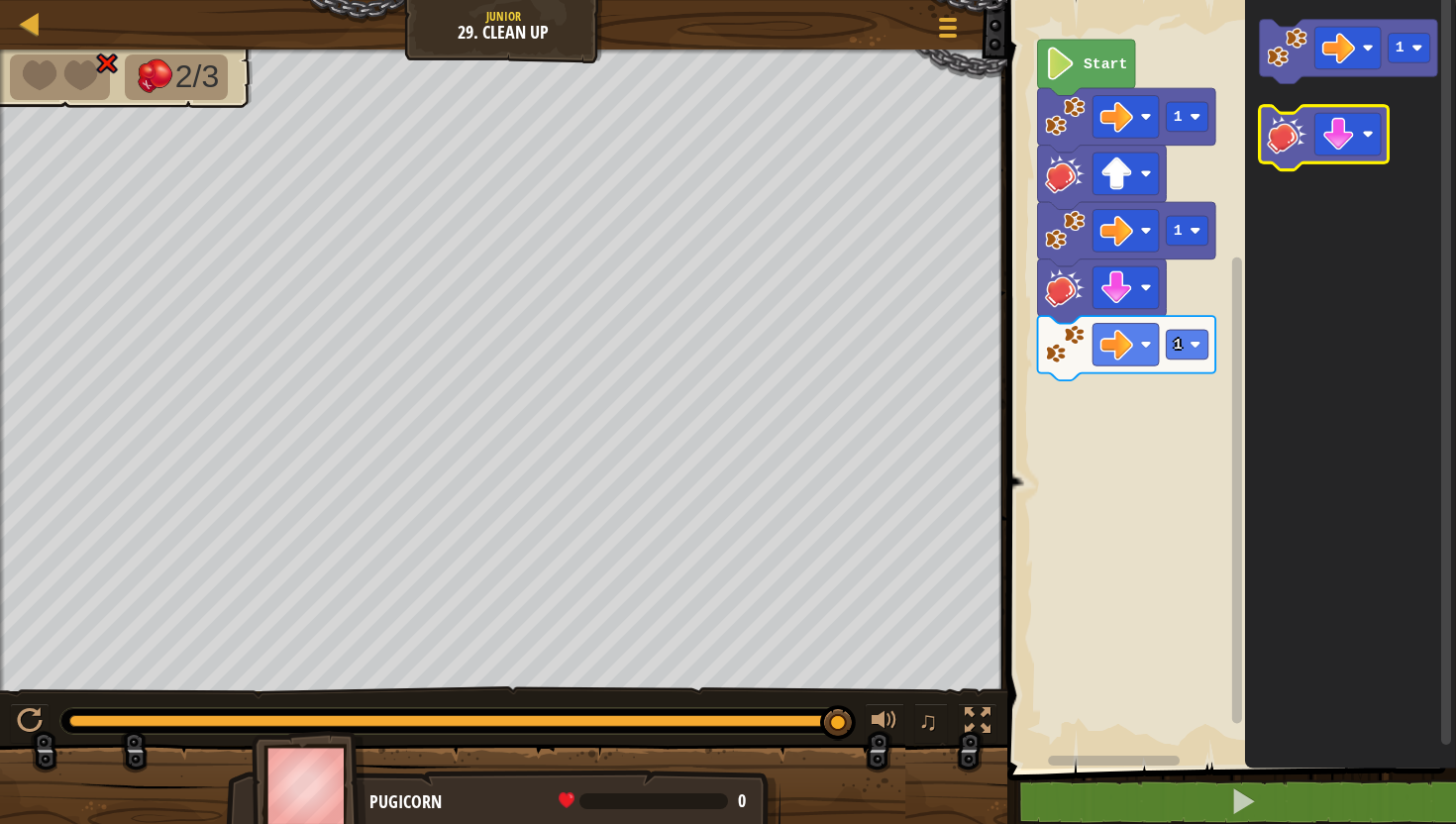 click 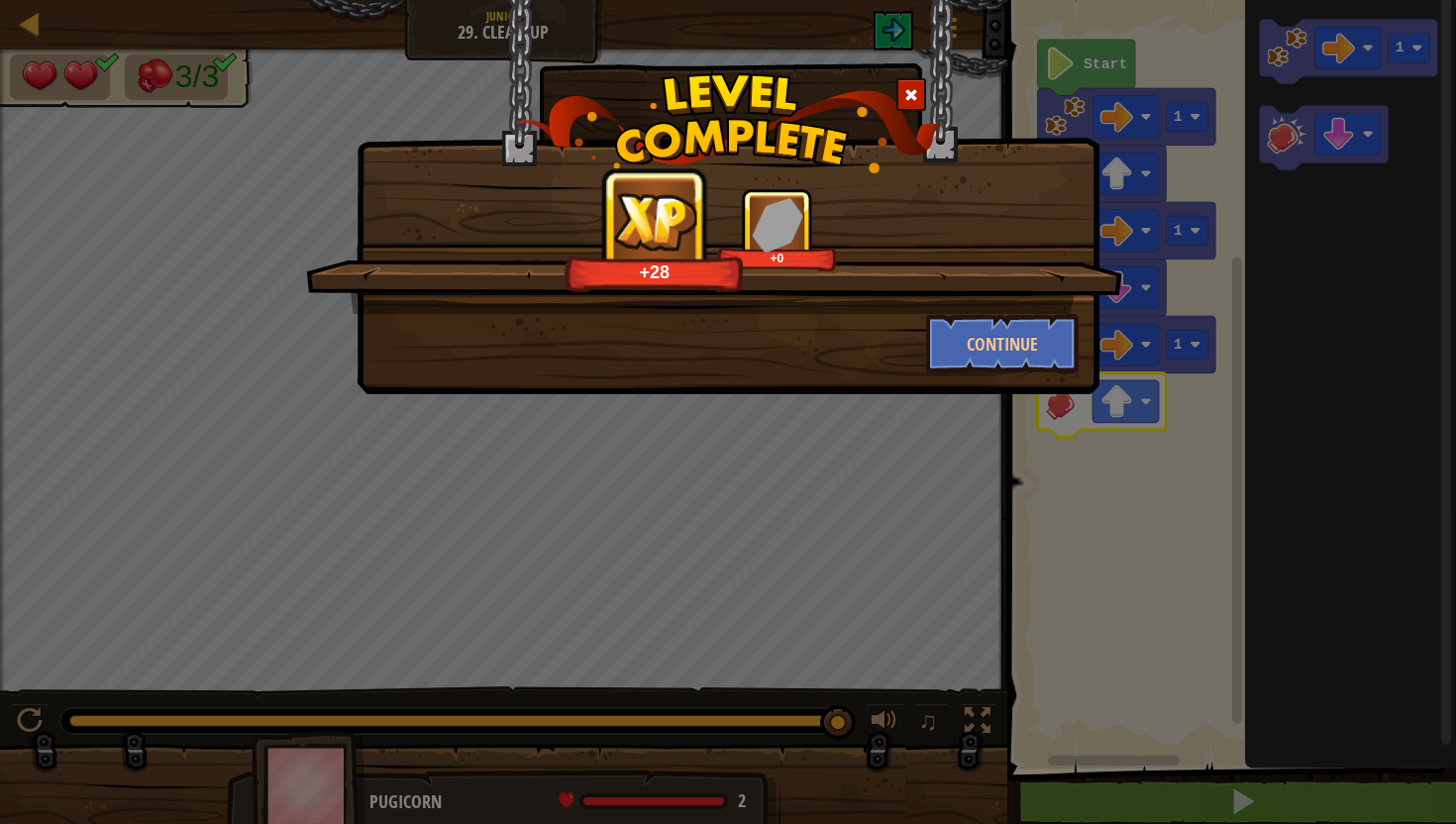 click on "+28 +0 Continue" at bounding box center (728, 412) 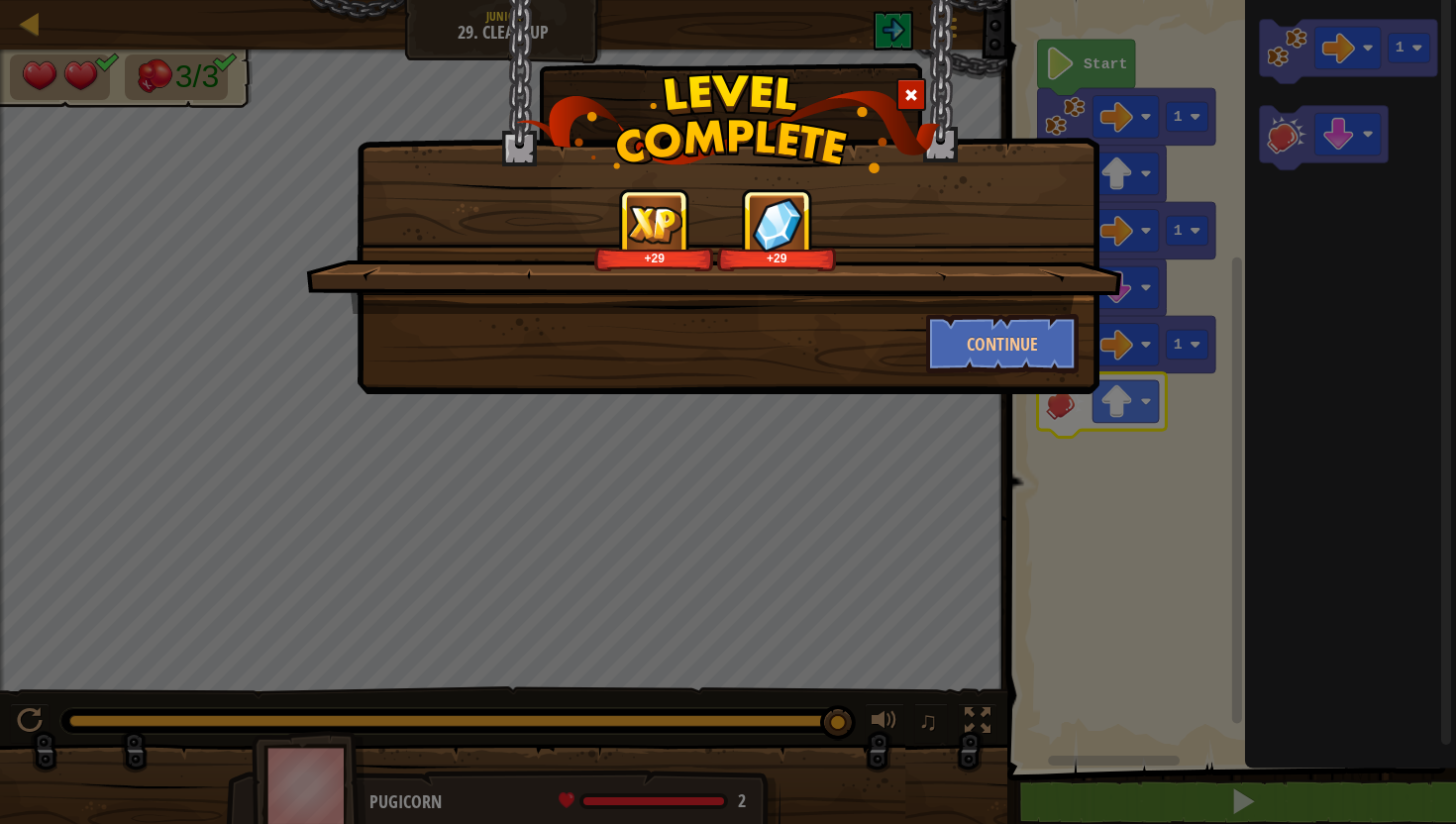 drag, startPoint x: 1141, startPoint y: 452, endPoint x: 0, endPoint y: 208, distance: 1166.7978 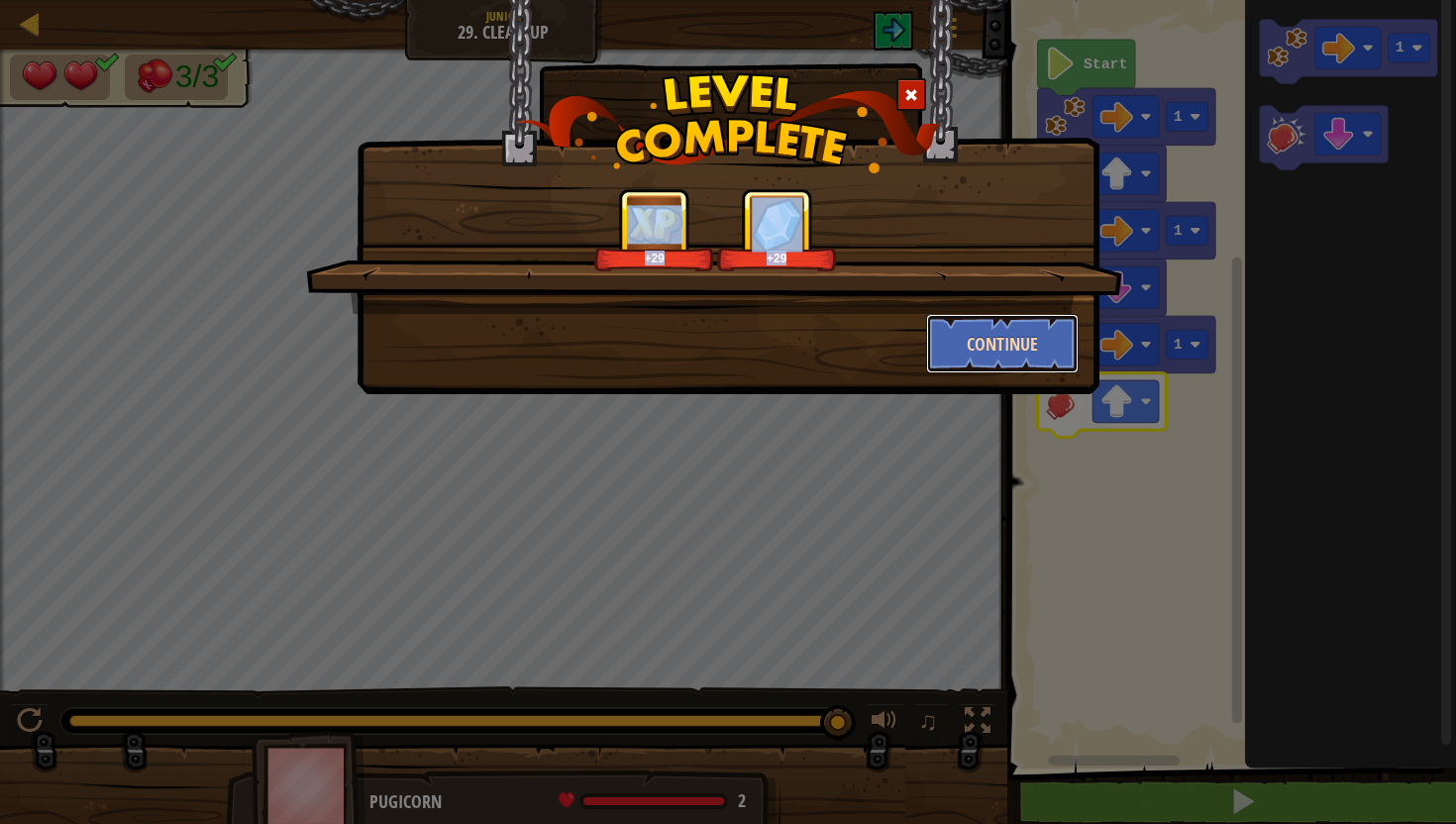 click on "Continue" at bounding box center [1002, 344] 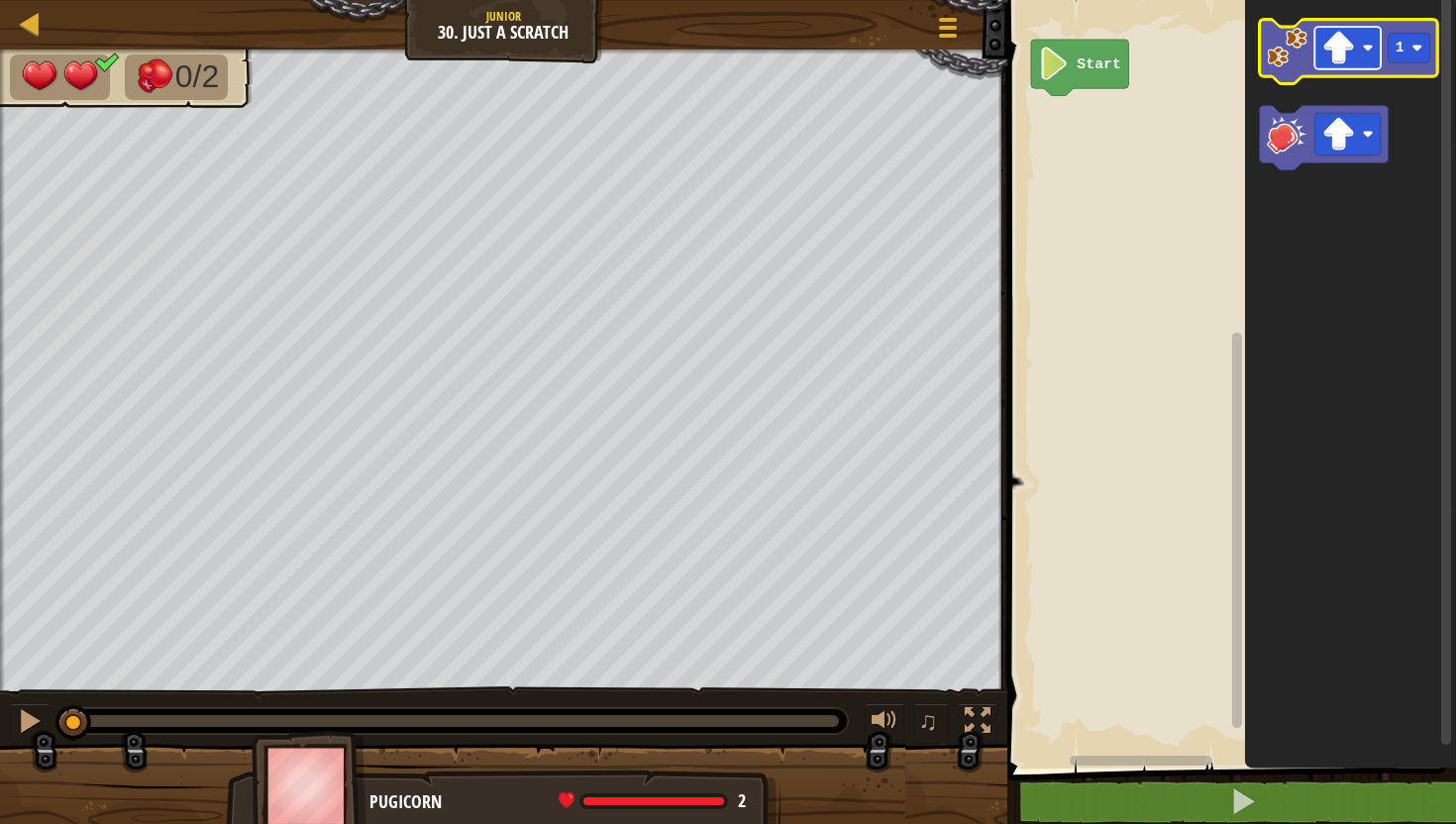 click 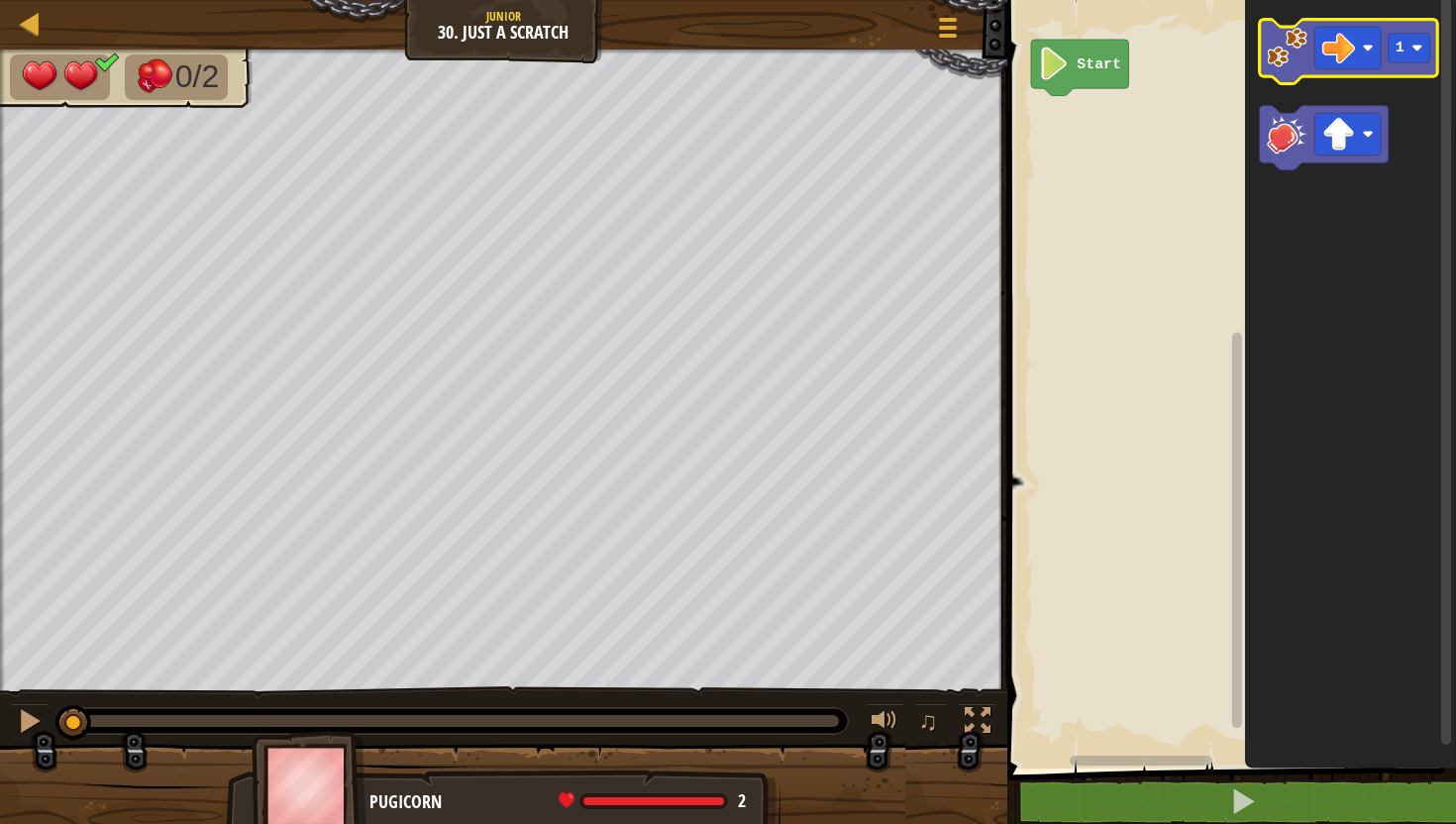 click 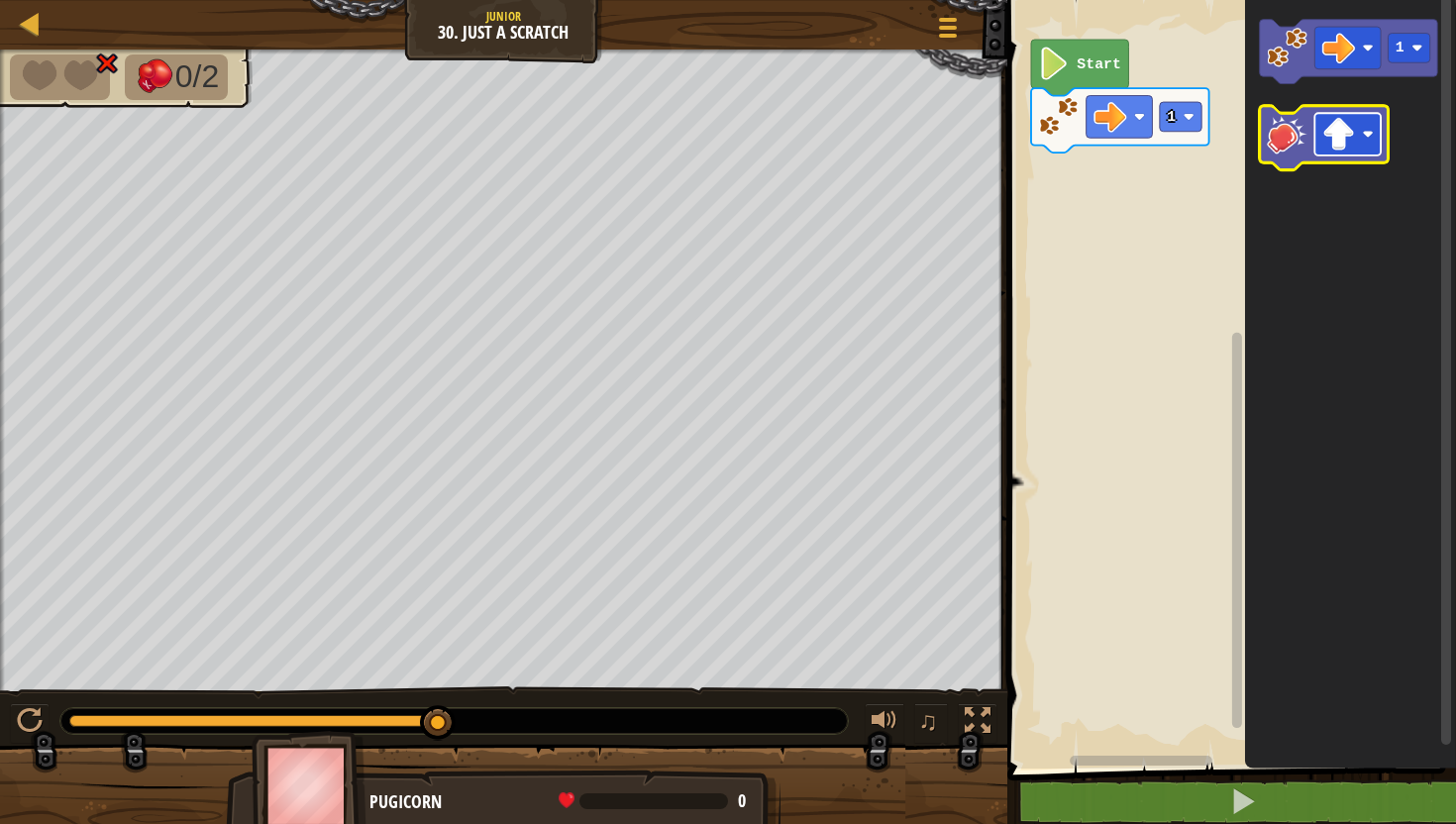 click 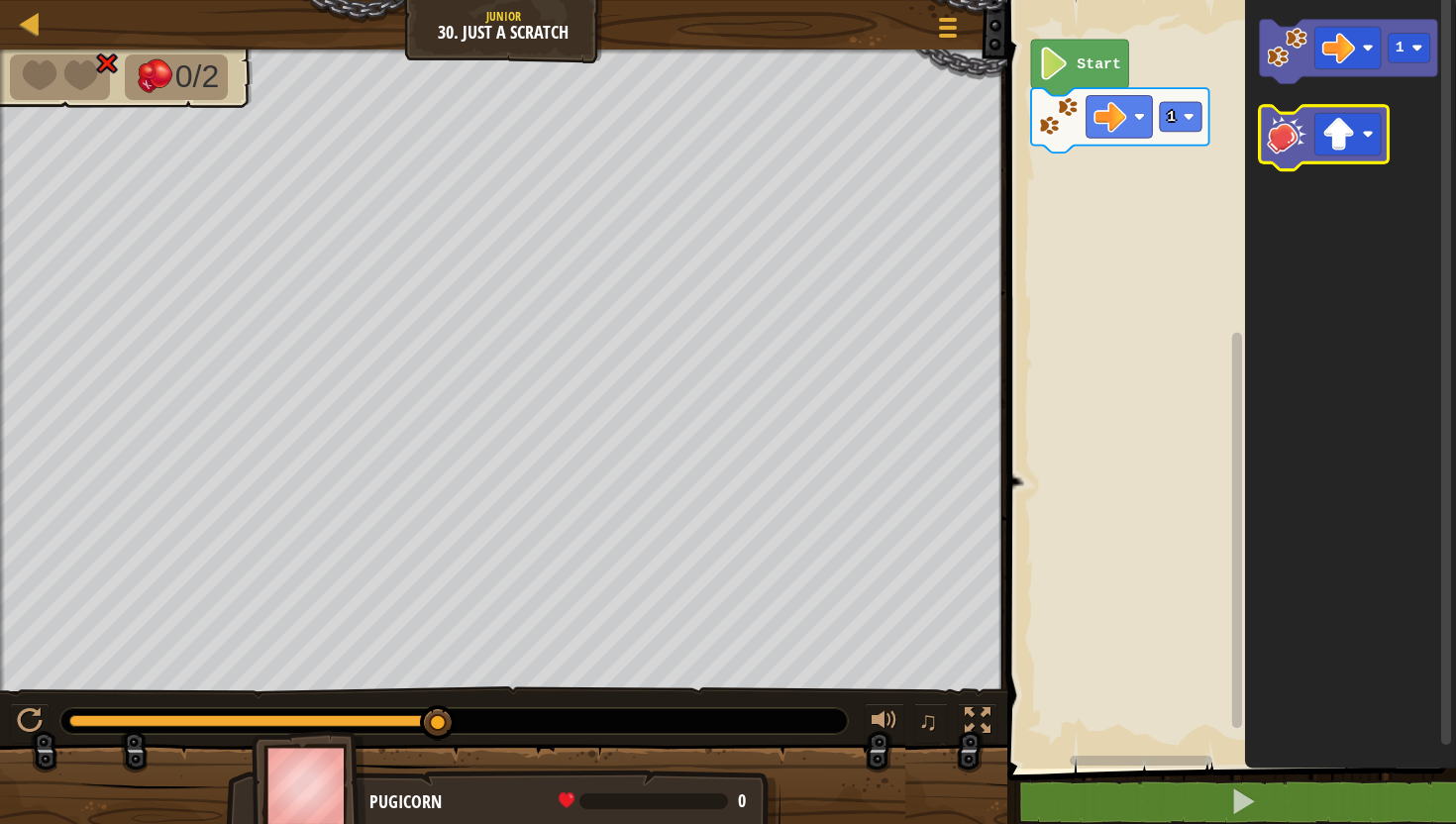 click 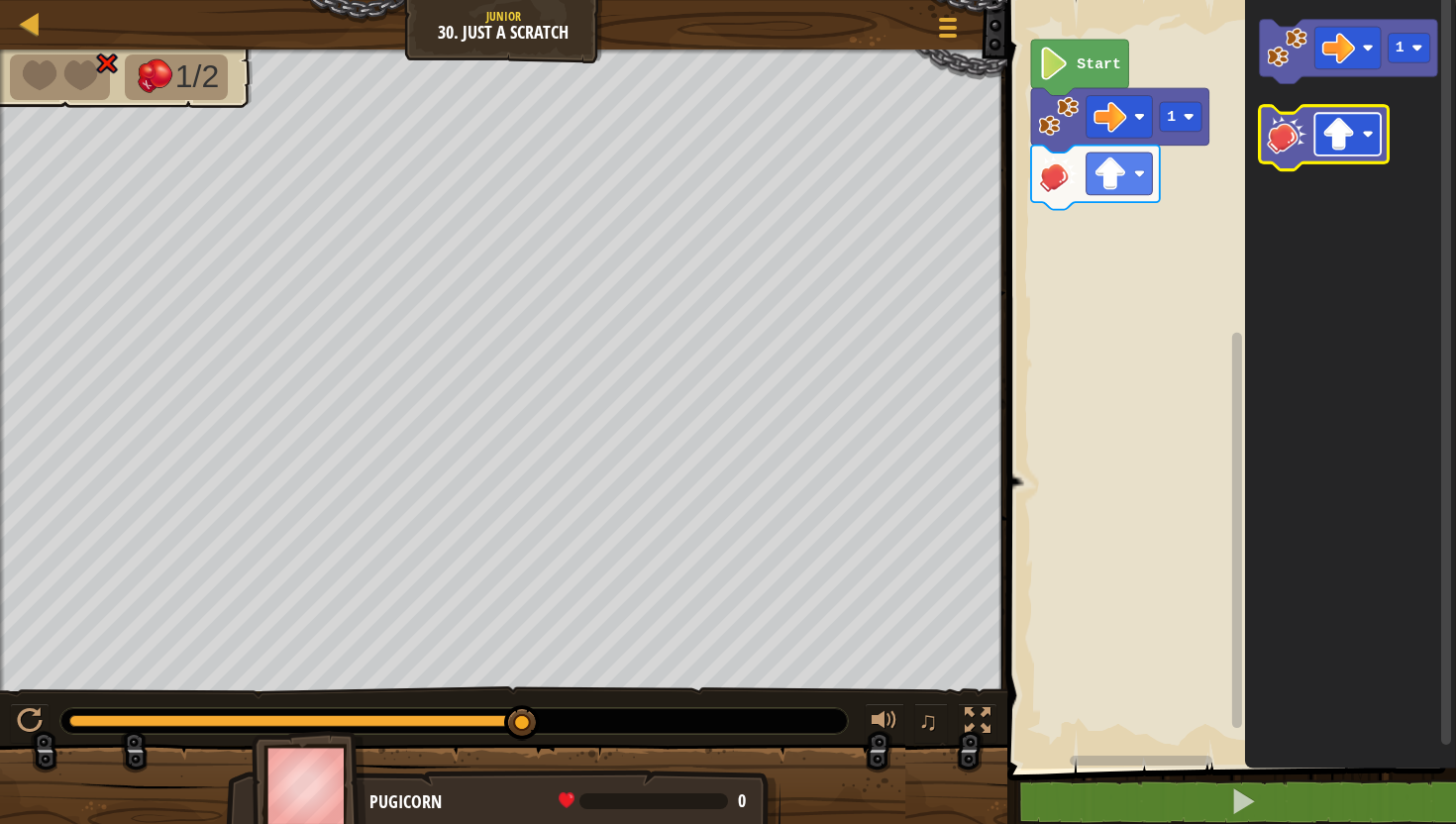 click 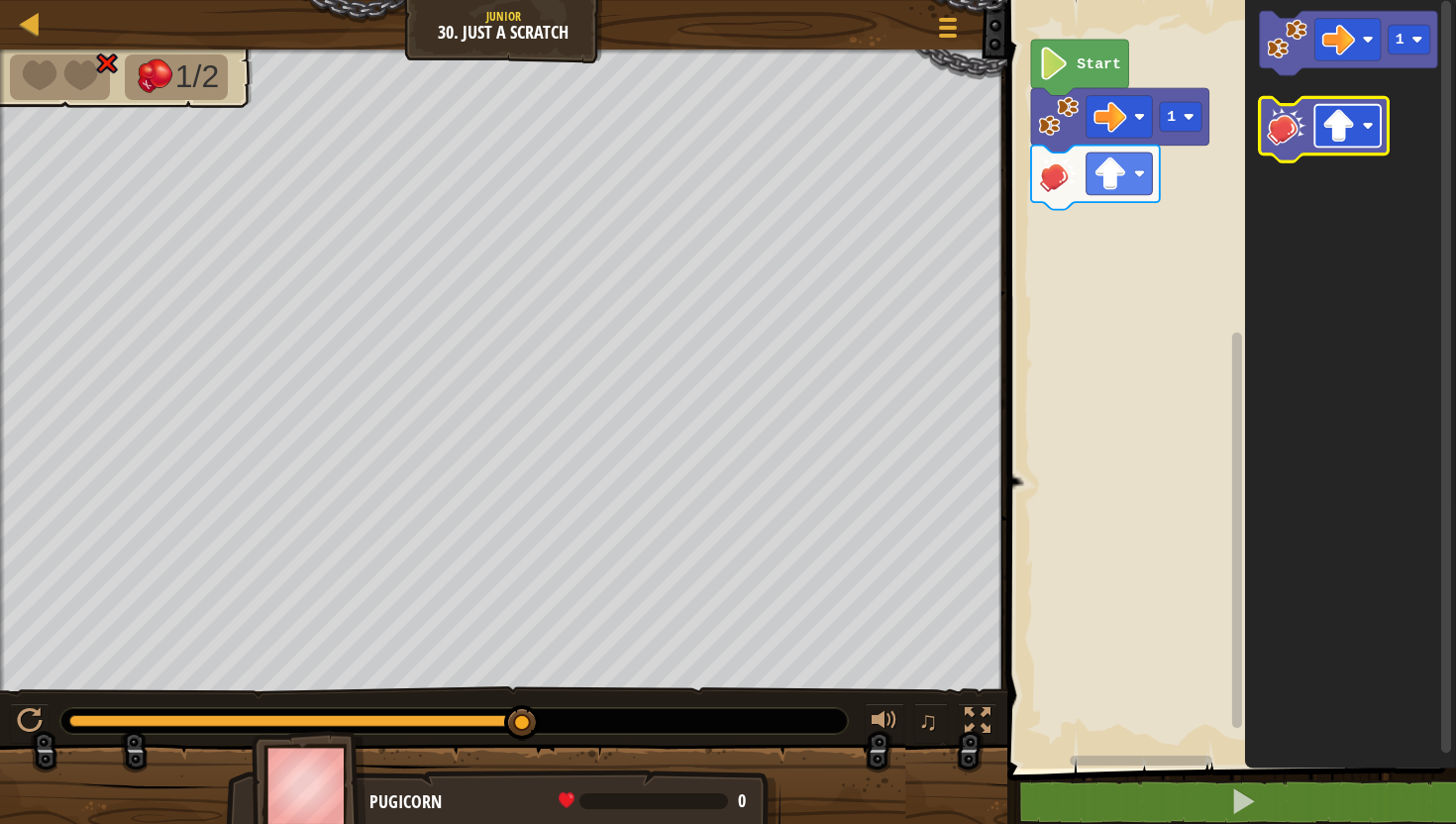 click 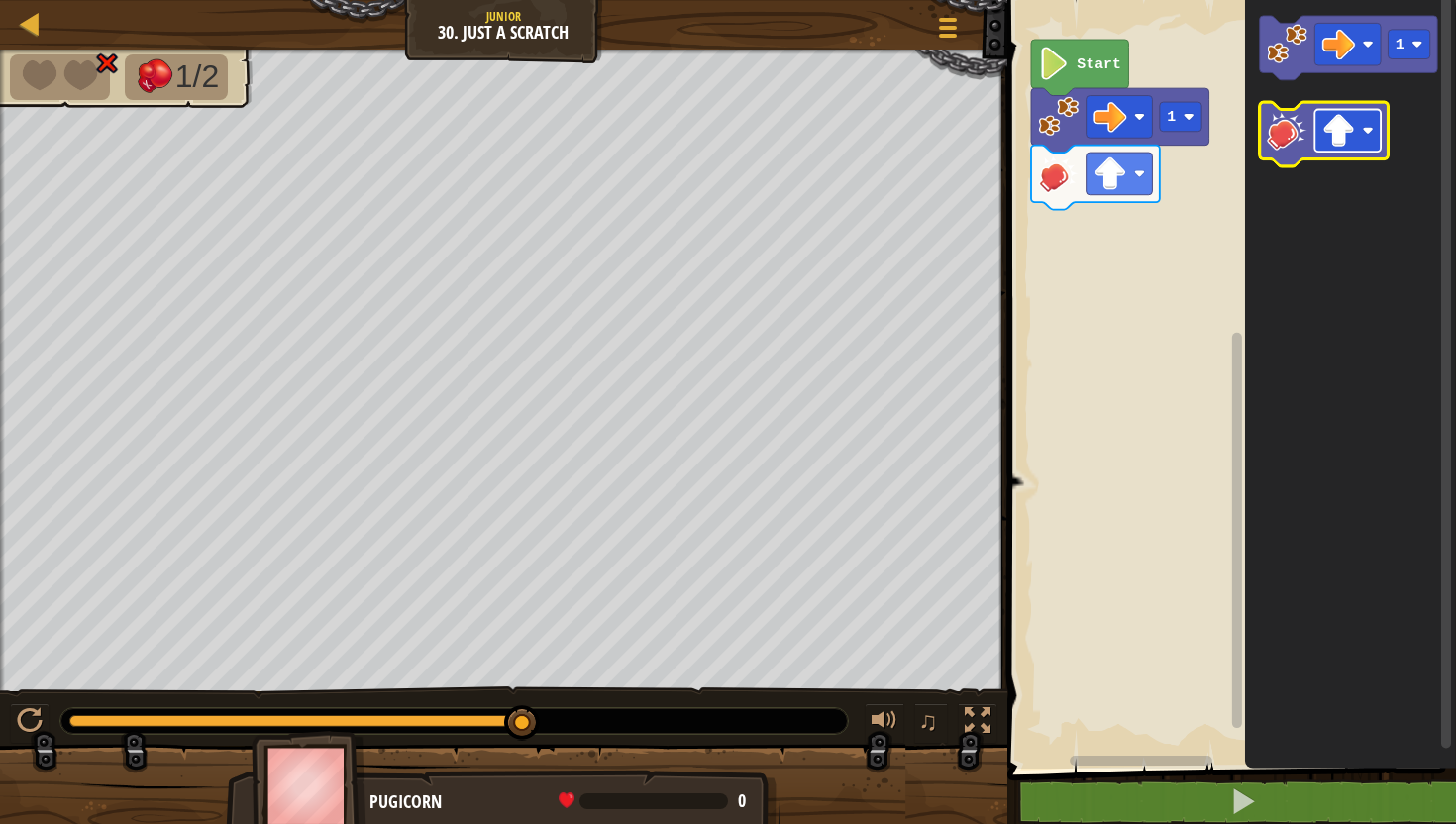 click 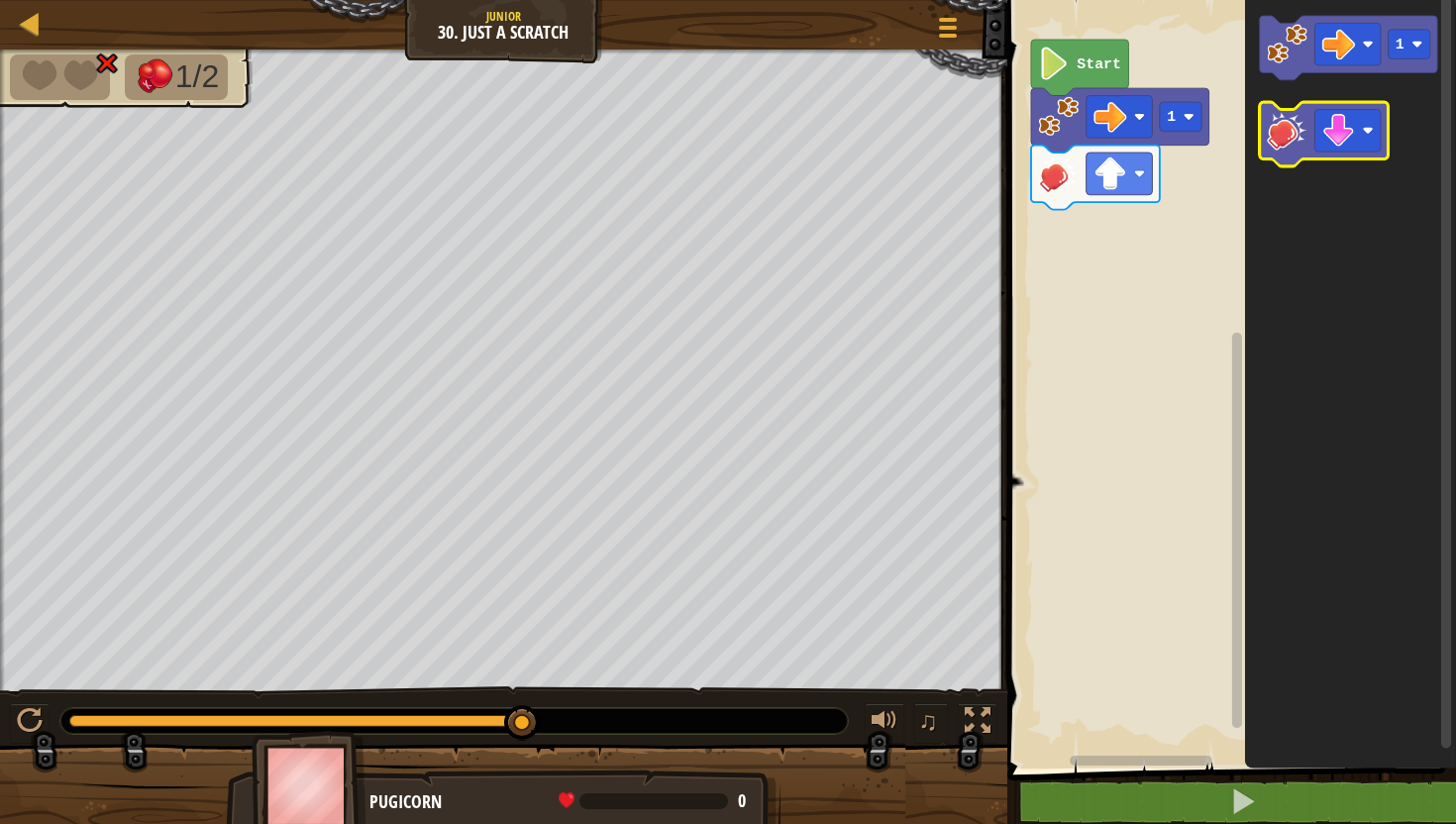click 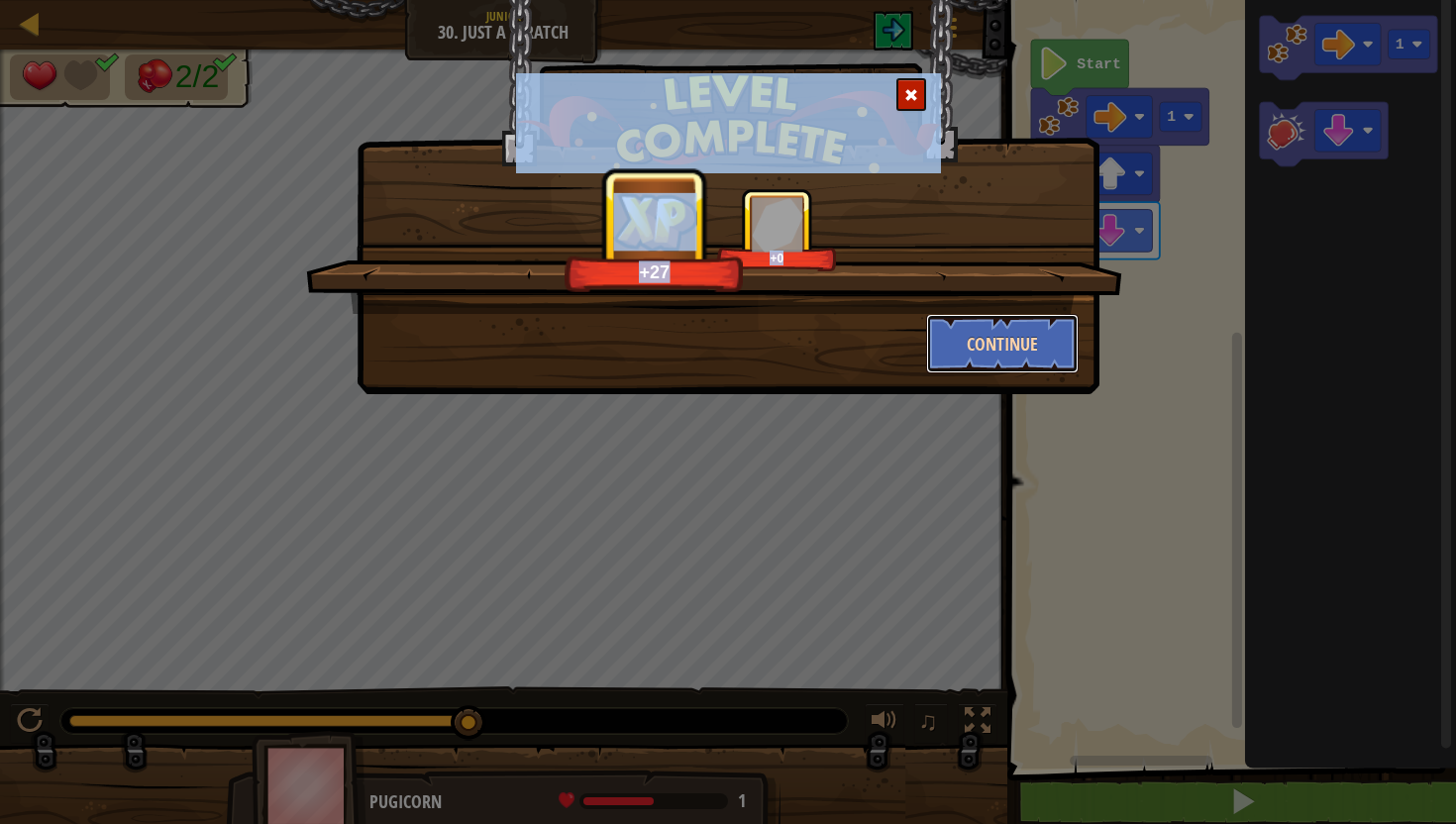 click on "Continue" at bounding box center (1002, 344) 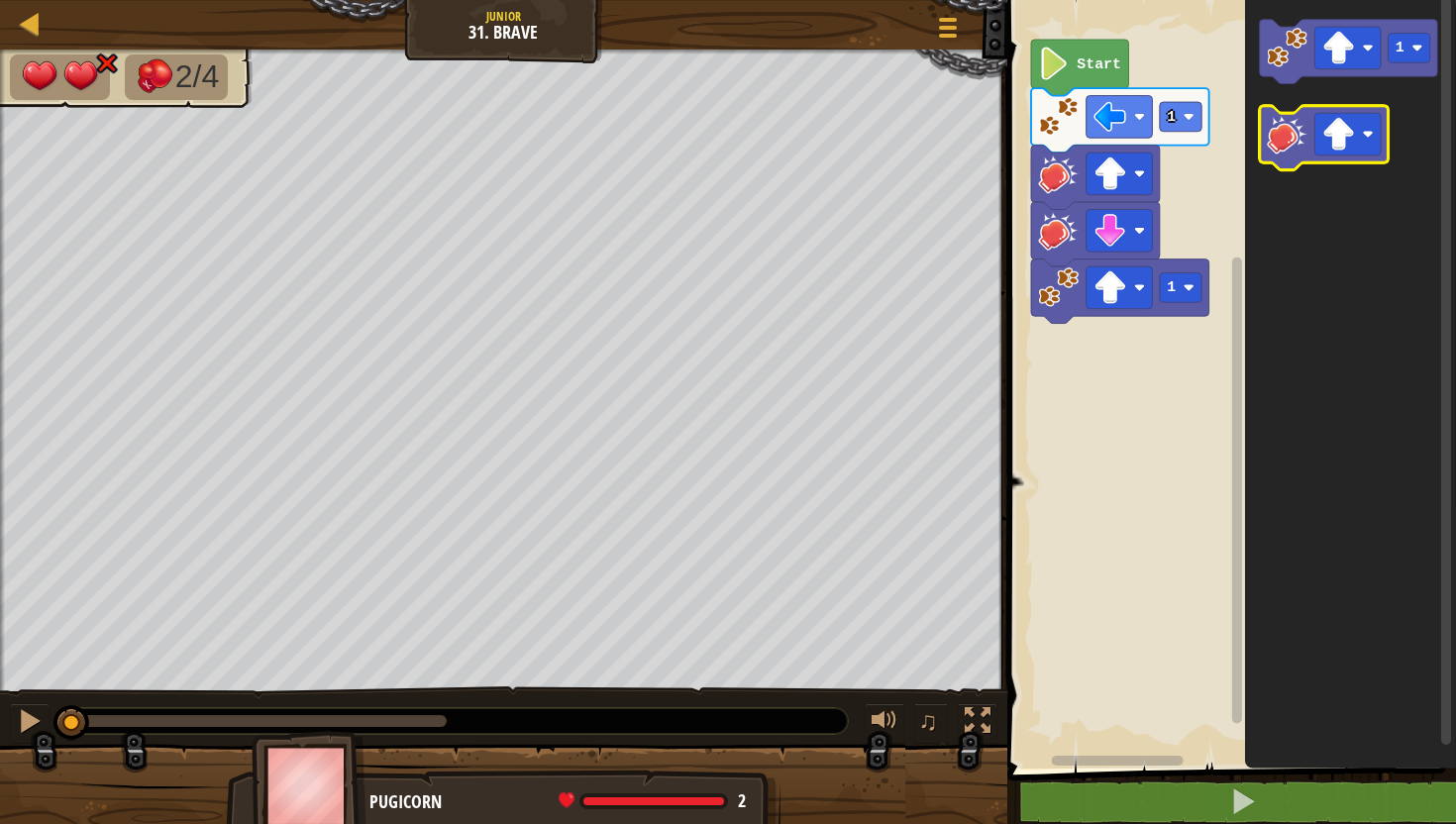click 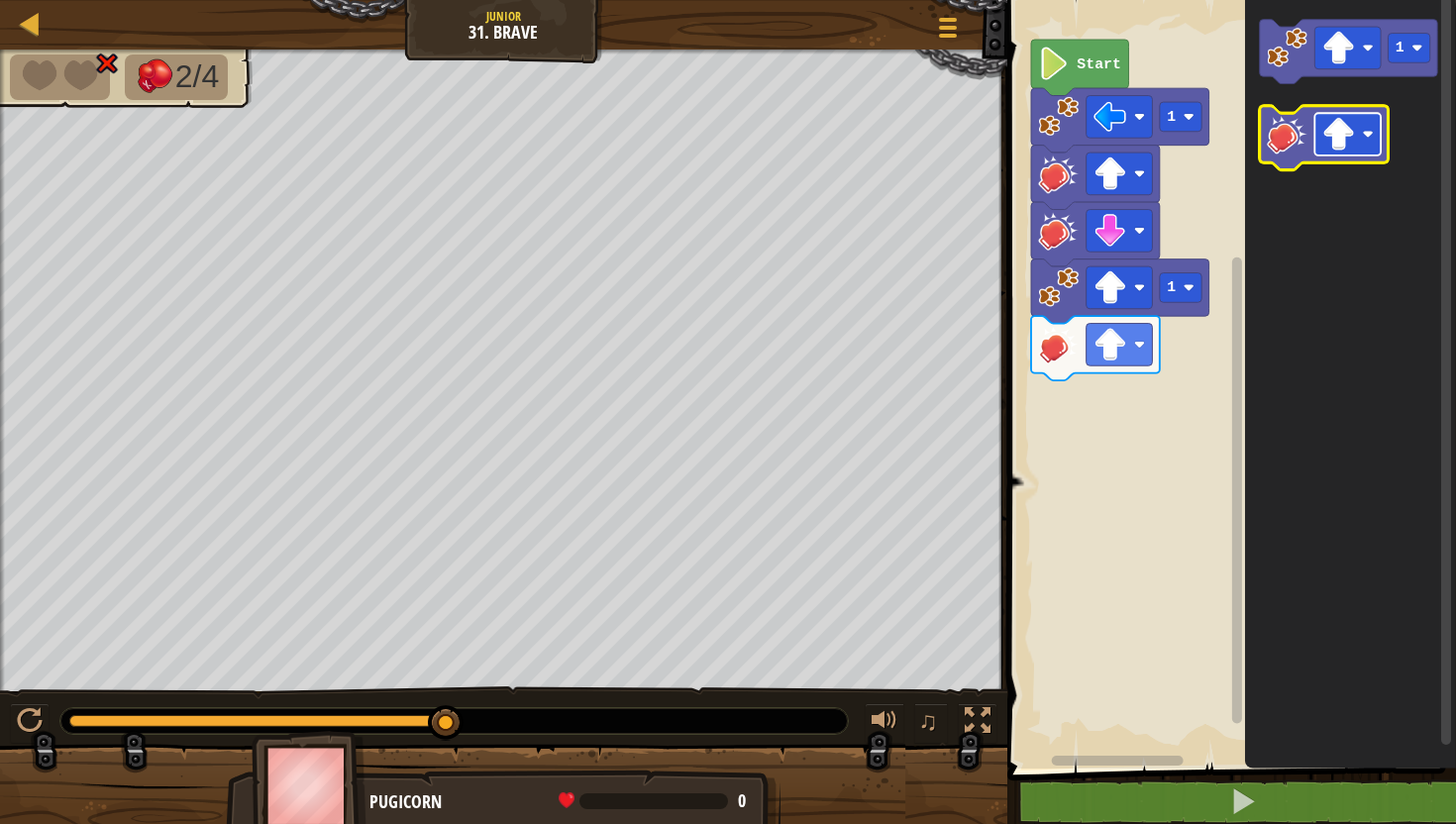 click 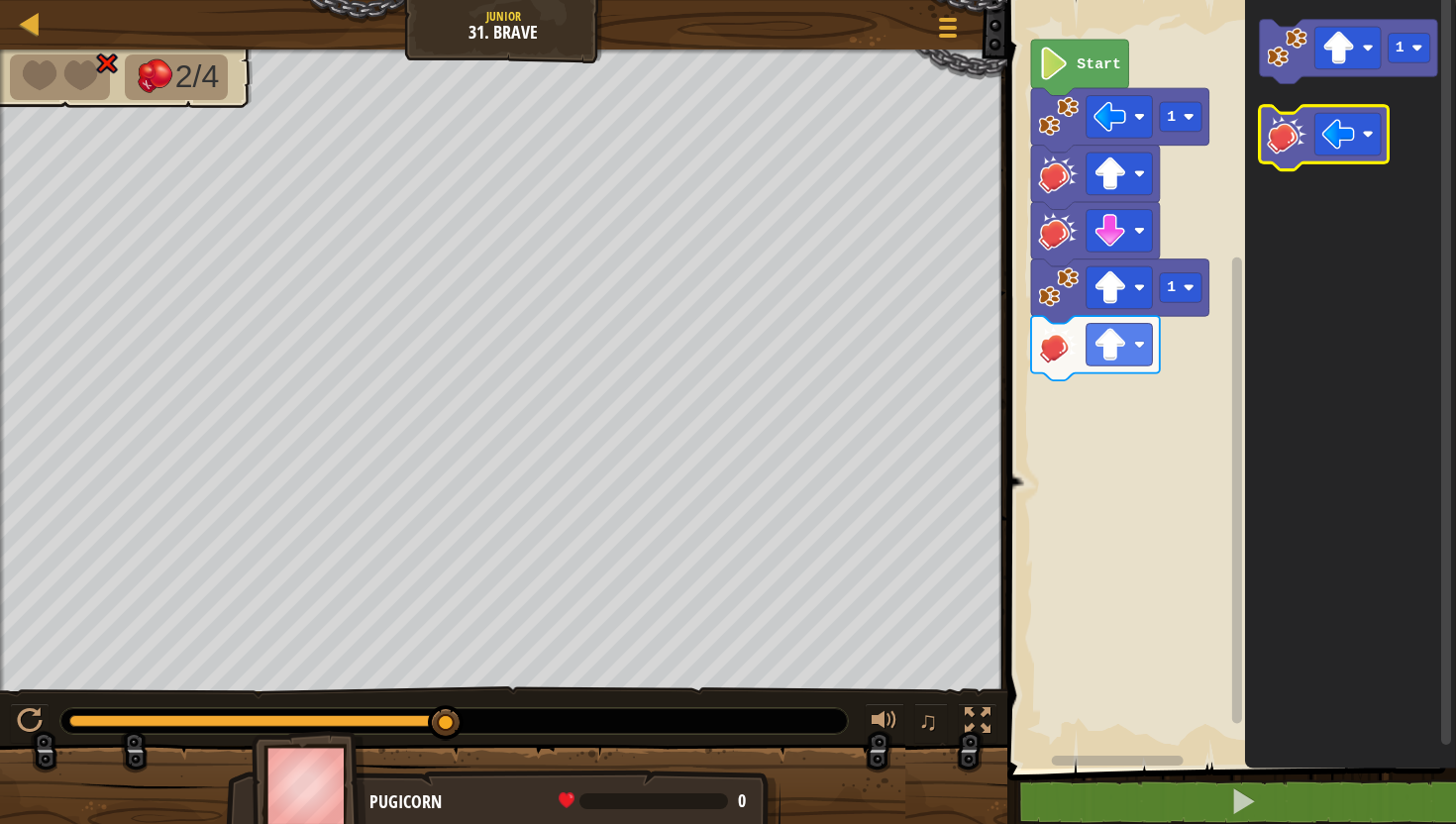 click 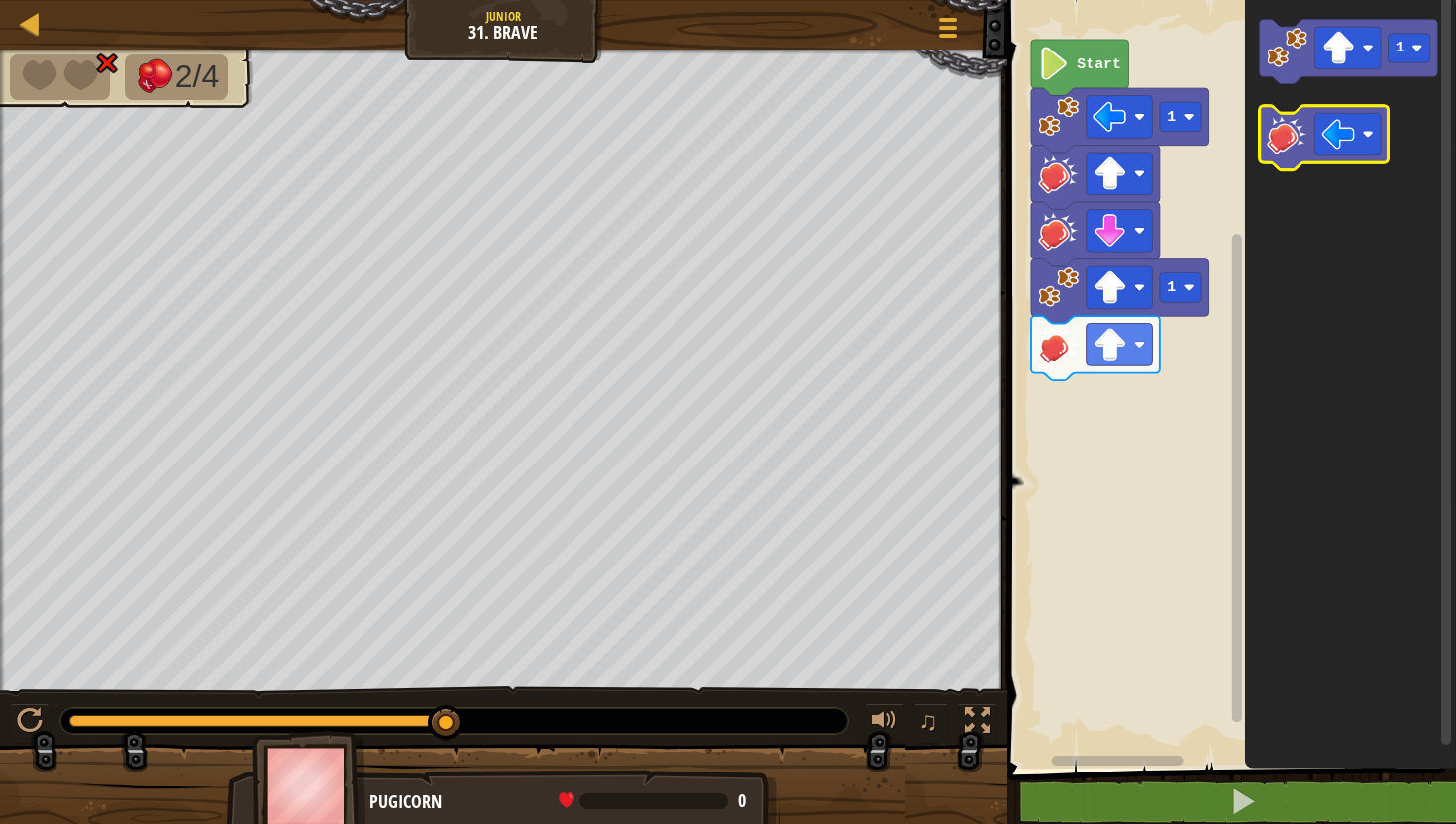 click 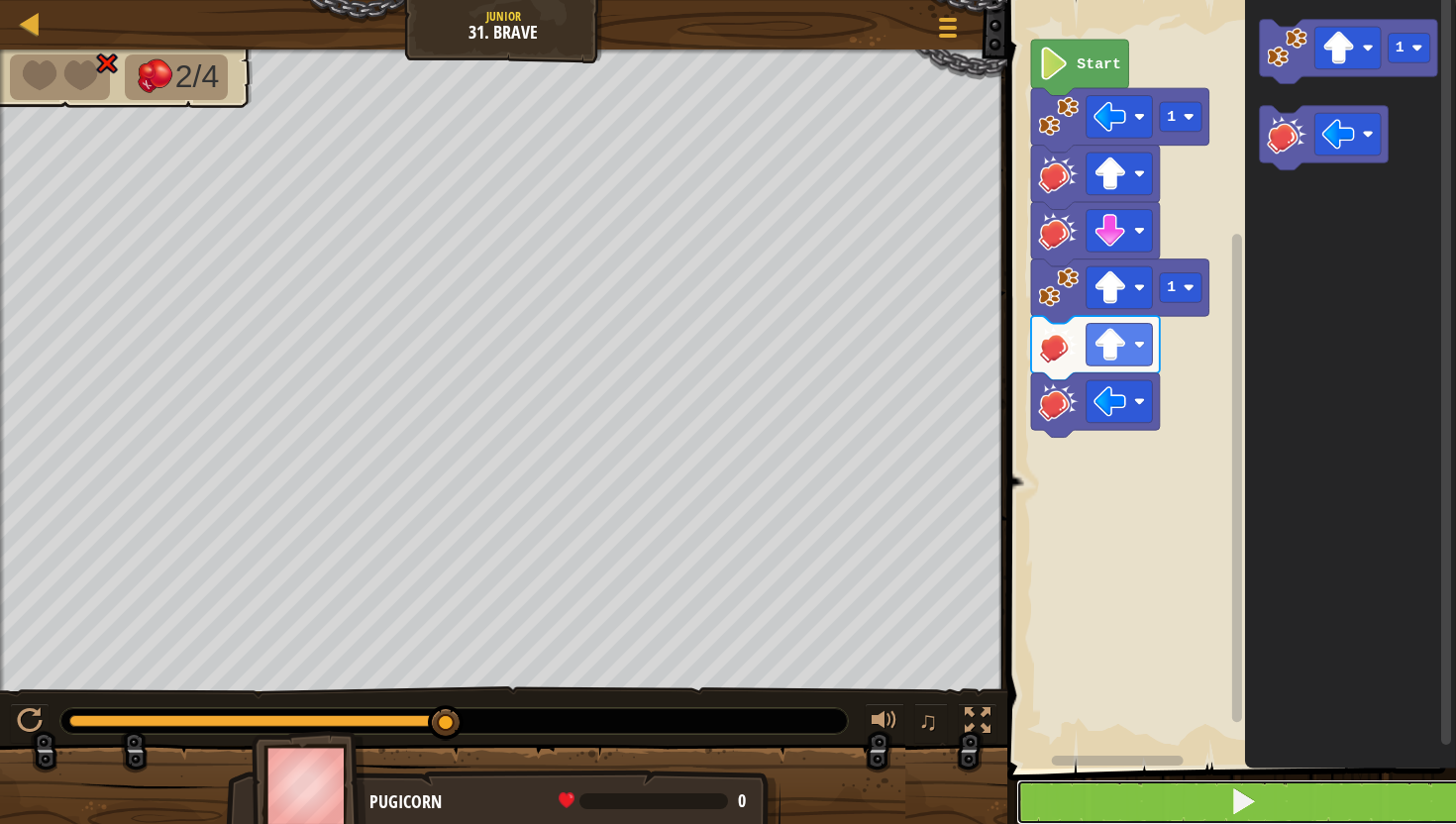click at bounding box center [1243, 802] 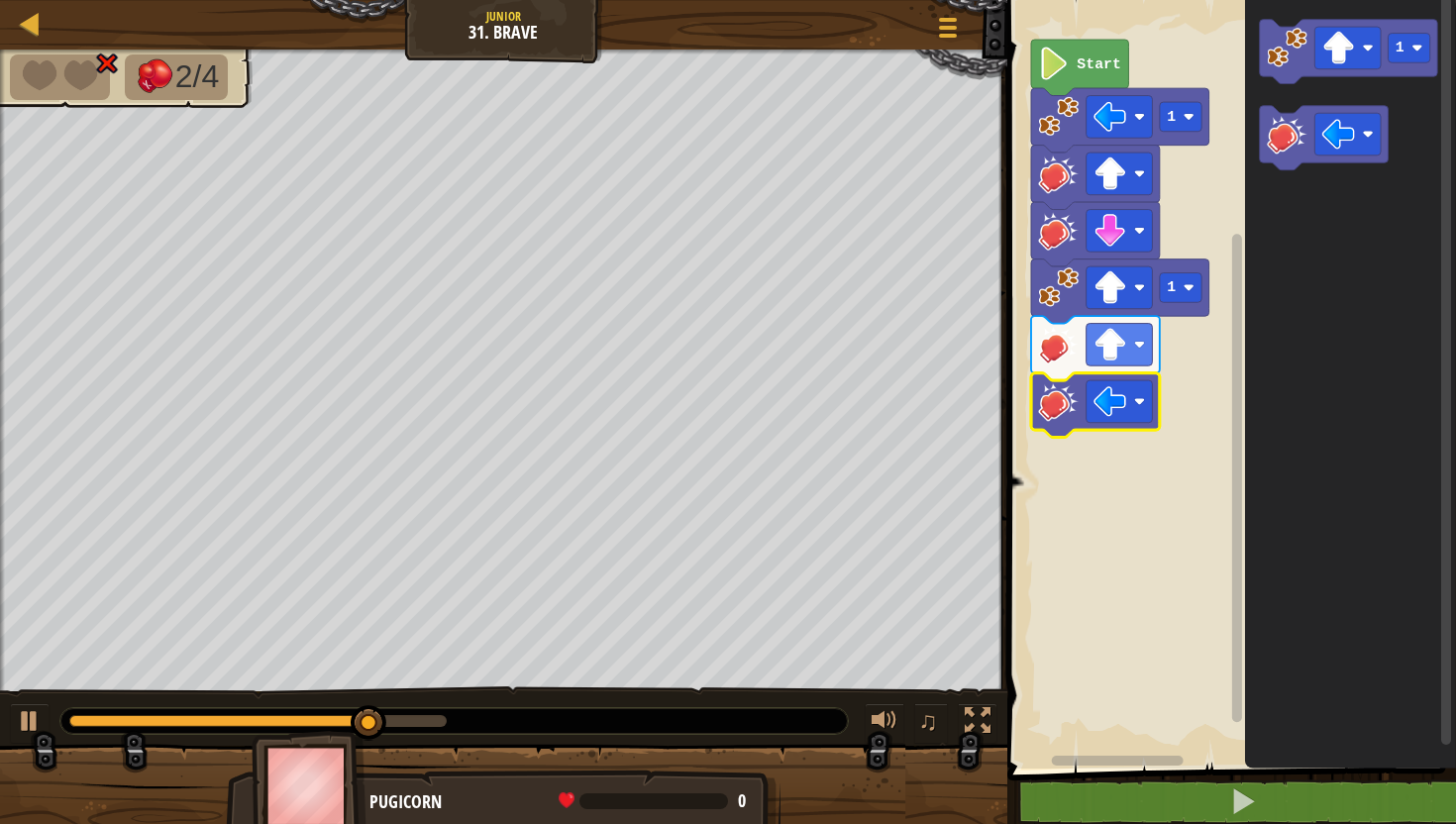 click 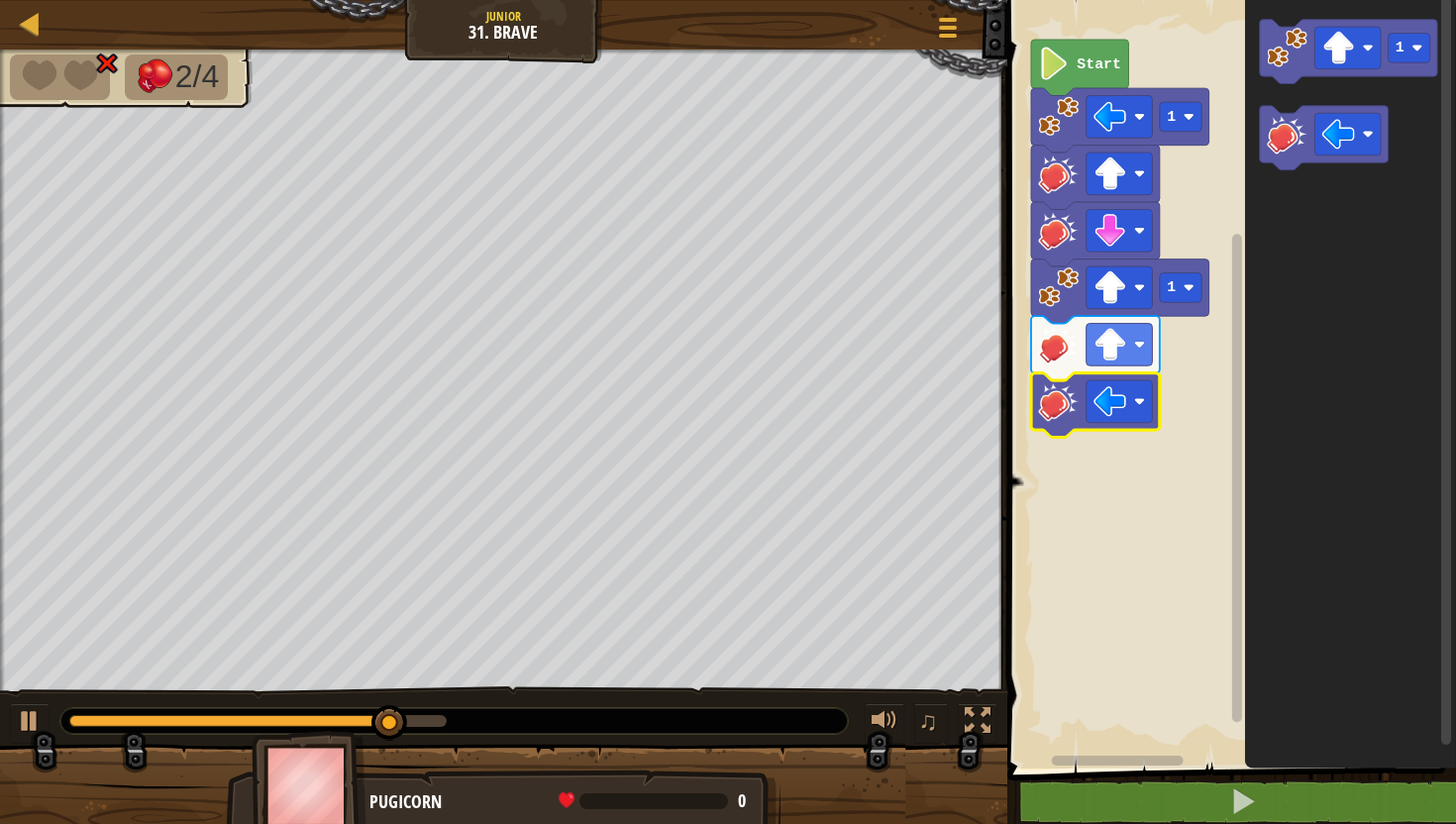 click 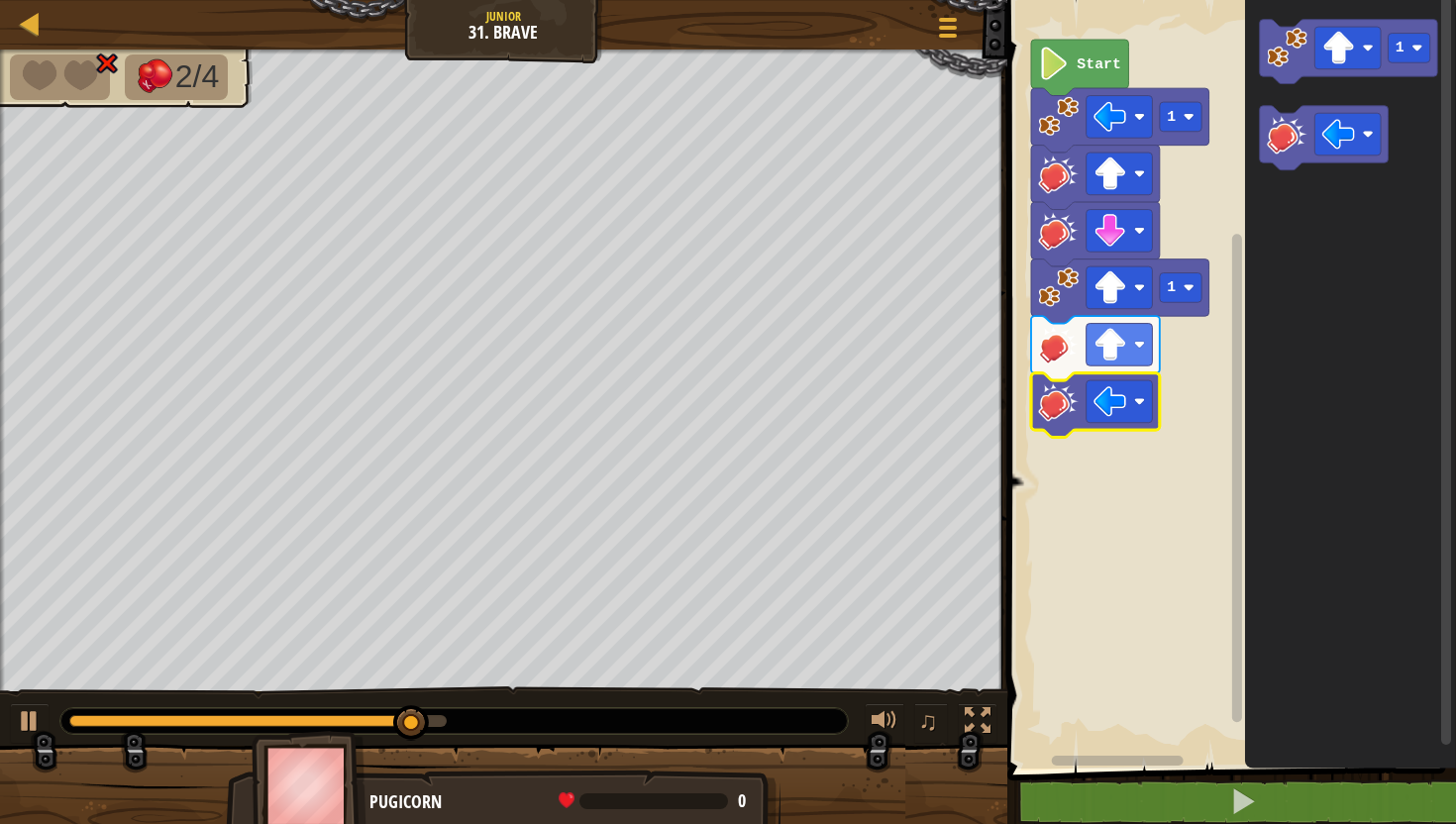 click 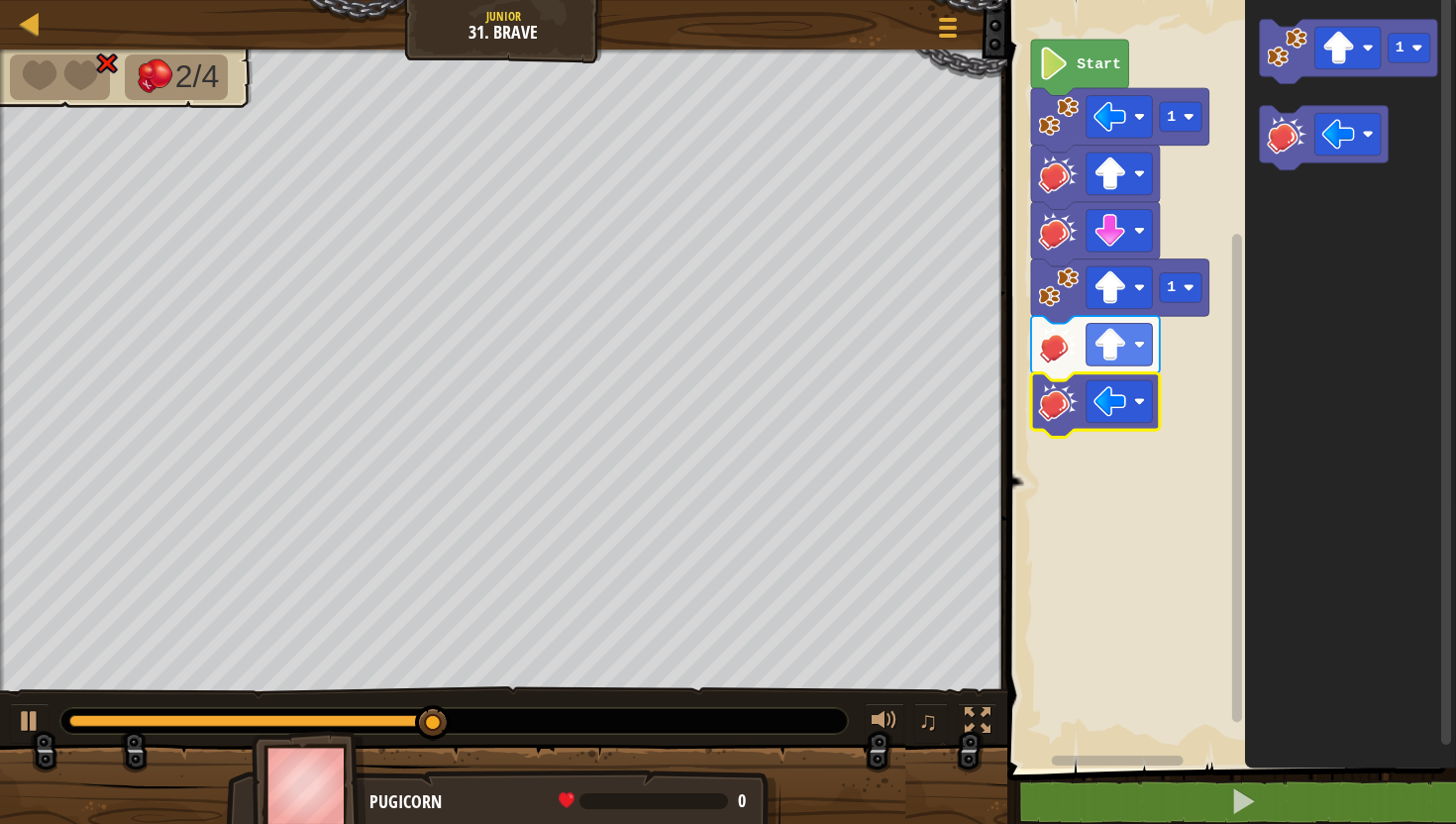 click 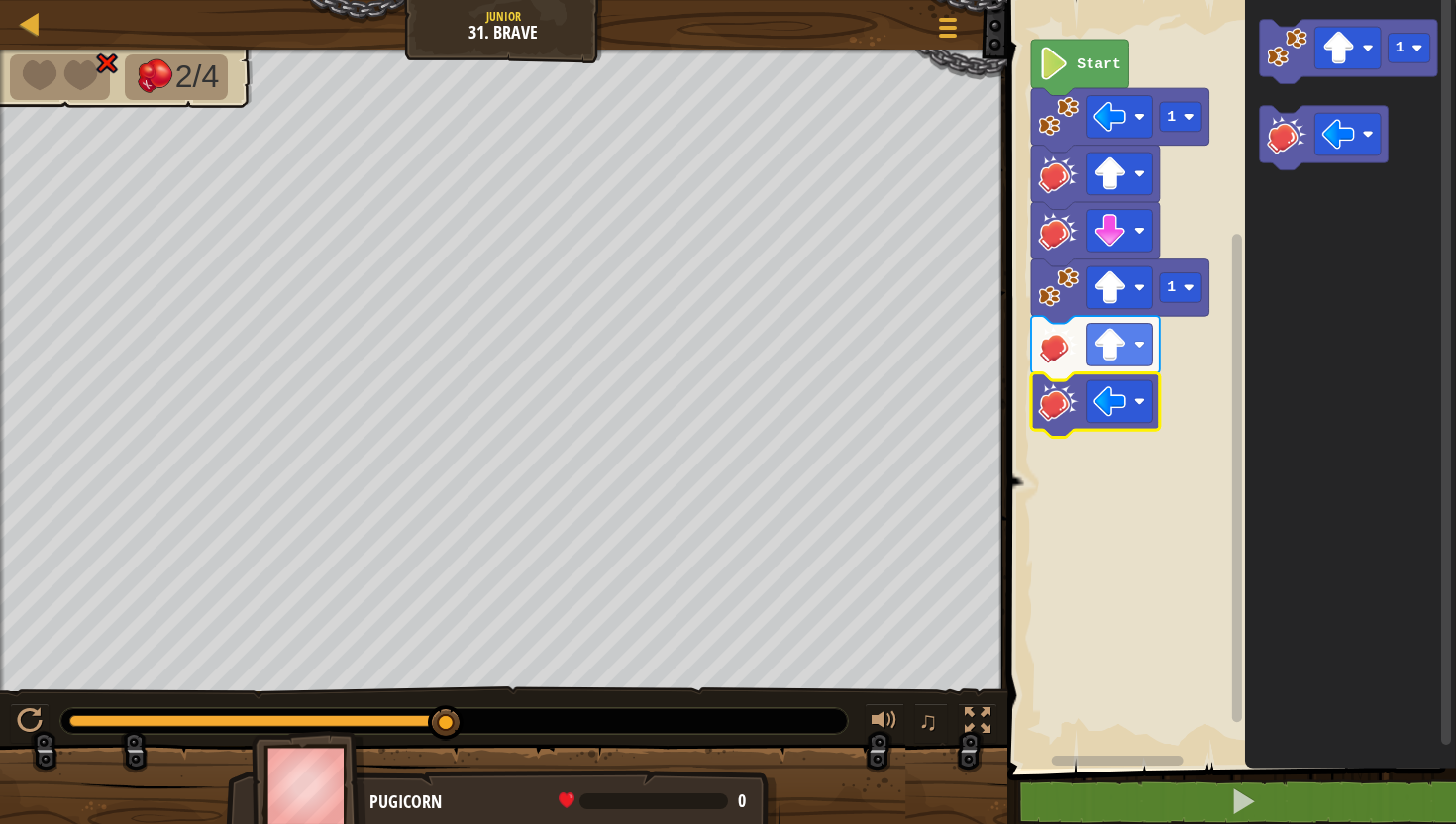 click 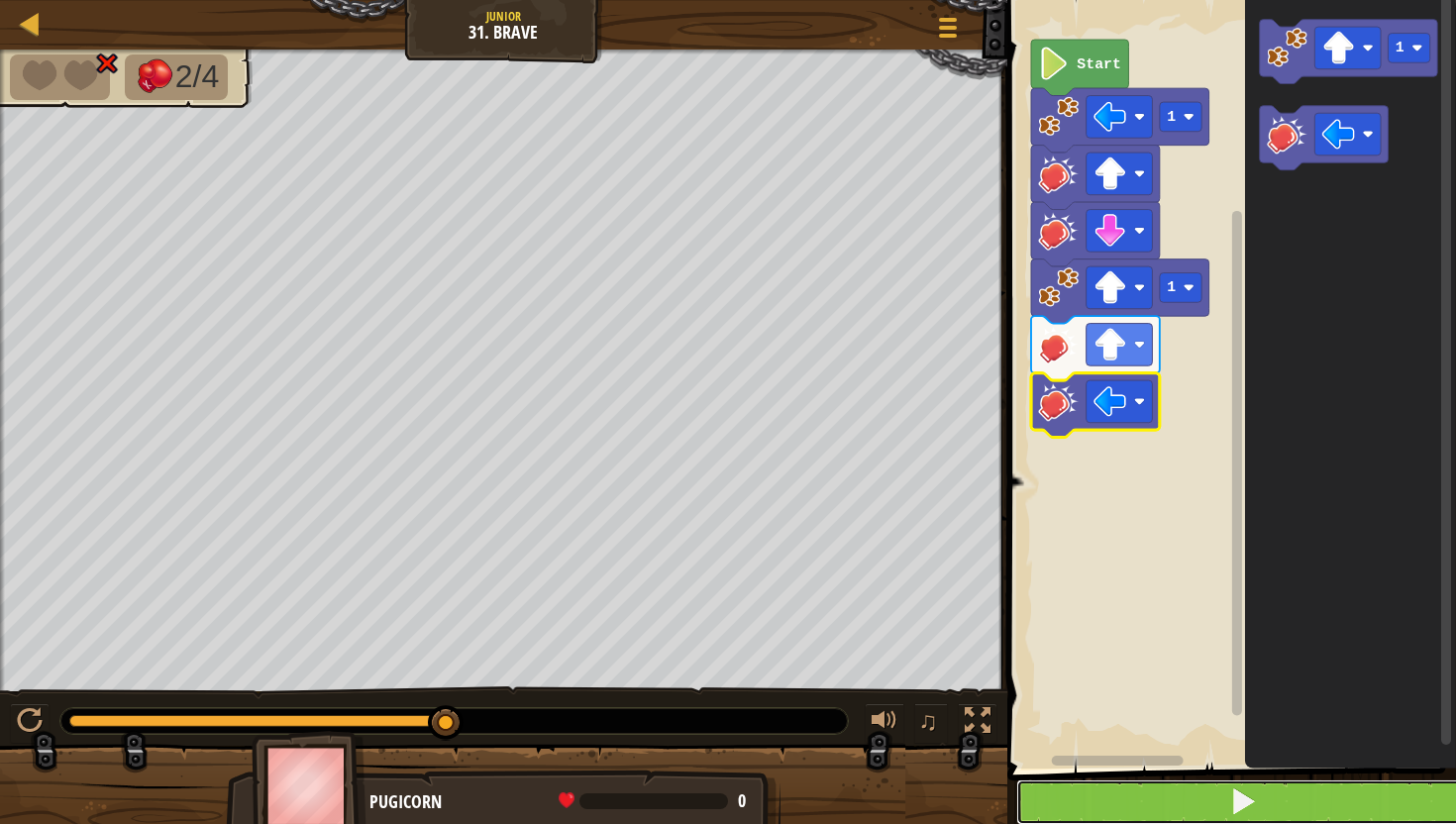 click at bounding box center [1243, 802] 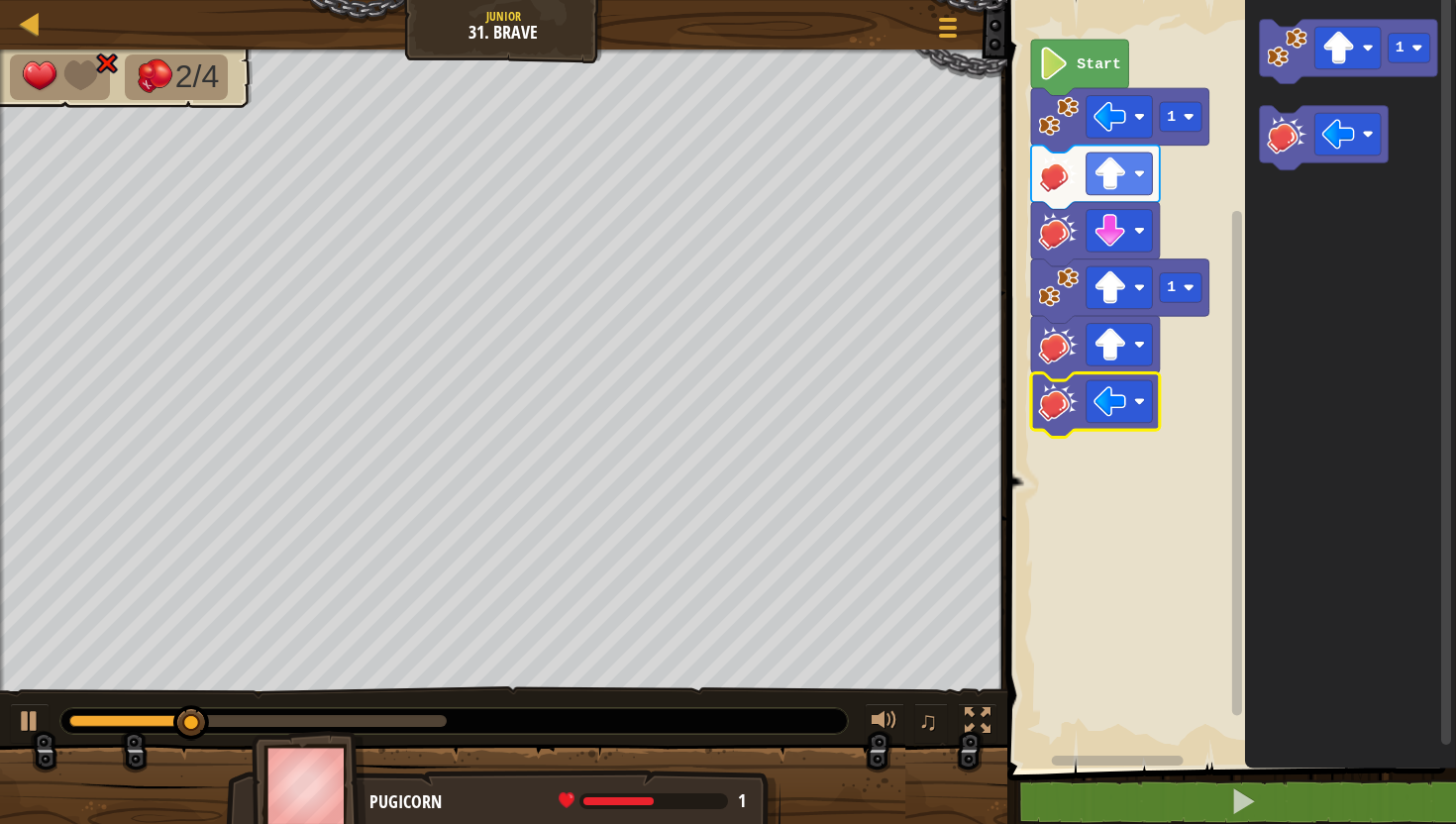 click 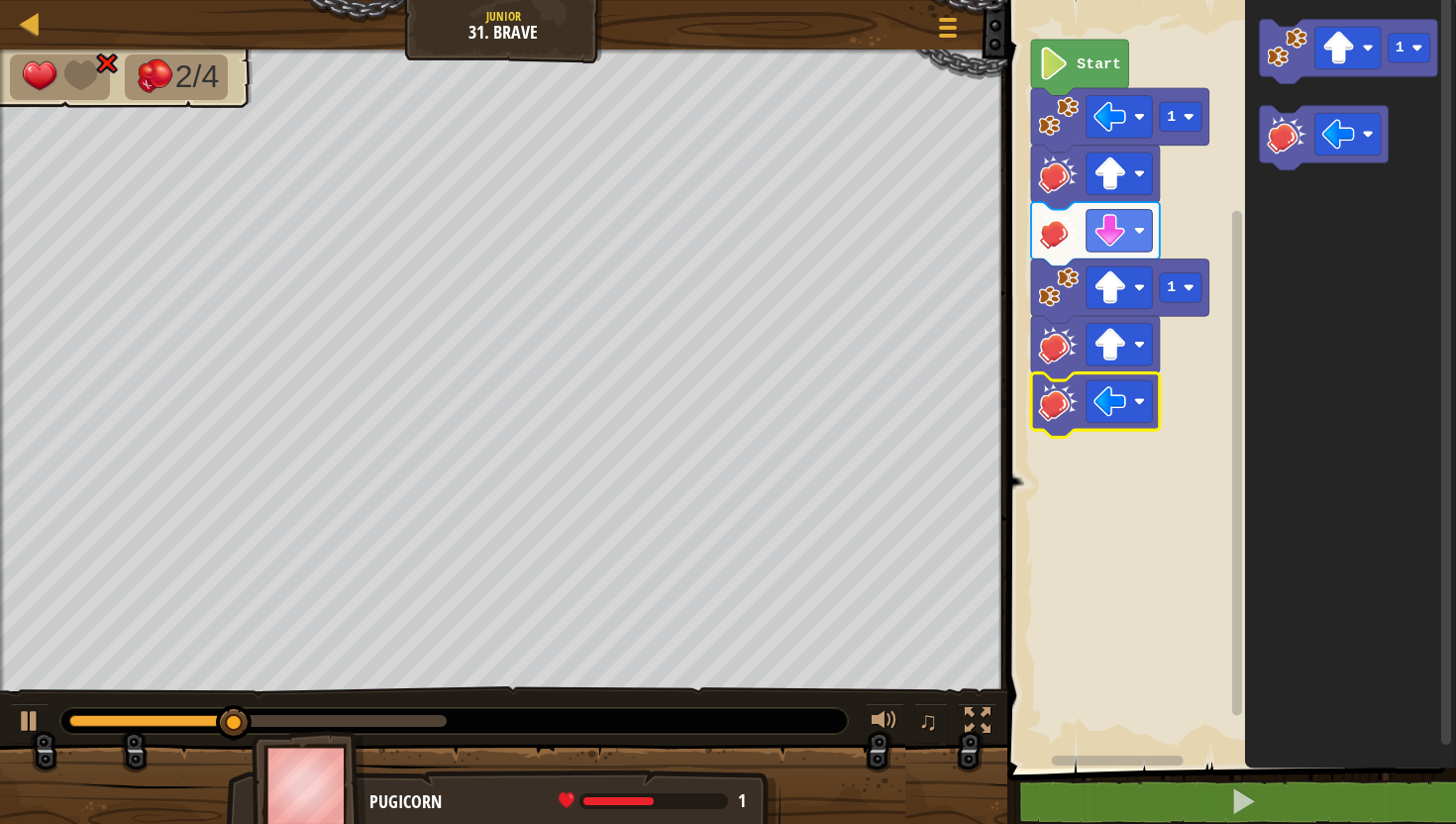 click 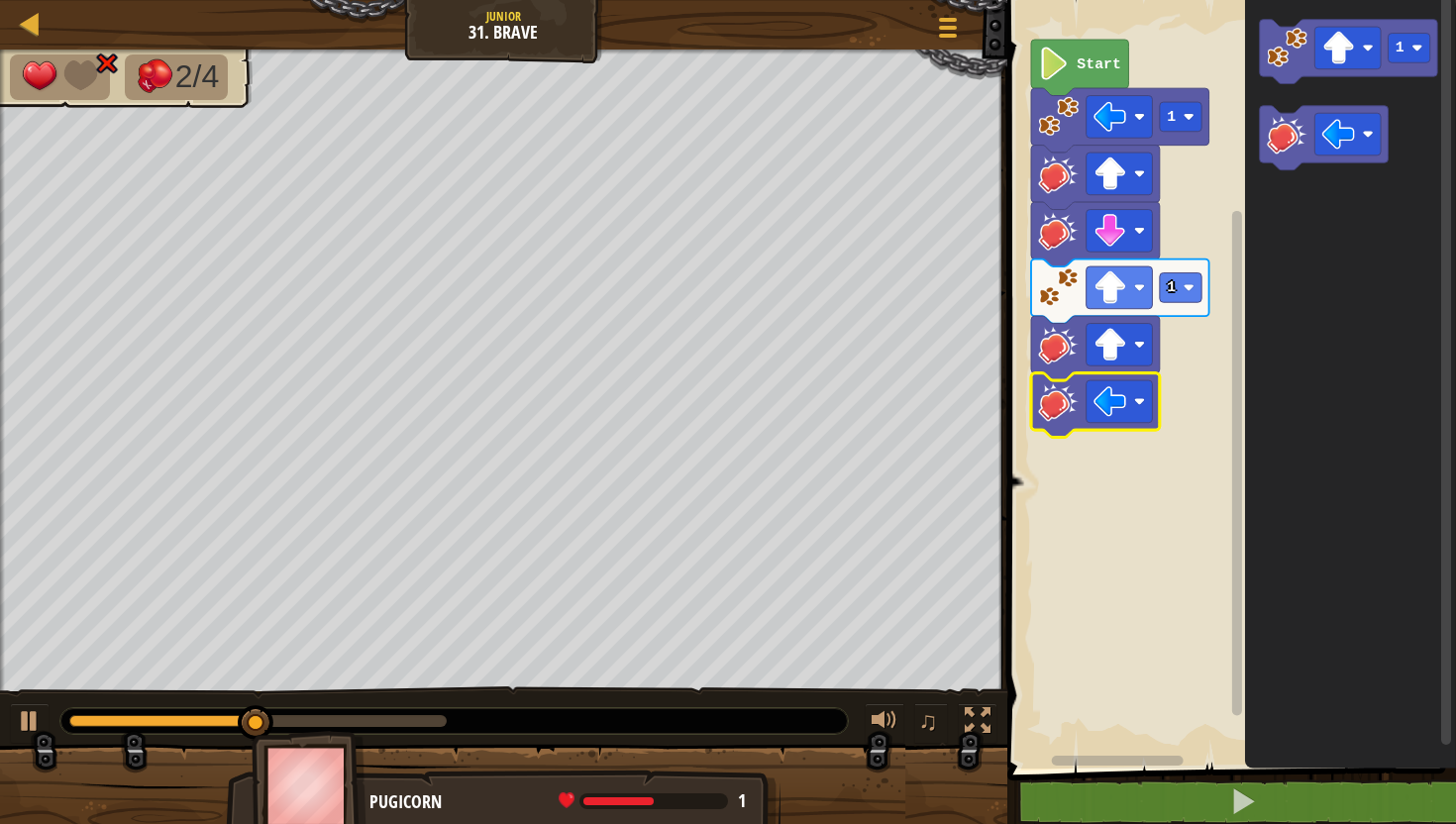 click 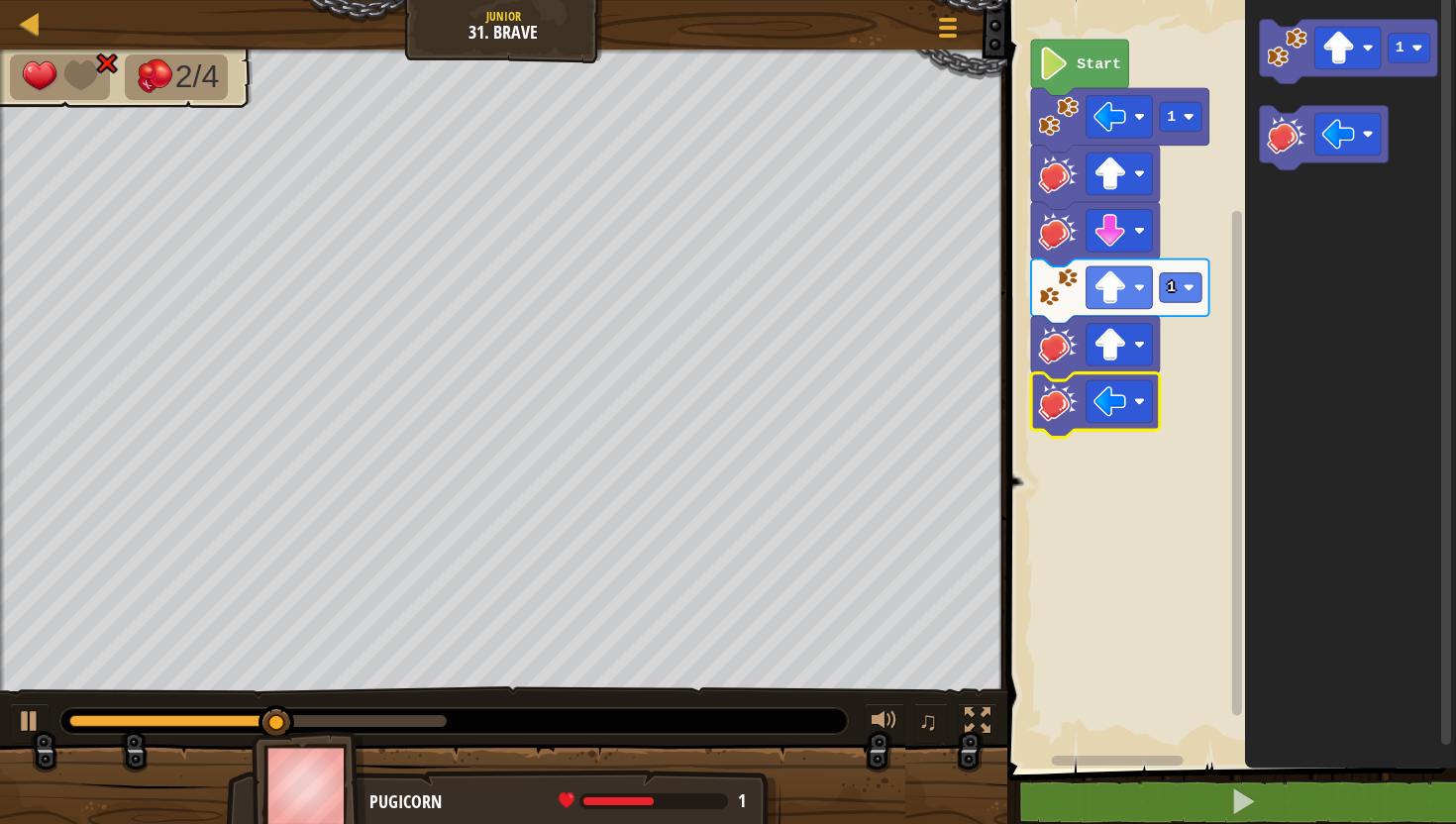 click 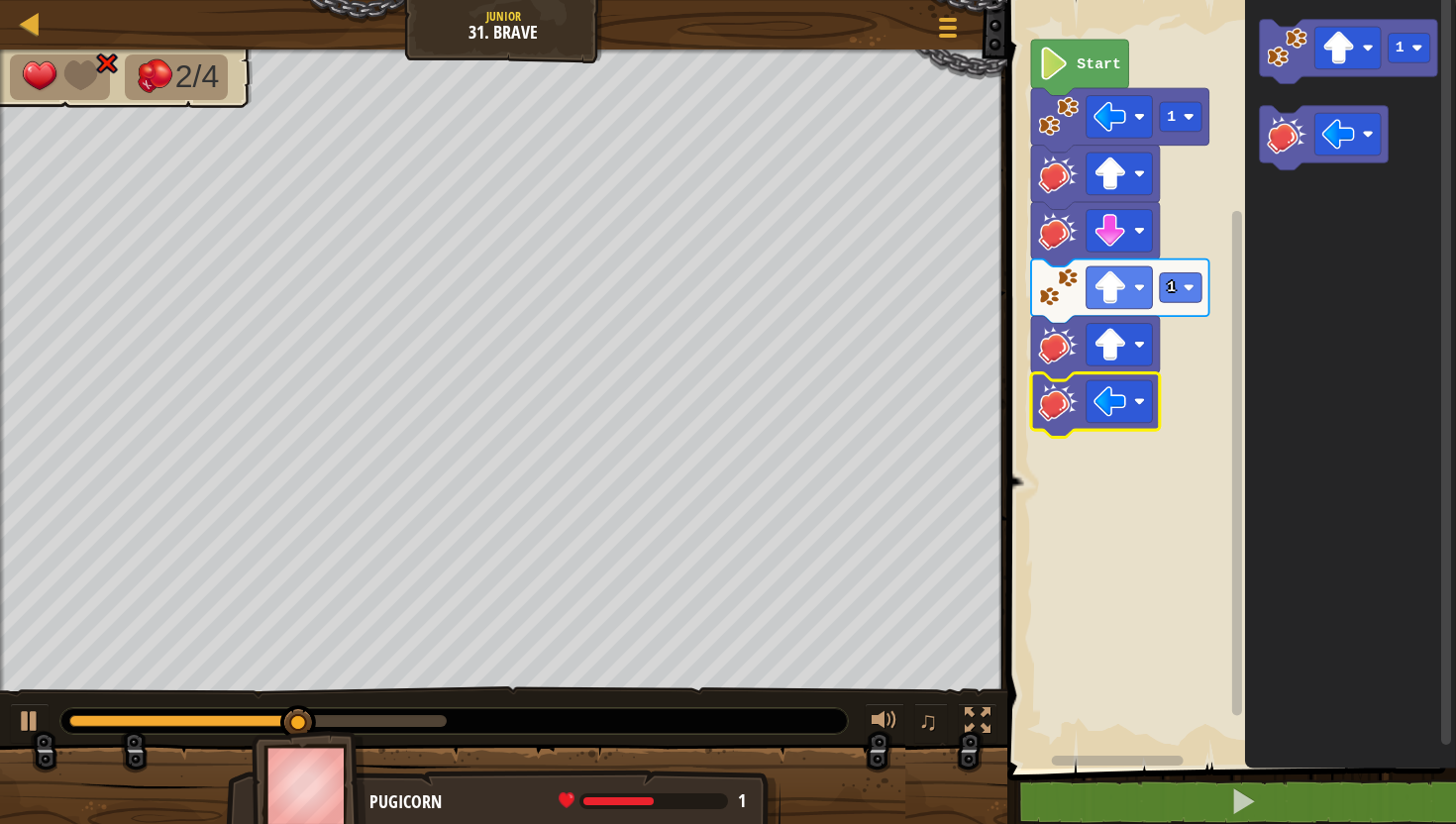 click 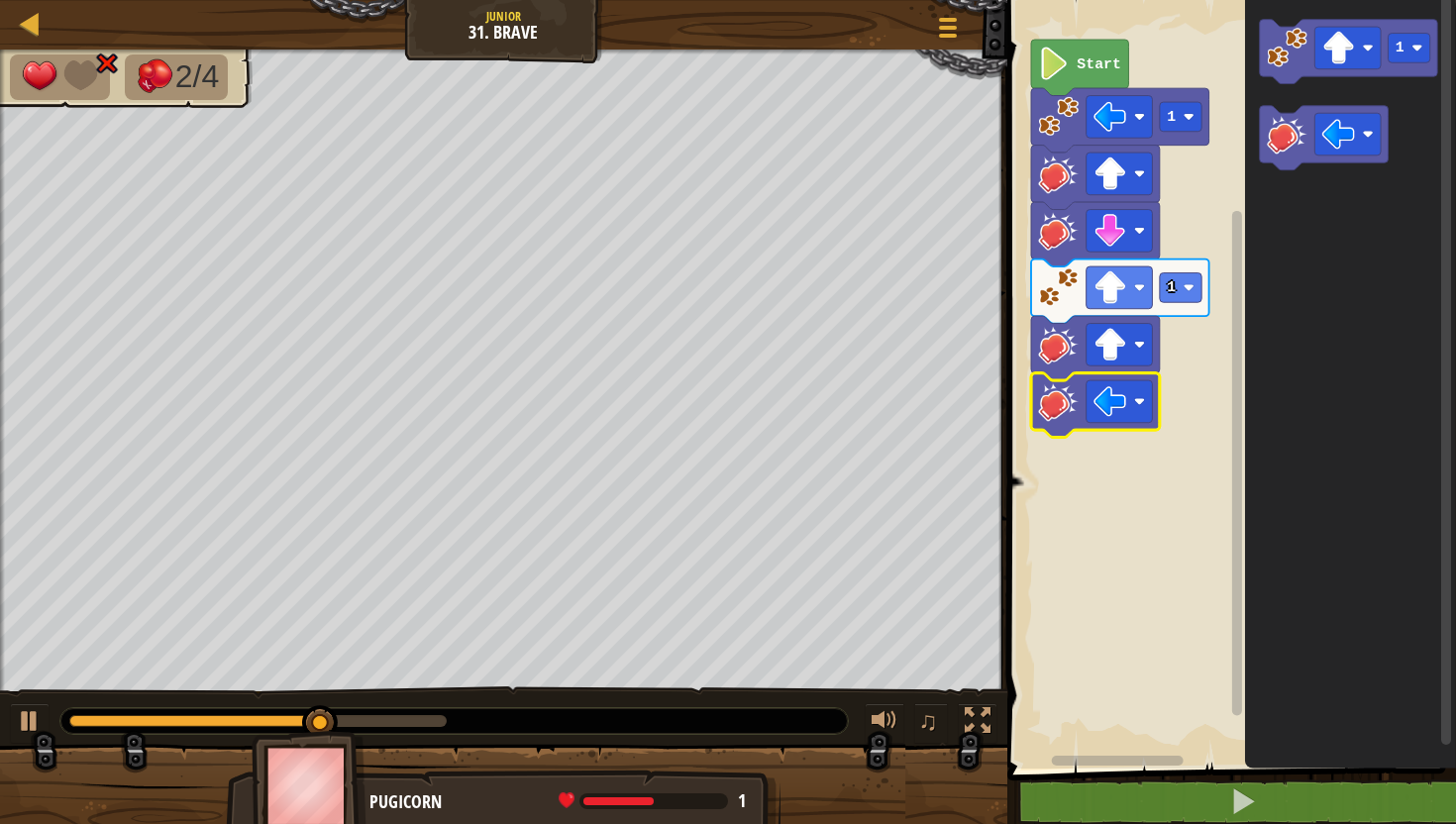 click 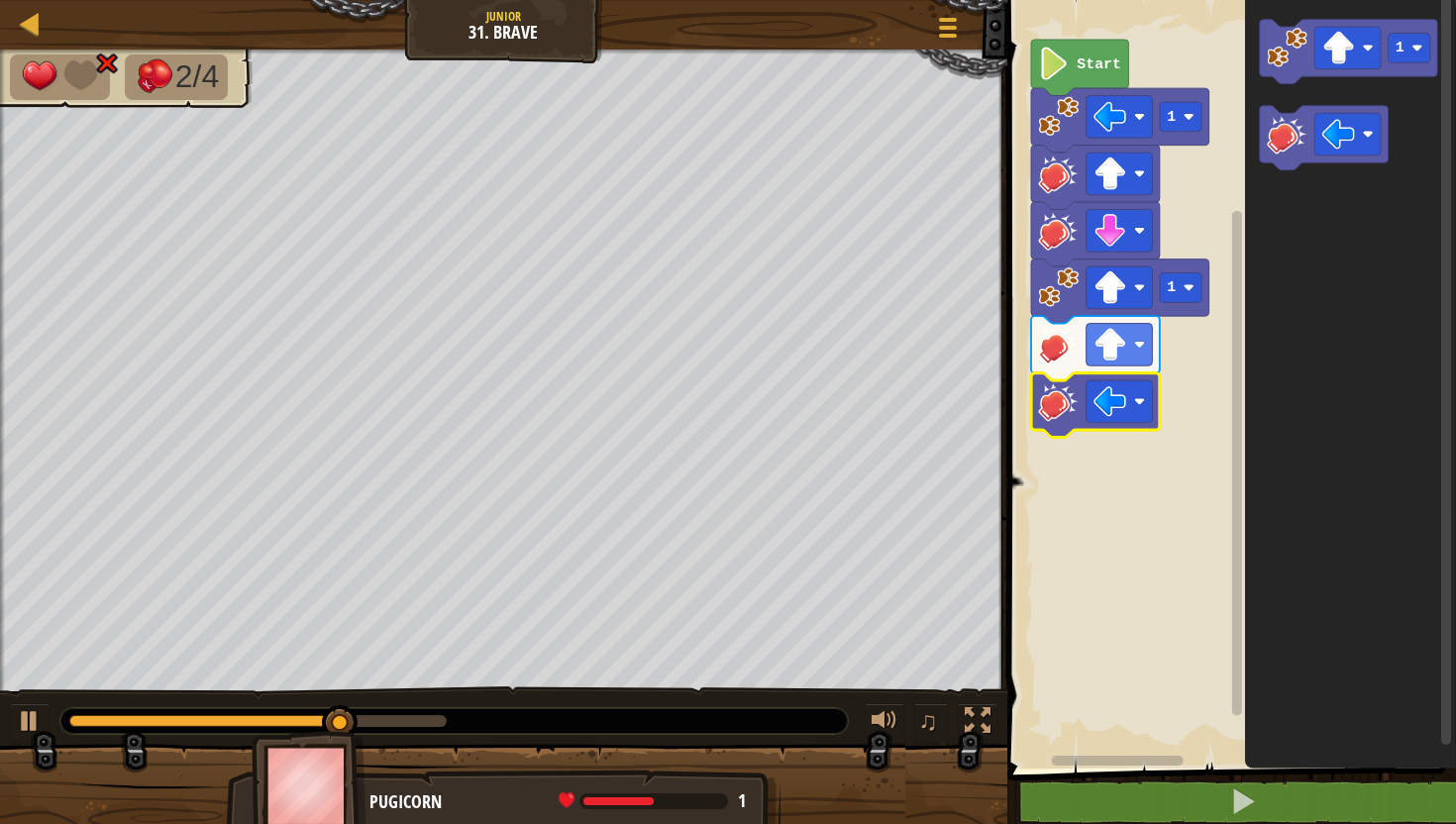 click 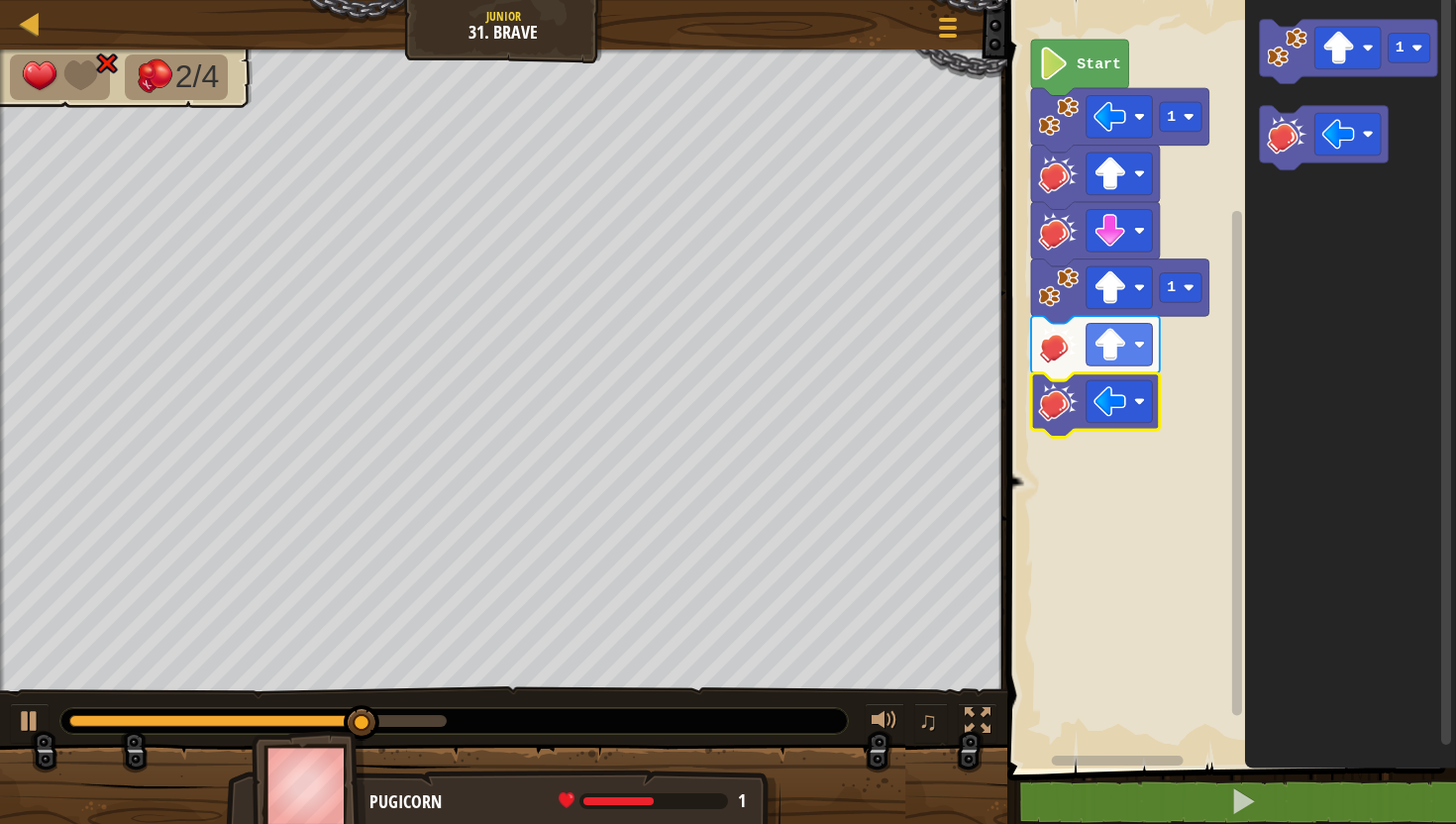 click 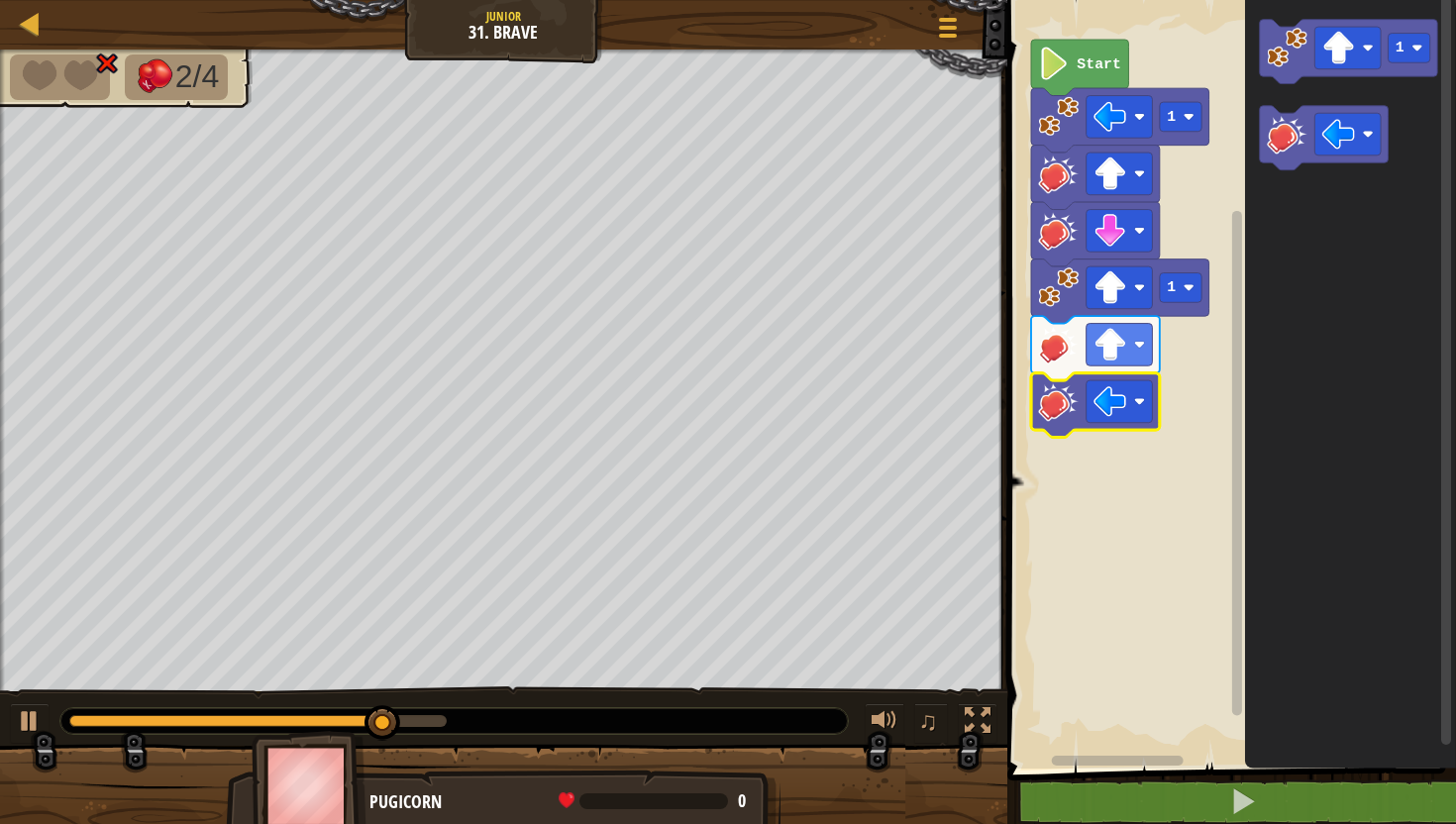 click 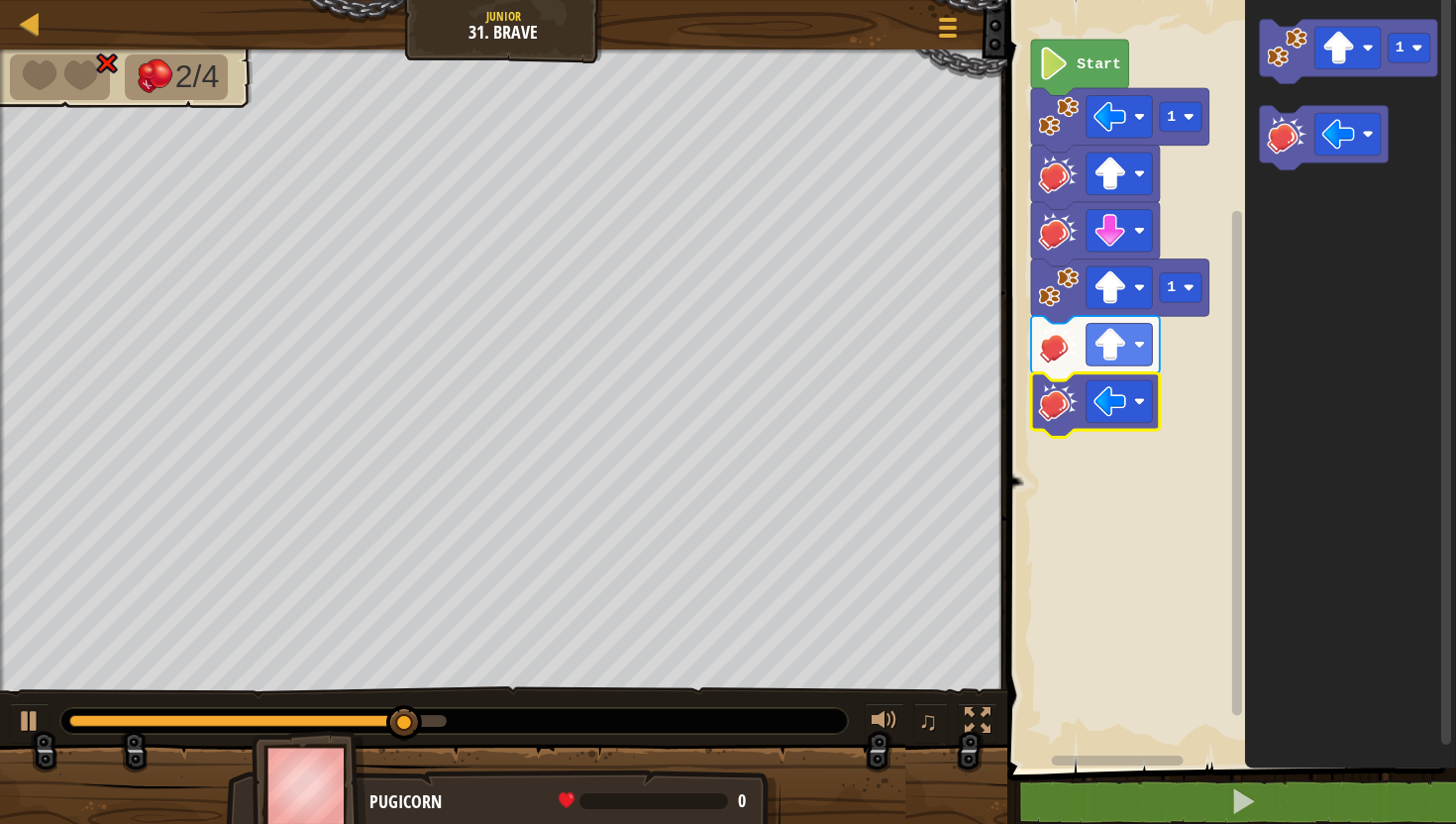 click 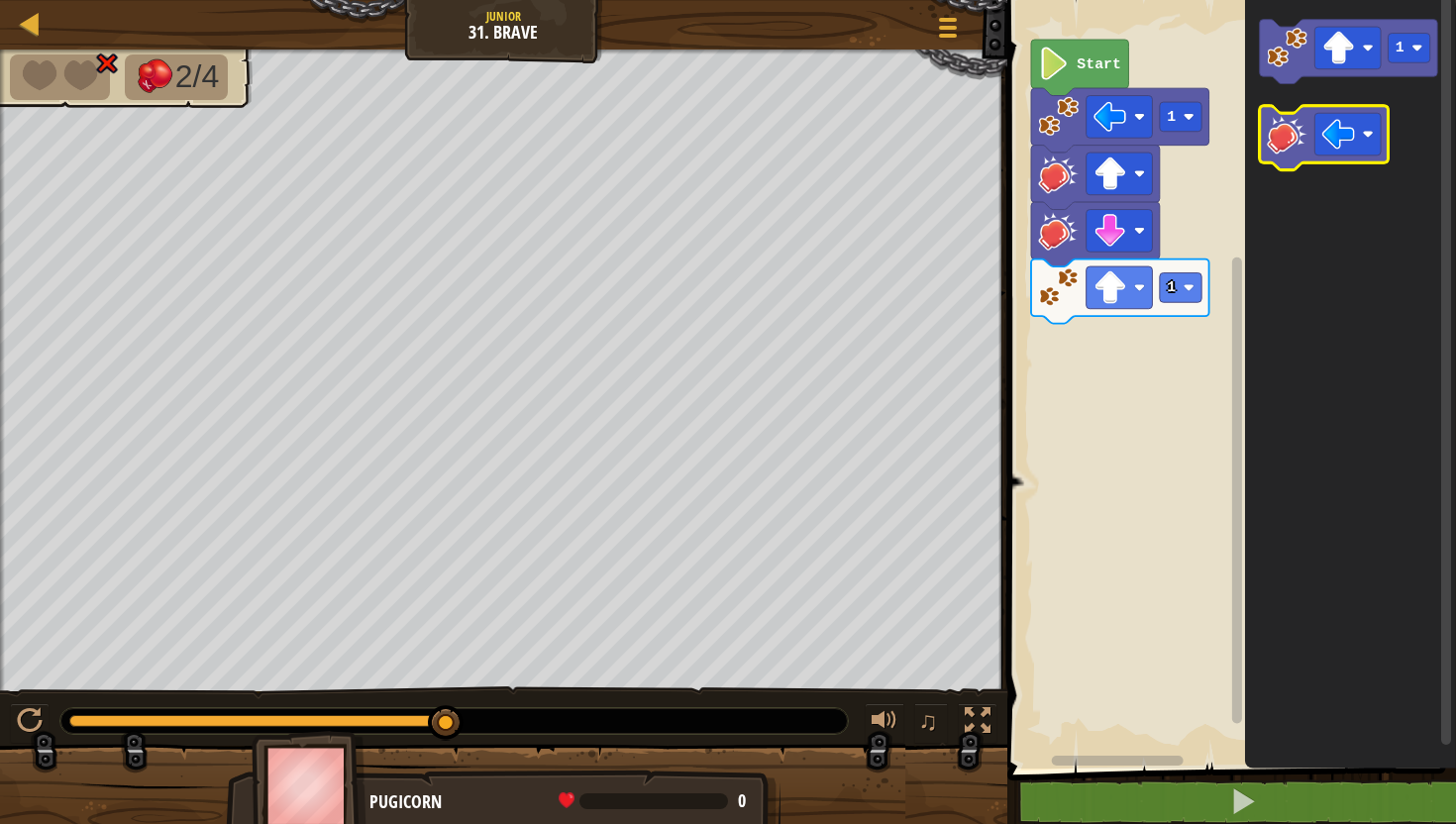 click 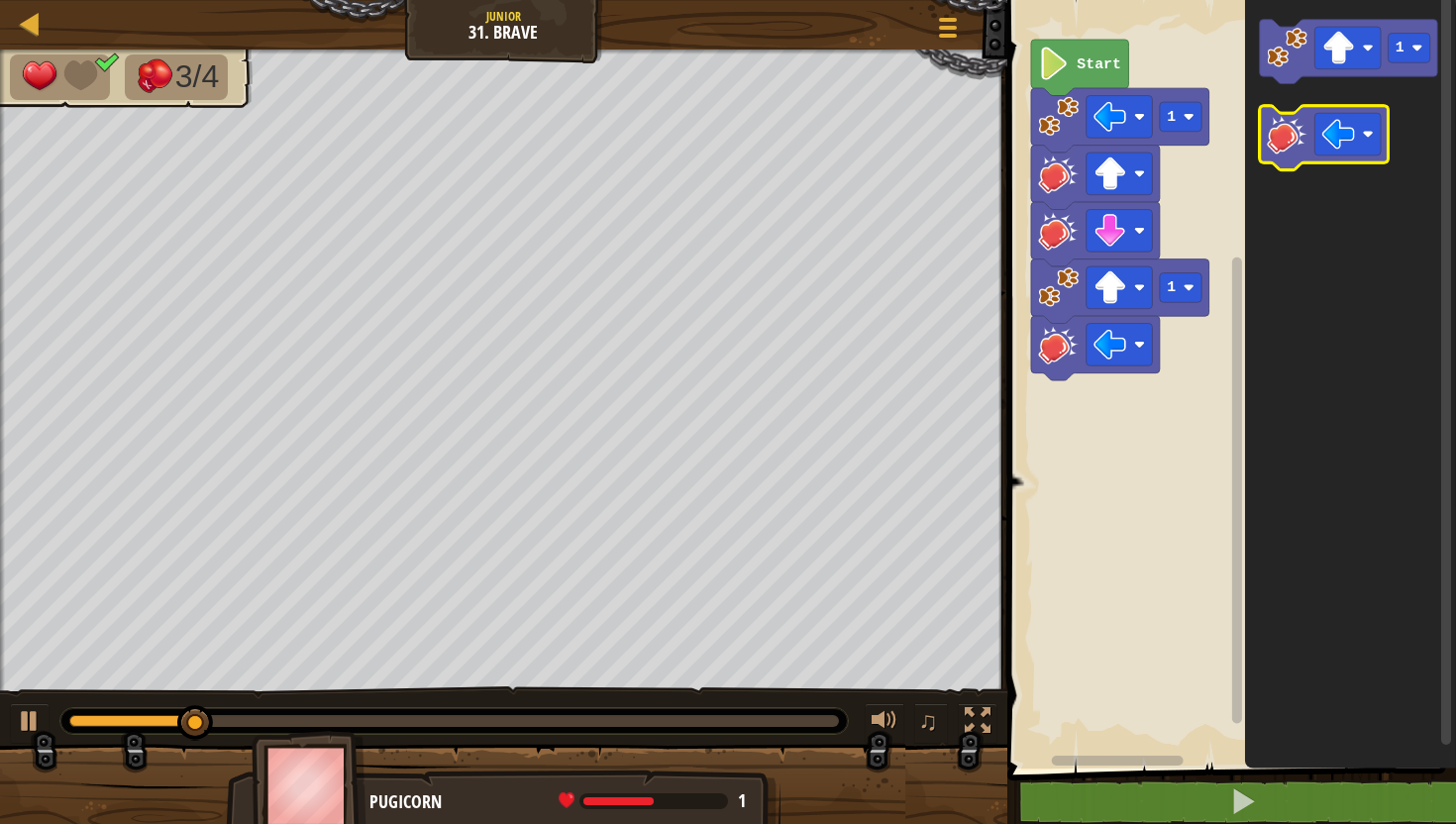 click 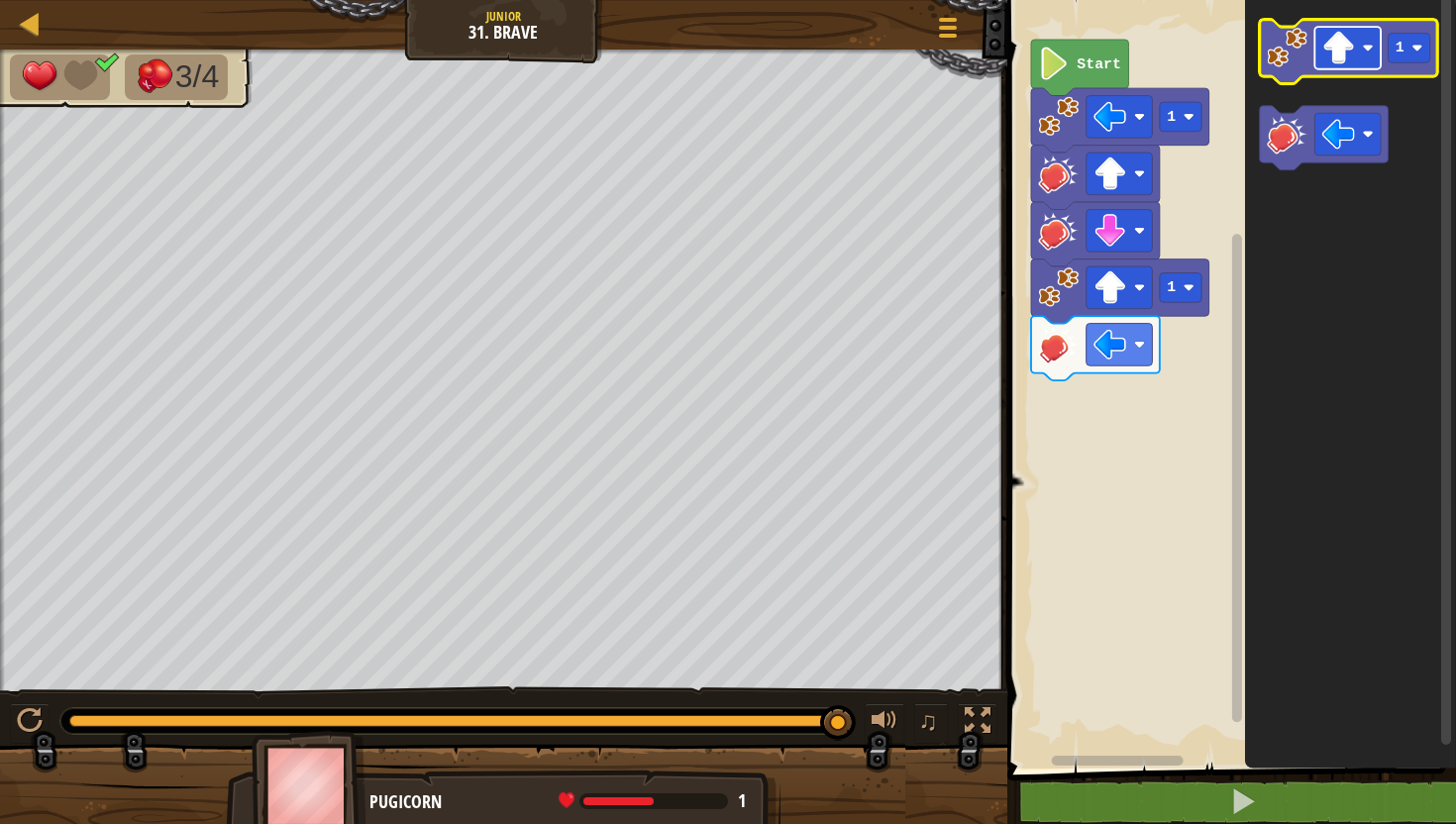 click 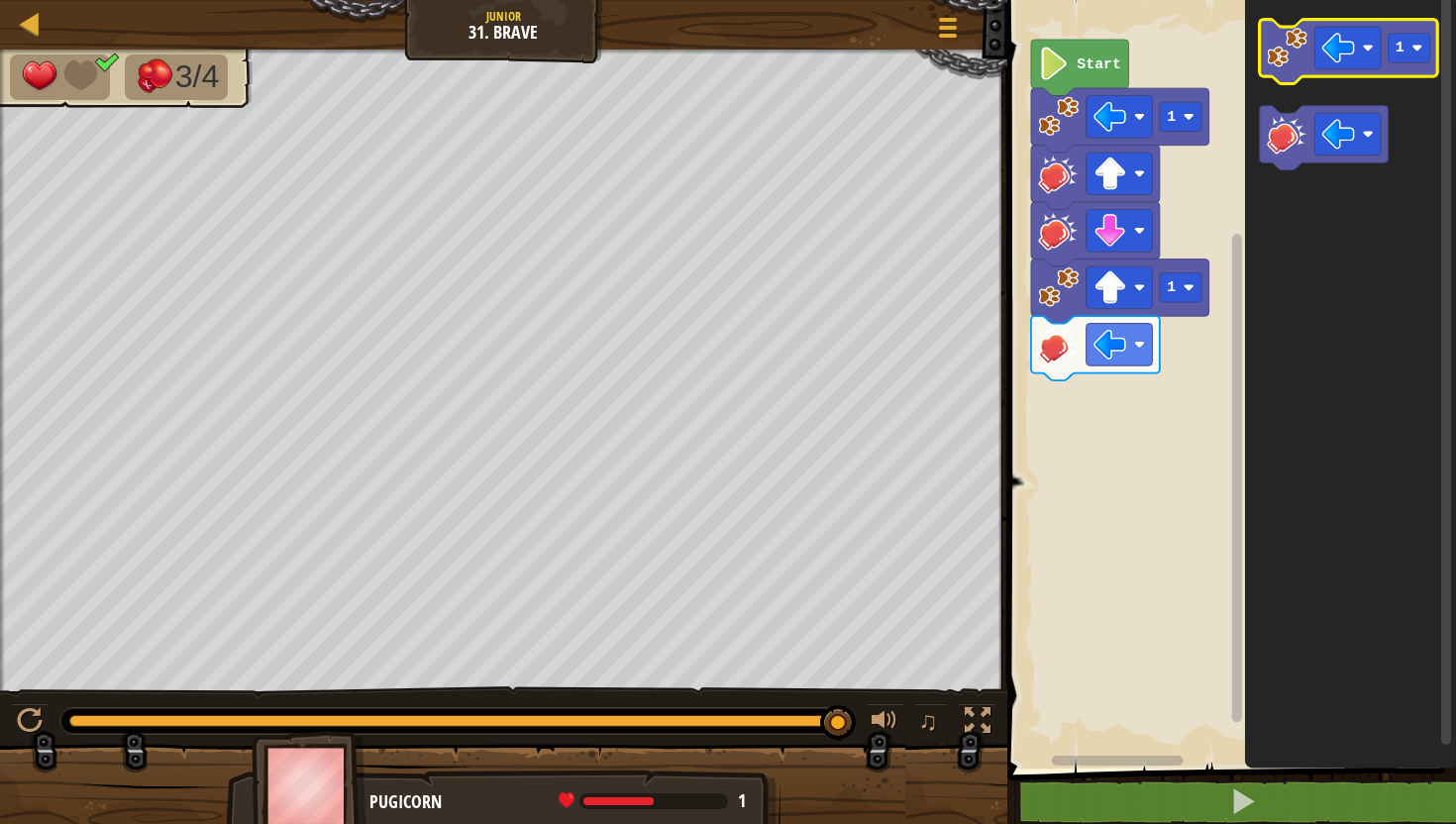 click 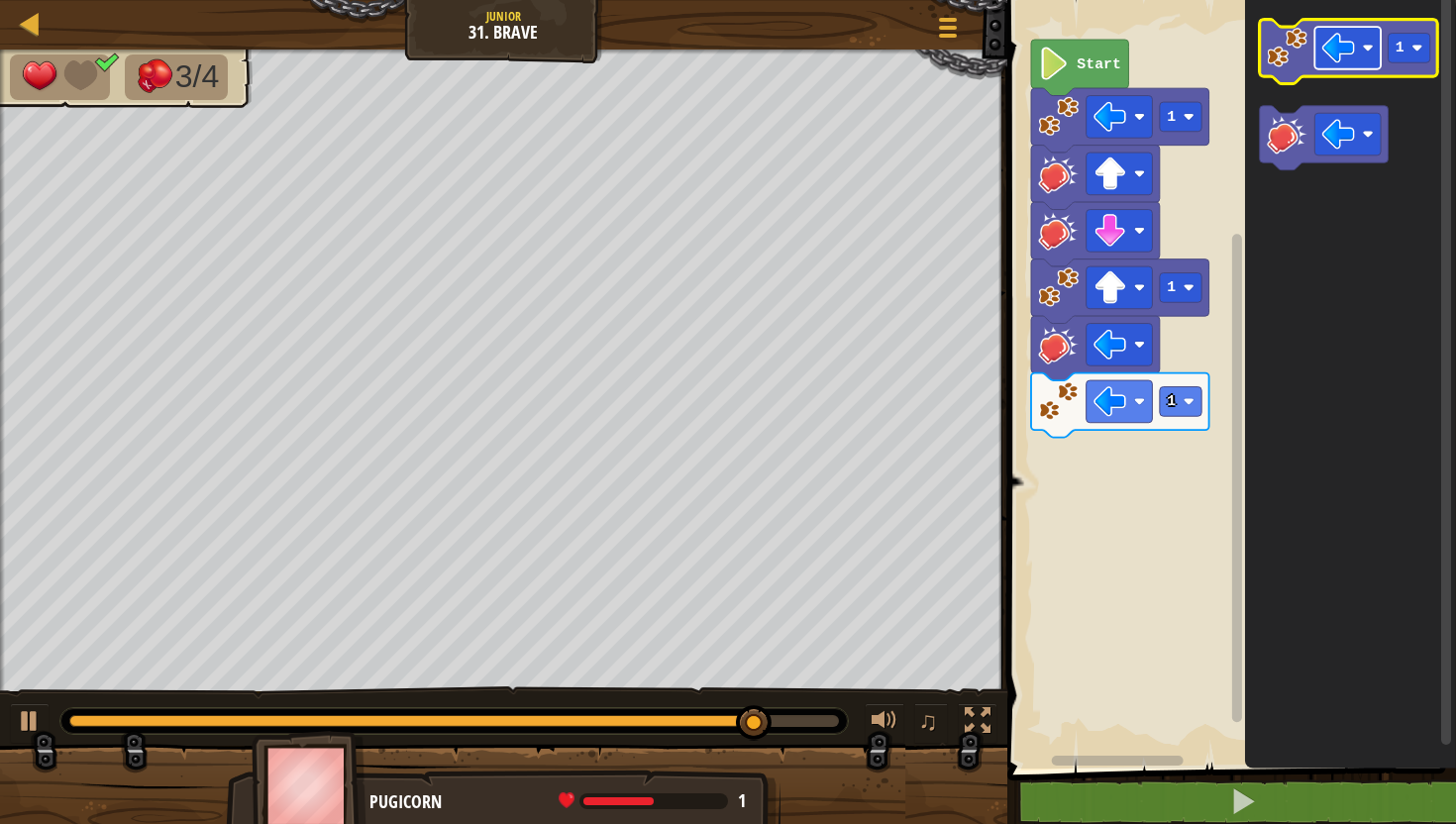 click 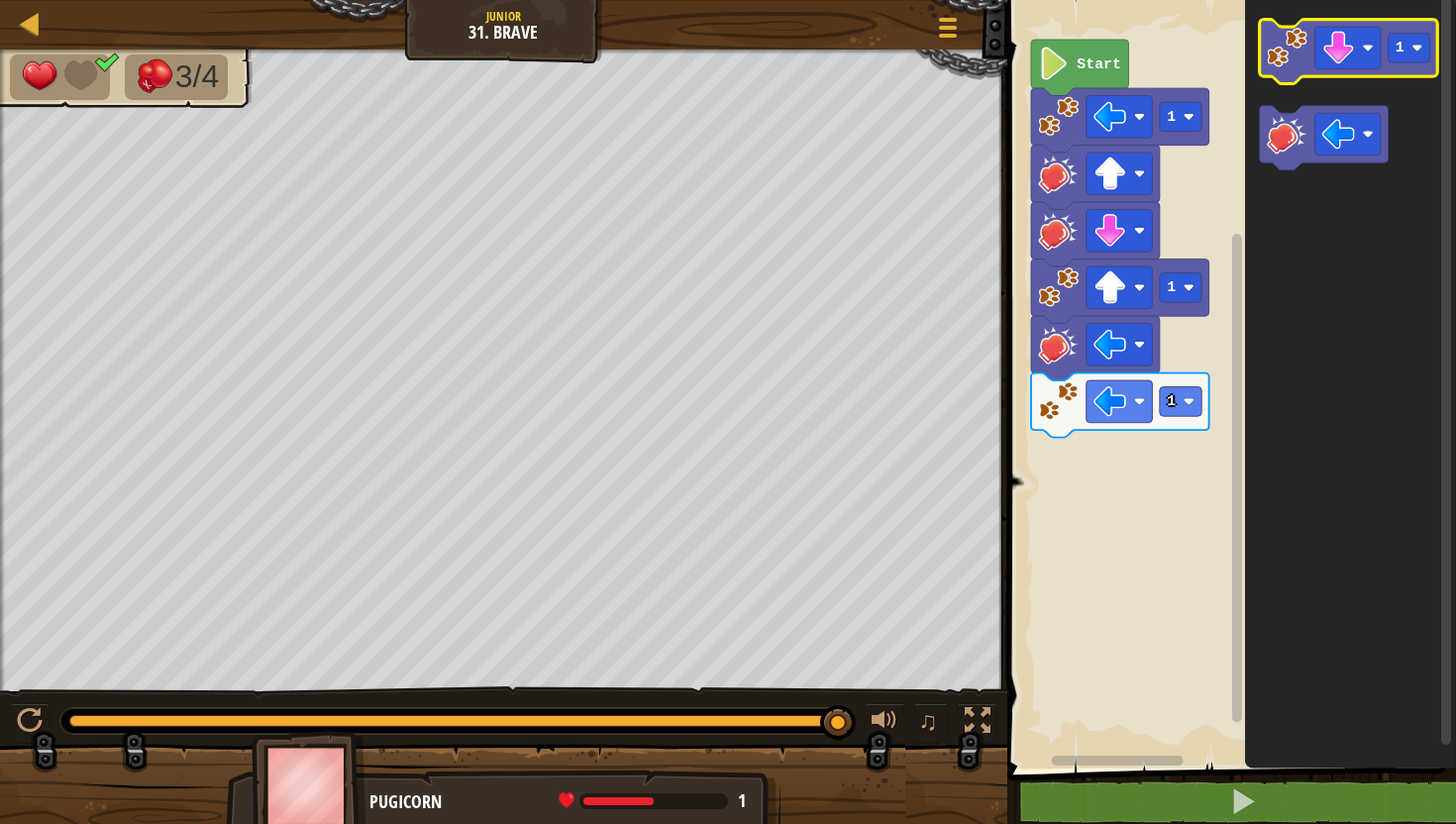 click 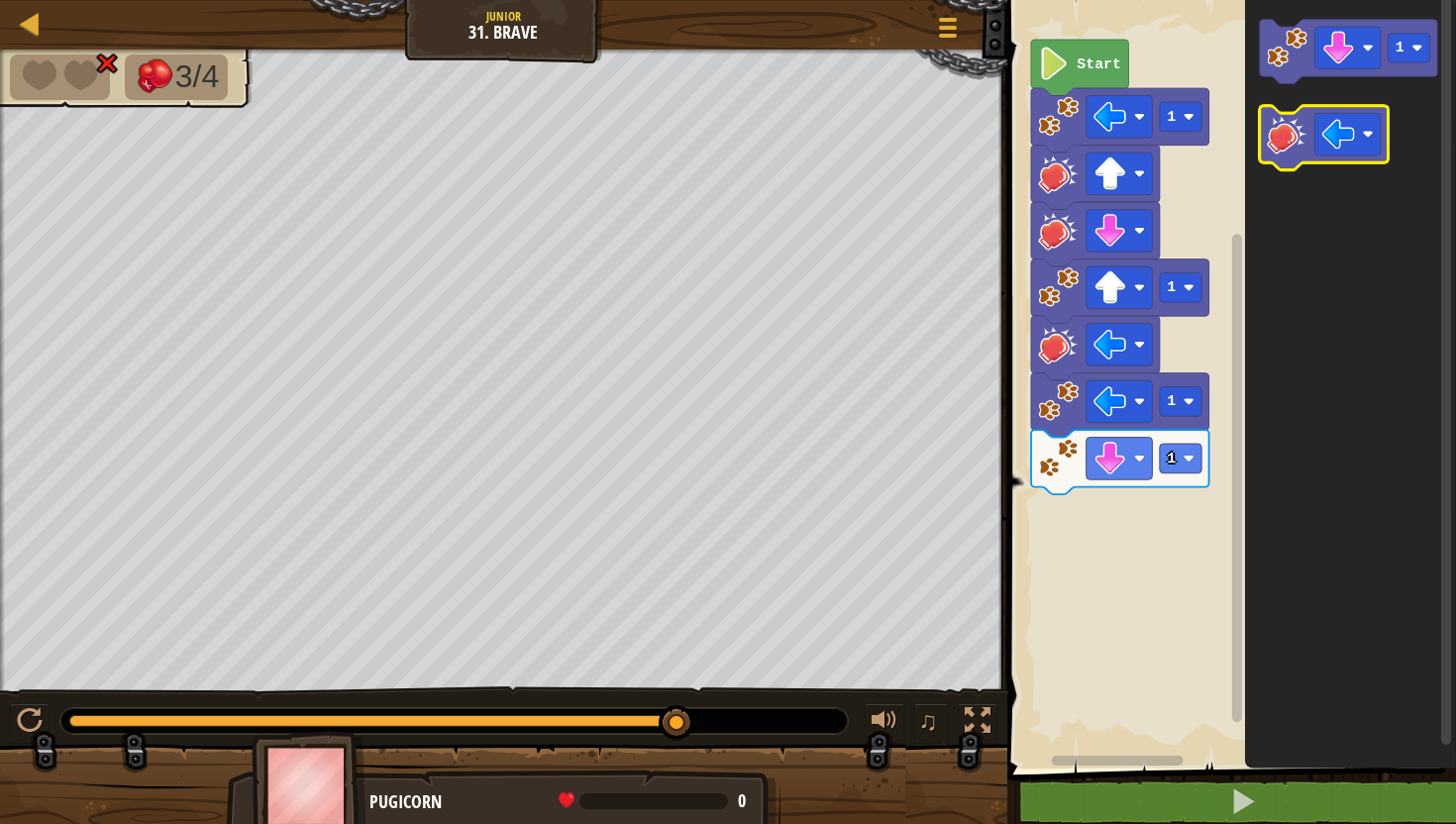 click 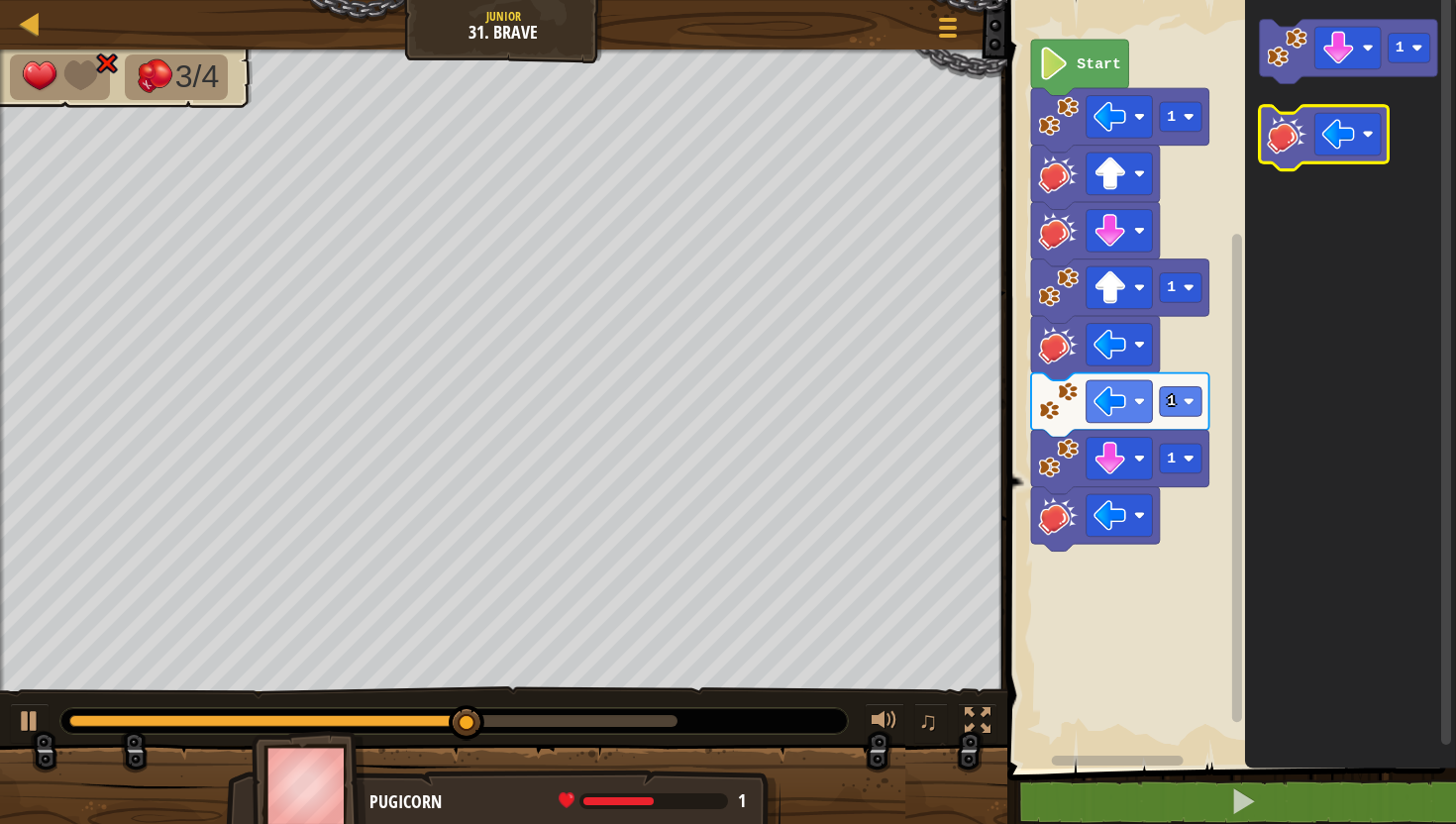 click 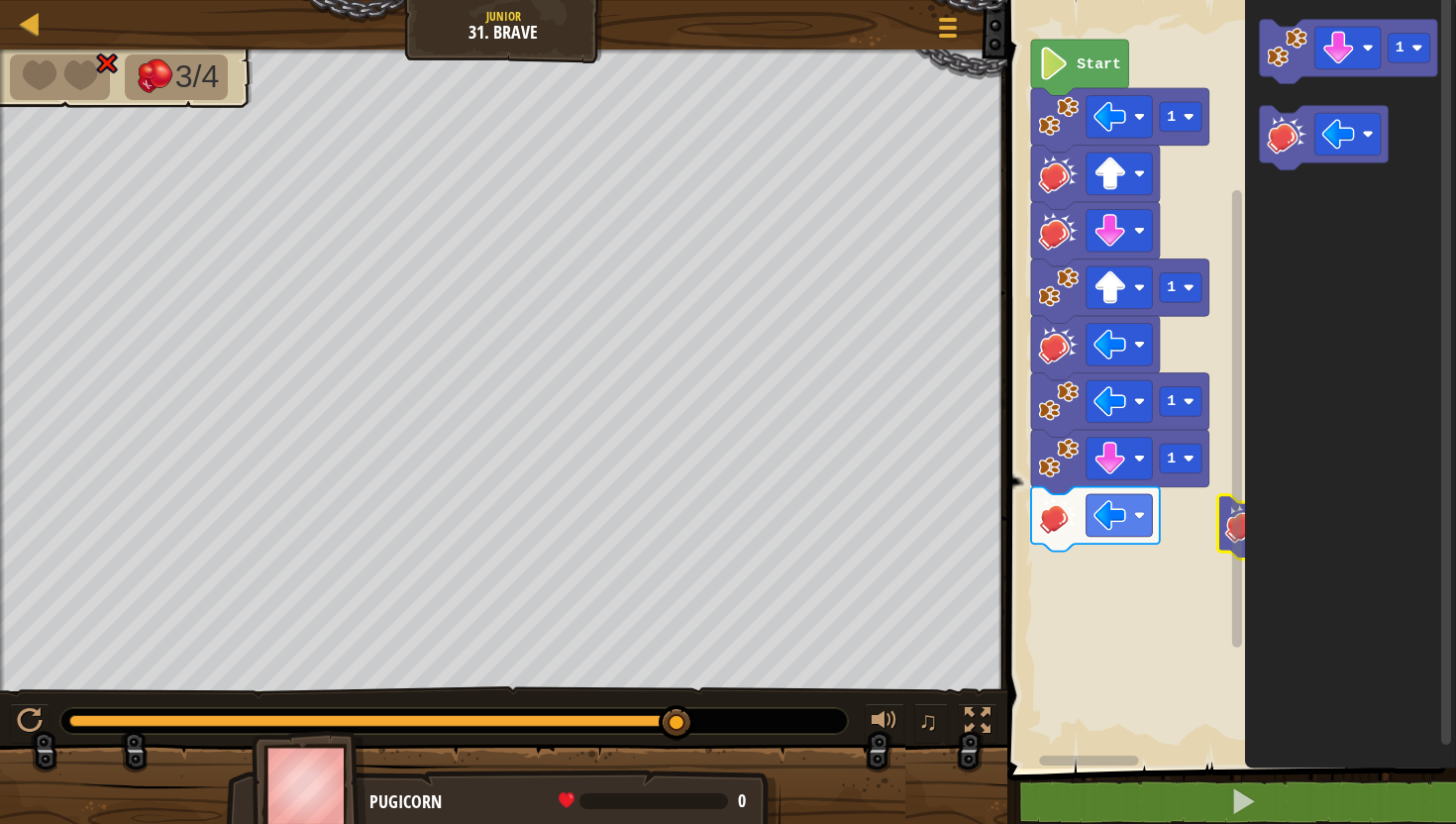 click 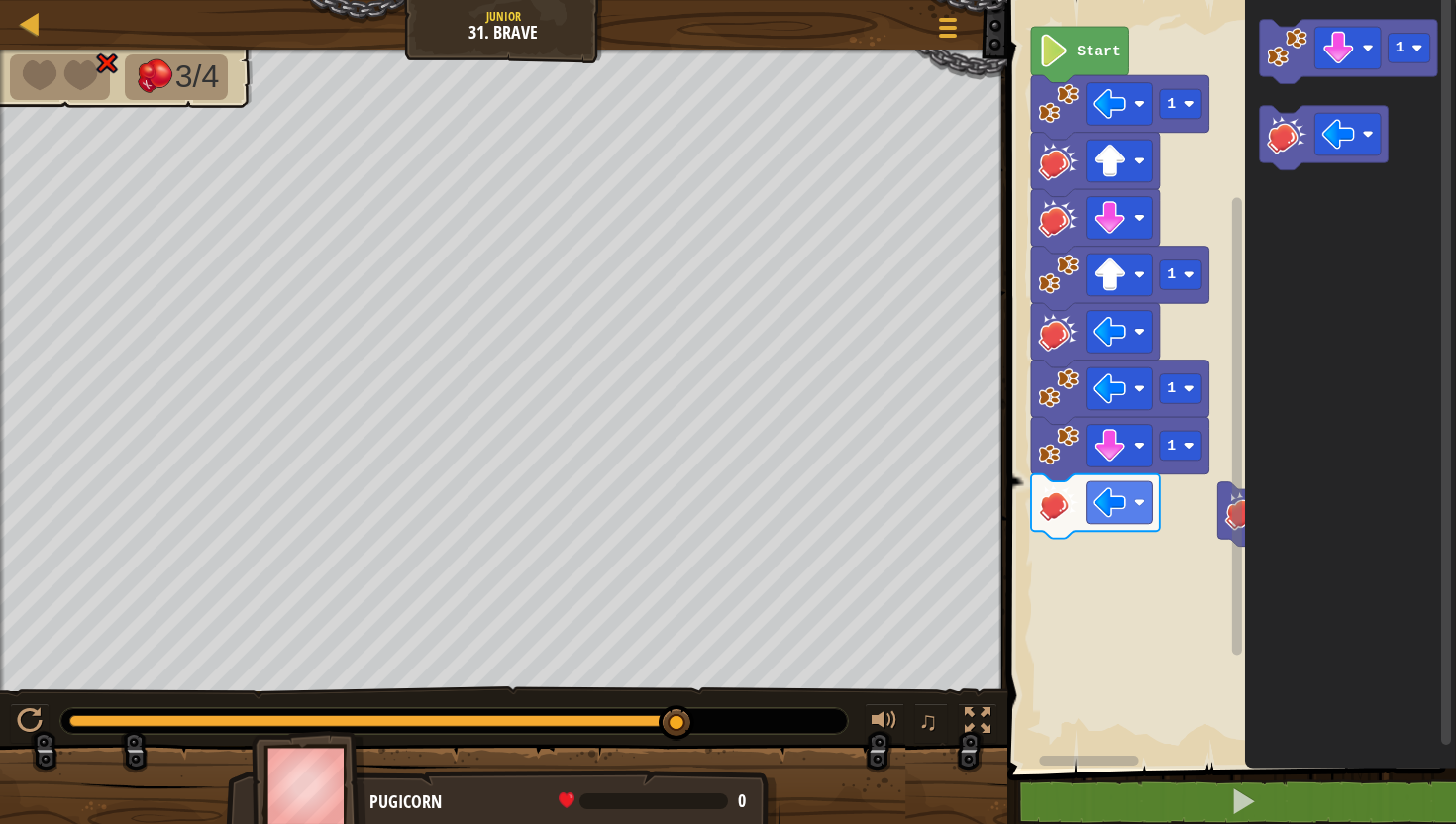 click on "Start 1 1 1 1 1" at bounding box center [1228, 379] 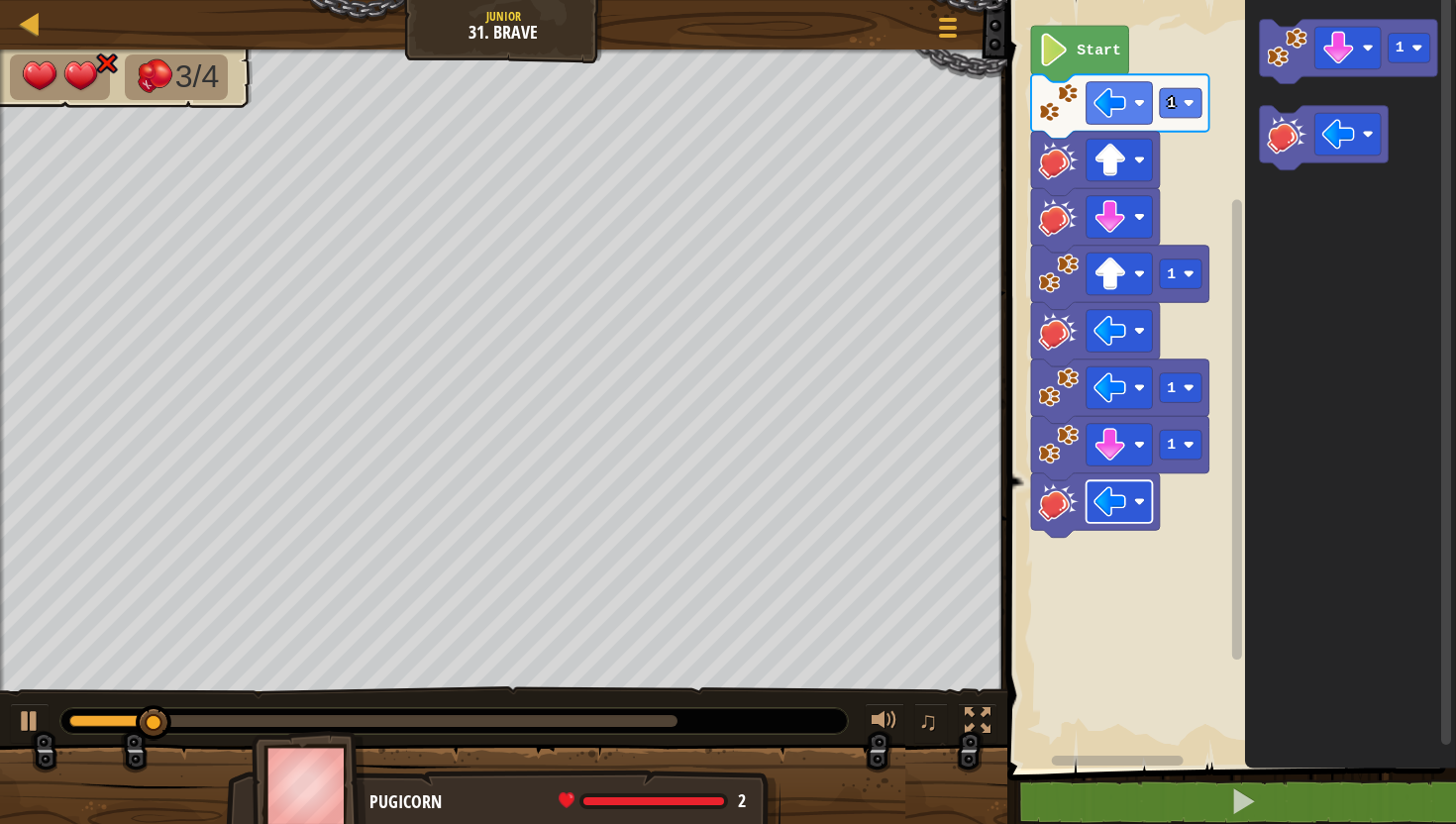 click 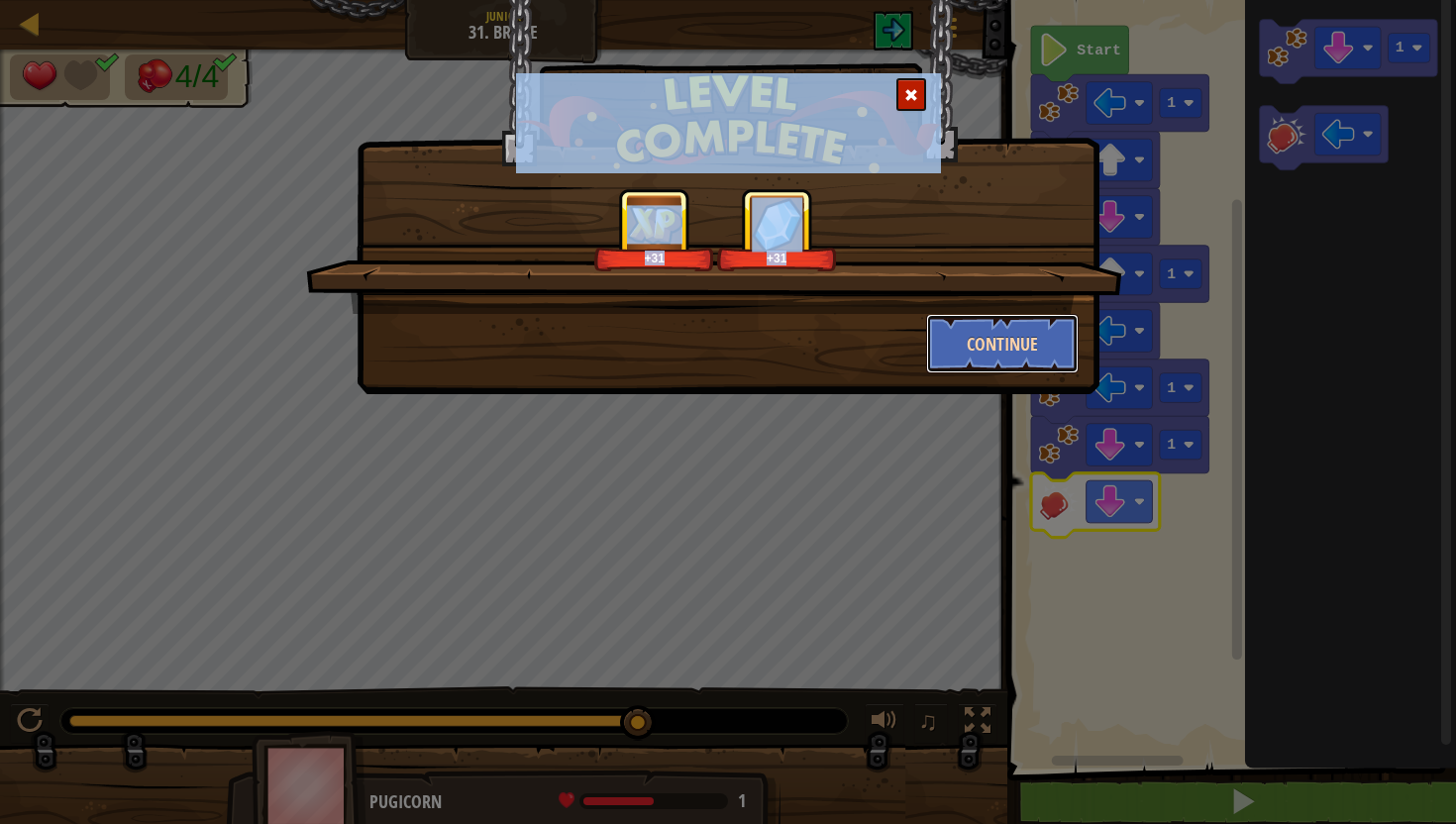click on "Continue" at bounding box center [1002, 344] 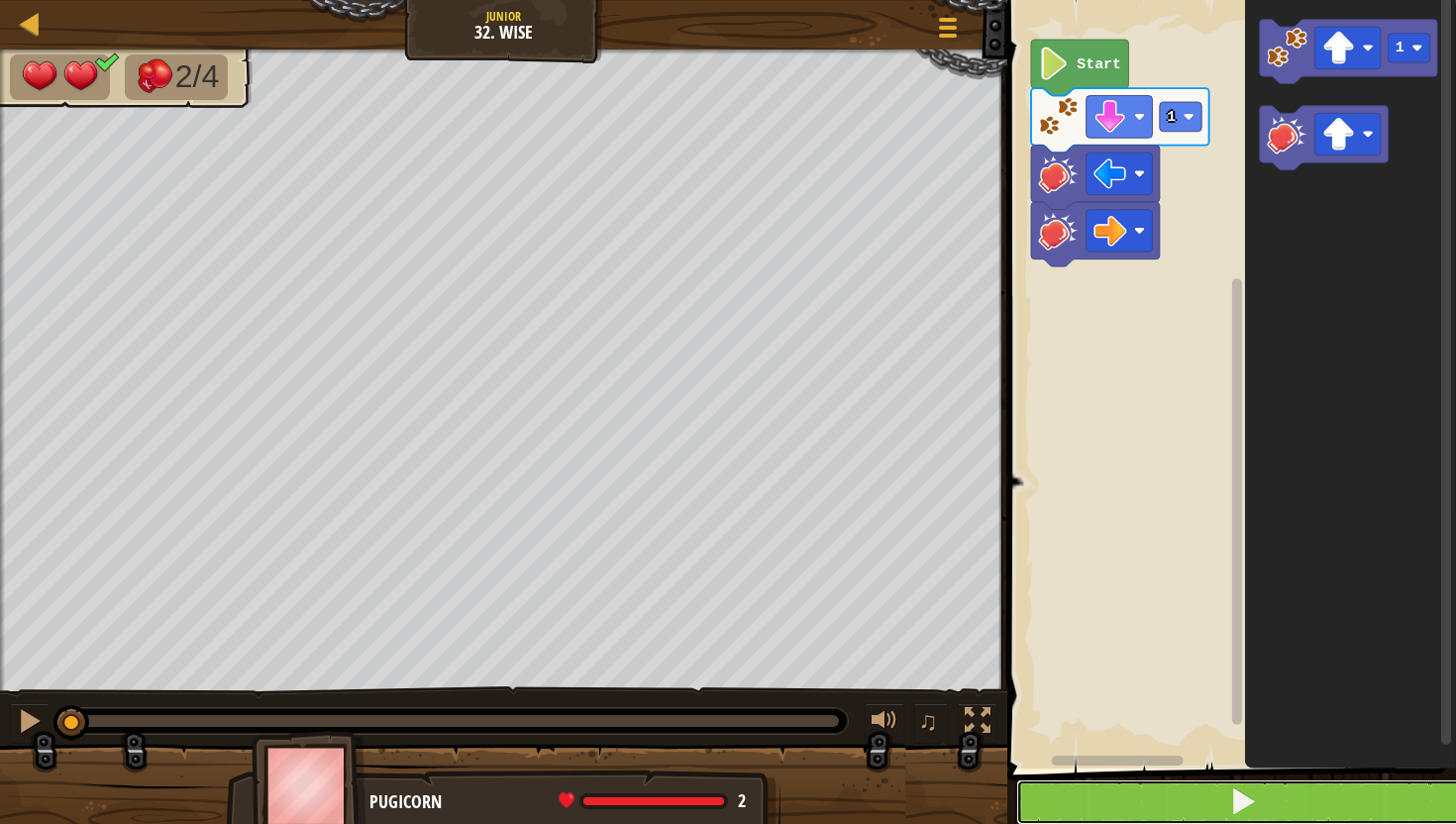click at bounding box center [1243, 802] 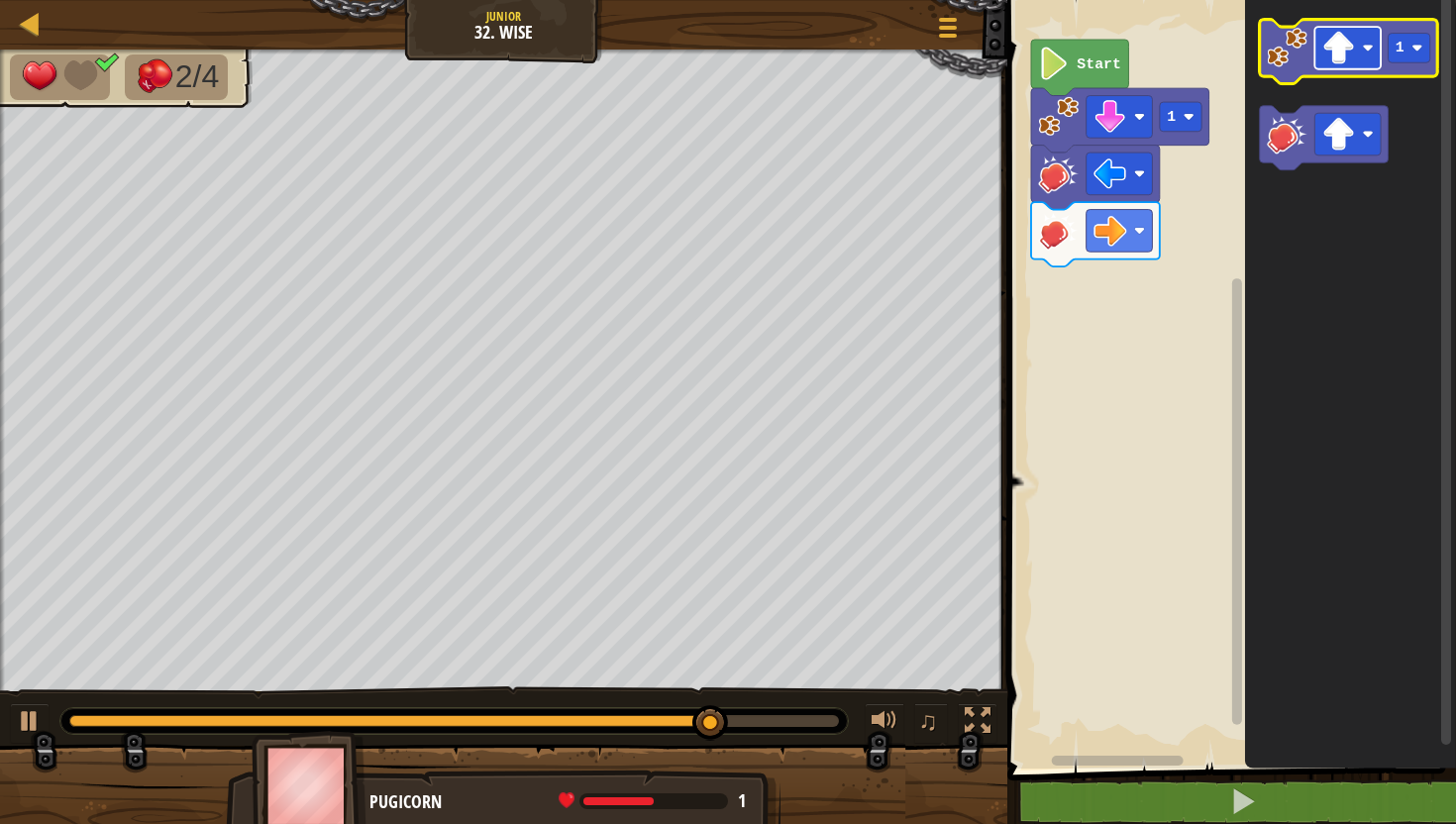 click 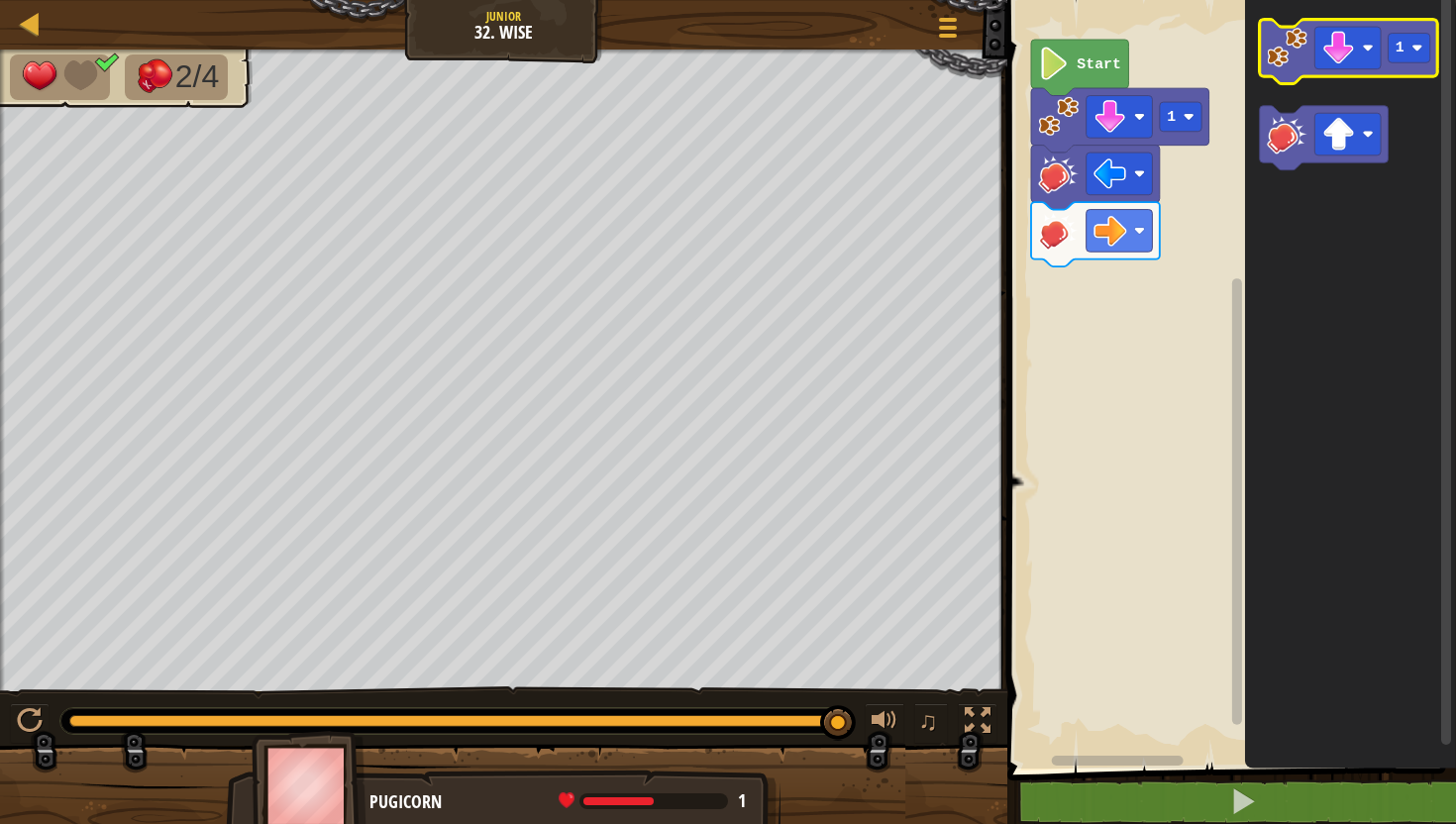 click 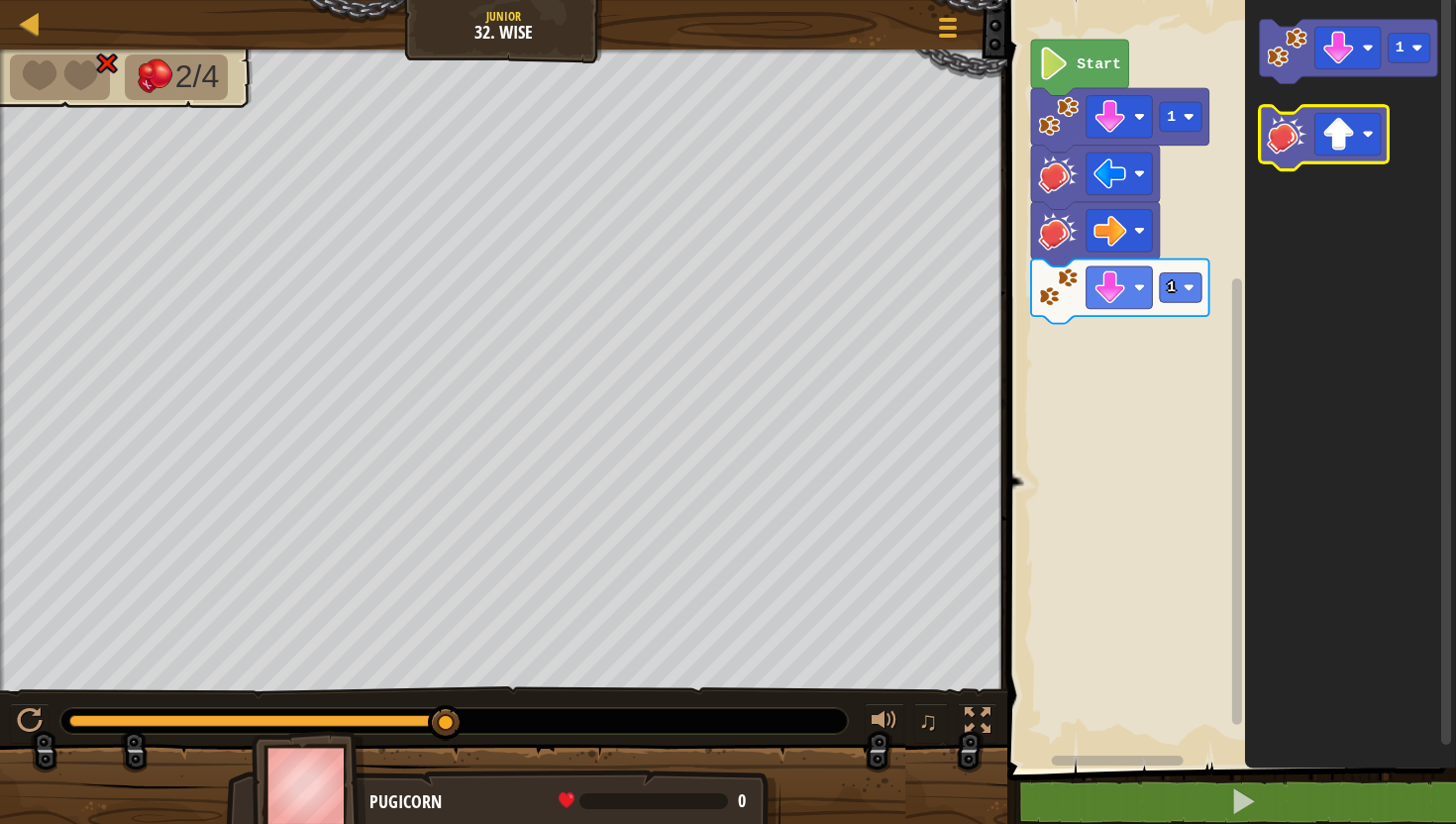 click 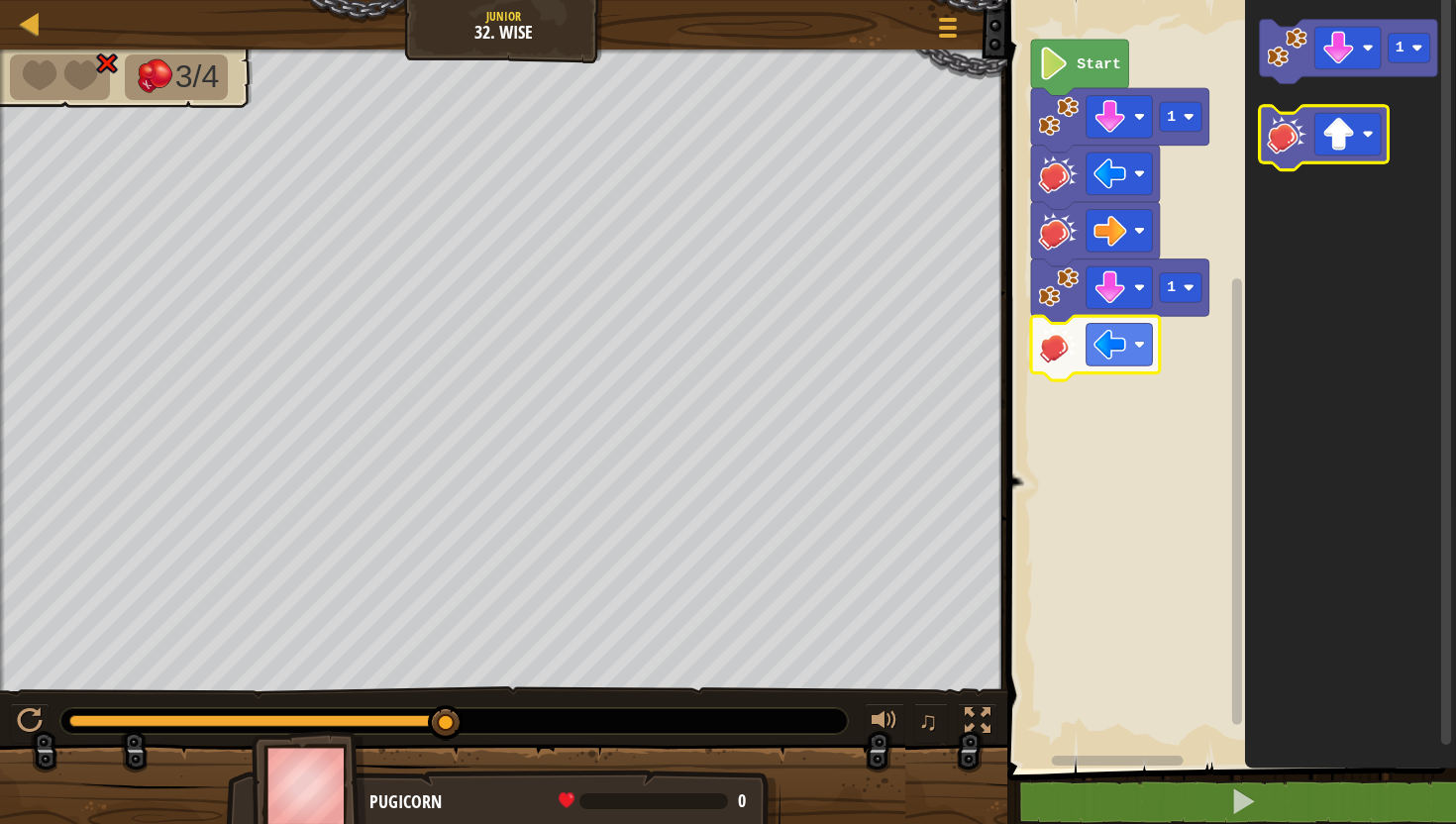 click 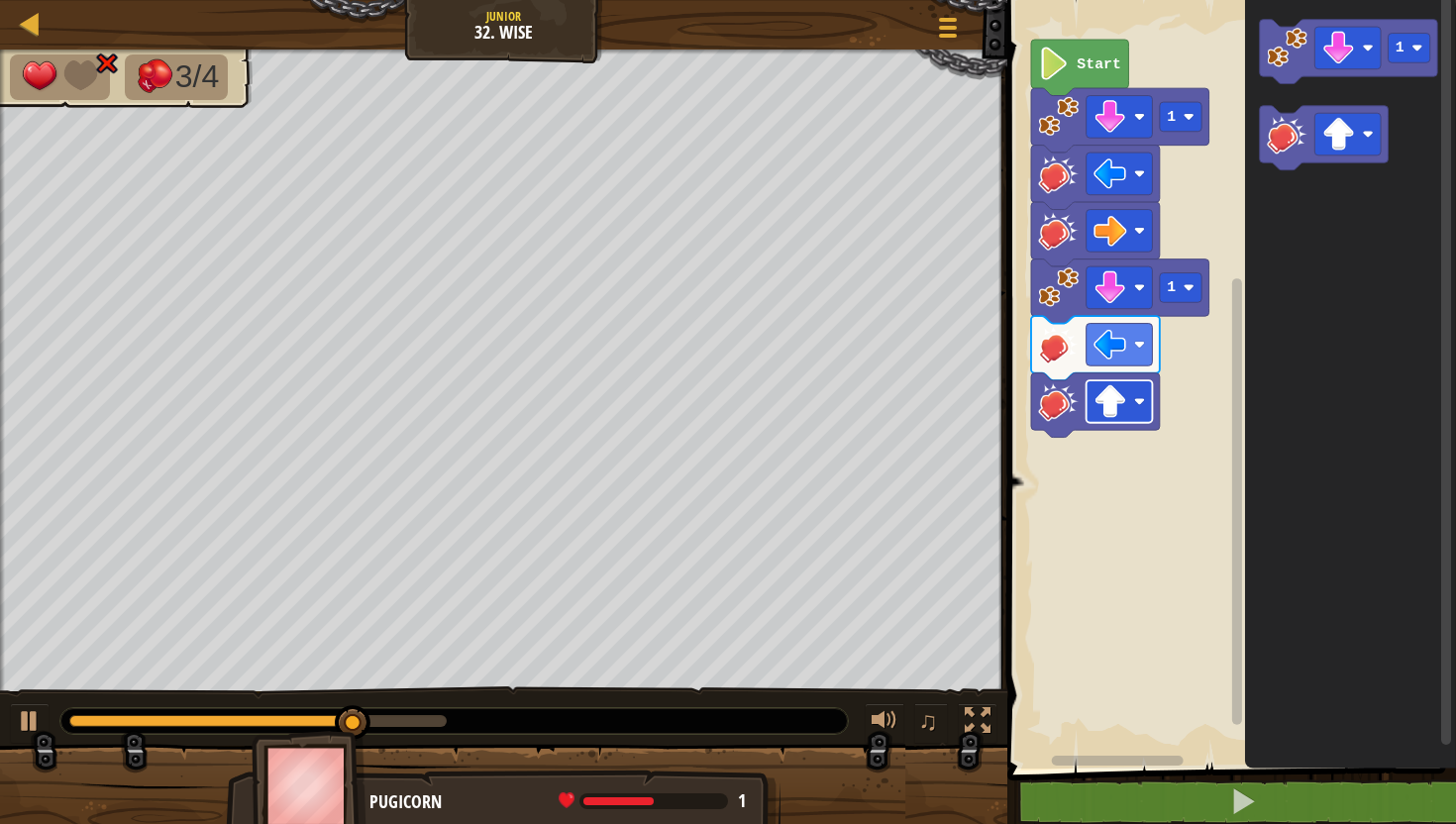 click 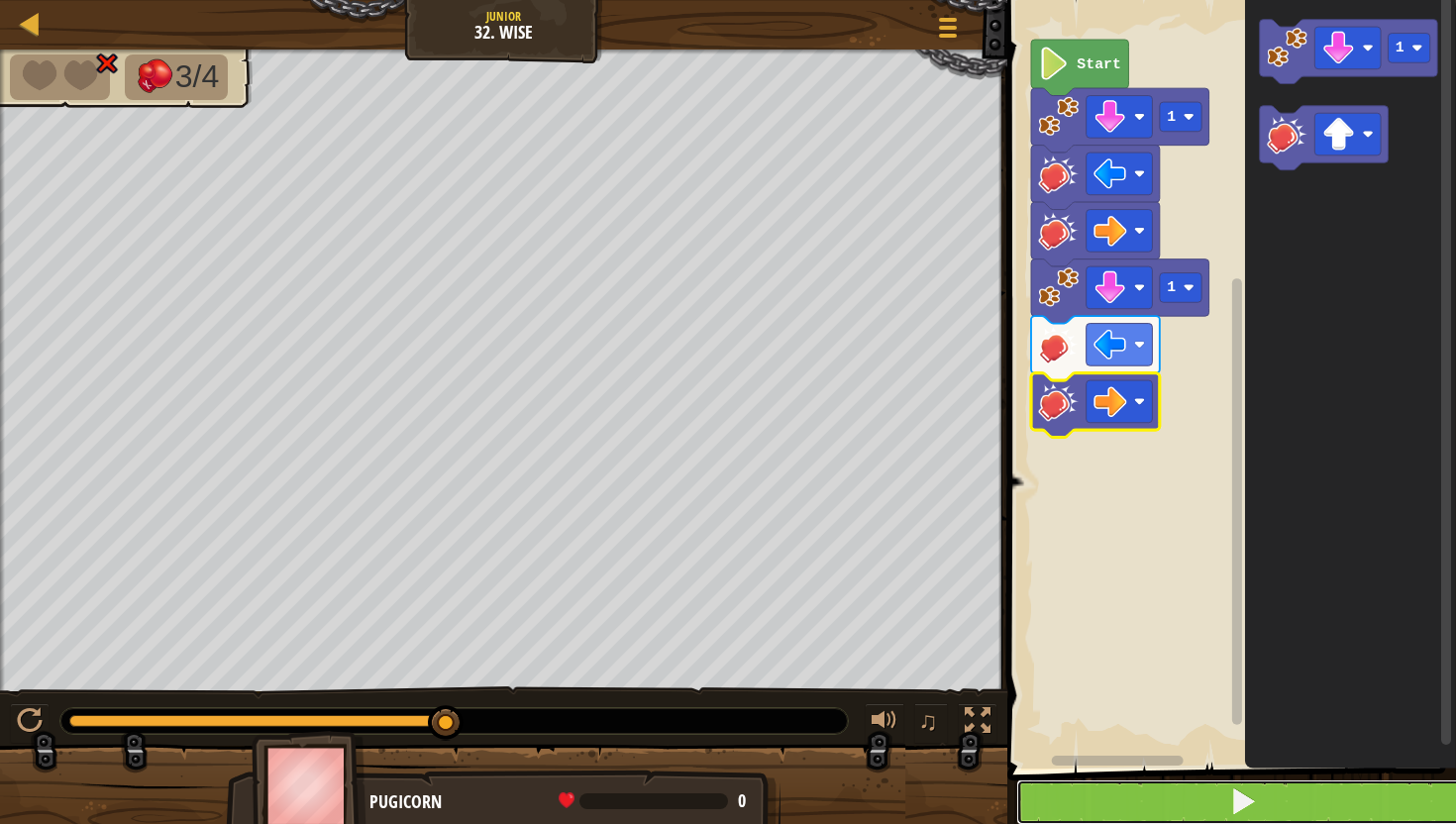 click at bounding box center (1243, 802) 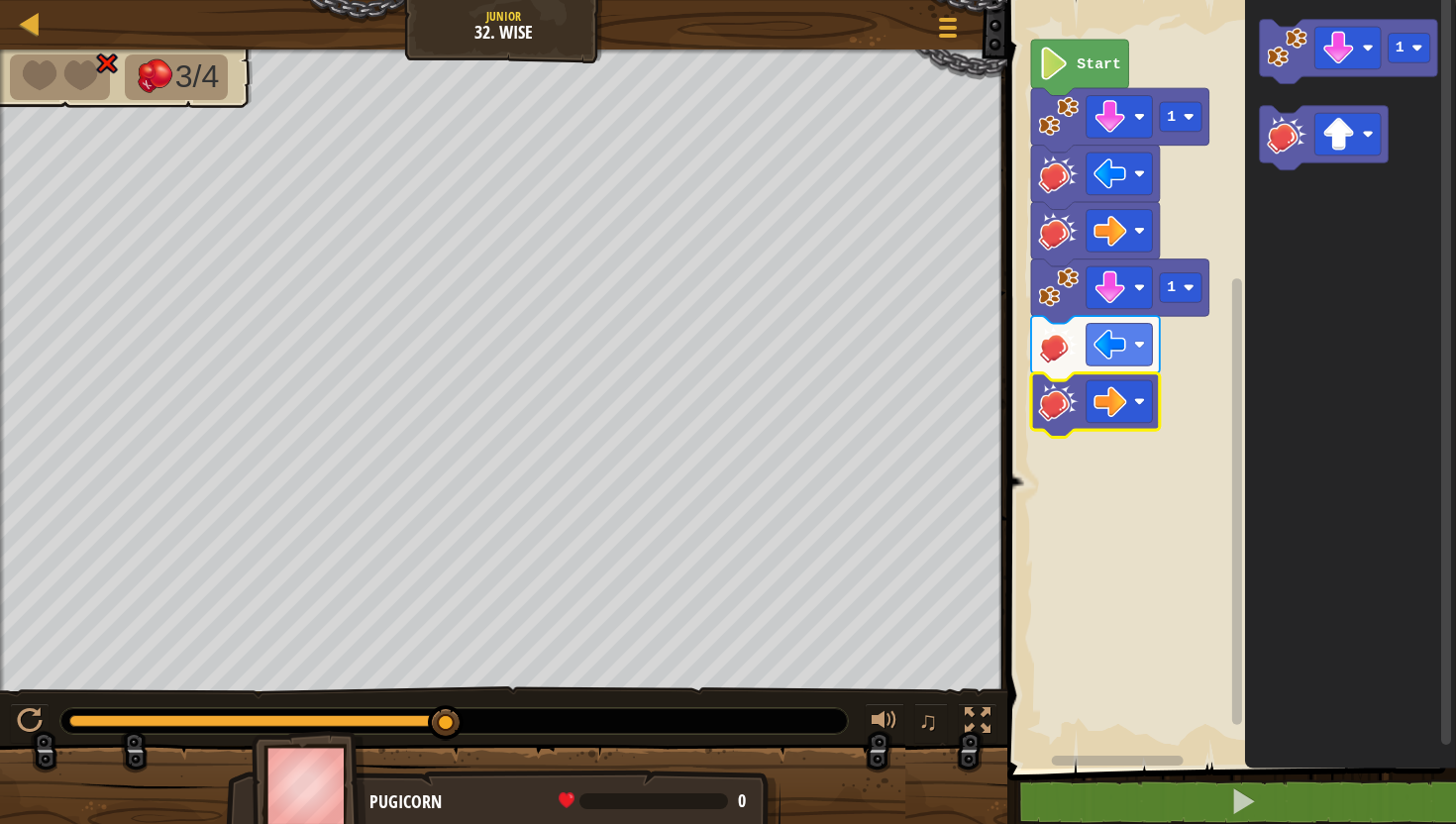 click 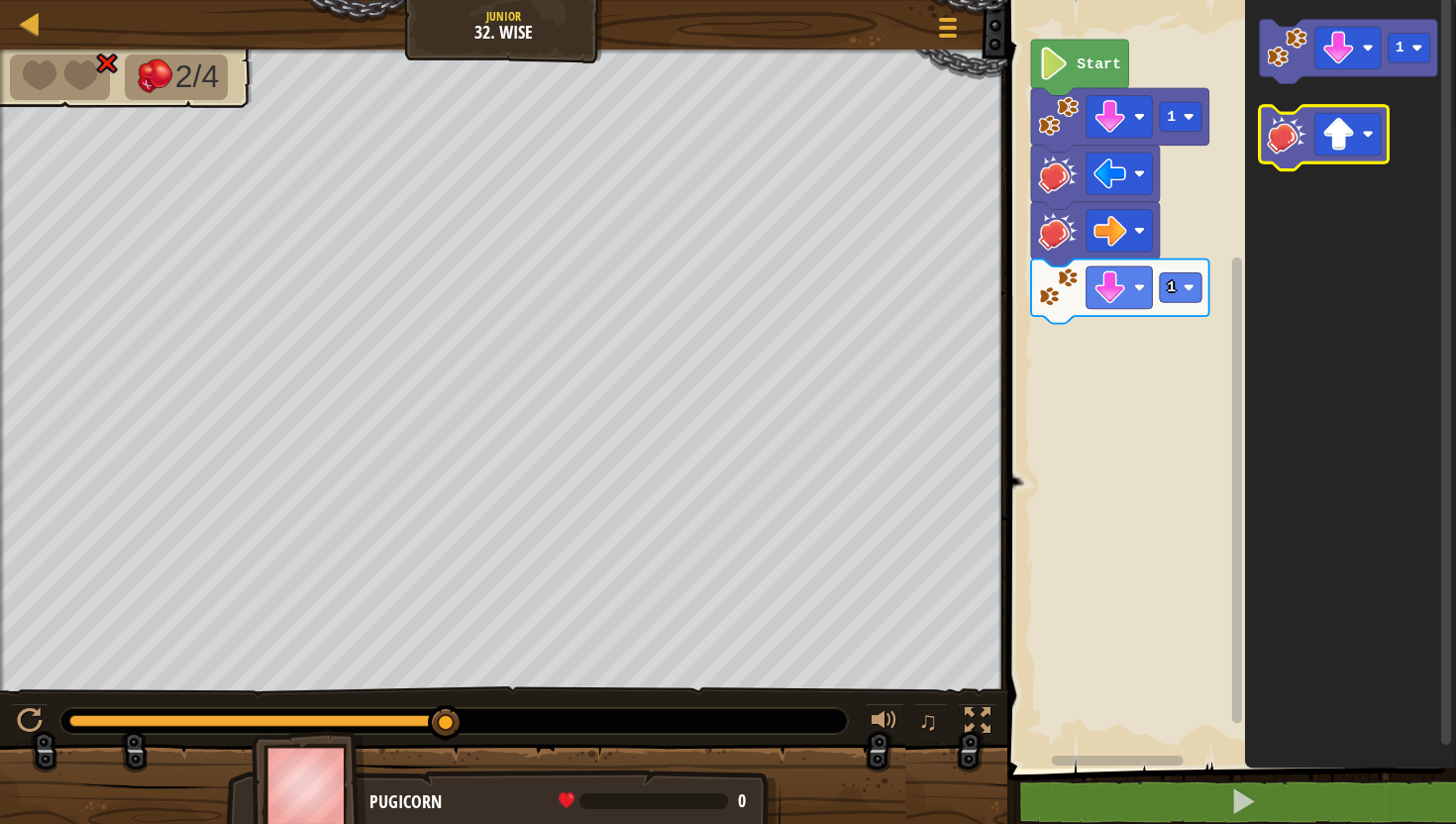 click 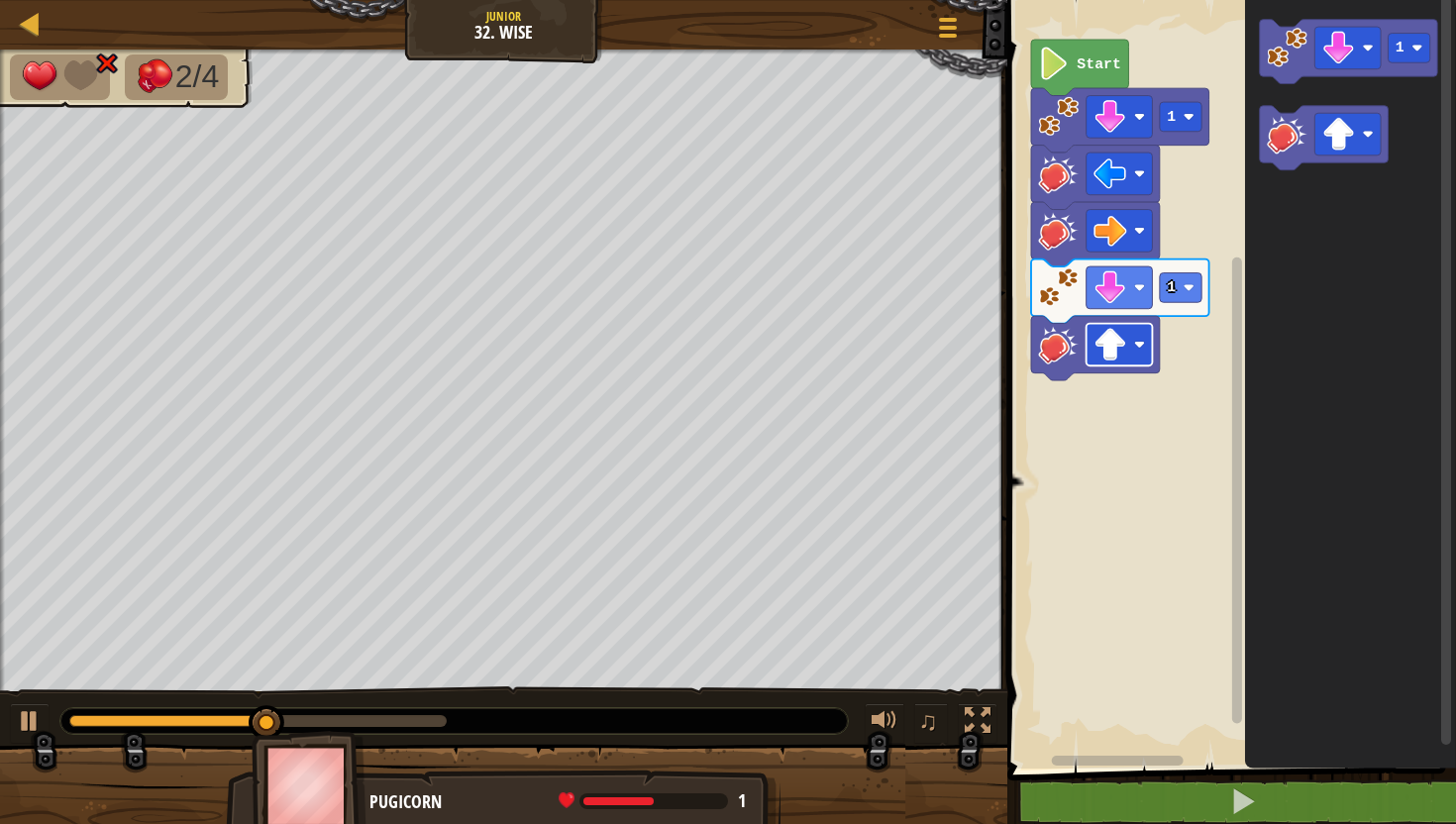 click 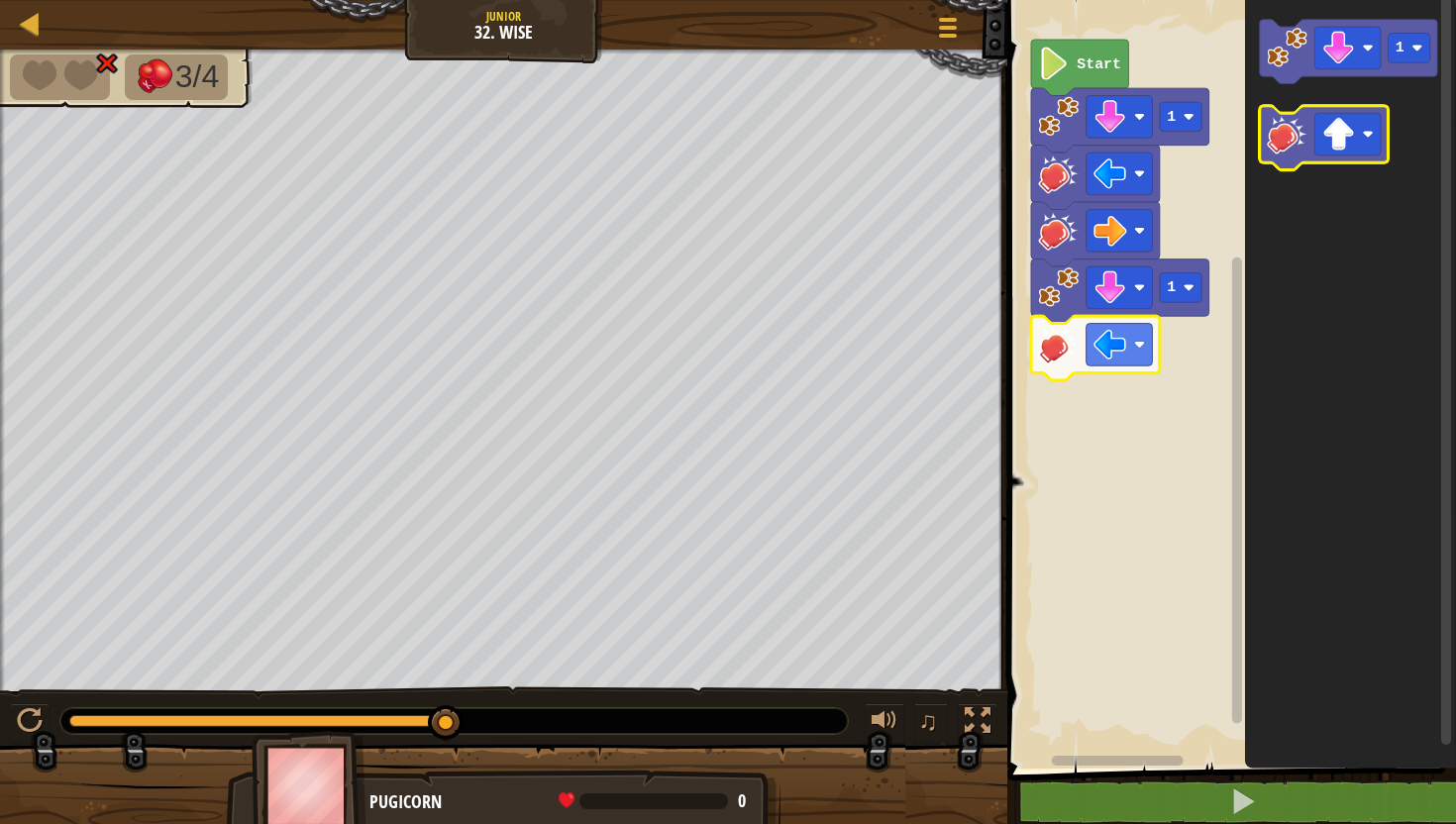 click 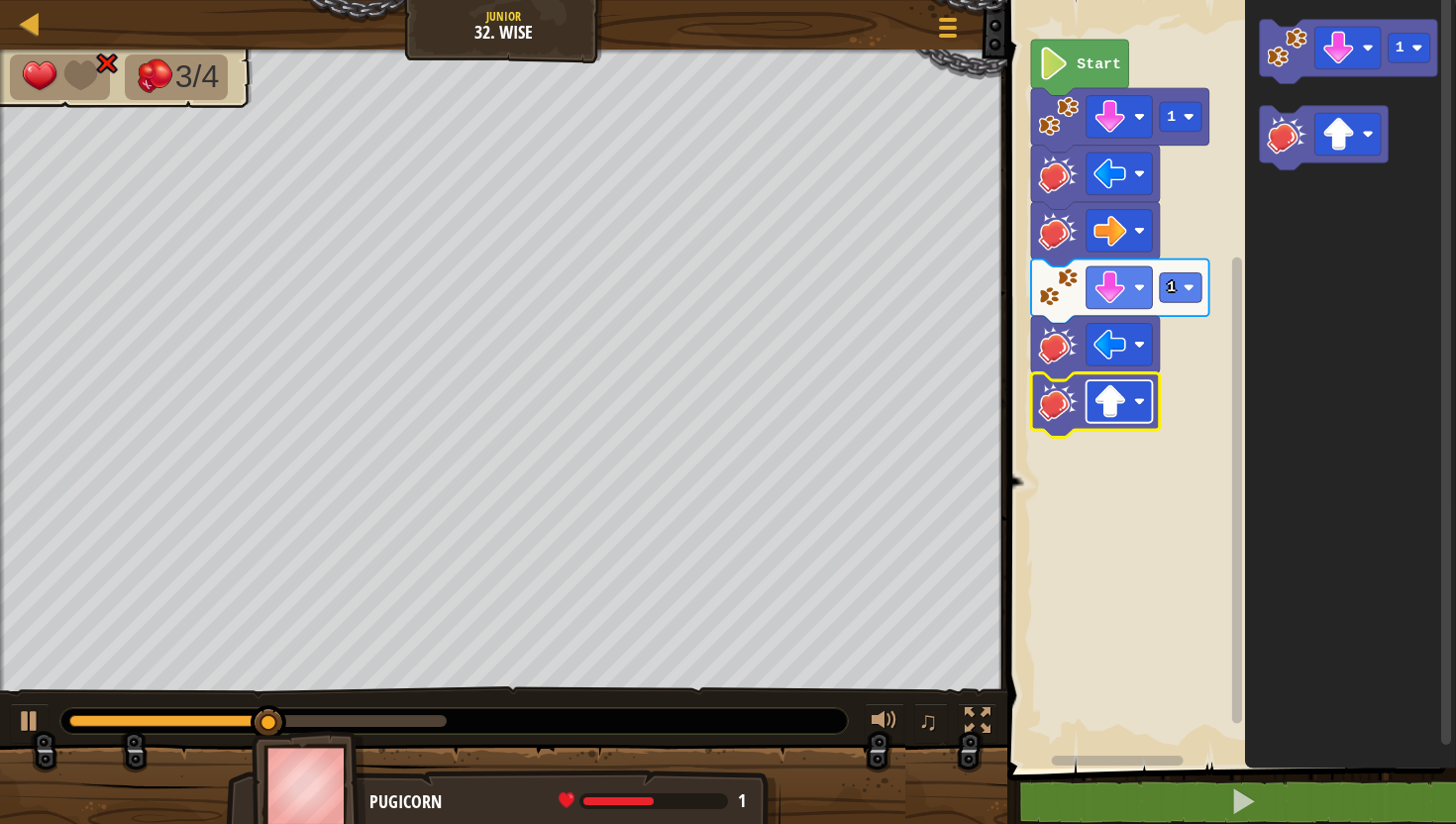 click 